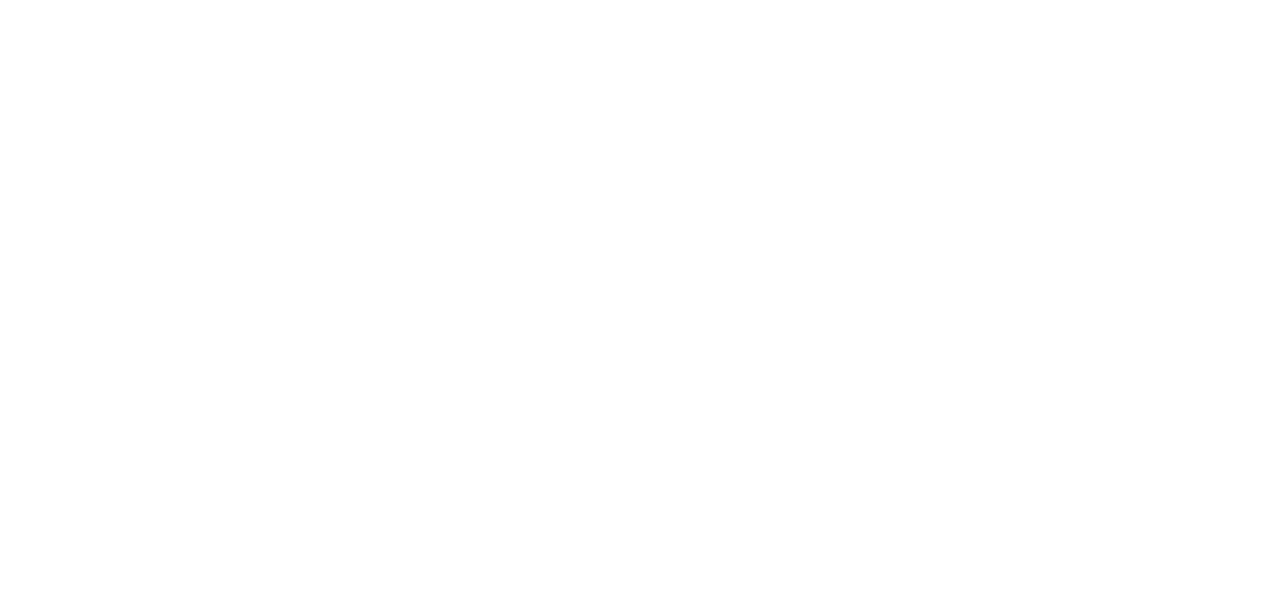 scroll, scrollTop: 0, scrollLeft: 0, axis: both 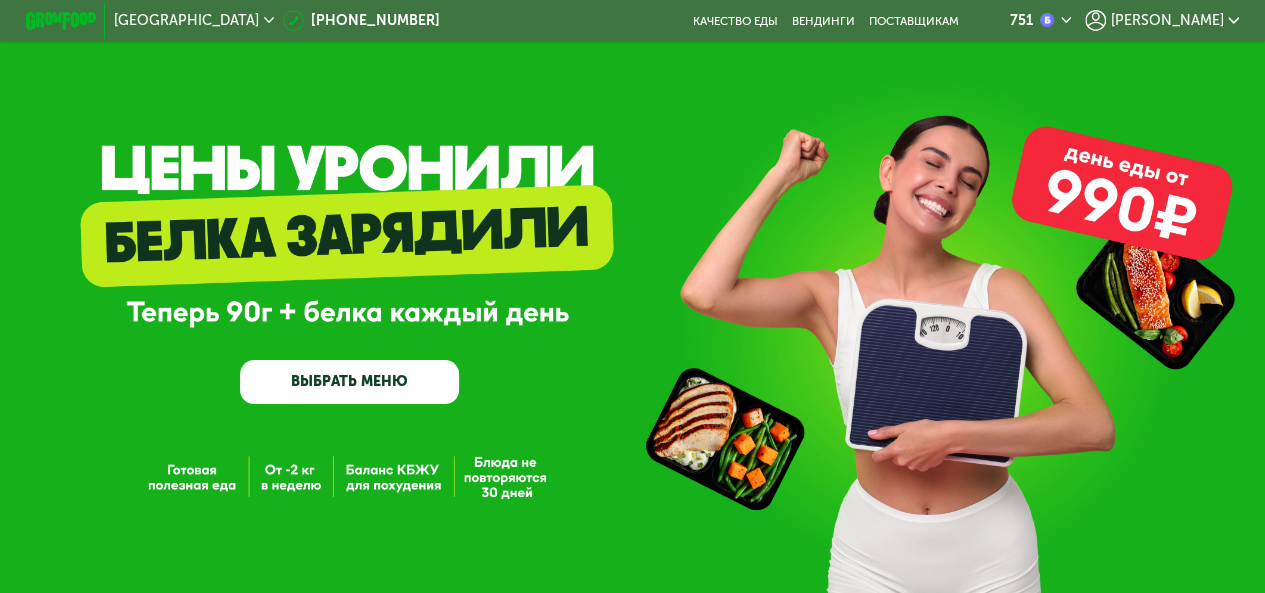 click on "ВЫБРАТЬ МЕНЮ" at bounding box center (349, 382) 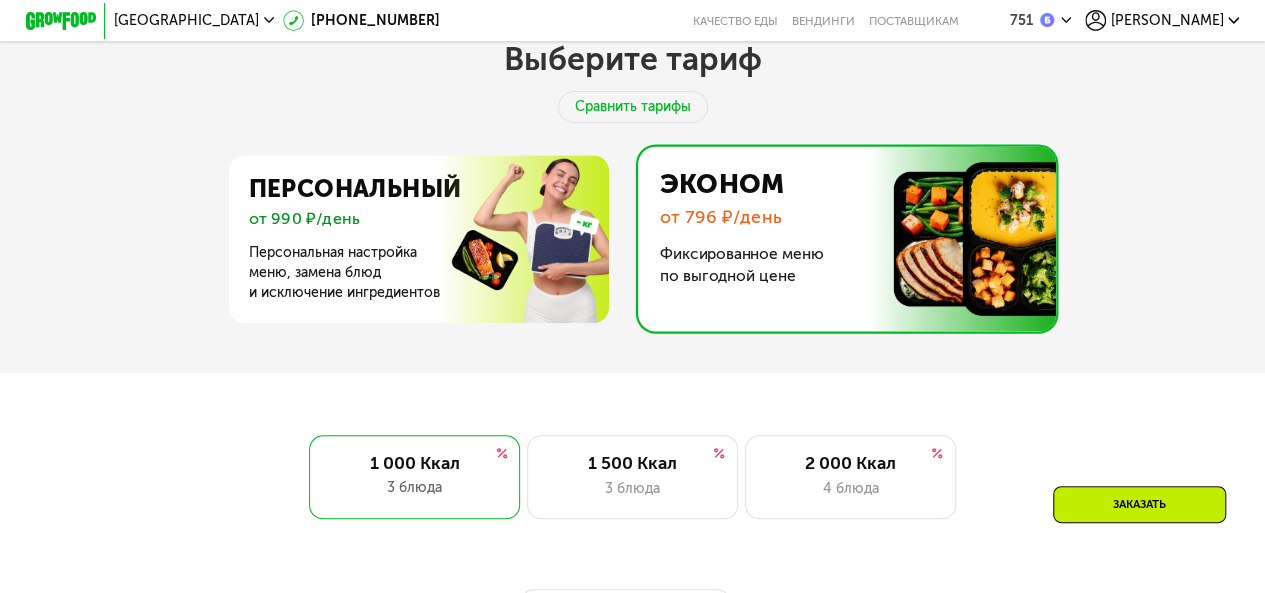 scroll, scrollTop: 848, scrollLeft: 0, axis: vertical 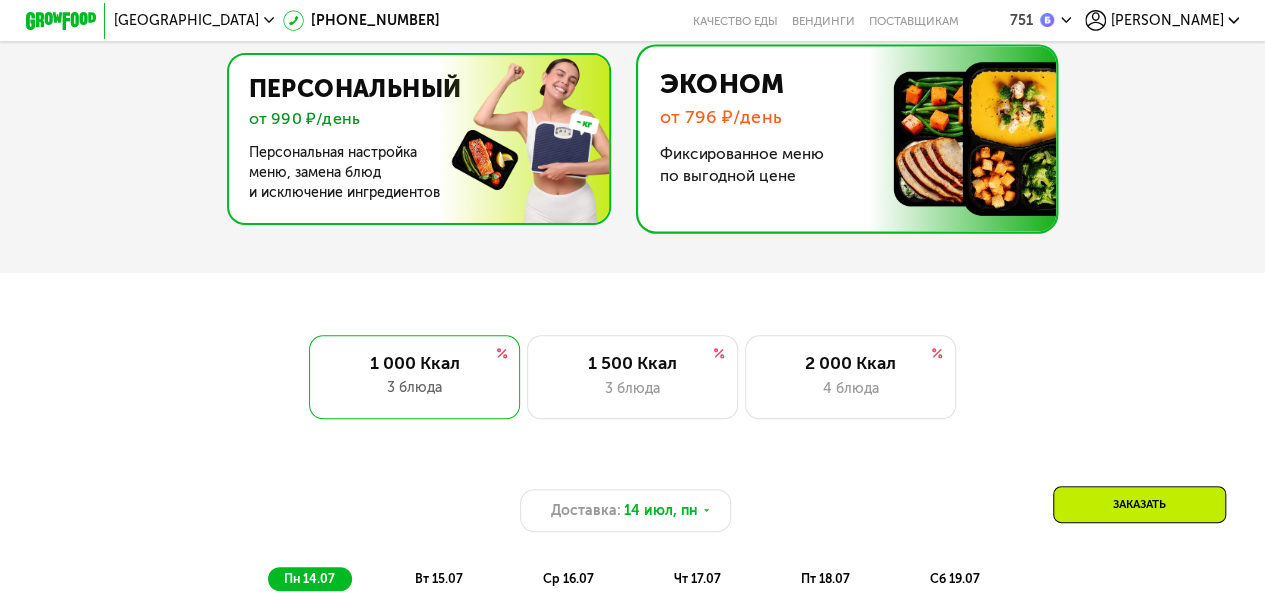 click at bounding box center (413, 139) 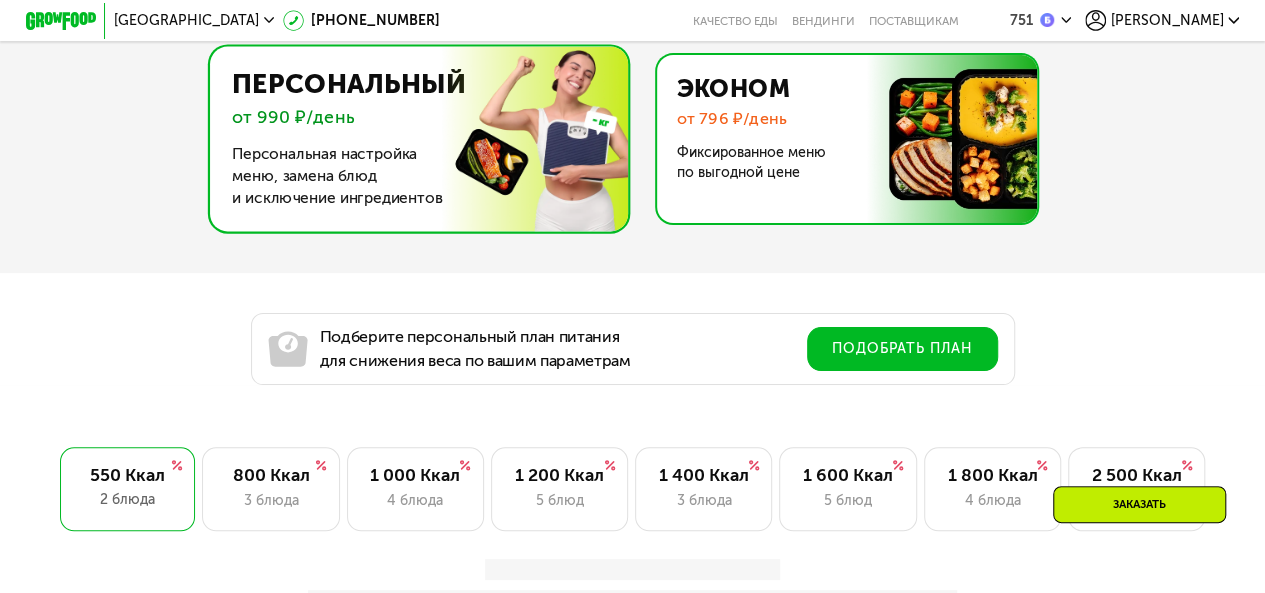 click at bounding box center (841, 139) 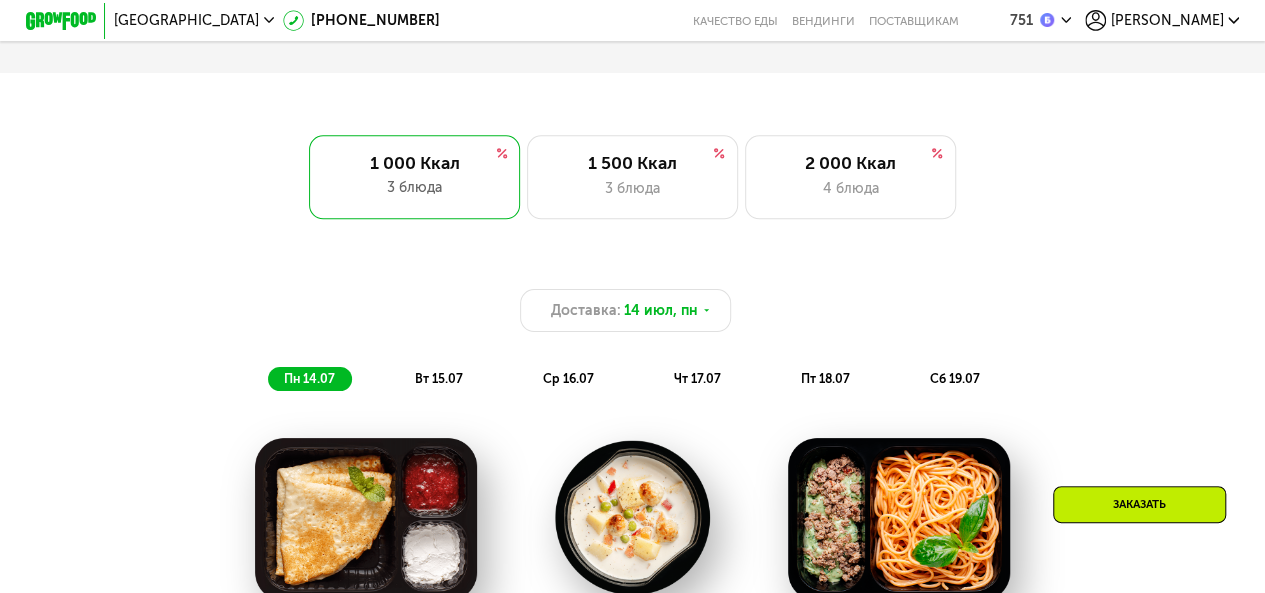 scroll, scrollTop: 1248, scrollLeft: 0, axis: vertical 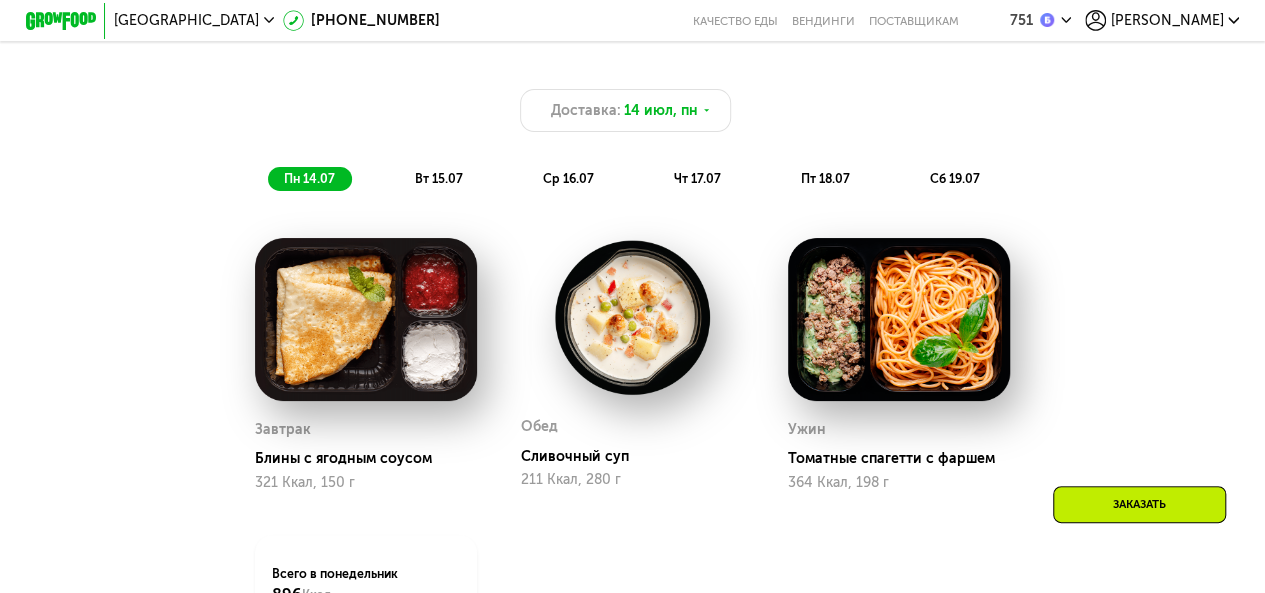 click on "вт 15.07" at bounding box center [439, 178] 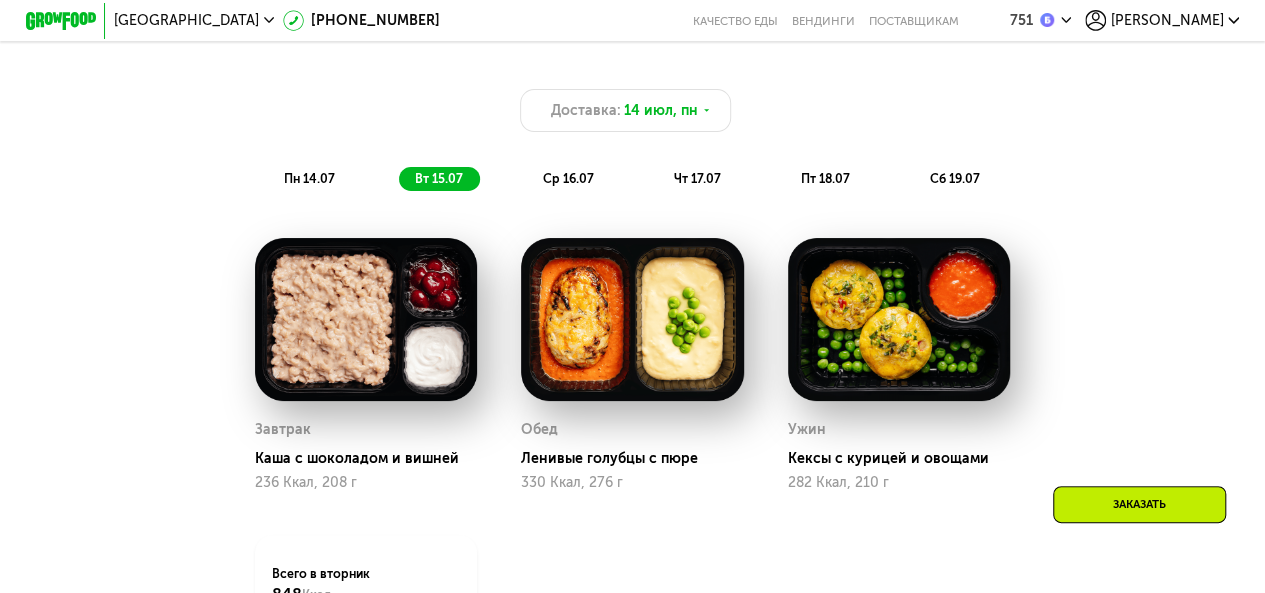 click on "пн 14.07 вт 15.07 ср 16.07 чт 17.07 пт 18.07 сб 19.07" at bounding box center (632, 179) 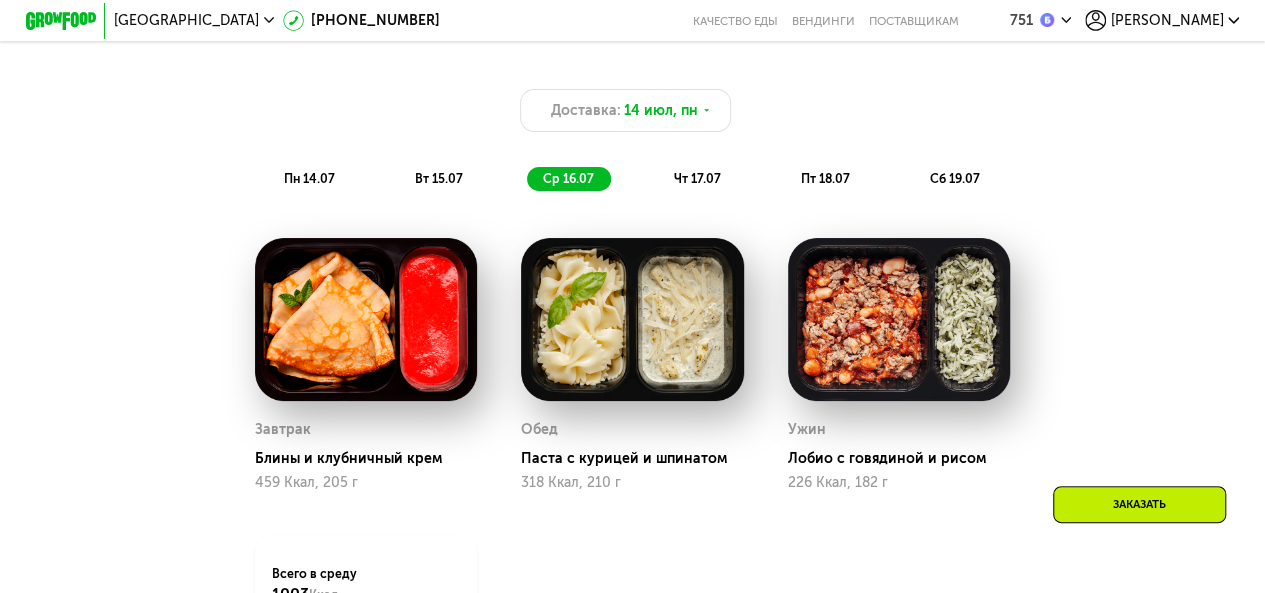 click on "чт 17.07" at bounding box center (697, 178) 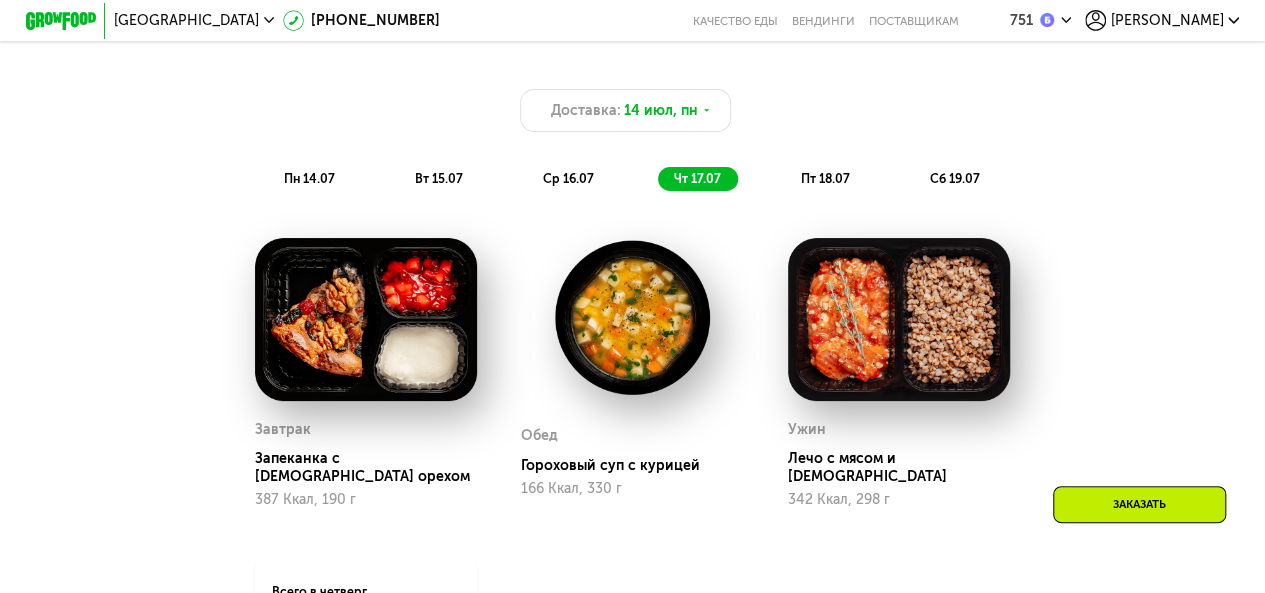drag, startPoint x: 806, startPoint y: 191, endPoint x: 792, endPoint y: 192, distance: 14.035668 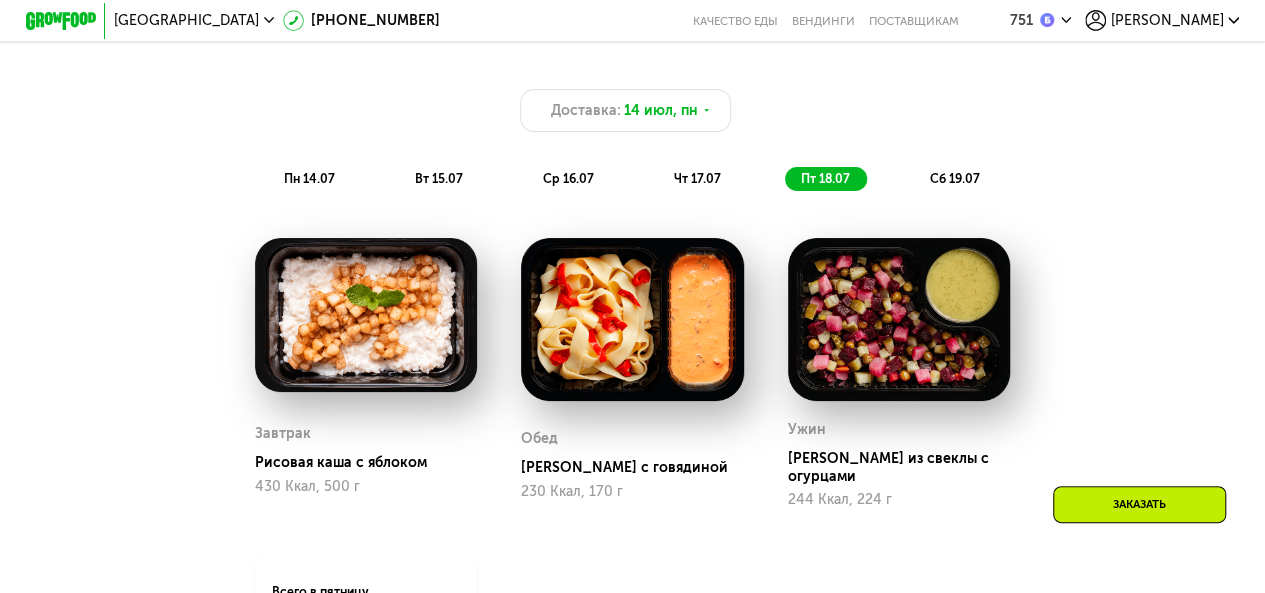 scroll, scrollTop: 948, scrollLeft: 0, axis: vertical 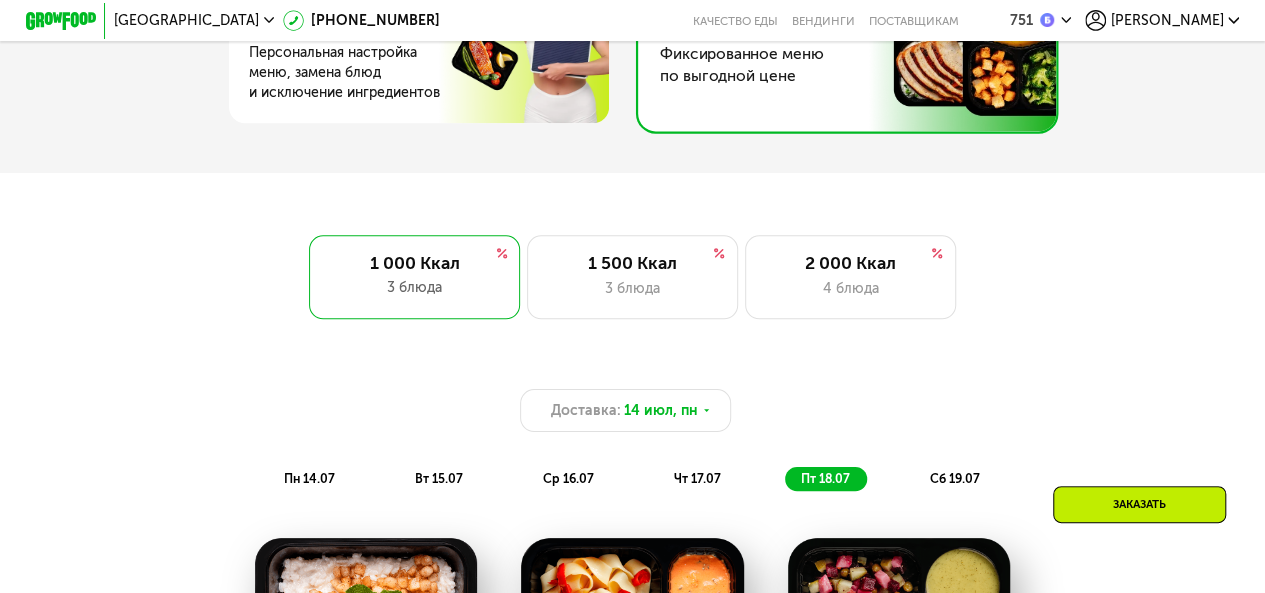 click on "[PERSON_NAME]" at bounding box center (1167, 21) 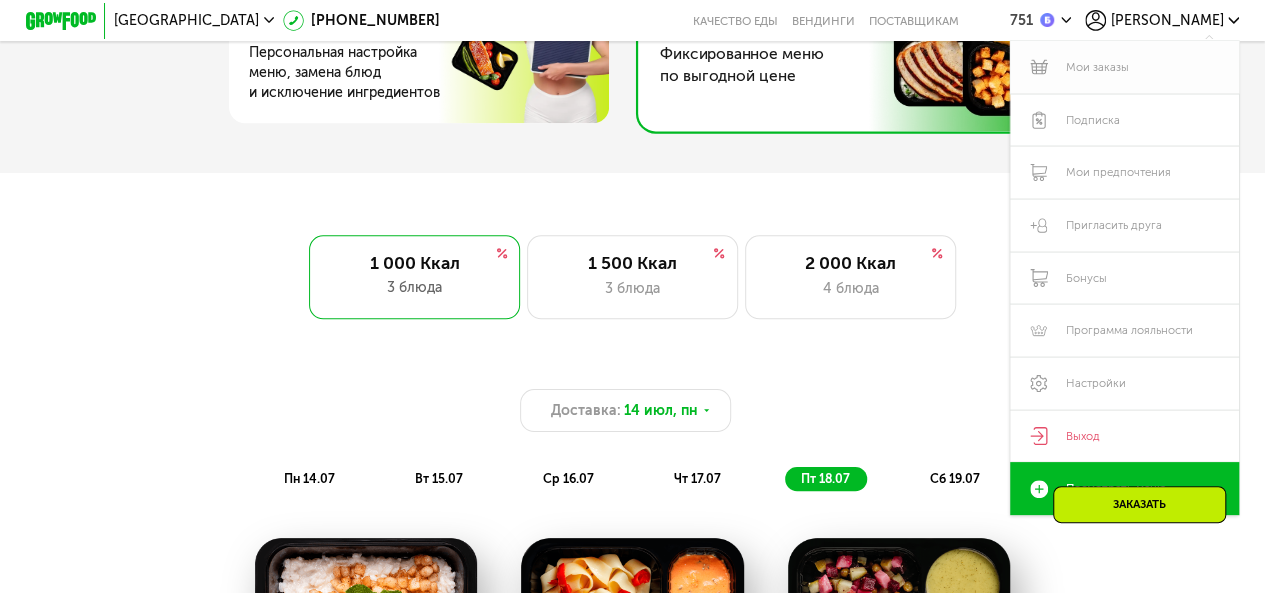 click on "Мои заказы" at bounding box center (1124, 67) 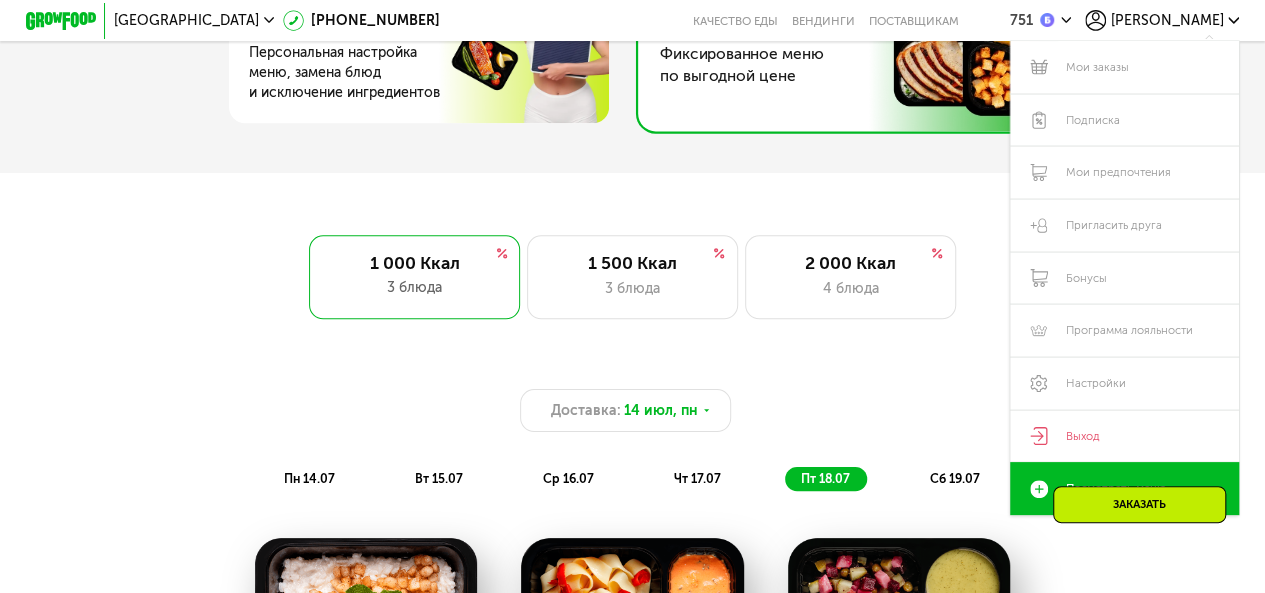scroll, scrollTop: 648, scrollLeft: 0, axis: vertical 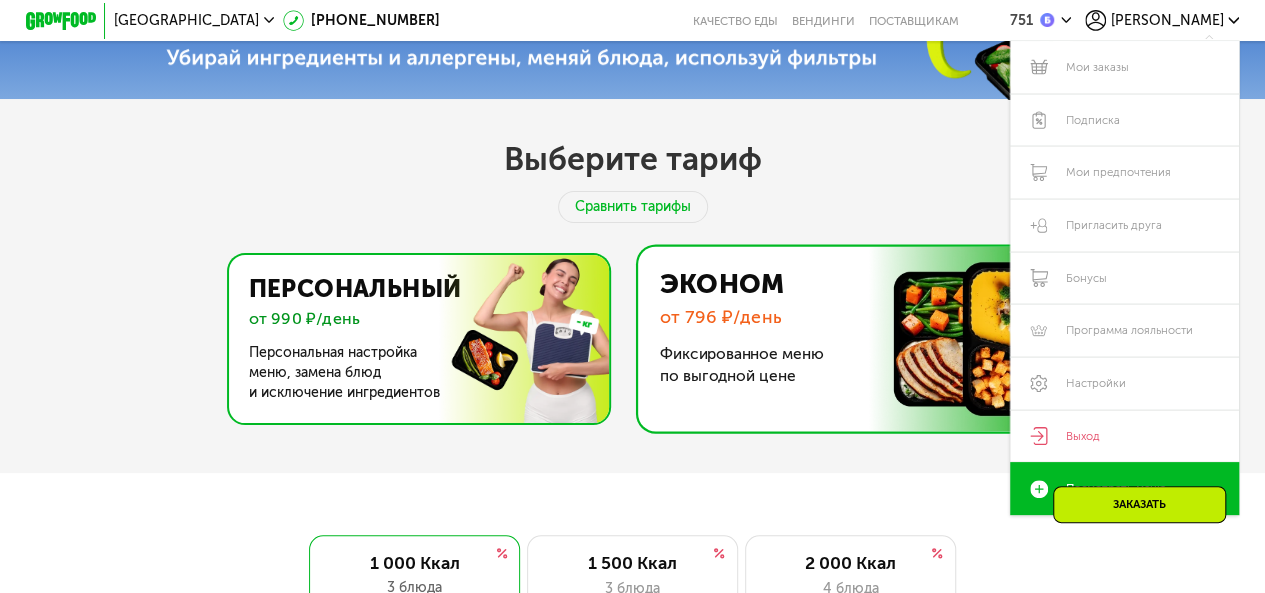 click at bounding box center (413, 339) 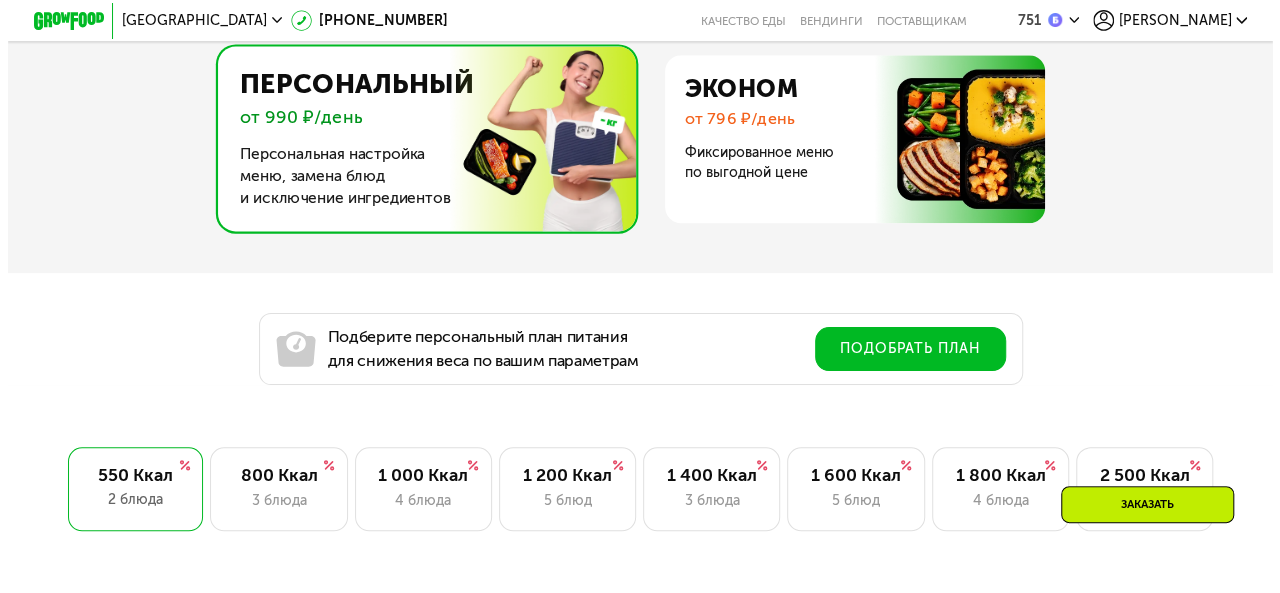 scroll, scrollTop: 948, scrollLeft: 0, axis: vertical 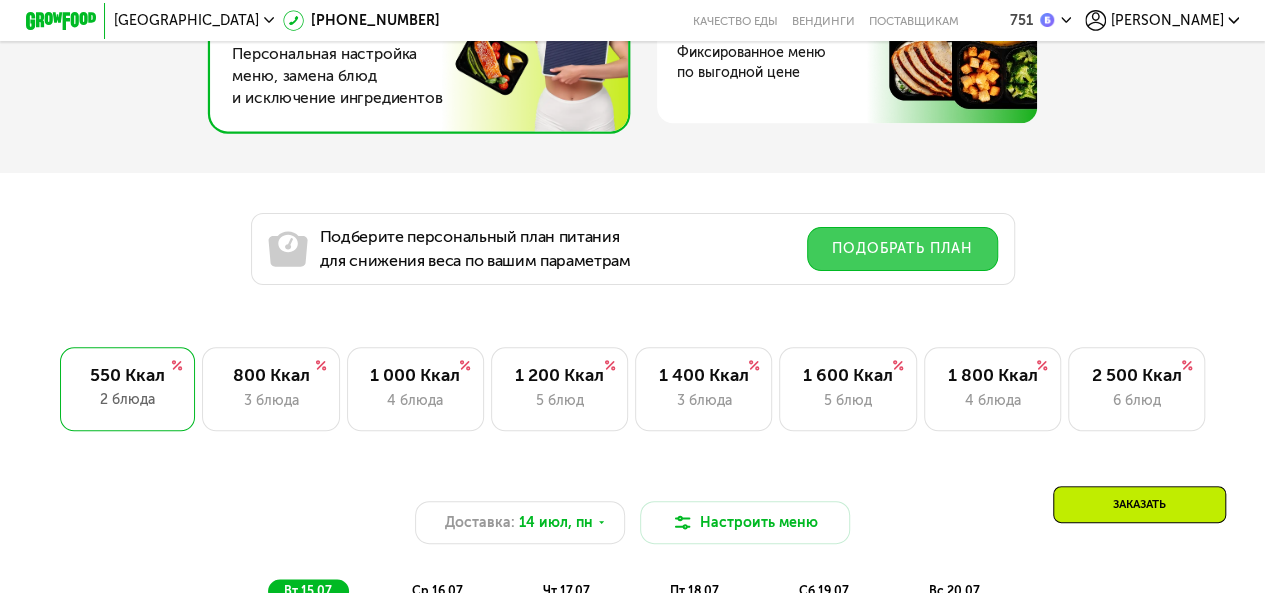 click on "Подобрать план" at bounding box center (902, 249) 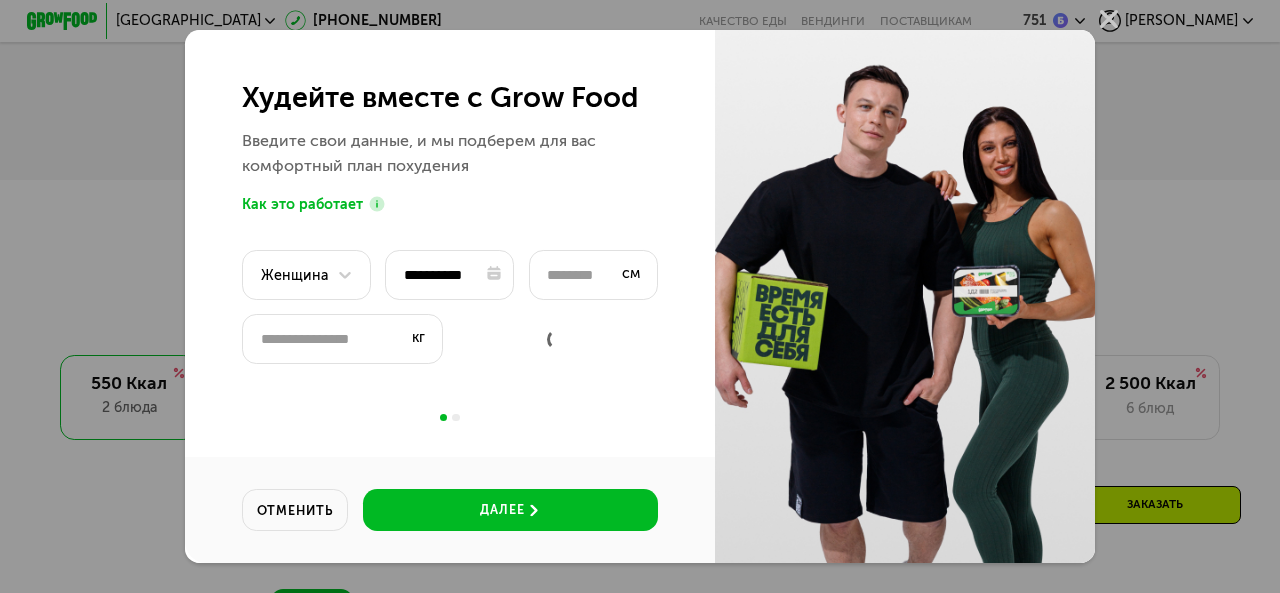 scroll, scrollTop: 0, scrollLeft: 0, axis: both 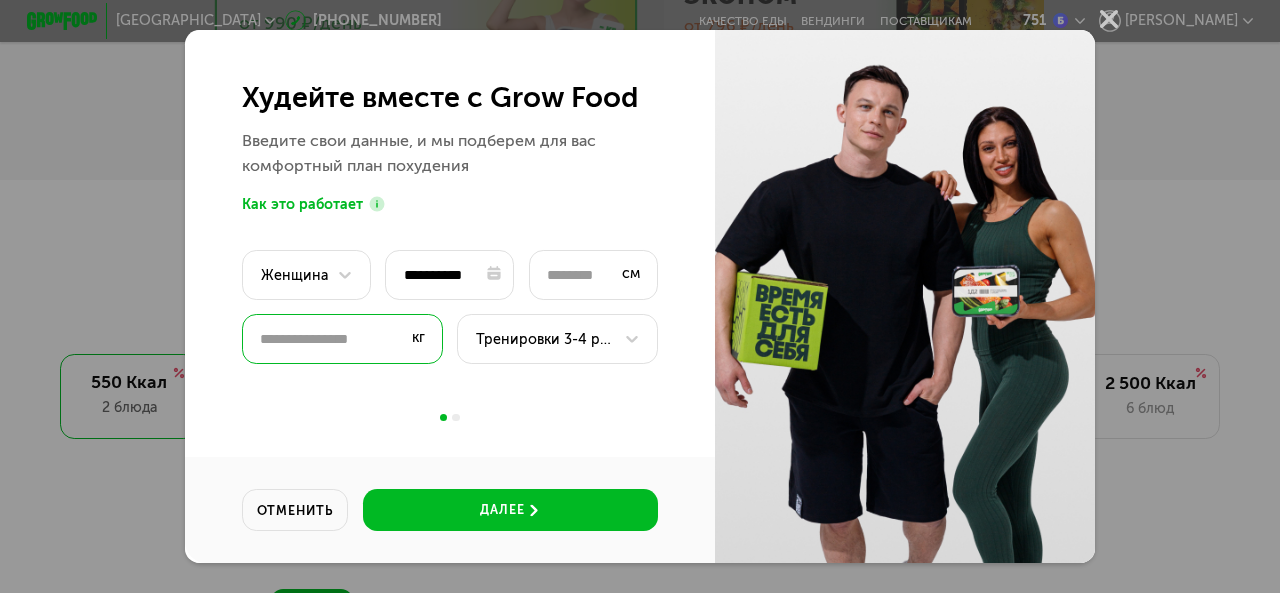 click on "****" at bounding box center (342, 339) 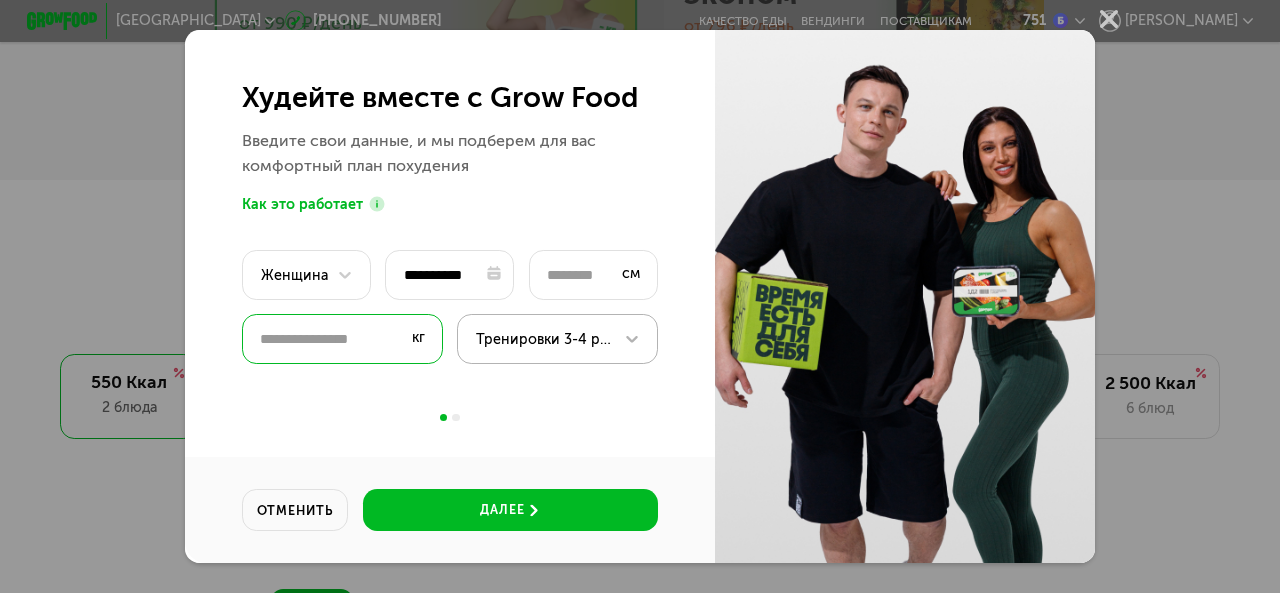 type on "****" 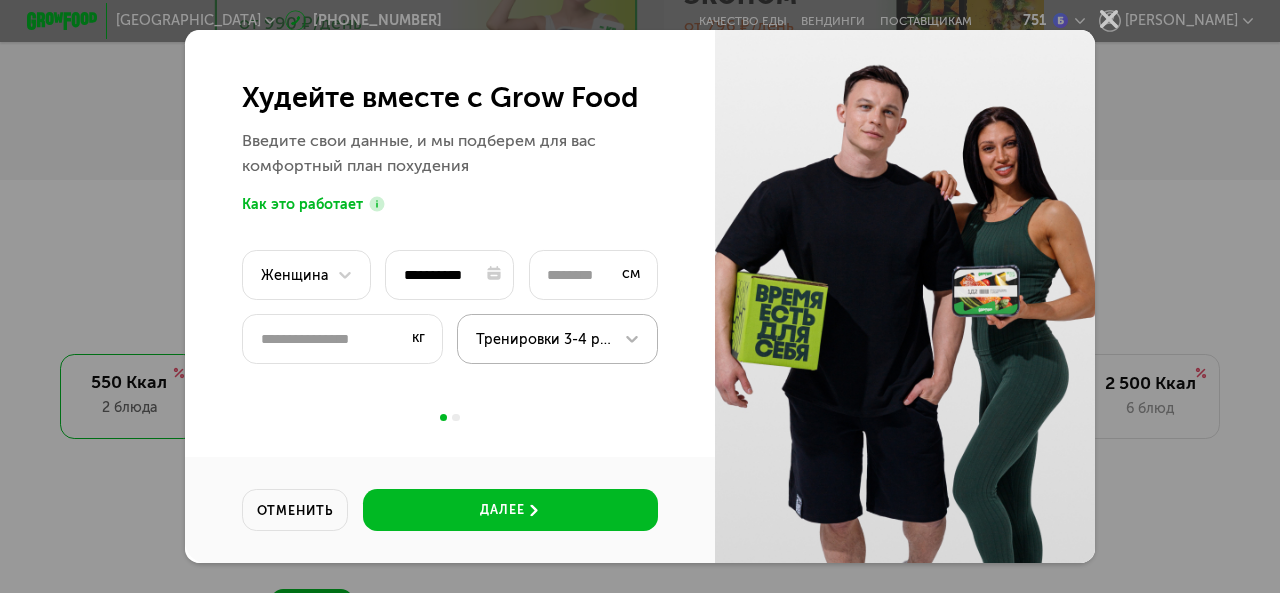 click on "Тренировки 3-4 раза в неделю" at bounding box center (544, 339) 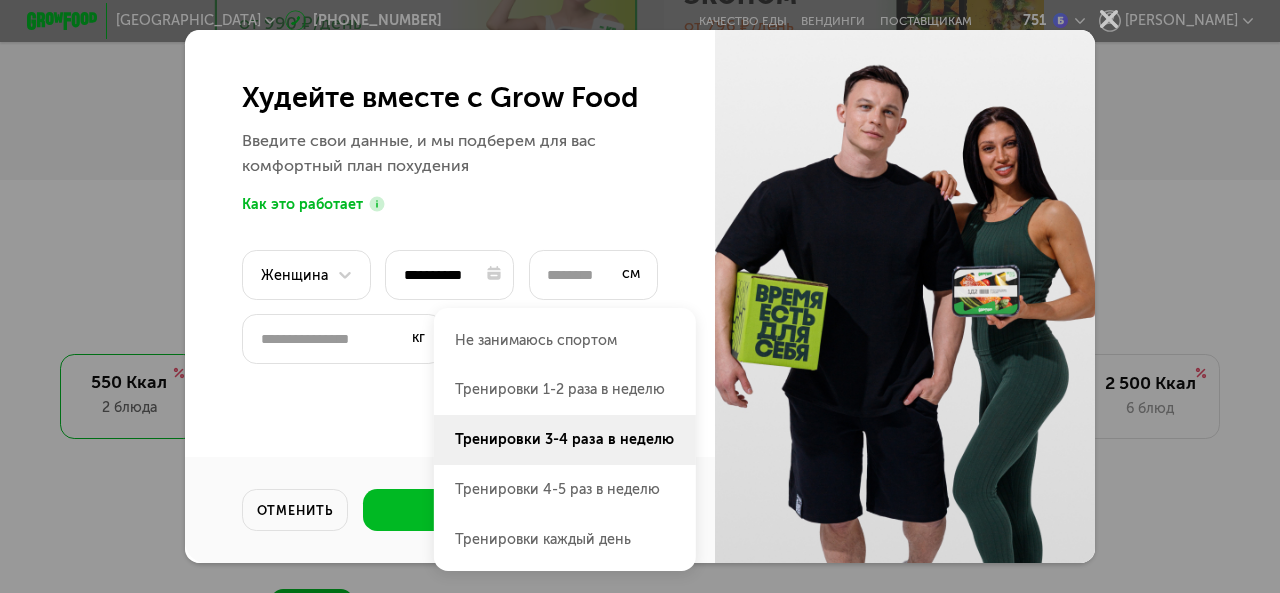 click on "Тренировки 3-4 раза в неделю" 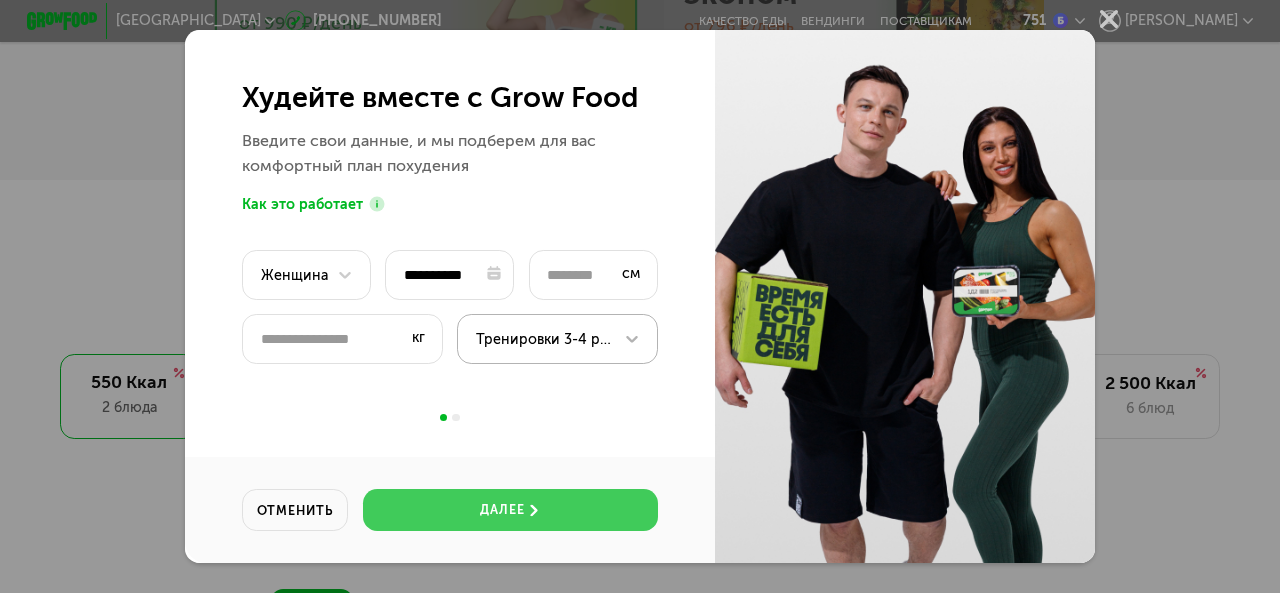 click on "далее" at bounding box center (502, 510) 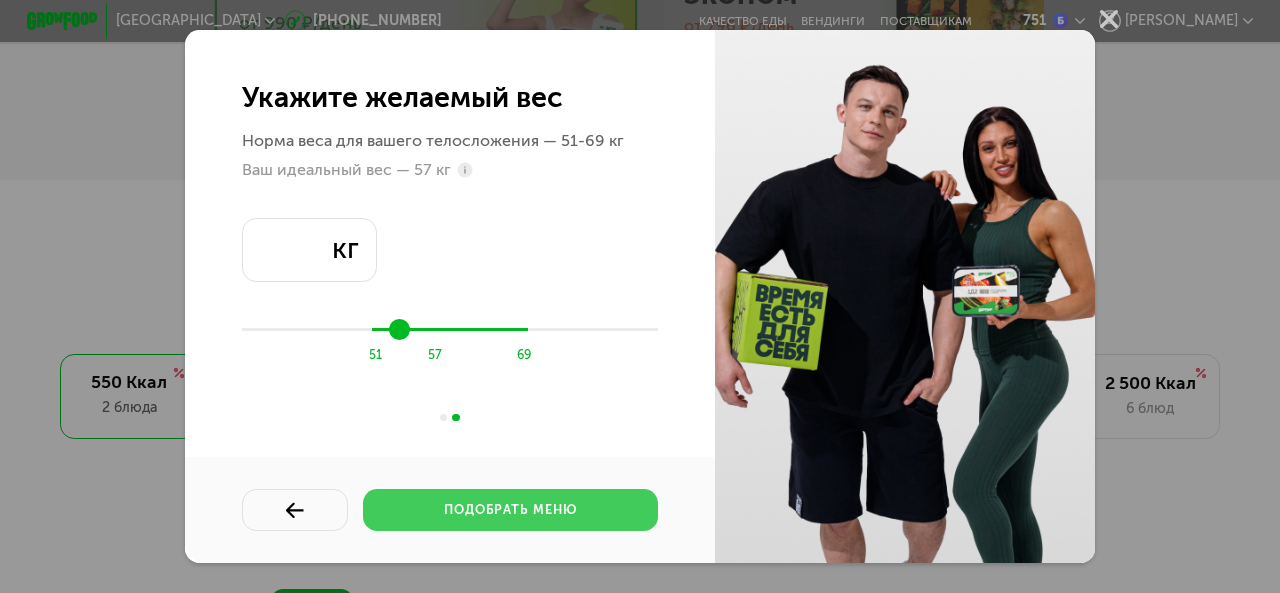 click on "подобрать меню" 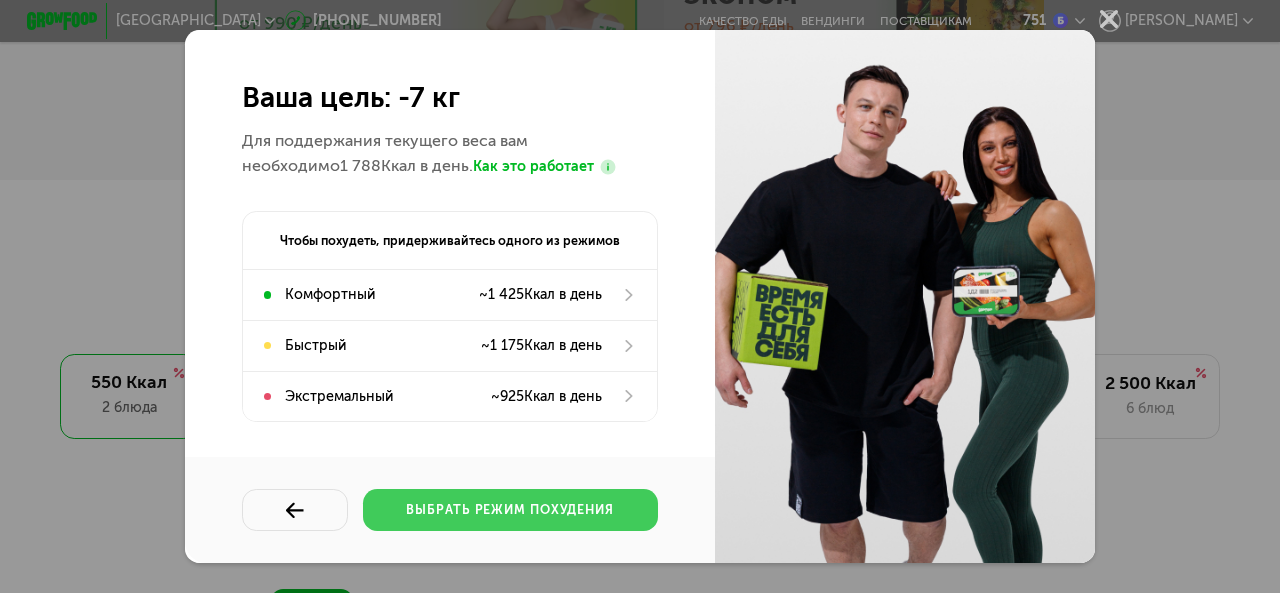 click on "выбрать режим похудения" at bounding box center [510, 510] 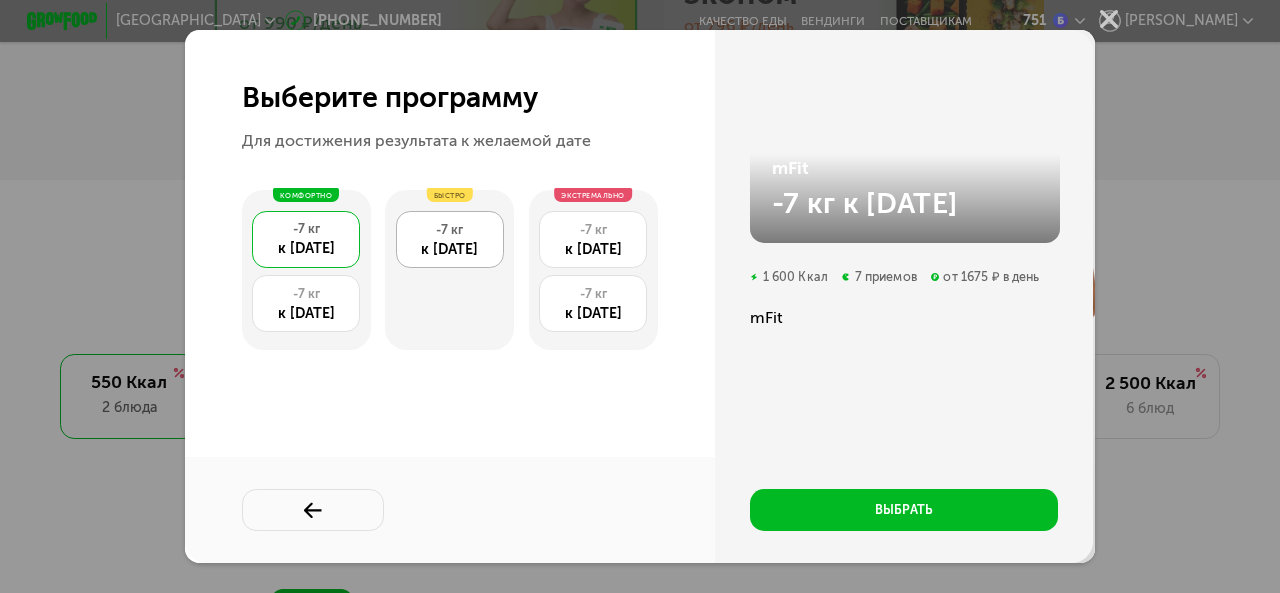 click on "к 08 ноя" at bounding box center [450, 249] 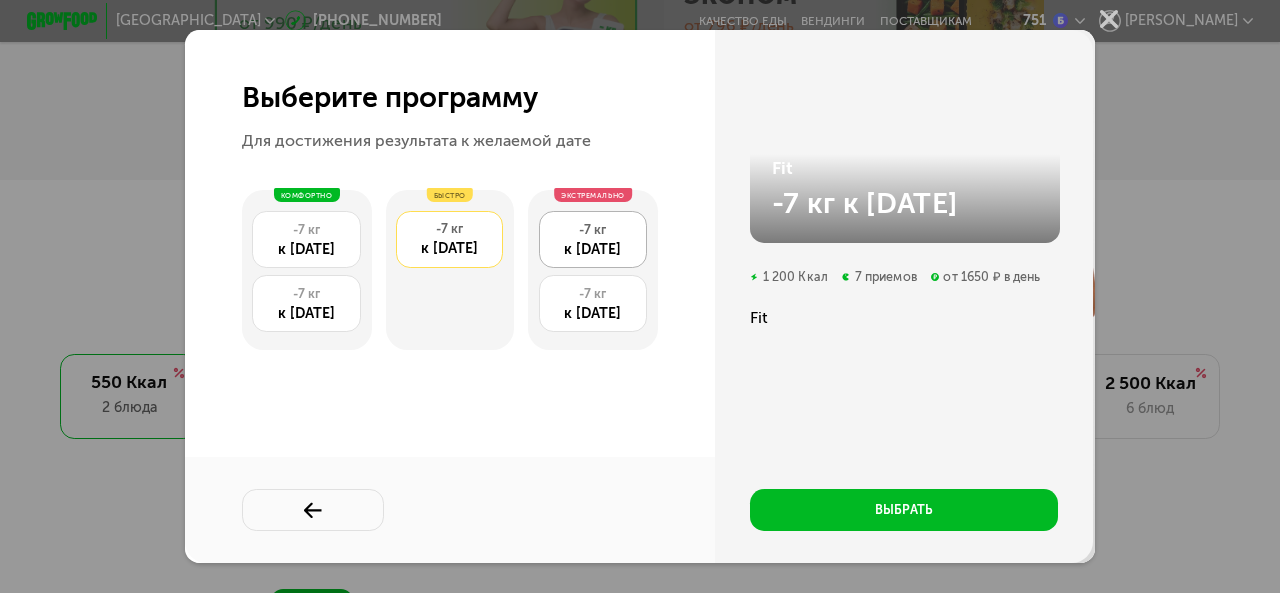 click on "к 21 сен" at bounding box center [593, 249] 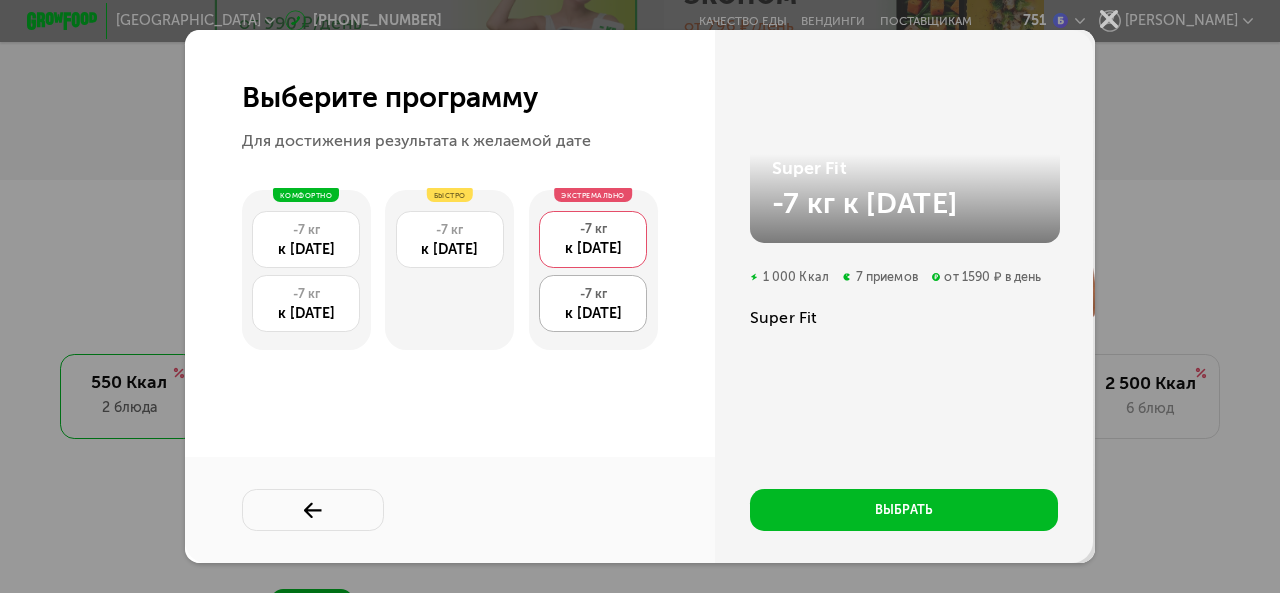 click on "к 09 сен" at bounding box center [593, 313] 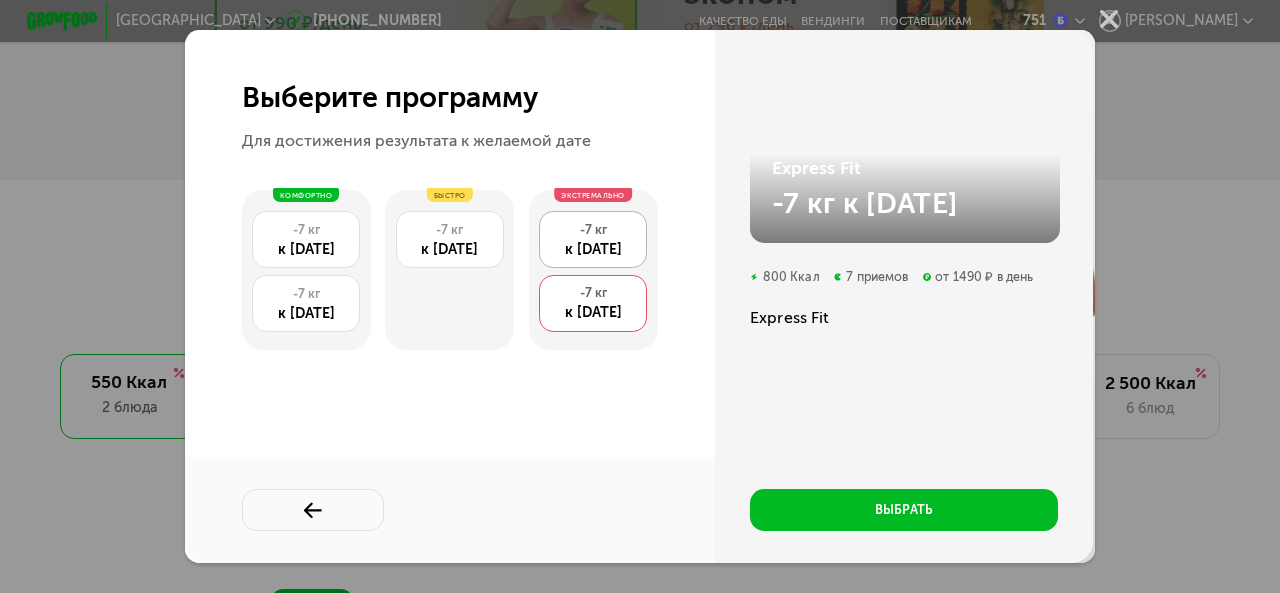 click on "к 21 сен" at bounding box center (593, 249) 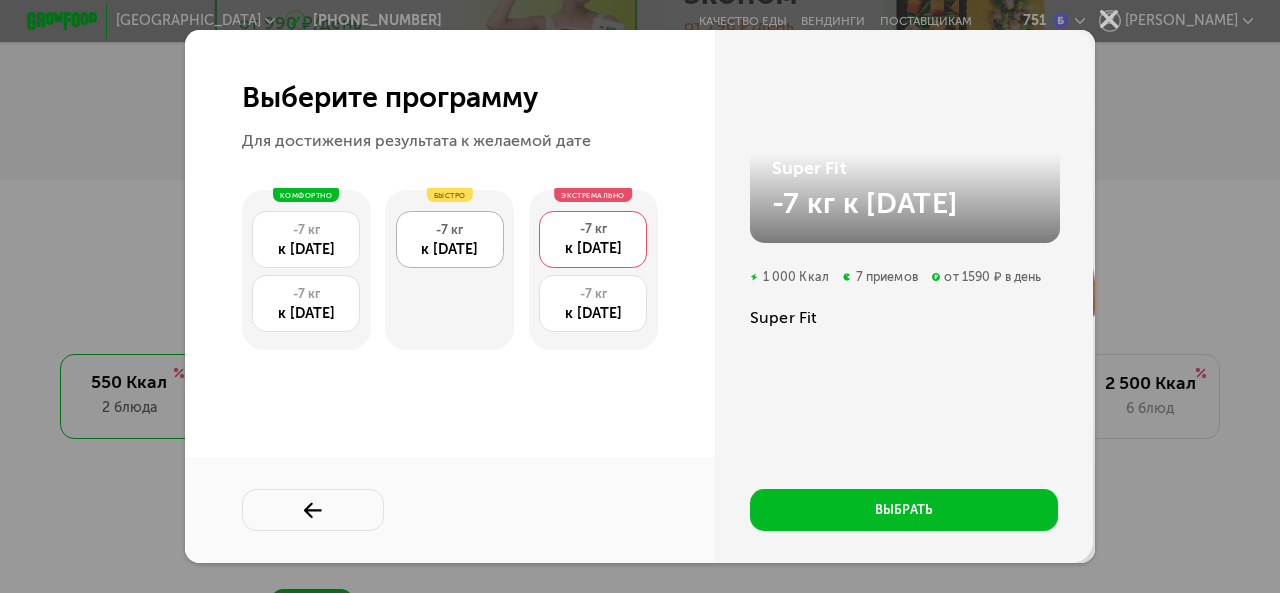 click on "-7 кг" at bounding box center [450, 230] 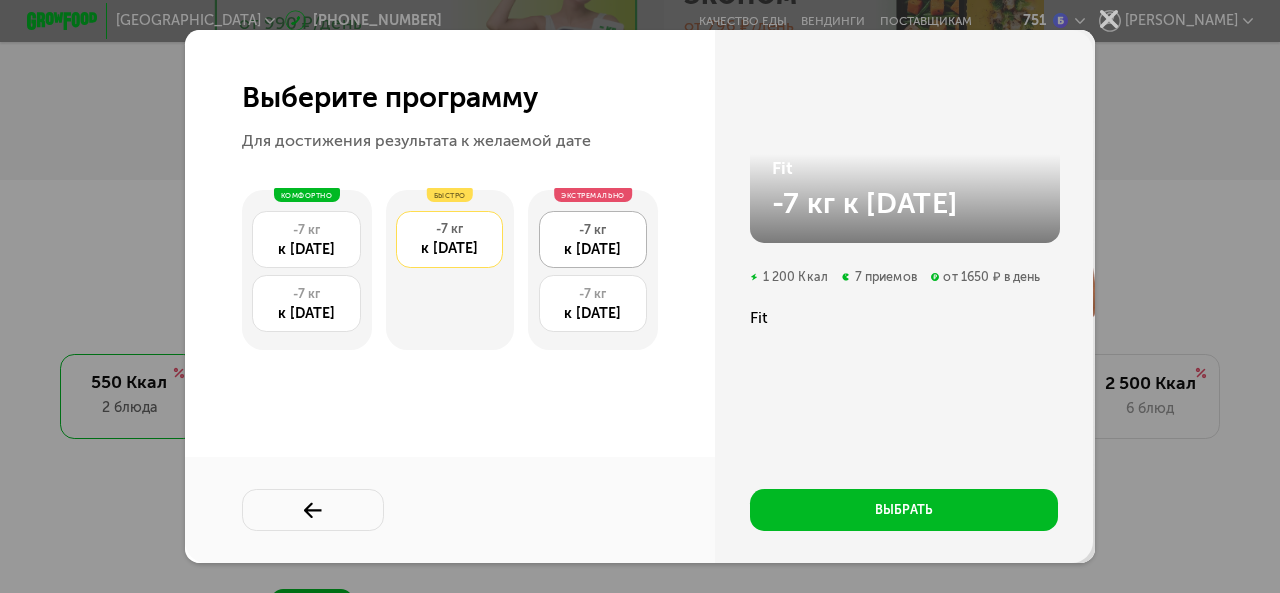 click on "-7 кг" at bounding box center (593, 230) 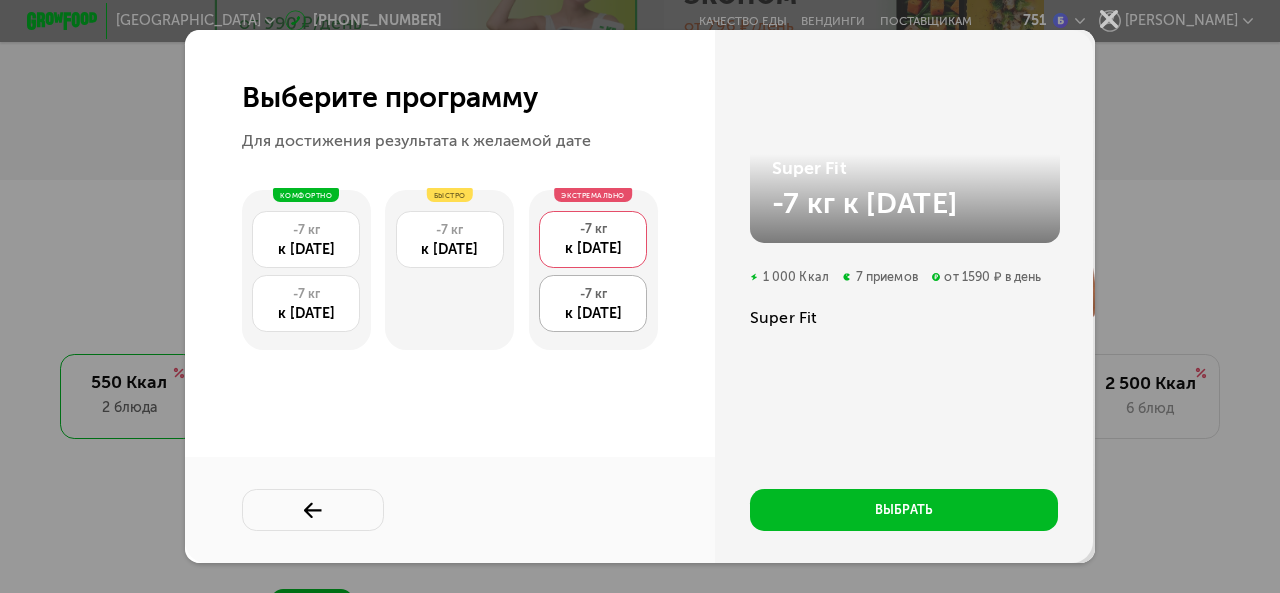 click on "к 09 сен" at bounding box center (593, 313) 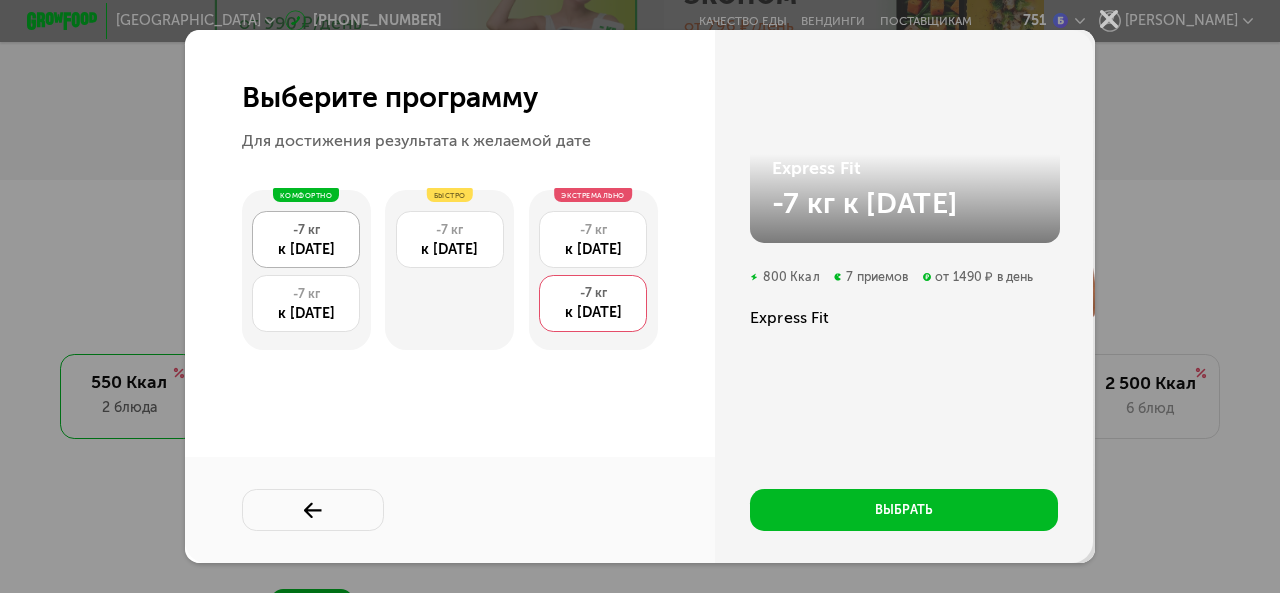 click on "к 01 апр" at bounding box center (306, 249) 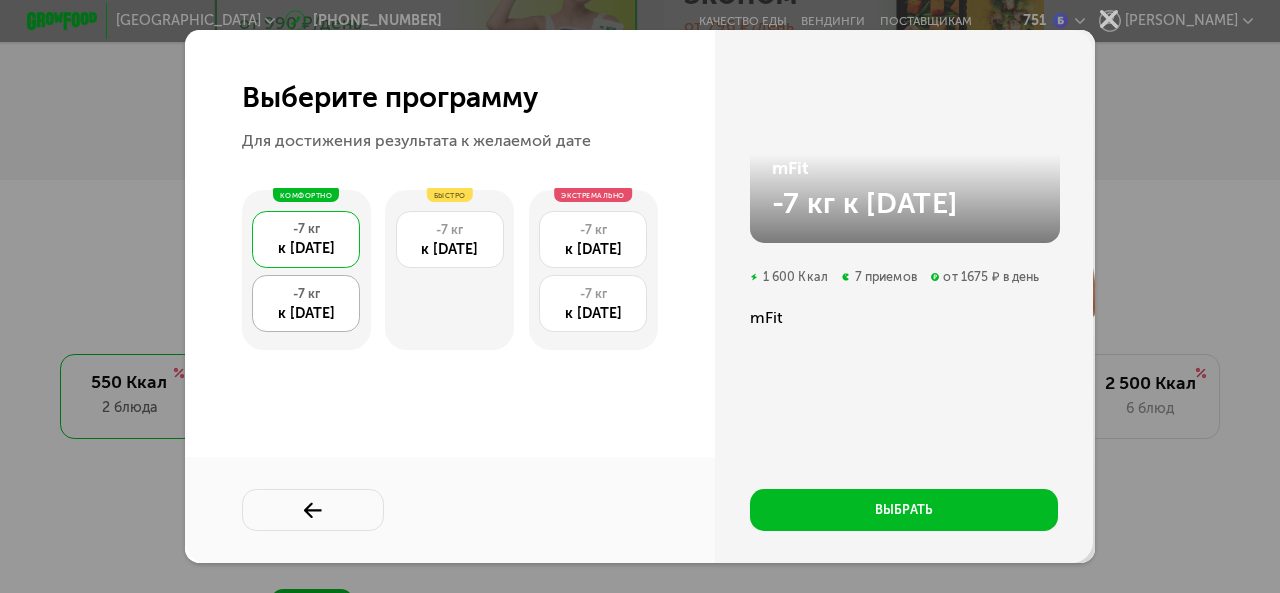 click on "-7 кг" at bounding box center (306, 294) 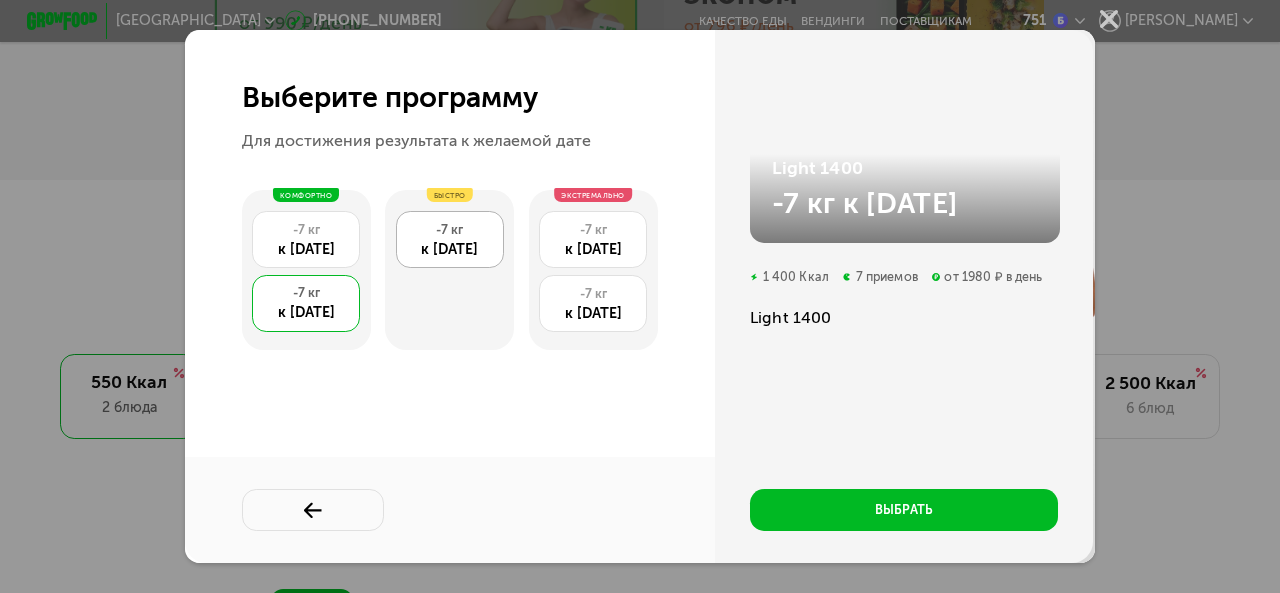 click on "к 08 ноя" at bounding box center [450, 249] 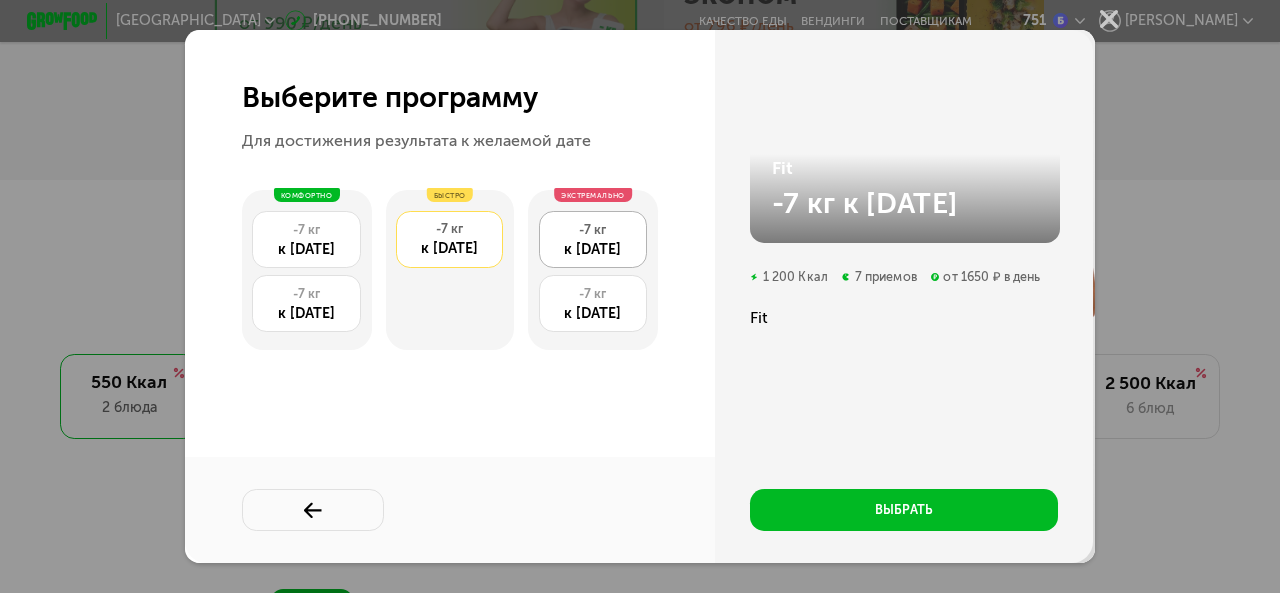 click on "к 21 сен" at bounding box center [593, 249] 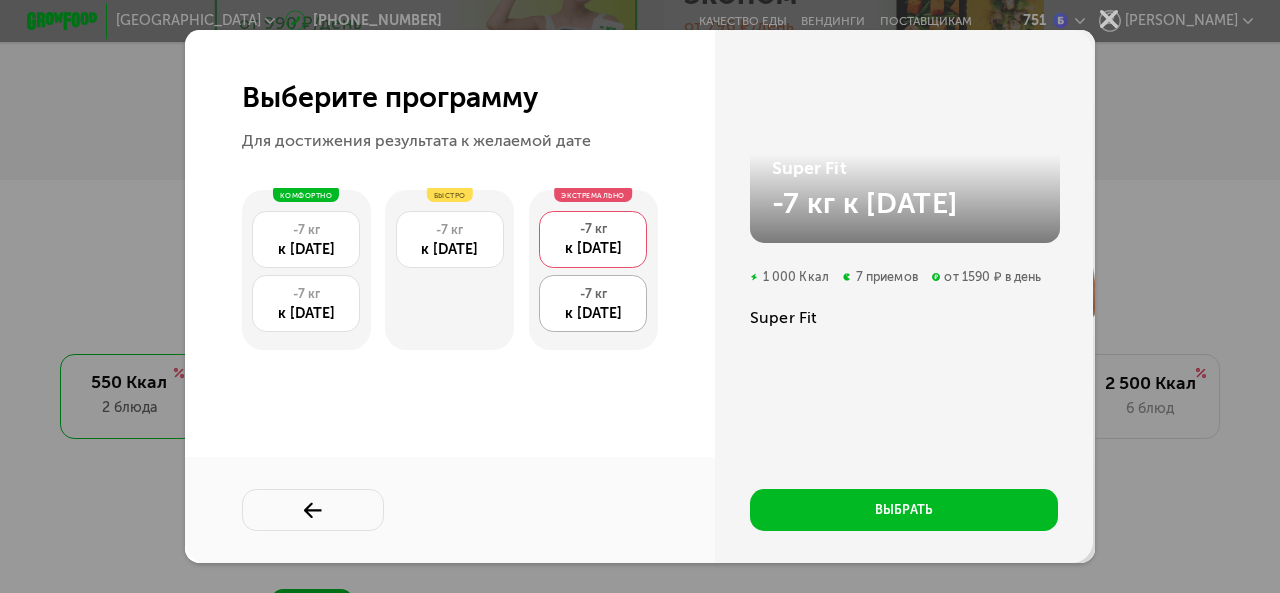 click on "к 09 сен" at bounding box center [593, 313] 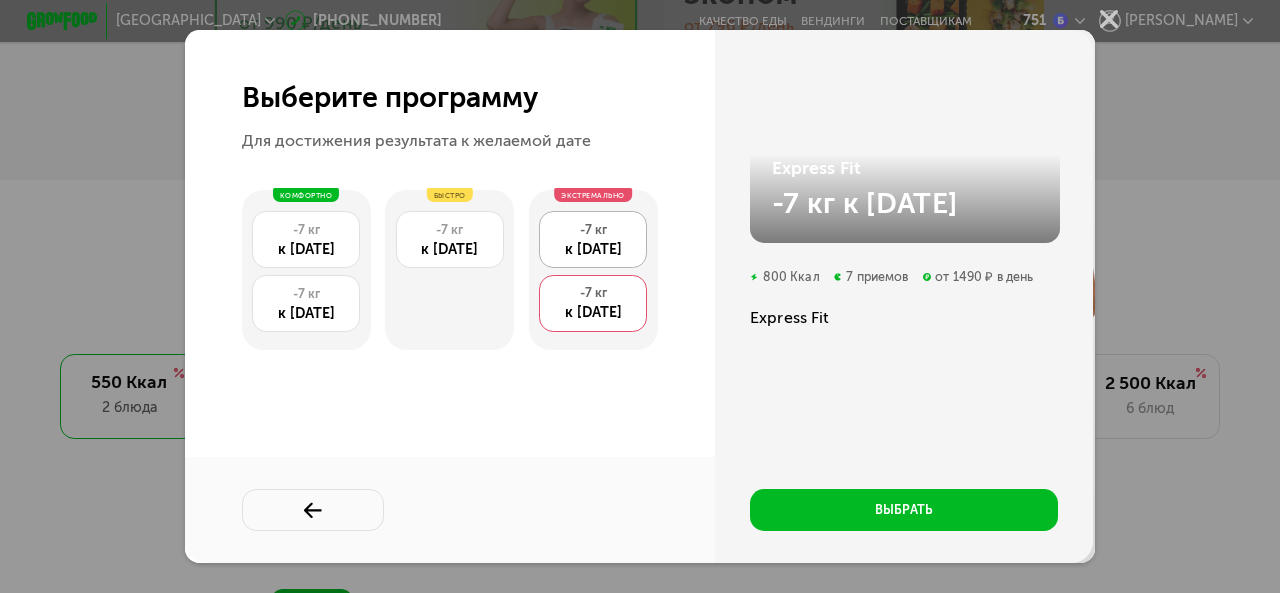 click on "-7 кг" at bounding box center [593, 230] 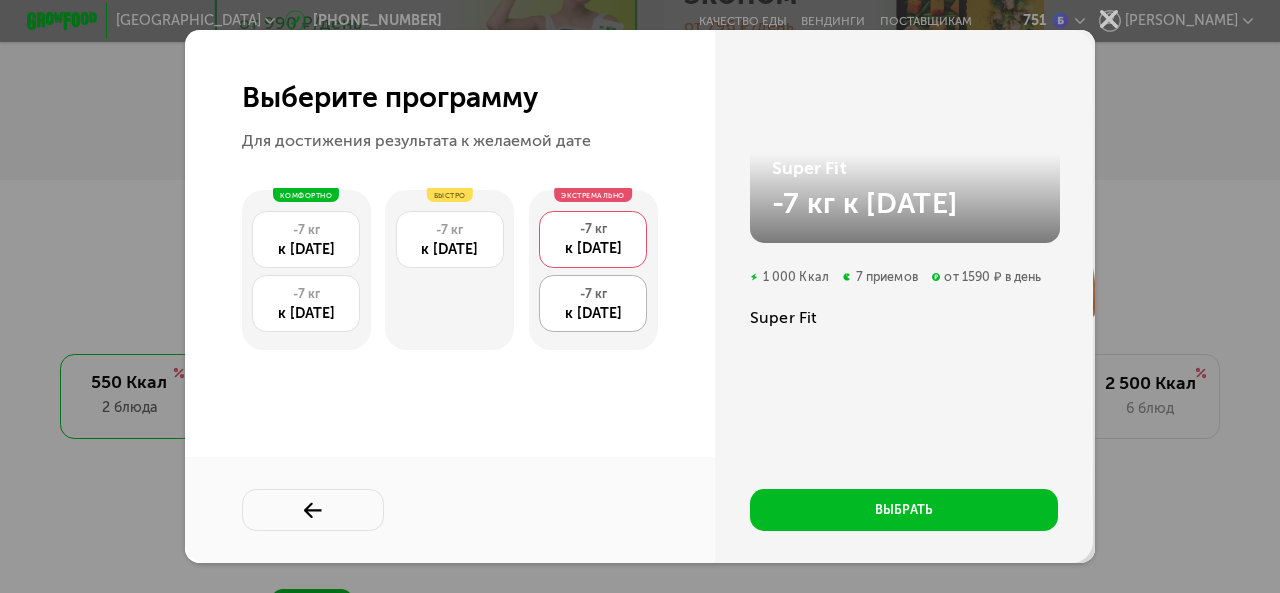 click on "-7 кг" at bounding box center [593, 294] 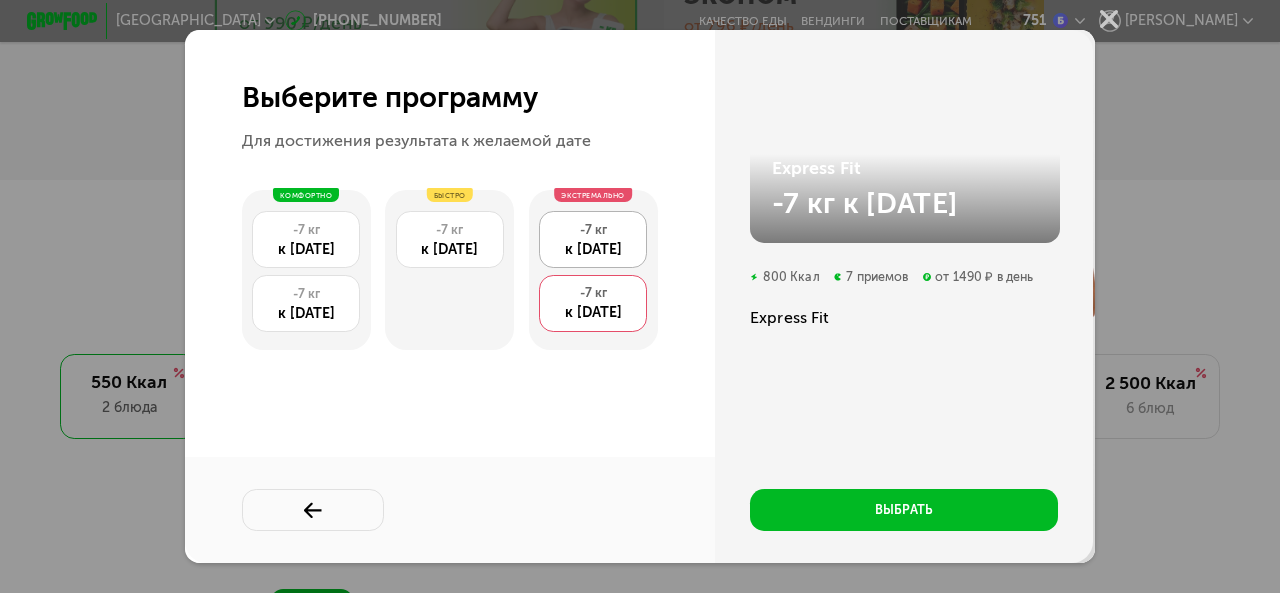 drag, startPoint x: 577, startPoint y: 257, endPoint x: 564, endPoint y: 249, distance: 15.264338 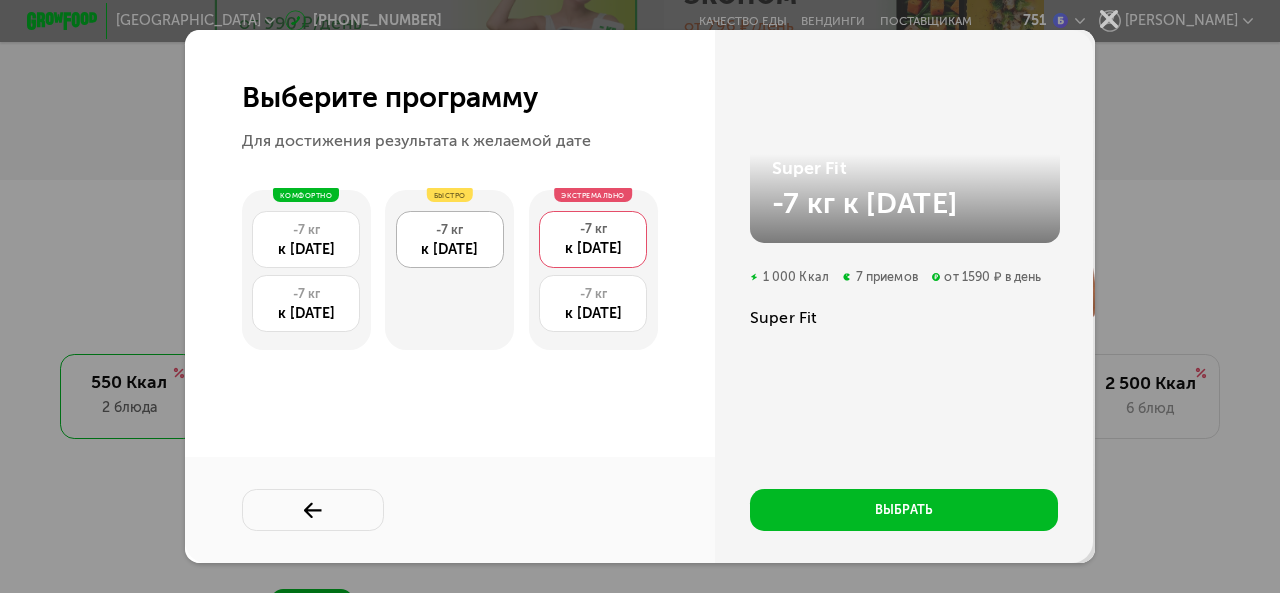 click on "-7 кг" at bounding box center [450, 230] 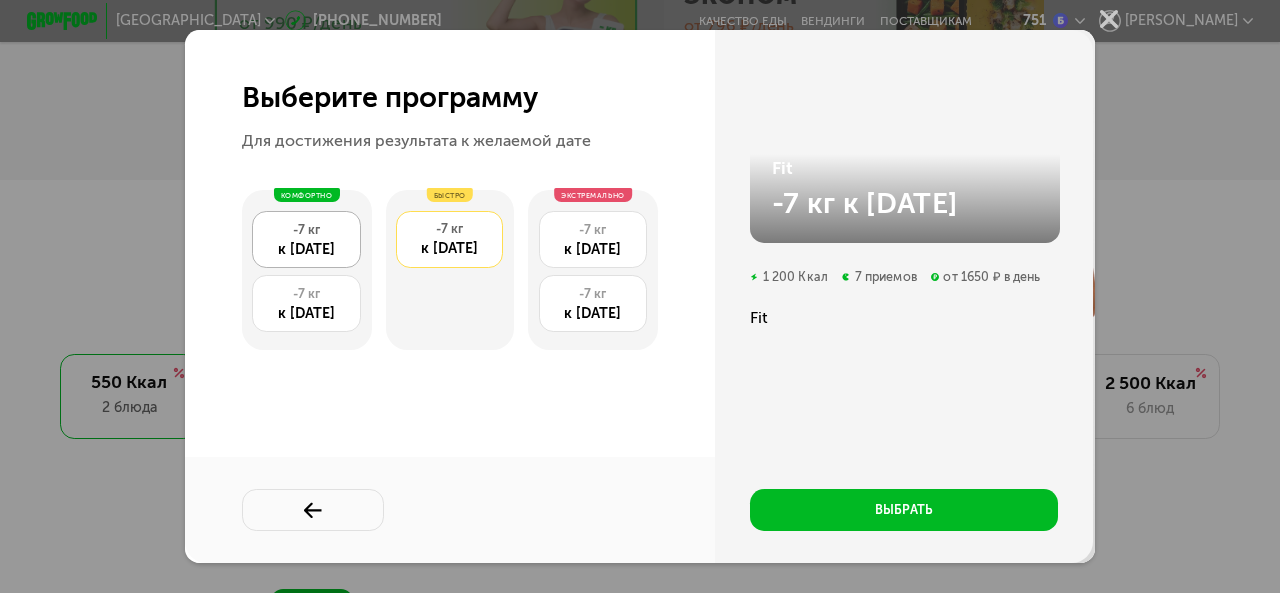 click on "-7 кг" at bounding box center (306, 230) 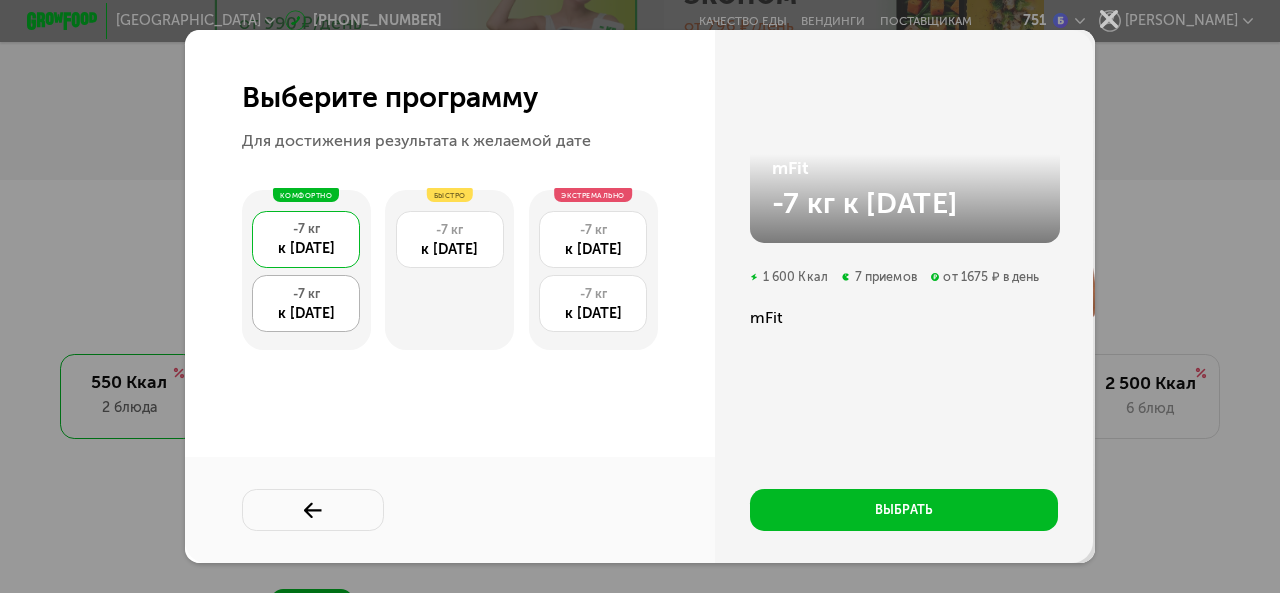 click on "-7 кг" at bounding box center [306, 294] 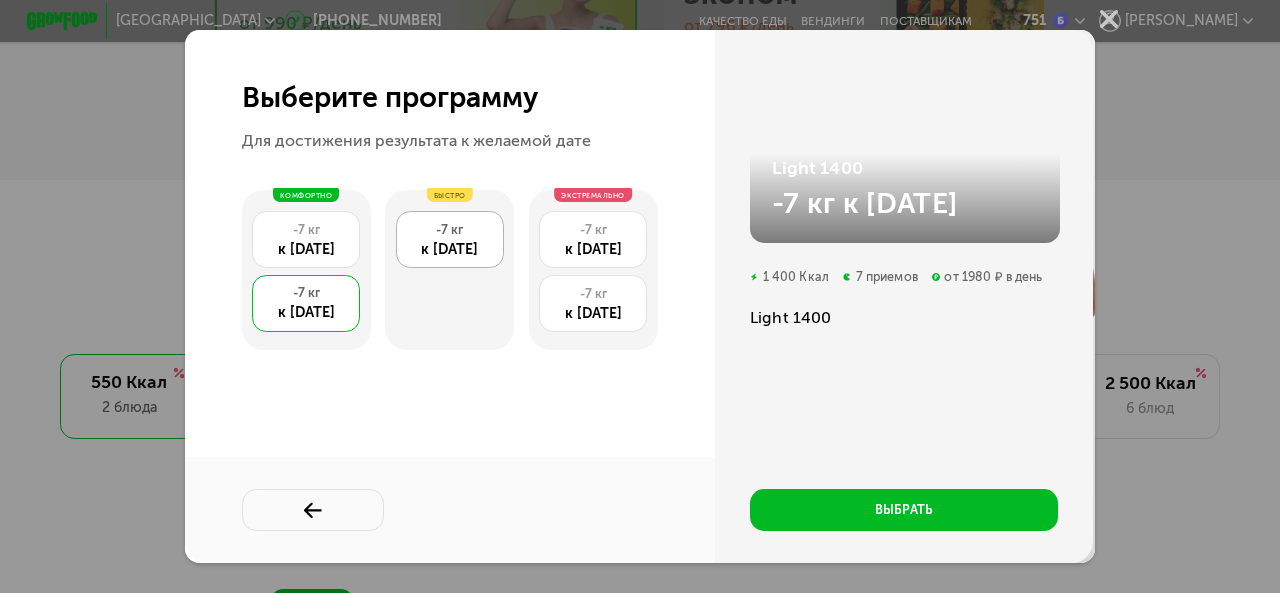 click on "к 08 ноя" at bounding box center [450, 249] 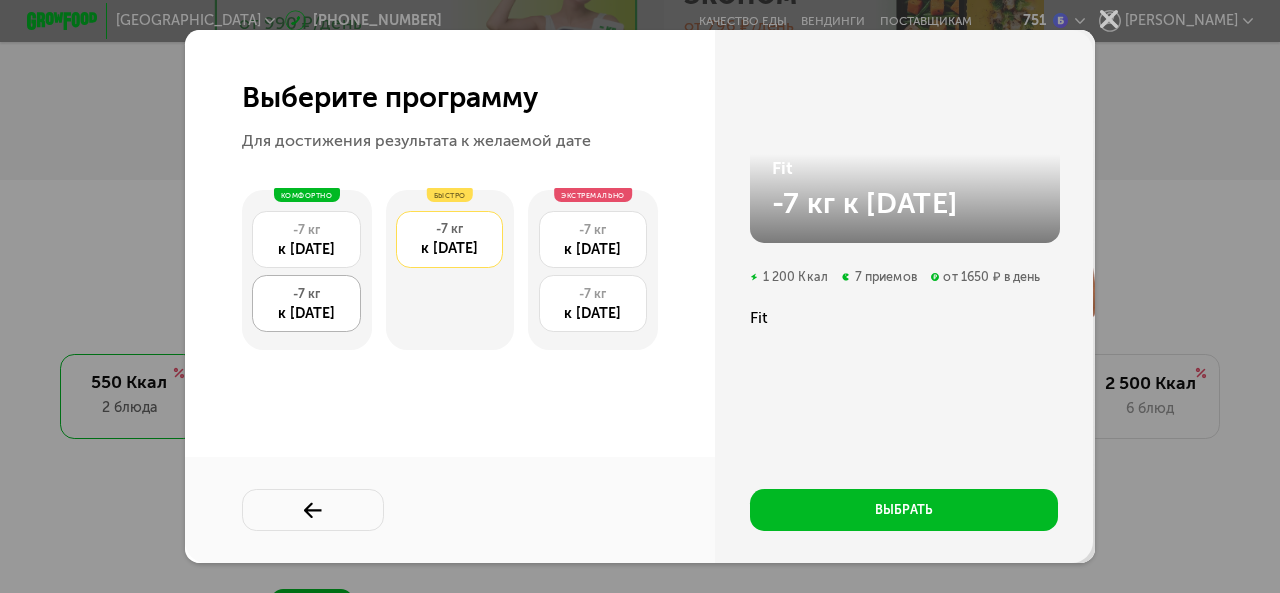 click on "-7 кг" at bounding box center [306, 294] 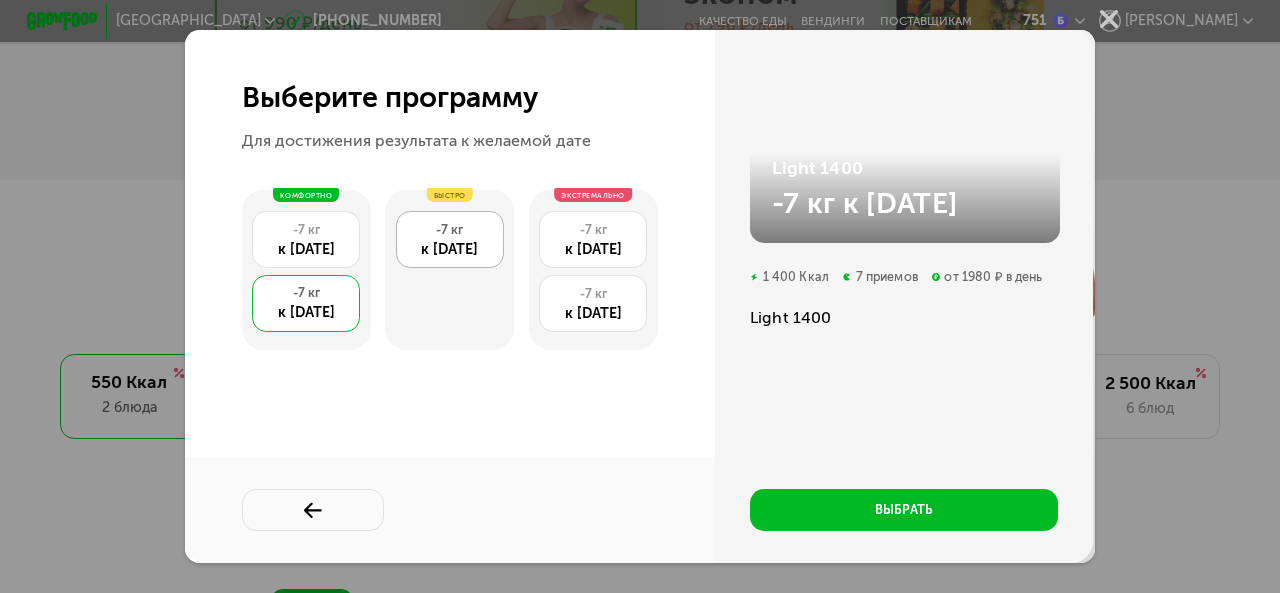 click on "к 08 ноя" at bounding box center [450, 249] 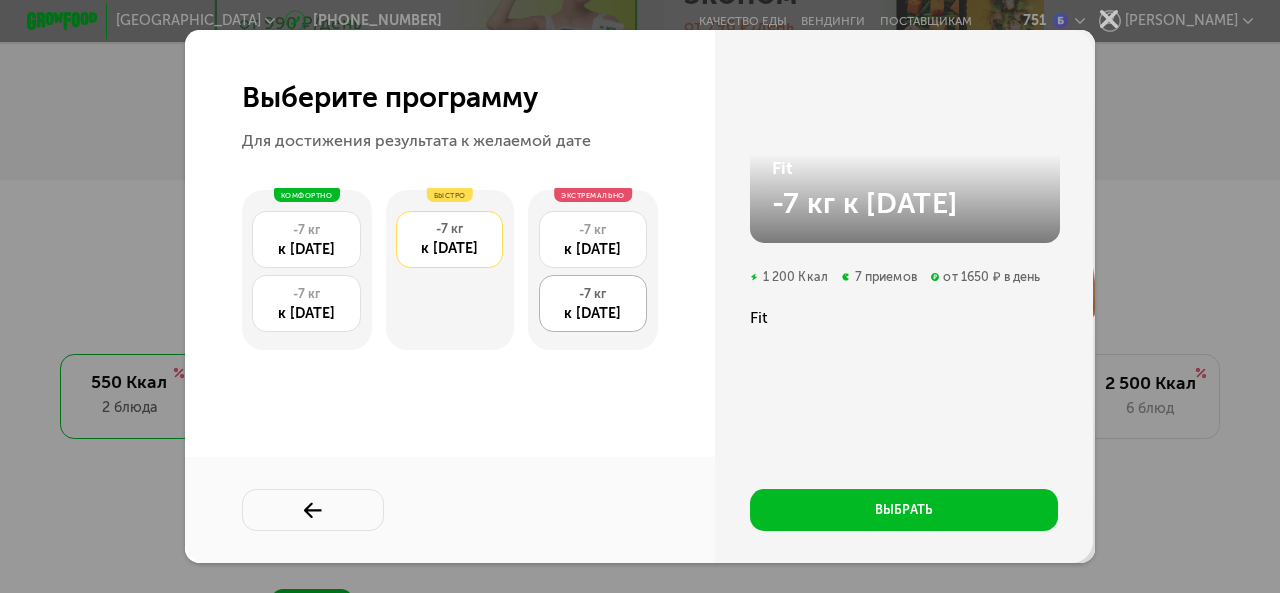 click on "к 09 сен" at bounding box center [593, 313] 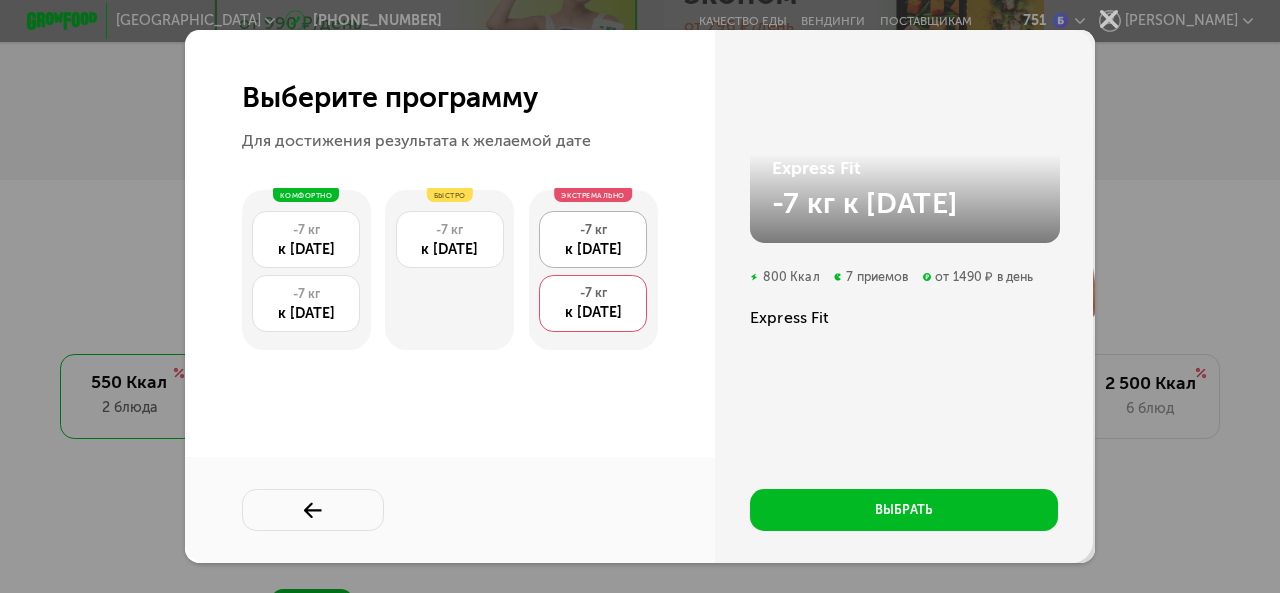click on "к 21 сен" at bounding box center (593, 249) 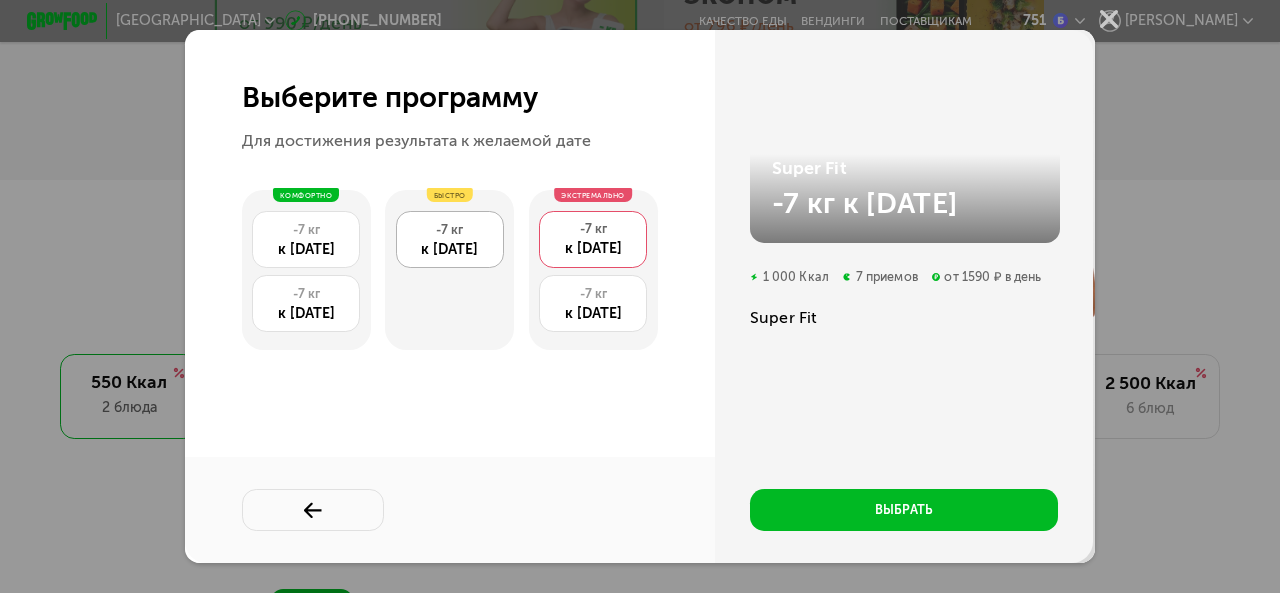 click on "-7 кг" at bounding box center [450, 230] 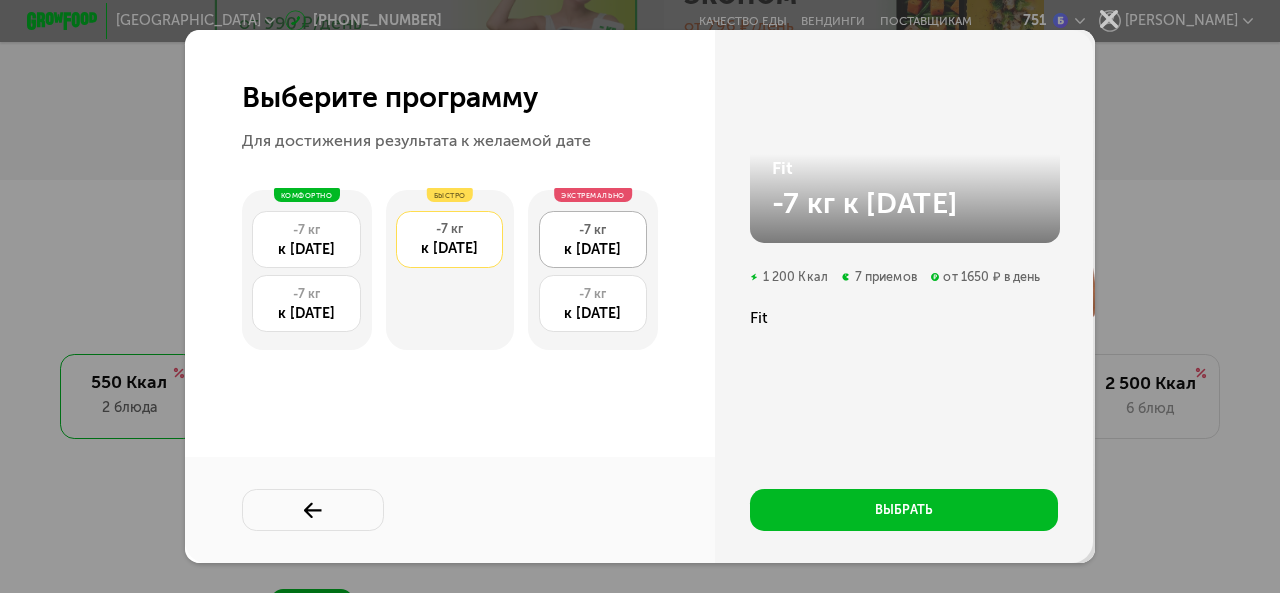 click on "-7 кг к 21 сен" 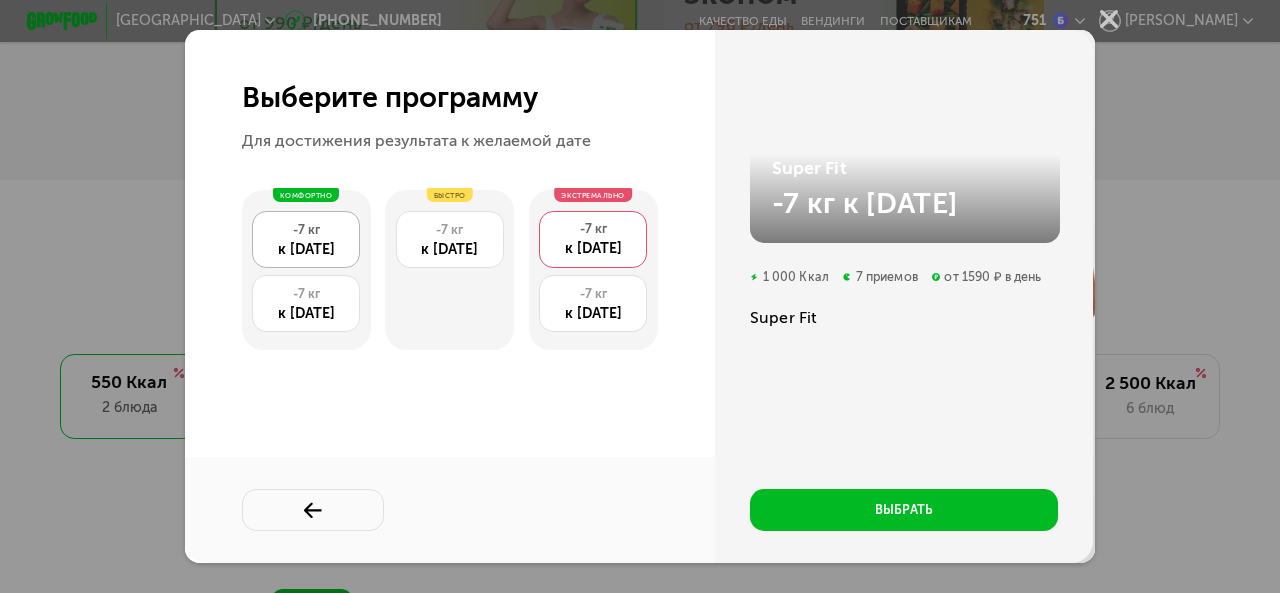 click on "к 01 апр" at bounding box center (306, 249) 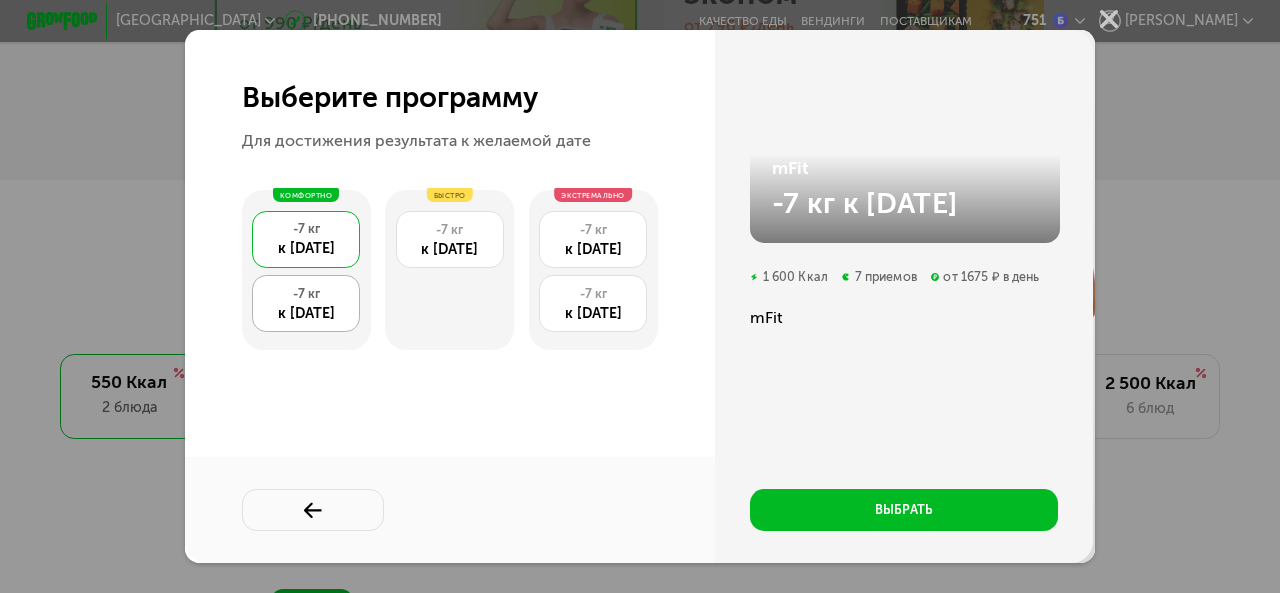 click on "-7 кг" at bounding box center (306, 294) 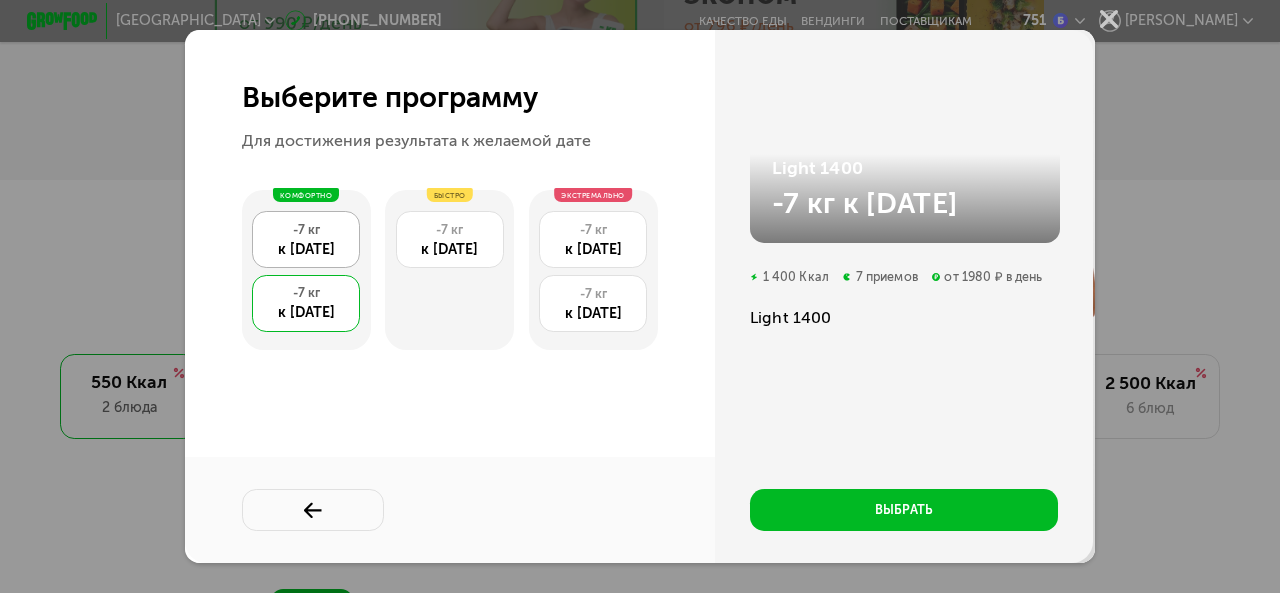 click on "-7 кг" at bounding box center [306, 230] 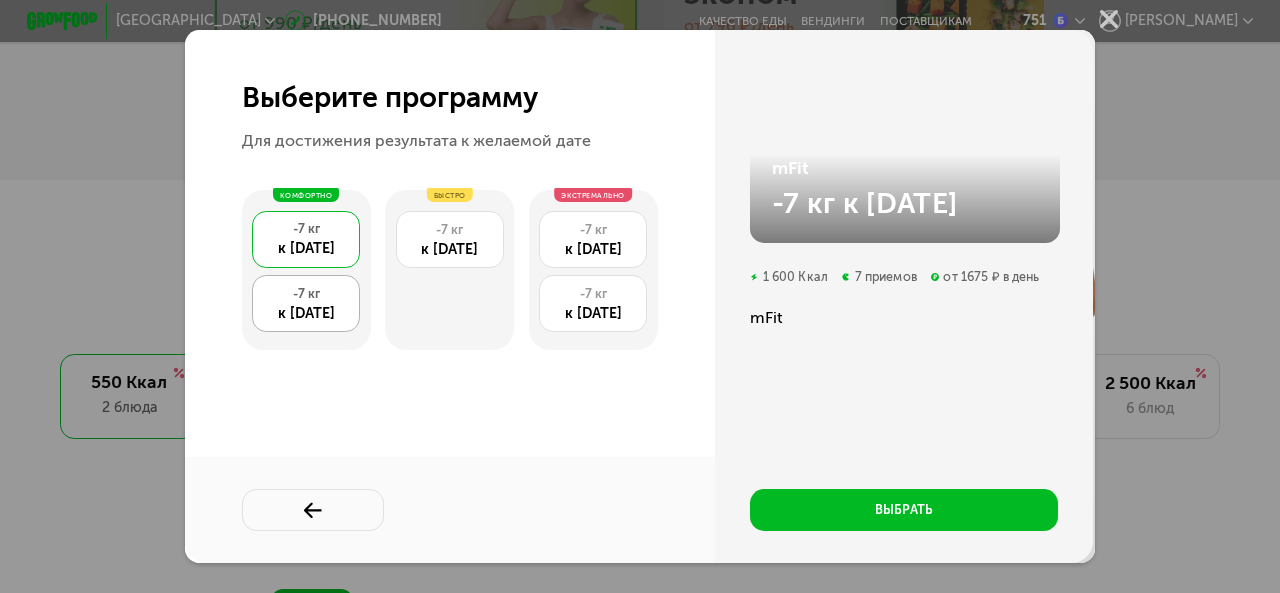 click on "-7 кг" at bounding box center (306, 294) 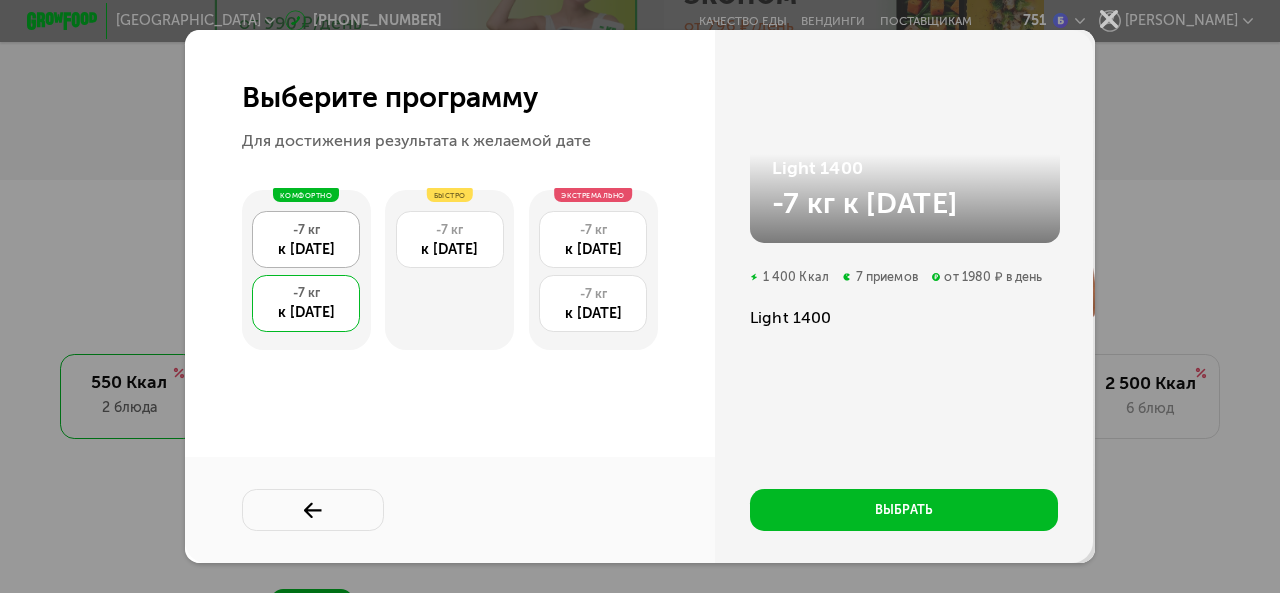 click on "к 01 апр" at bounding box center (306, 249) 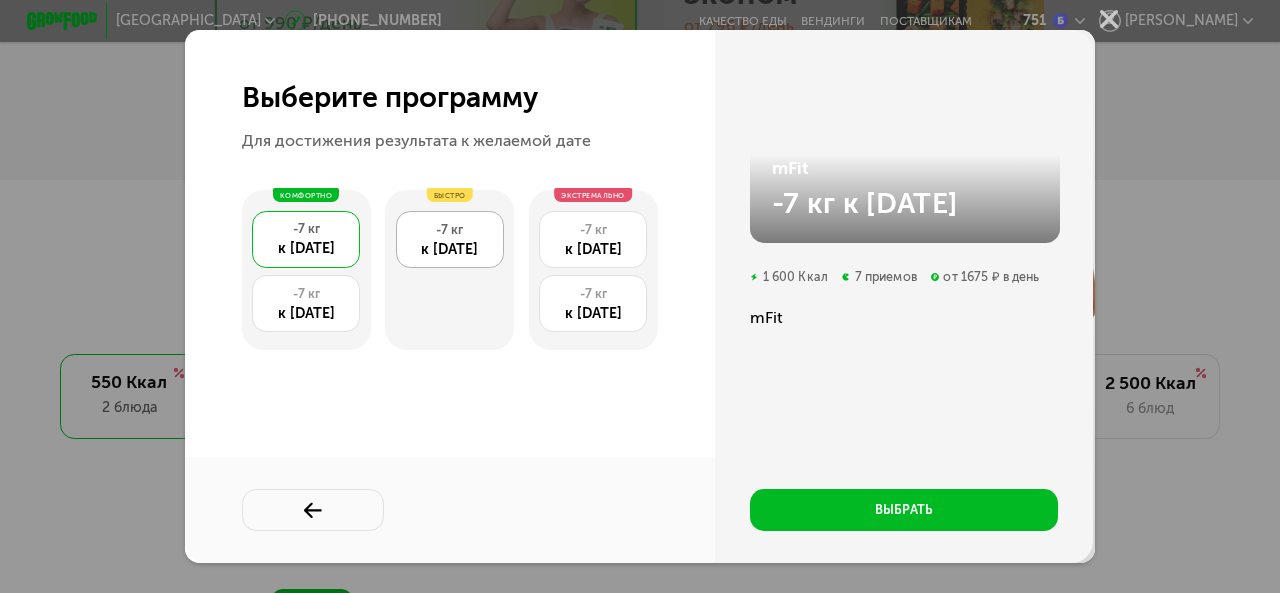 click on "к 08 ноя" at bounding box center (450, 249) 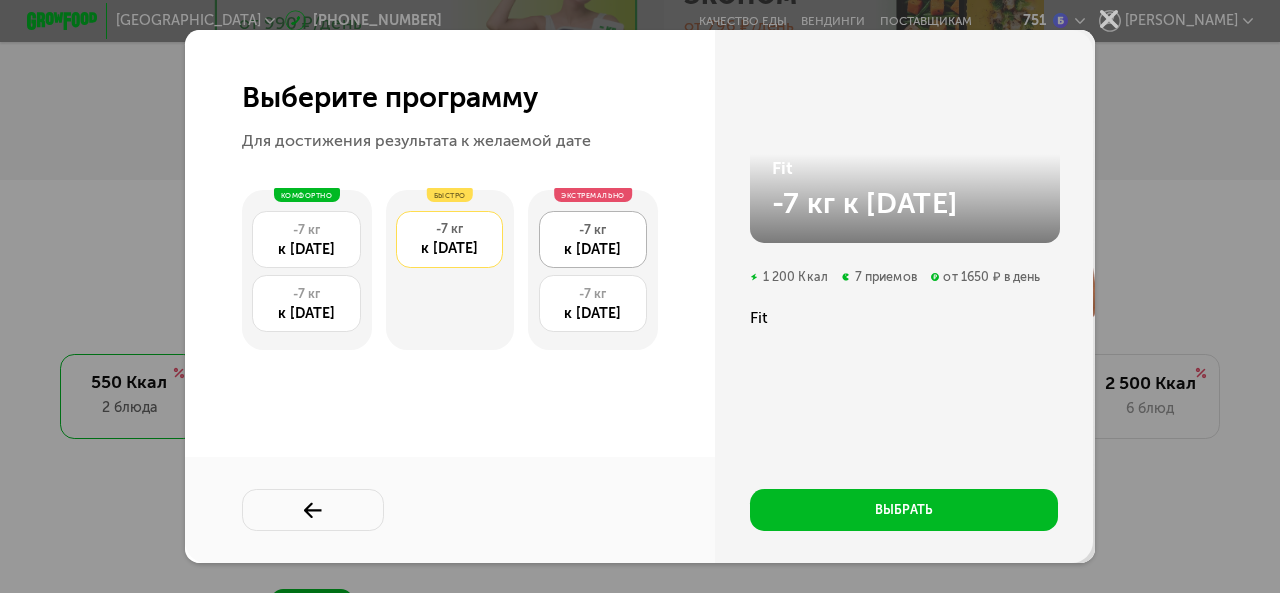 click on "к 21 сен" at bounding box center (593, 249) 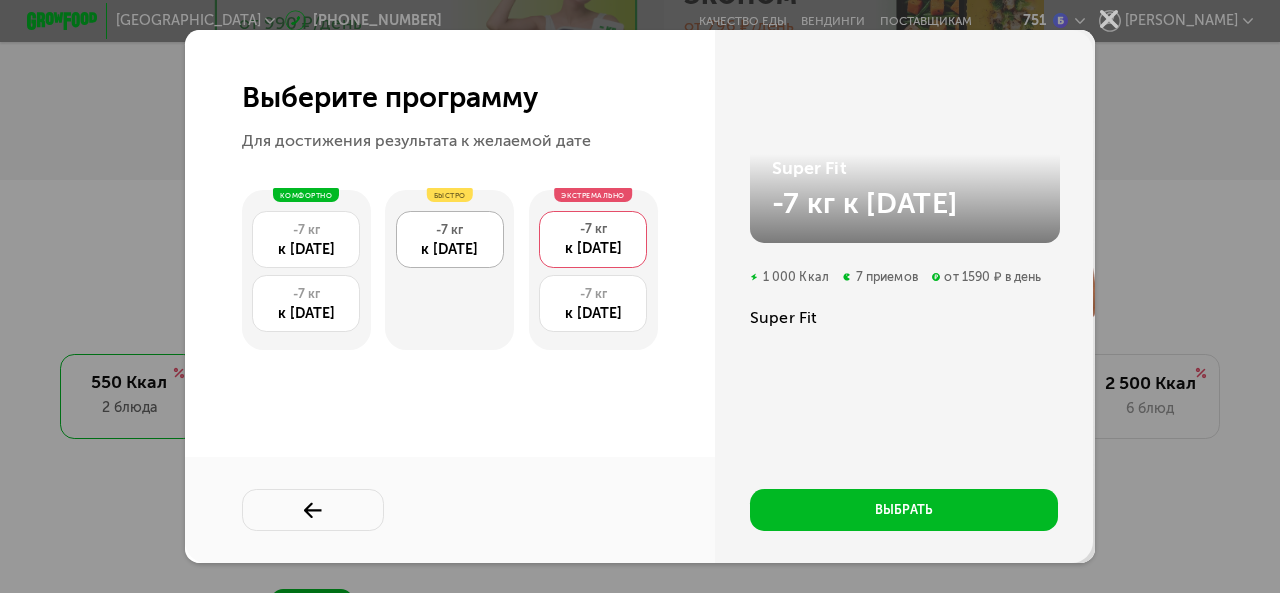 click on "к 08 ноя" at bounding box center (450, 249) 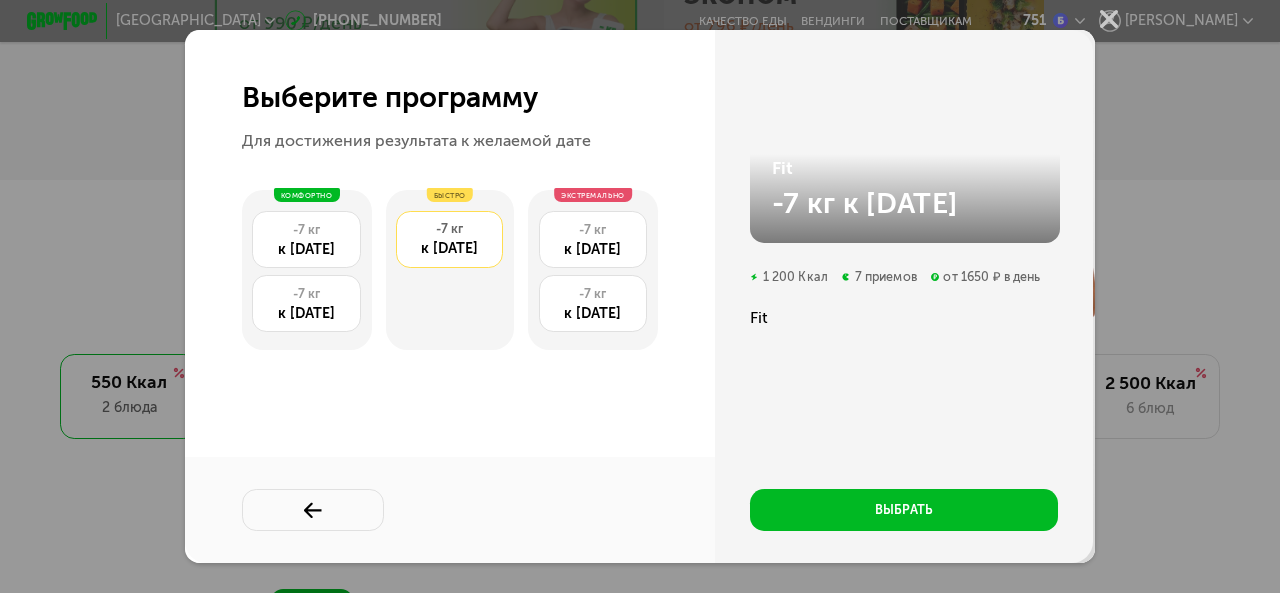 click on "экстремально  -7 кг к 21 сен -7 кг к 09 сен" at bounding box center (593, 270) 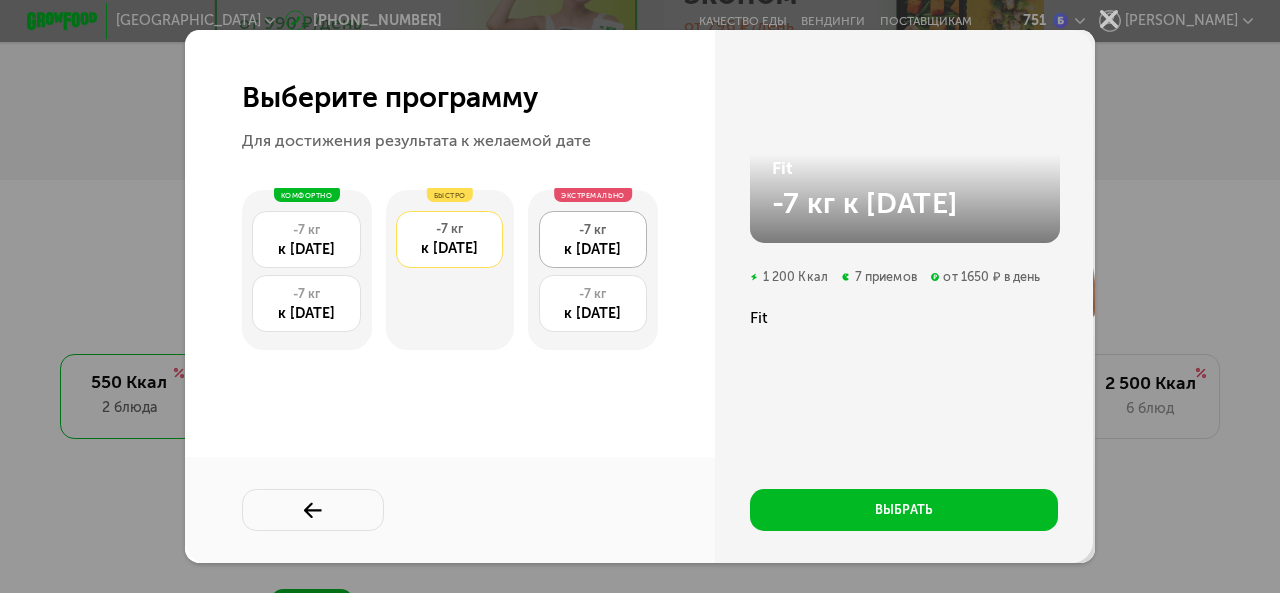 click on "к 21 сен" at bounding box center (593, 249) 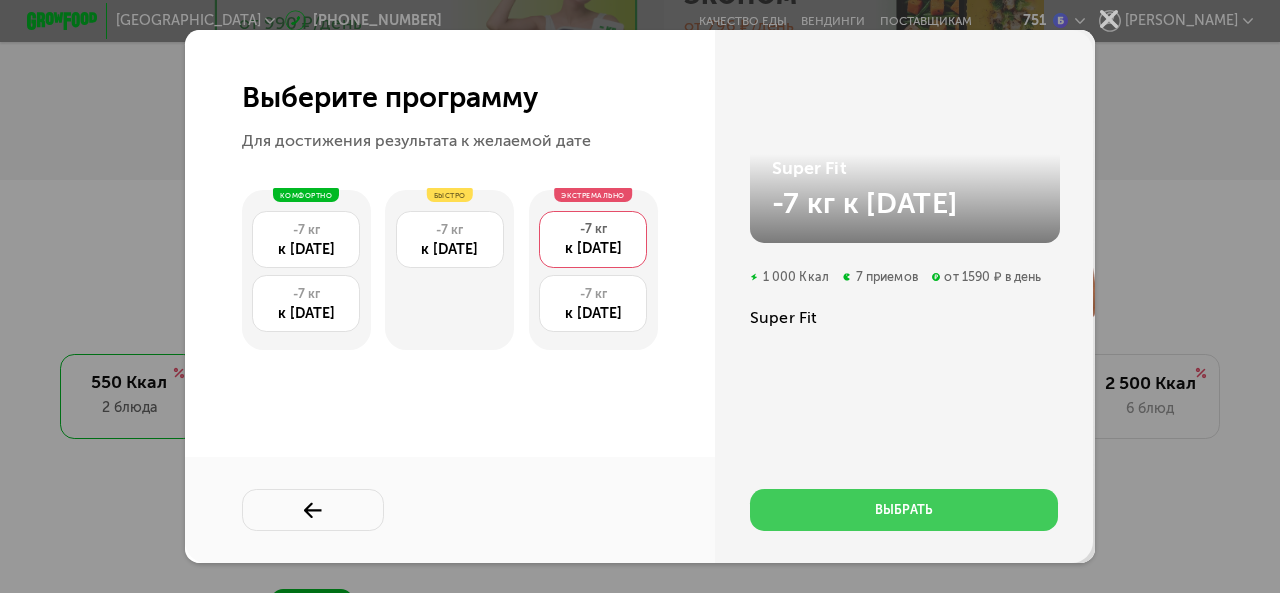 click on "выбрать" at bounding box center [904, 510] 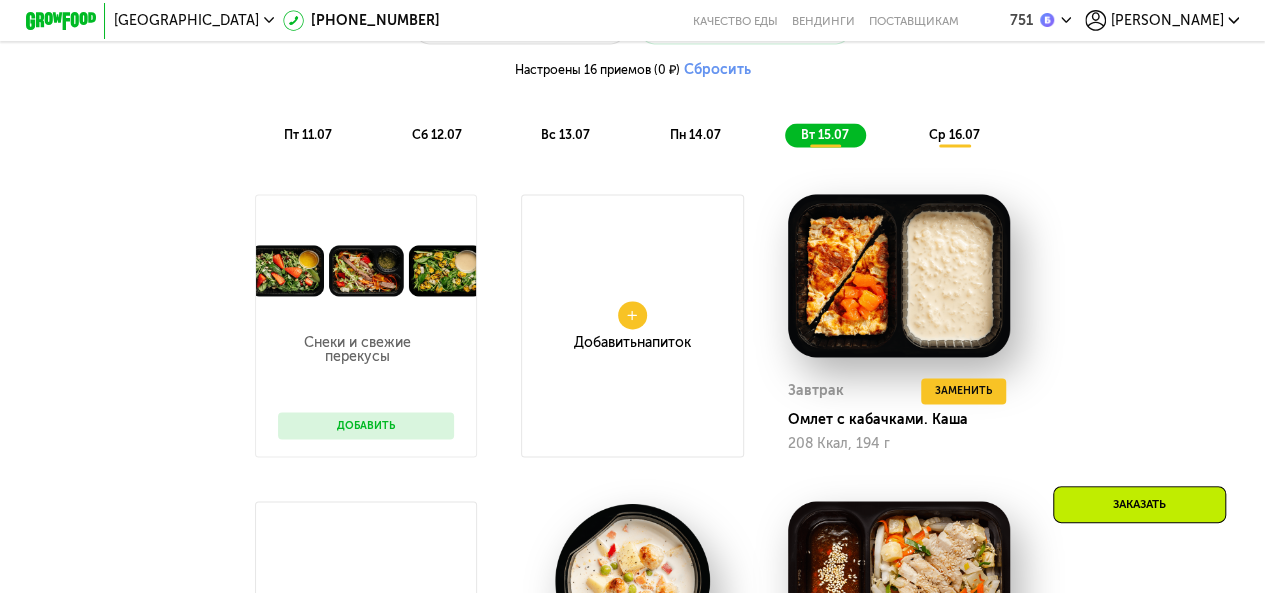 scroll, scrollTop: 1248, scrollLeft: 0, axis: vertical 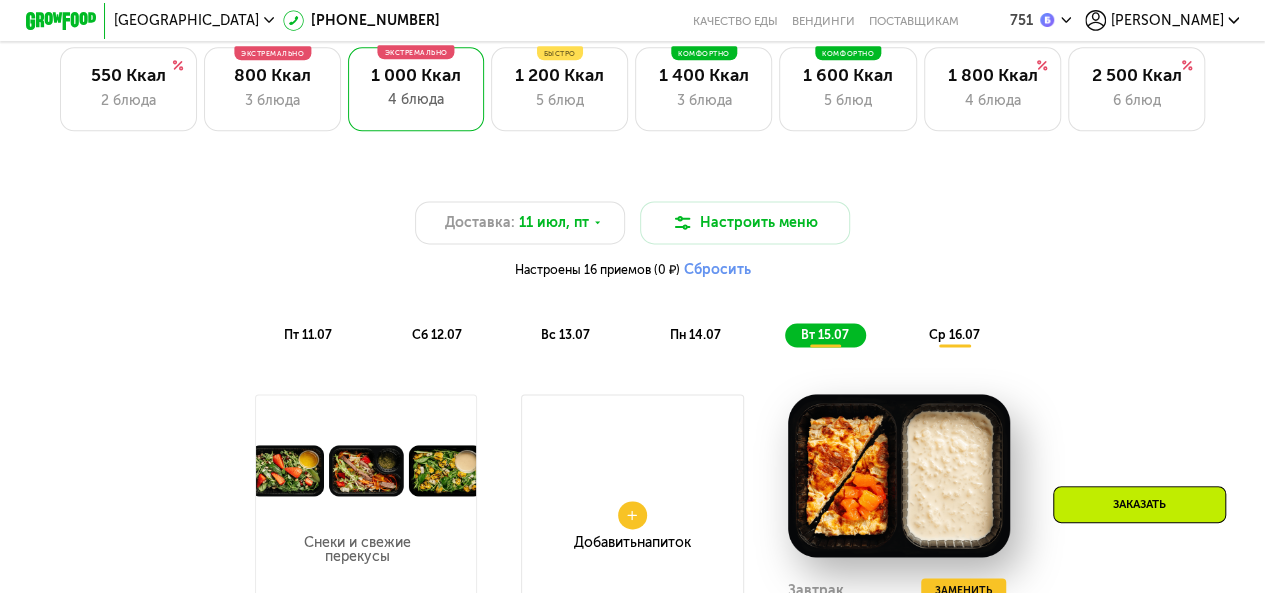 click on "ср 16.07" at bounding box center [953, 334] 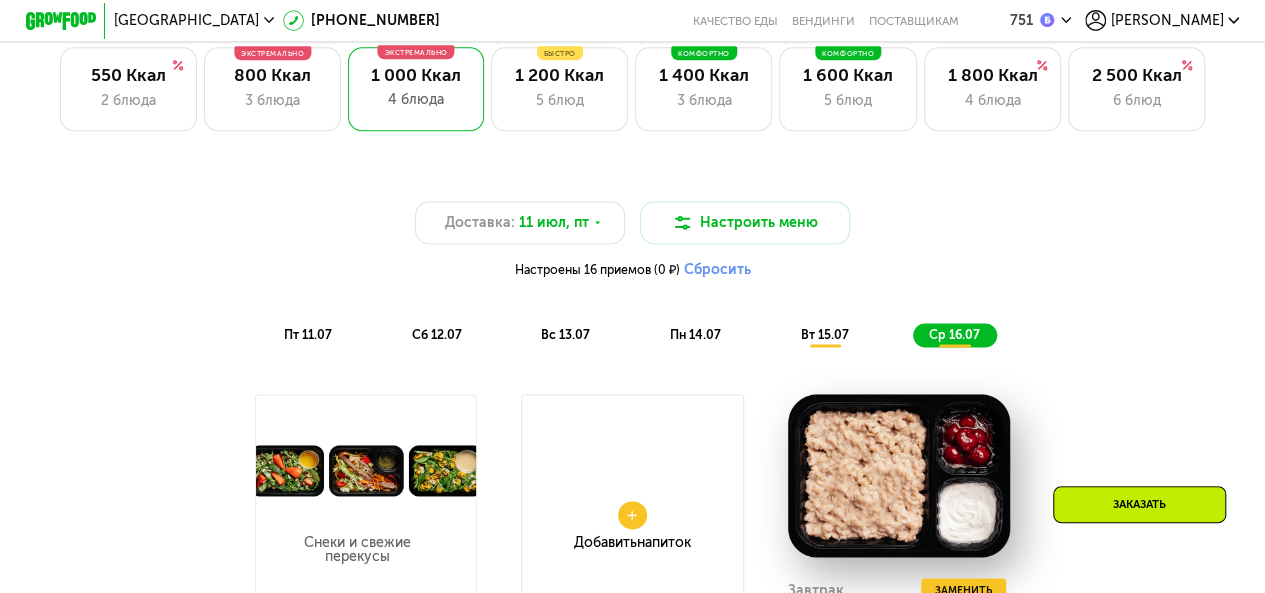 click on "пт 11.07" at bounding box center (308, 334) 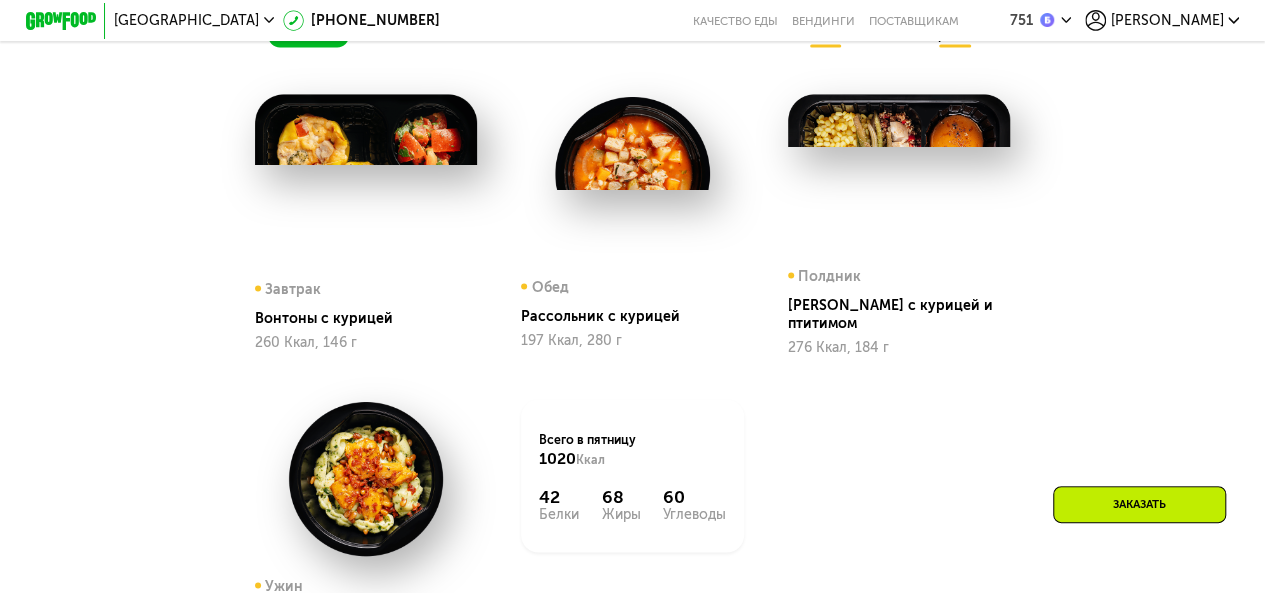 scroll, scrollTop: 1248, scrollLeft: 0, axis: vertical 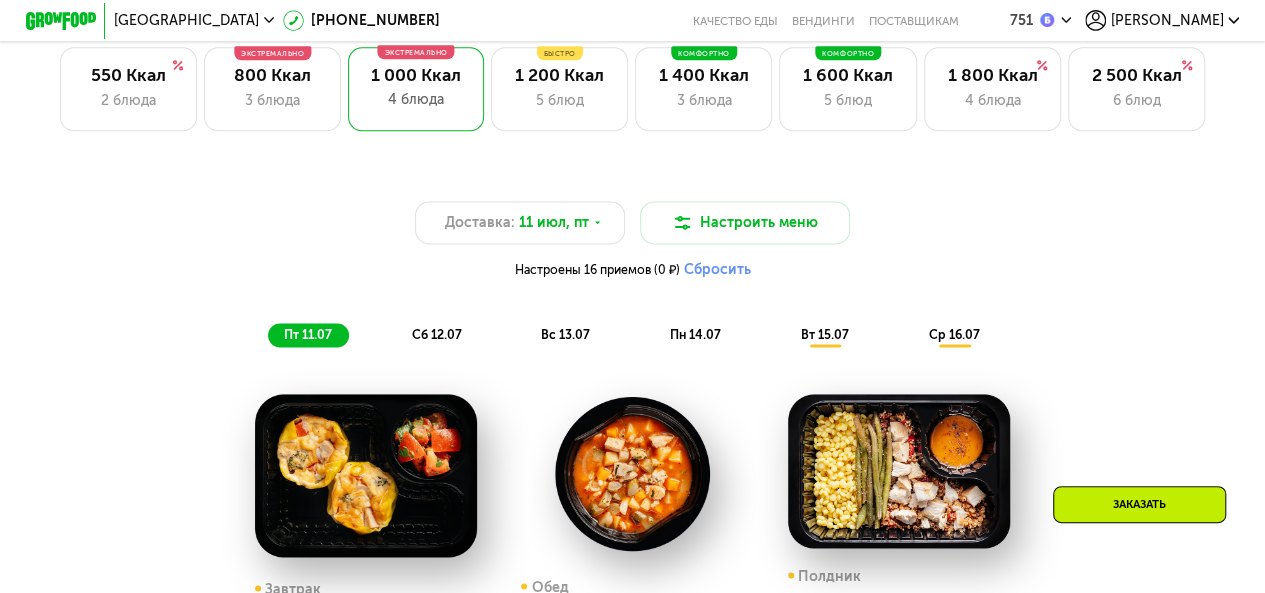 click on "сб 12.07" at bounding box center (436, 334) 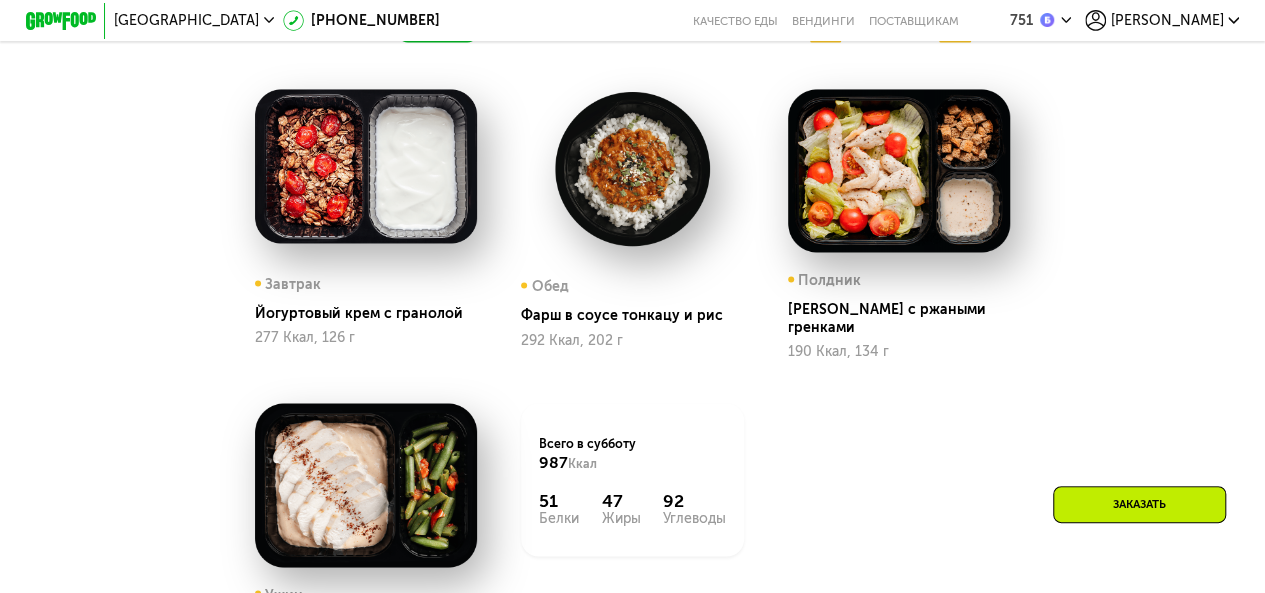 scroll, scrollTop: 1253, scrollLeft: 0, axis: vertical 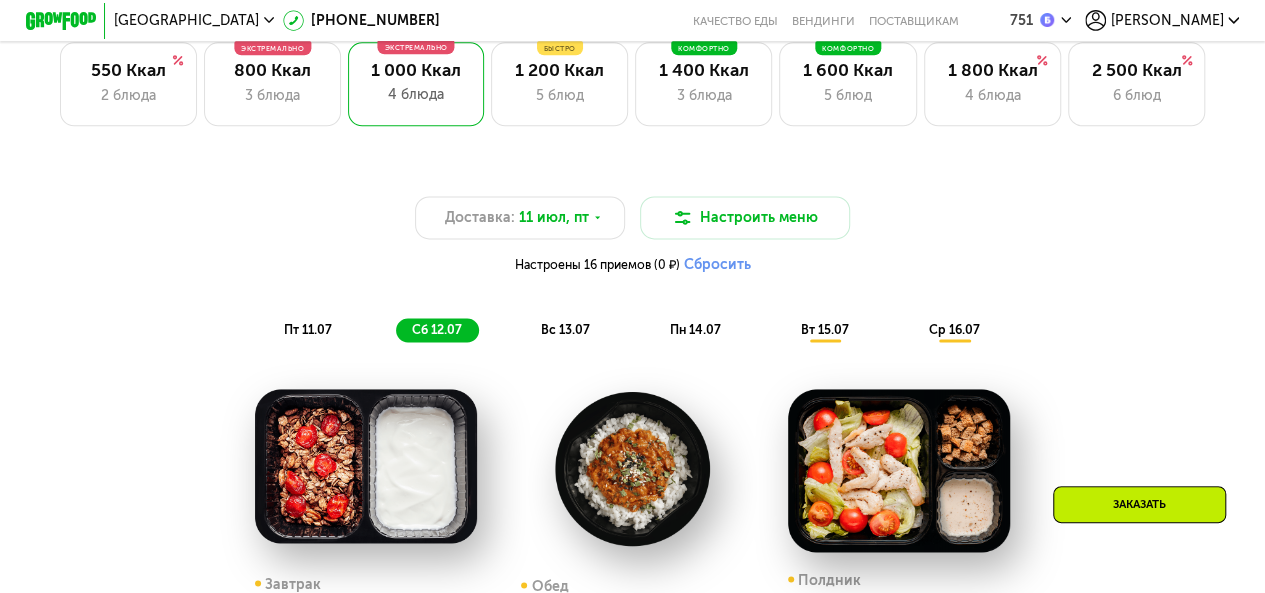 click on "вс 13.07" 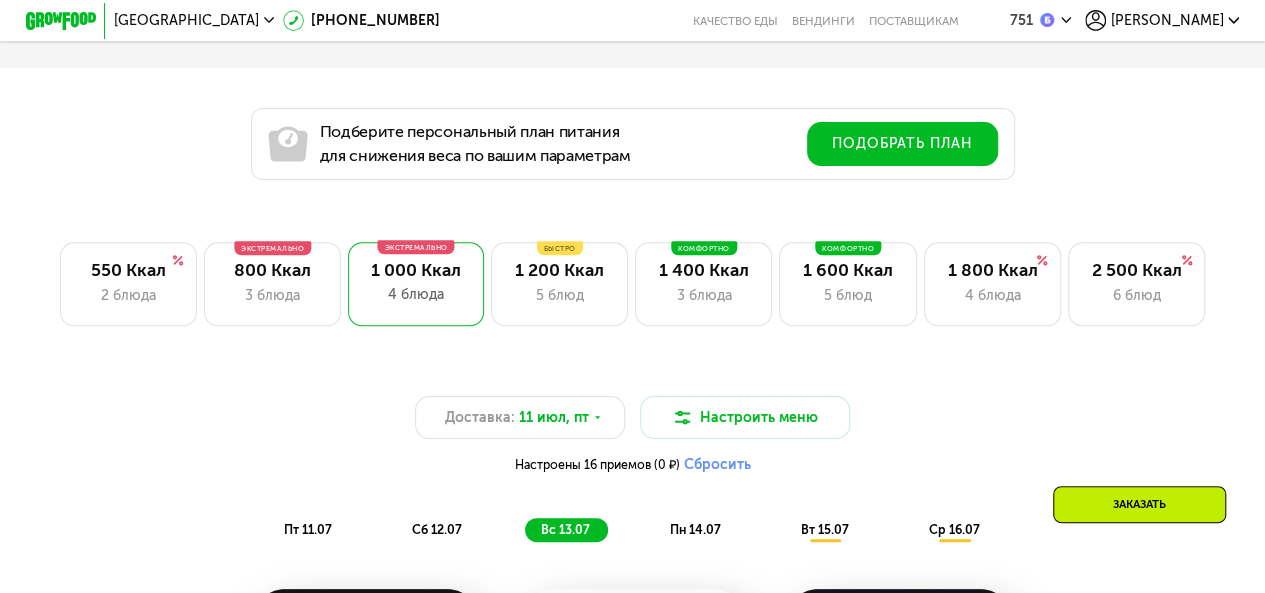 scroll, scrollTop: 1253, scrollLeft: 0, axis: vertical 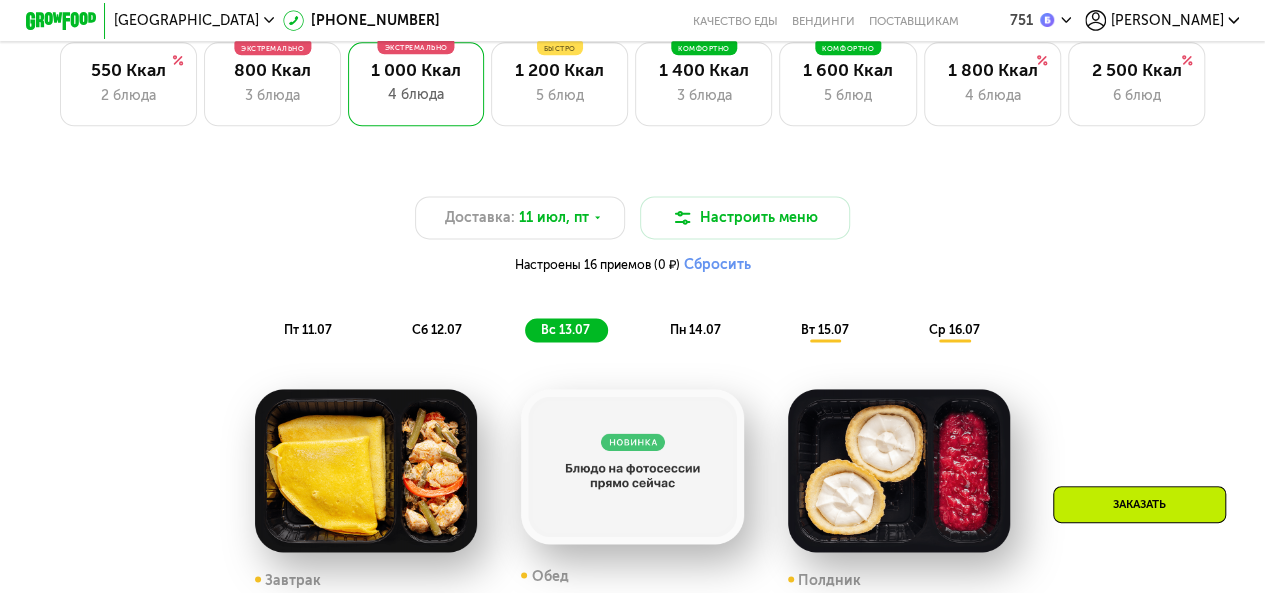 click on "пн 14.07" at bounding box center [695, 329] 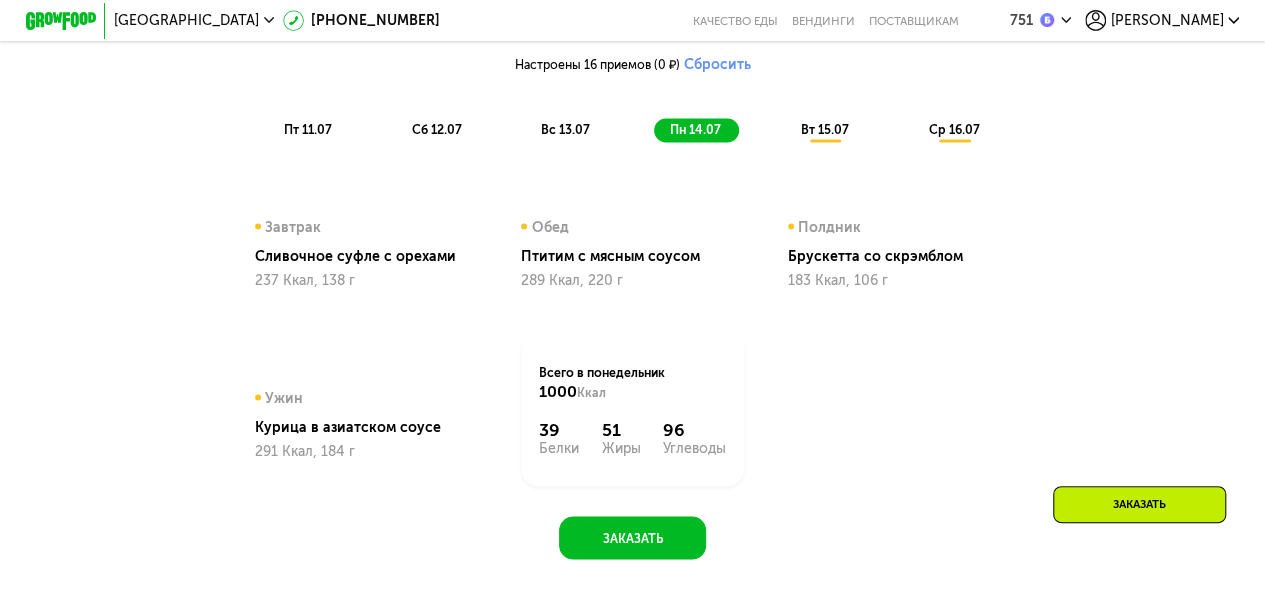scroll, scrollTop: 1153, scrollLeft: 0, axis: vertical 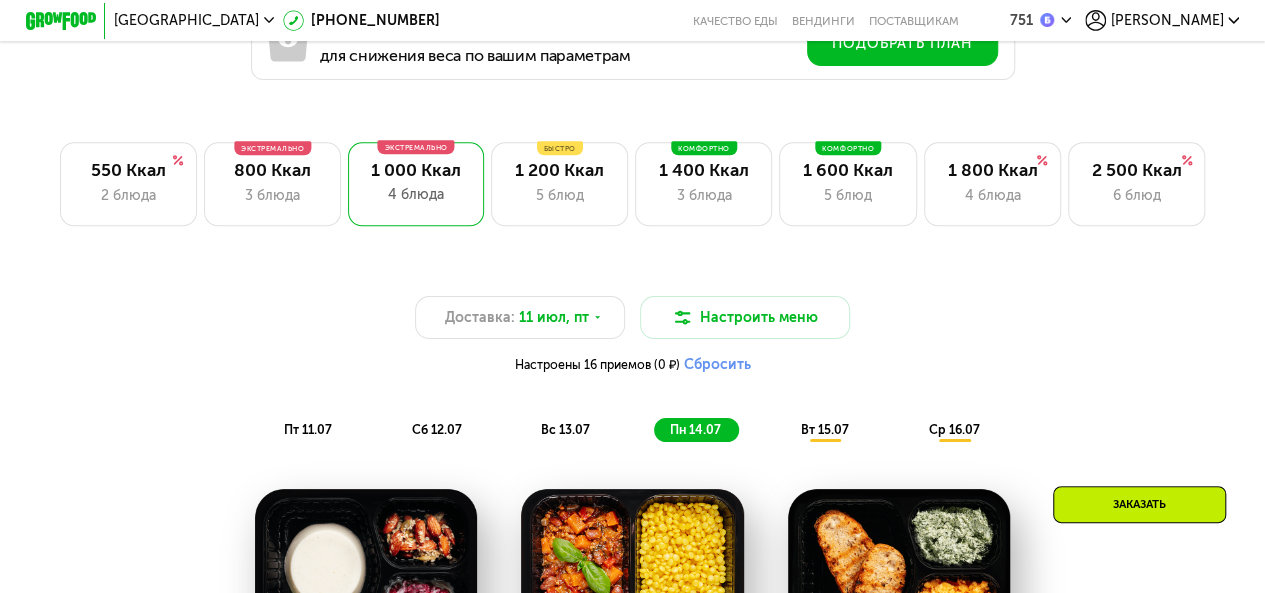 click on "вт 15.07" at bounding box center (825, 429) 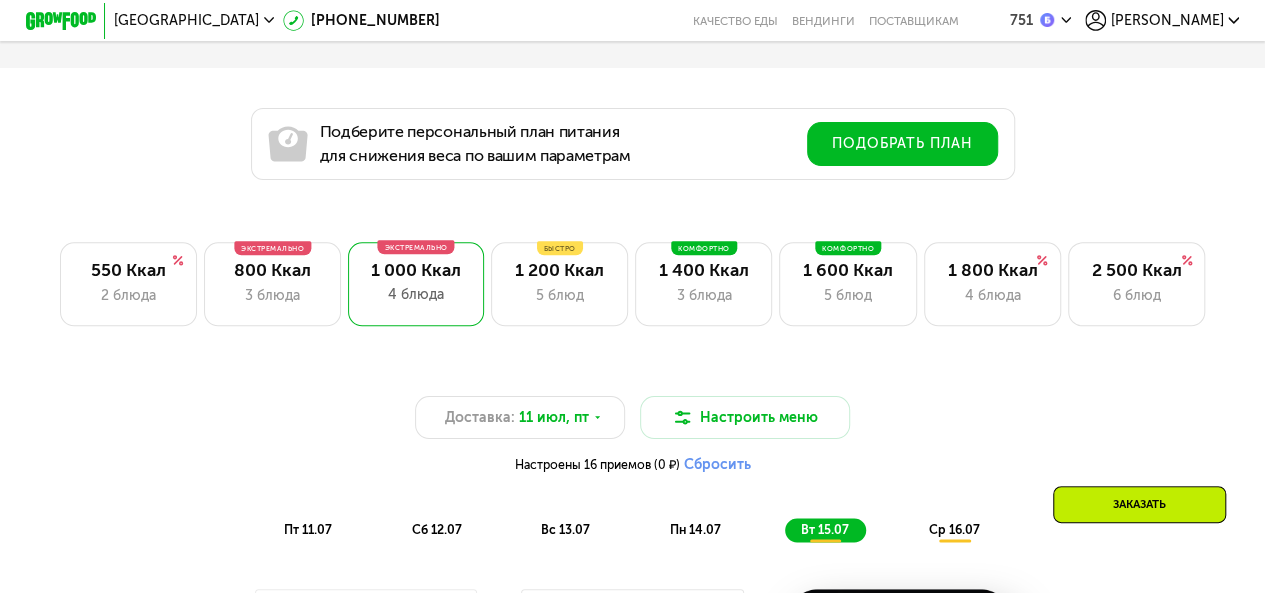 scroll, scrollTop: 1253, scrollLeft: 0, axis: vertical 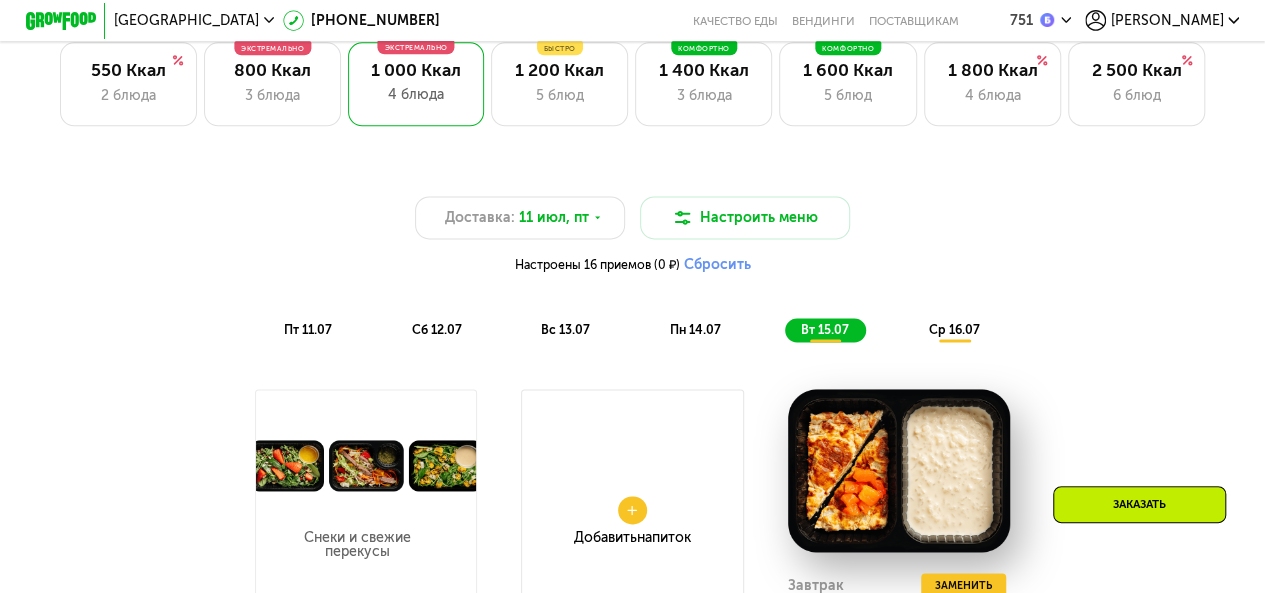 click on "ср 16.07" at bounding box center (953, 329) 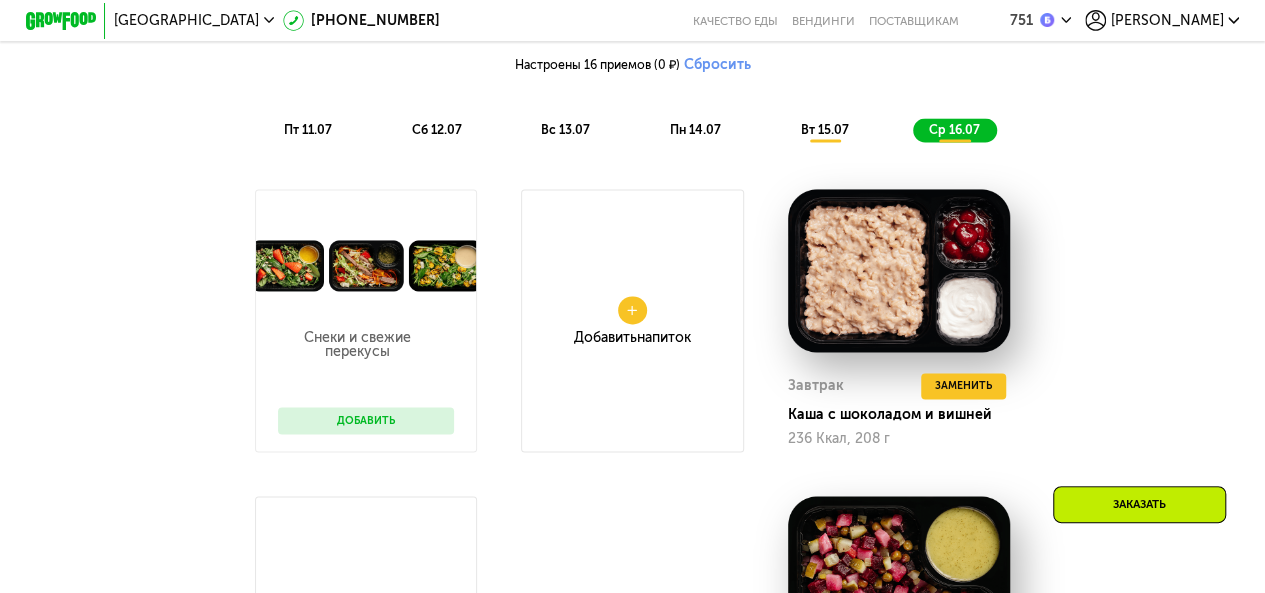 scroll, scrollTop: 1153, scrollLeft: 0, axis: vertical 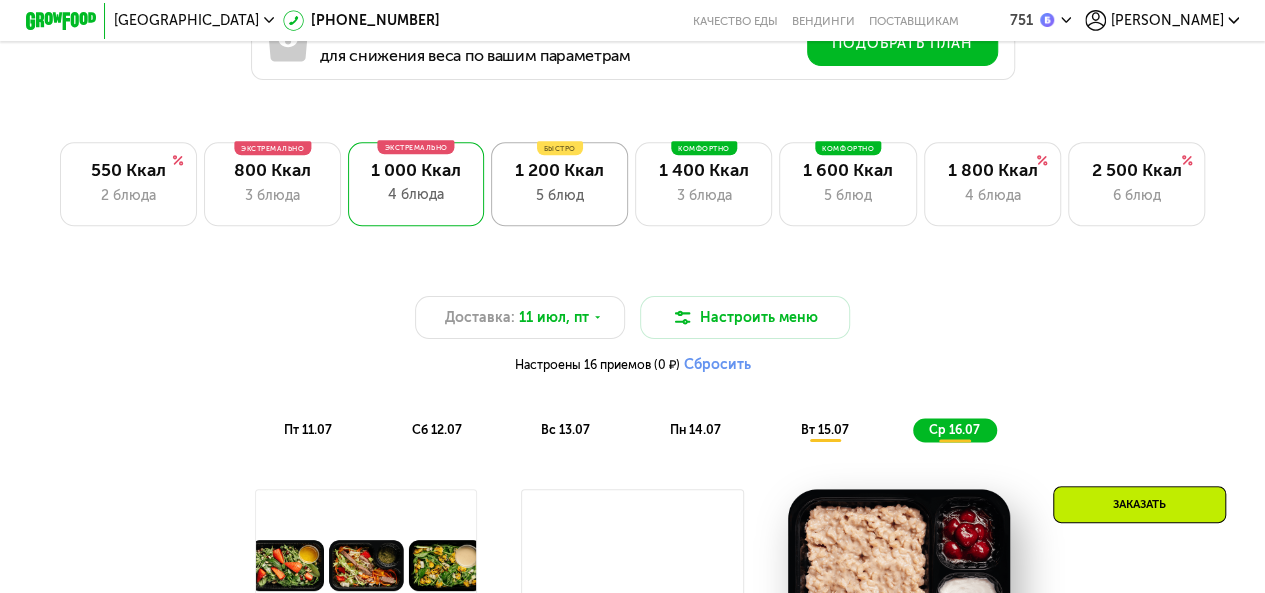 click on "5 блюд" at bounding box center (560, 195) 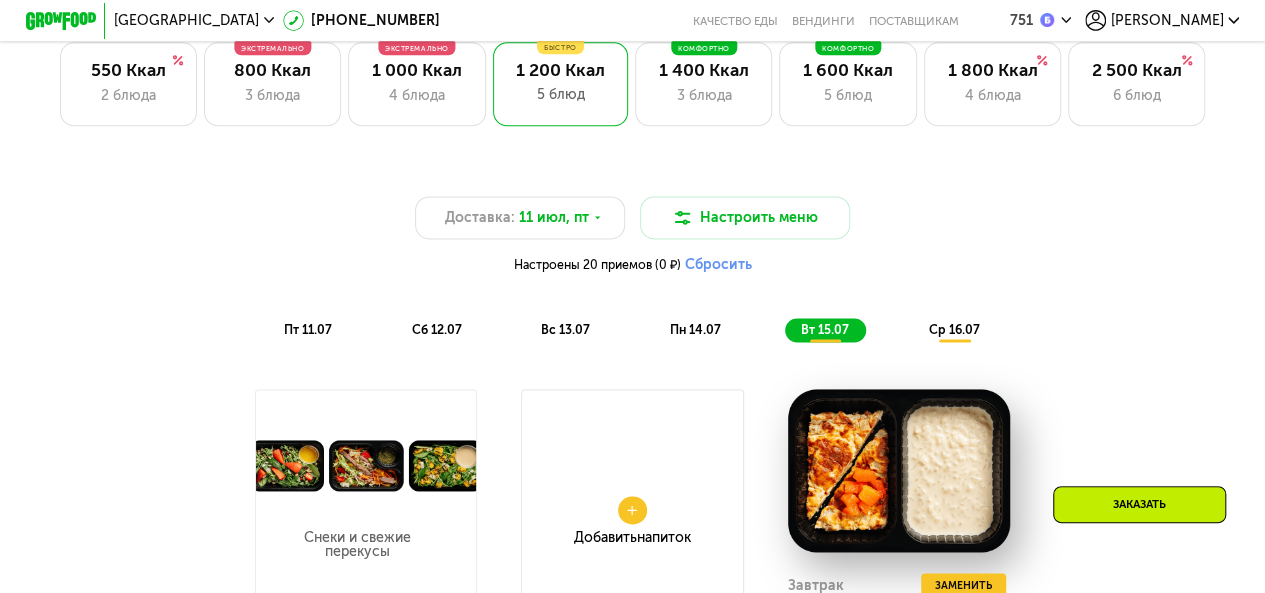 scroll, scrollTop: 1353, scrollLeft: 0, axis: vertical 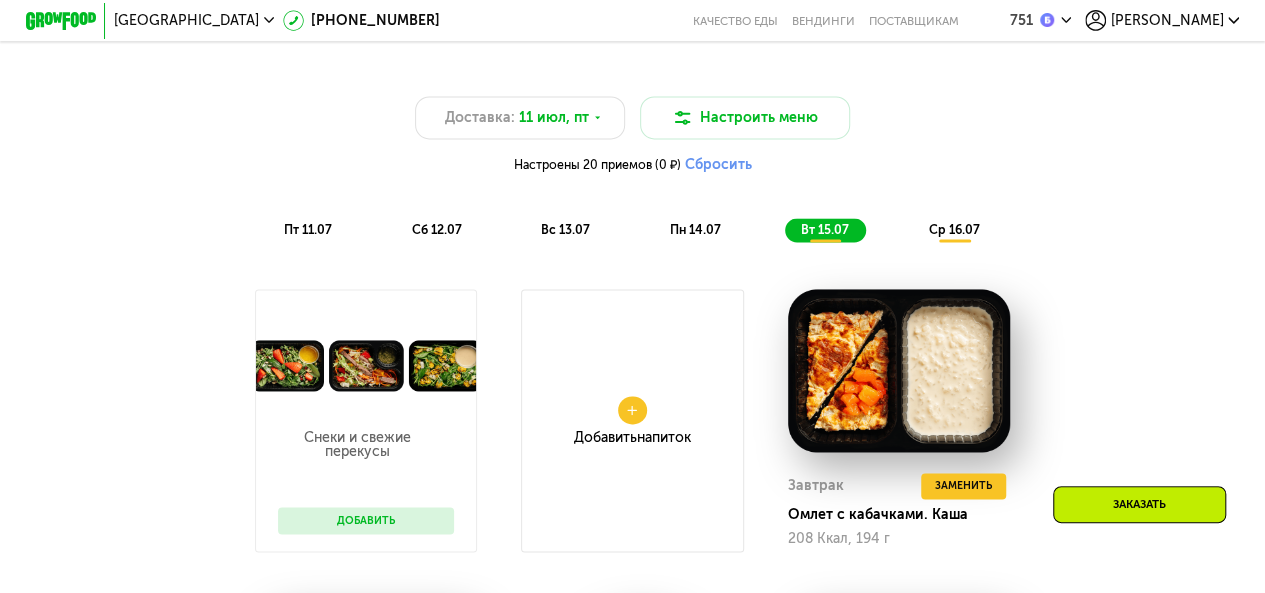 click on "пт 11.07" 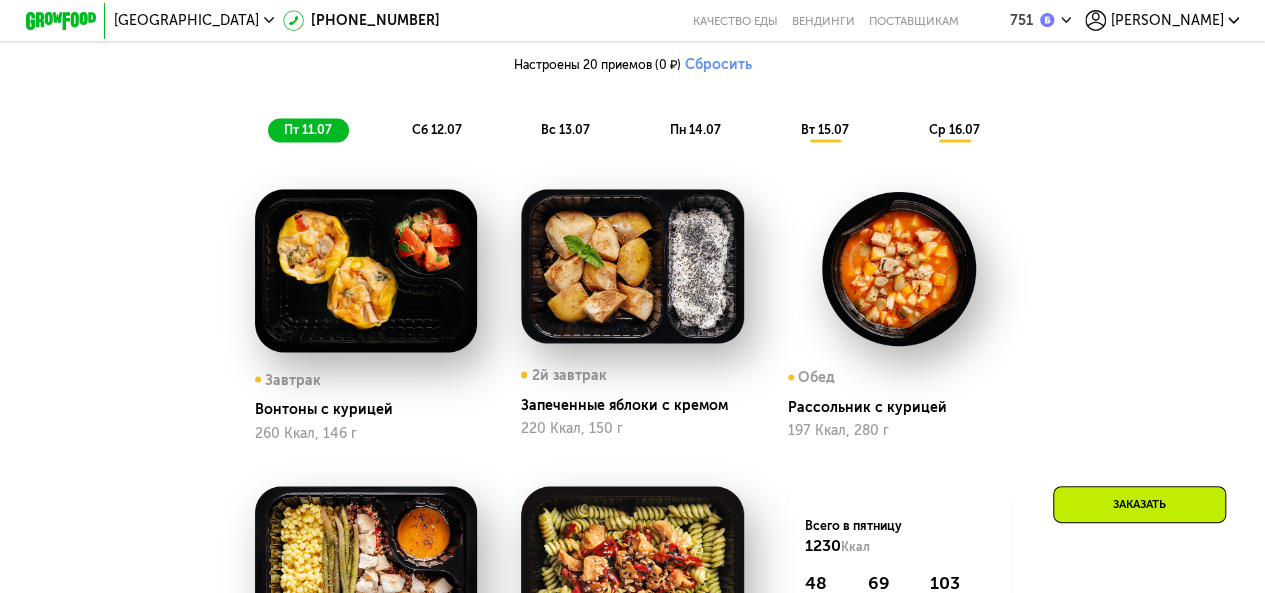 scroll, scrollTop: 1353, scrollLeft: 0, axis: vertical 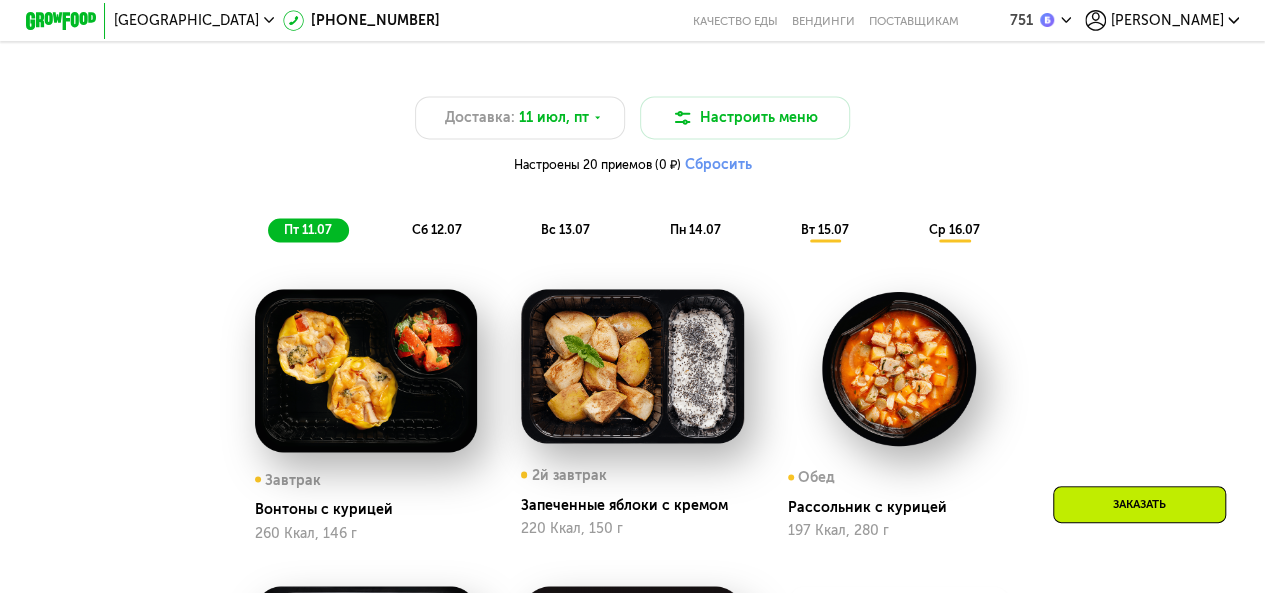 click on "Доставка: 11 июл, пт Настроить меню   Настроены 20 приемов (0 ₽)     Сбросить  пт 11.07 сб 12.07 вс 13.07 пн 14.07 вт 15.07 ср 16.07" at bounding box center [632, 169] 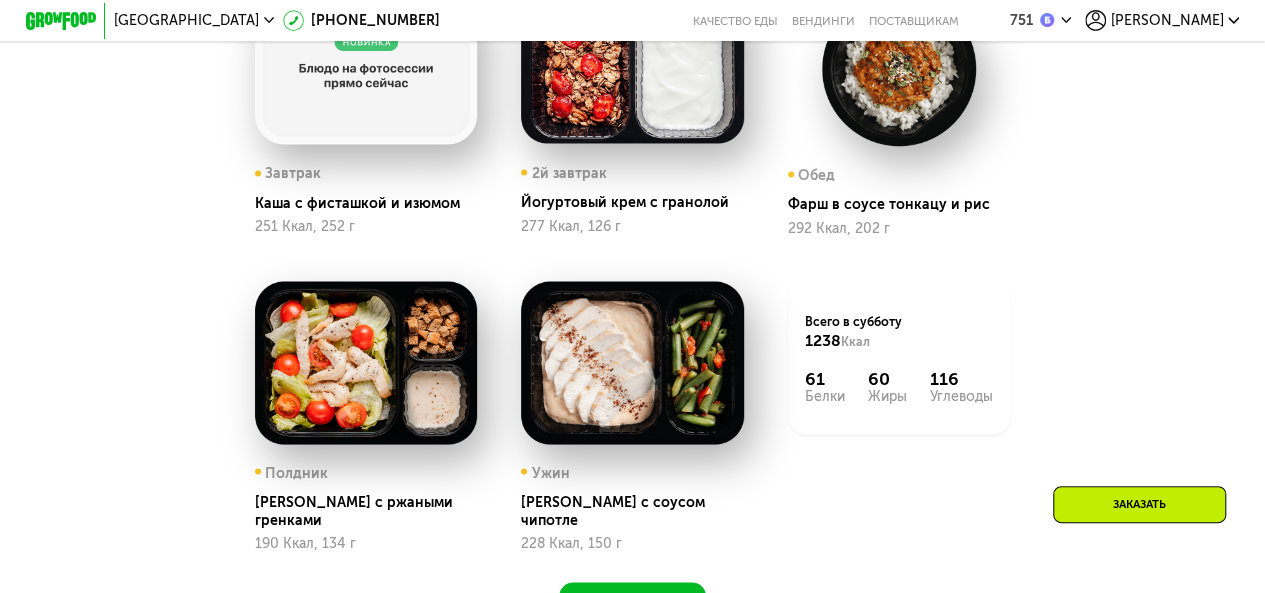 scroll, scrollTop: 1353, scrollLeft: 0, axis: vertical 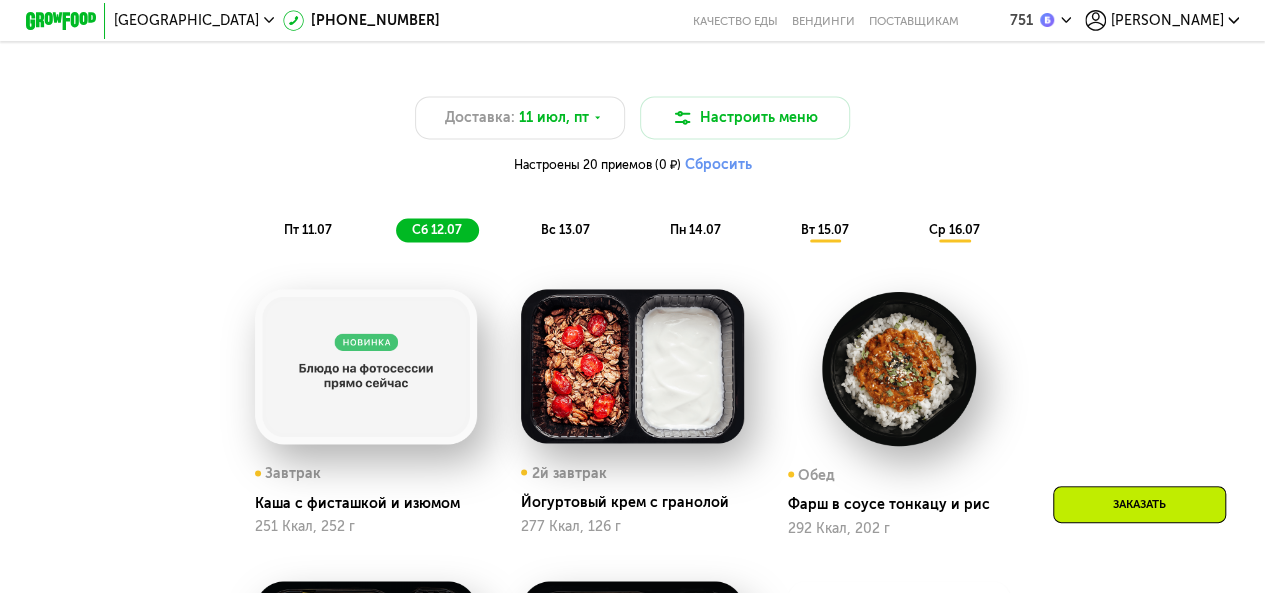click on "вс 13.07" at bounding box center [565, 229] 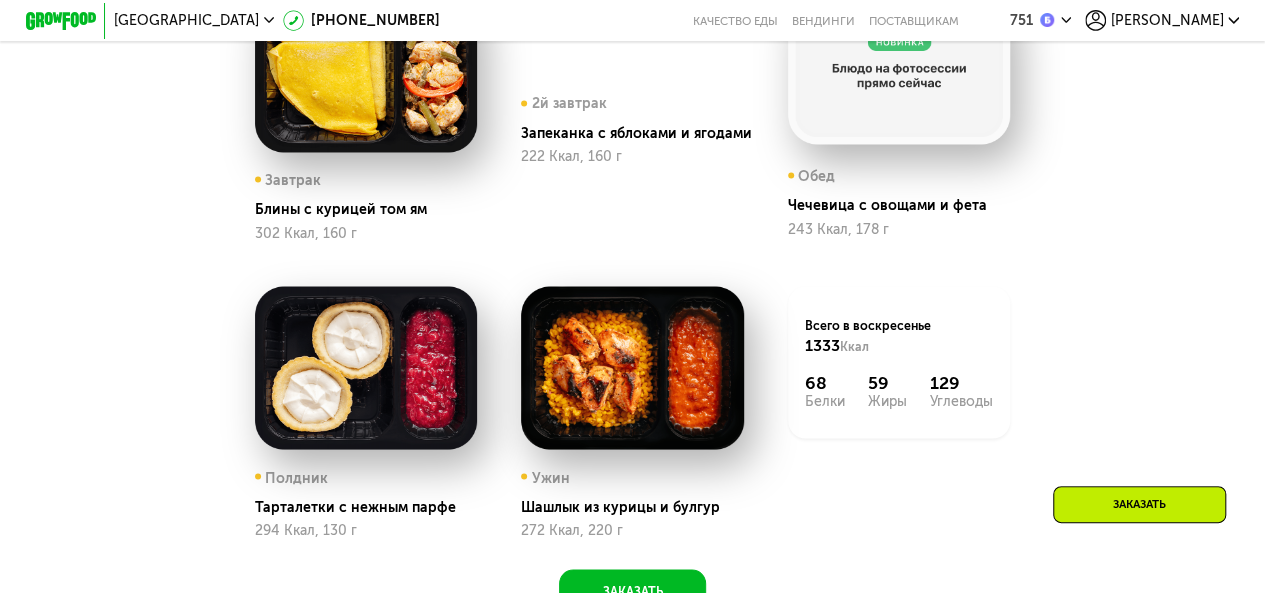 scroll, scrollTop: 1353, scrollLeft: 0, axis: vertical 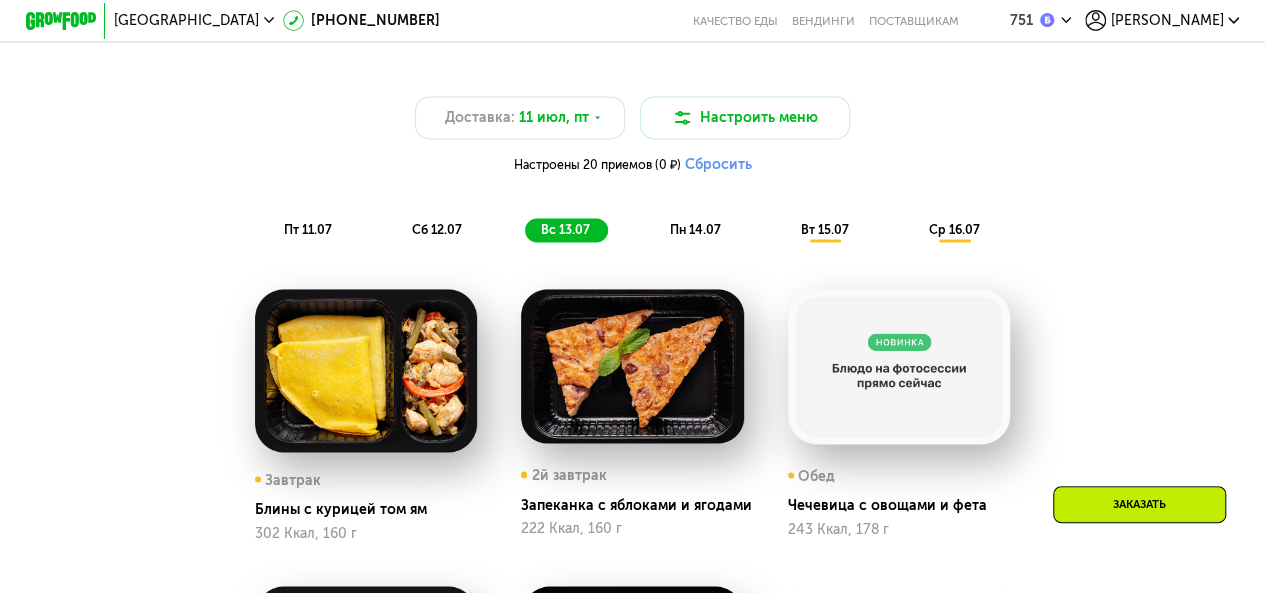 click on "пн 14.07" at bounding box center (695, 229) 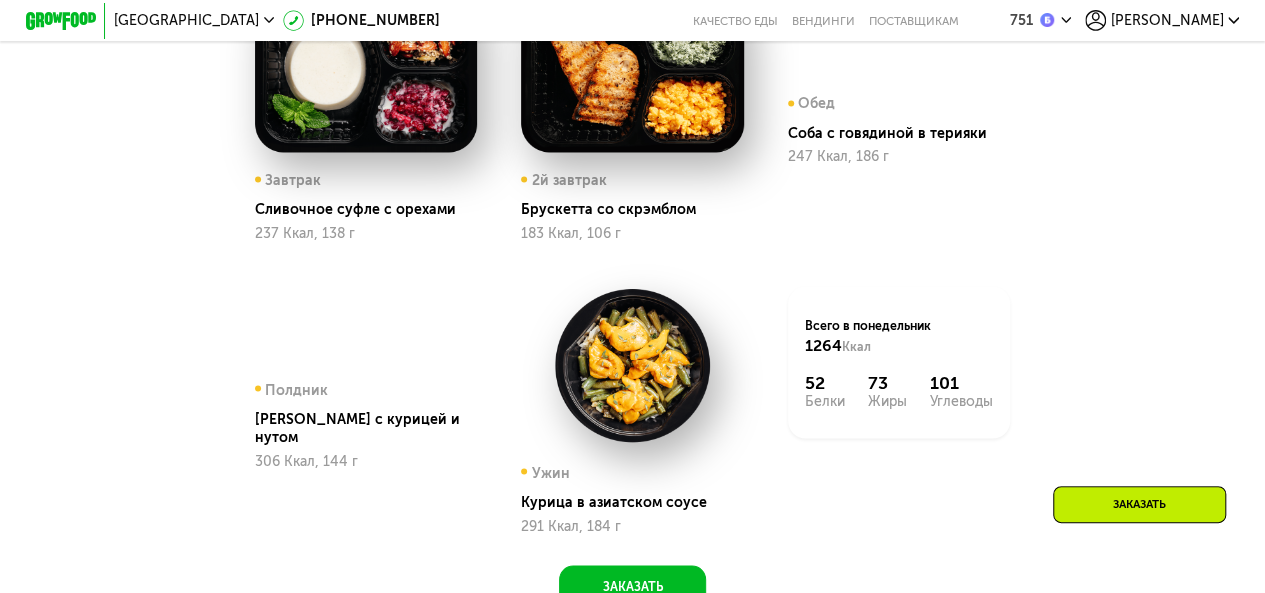 scroll, scrollTop: 1353, scrollLeft: 0, axis: vertical 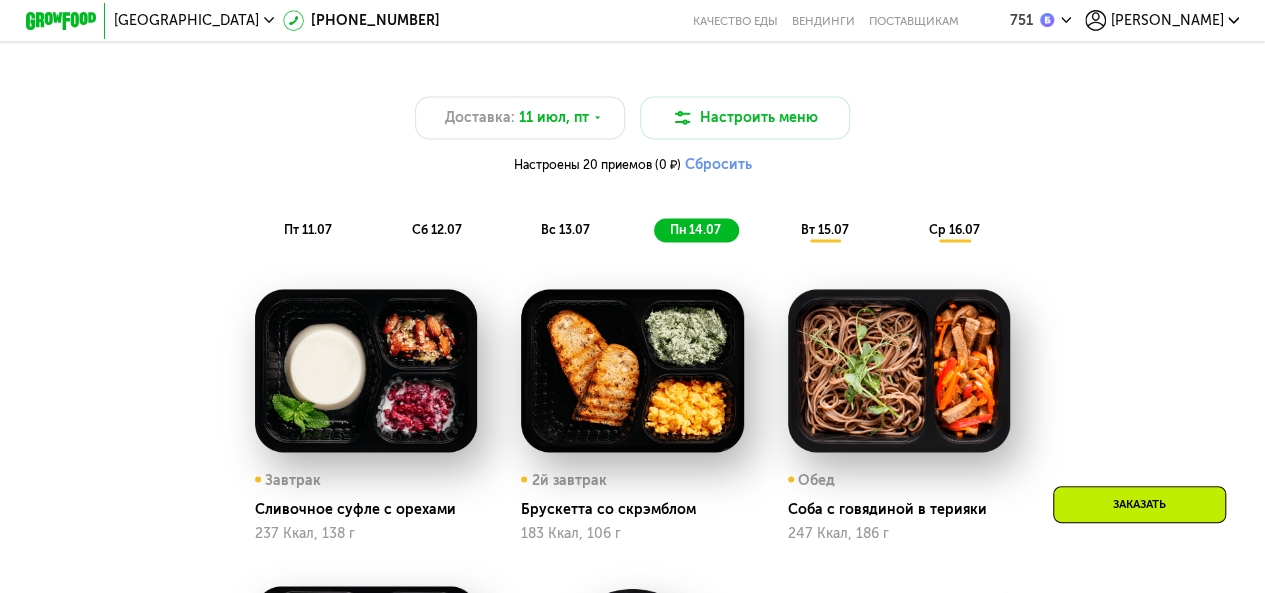 drag, startPoint x: 842, startPoint y: 243, endPoint x: 818, endPoint y: 241, distance: 24.083189 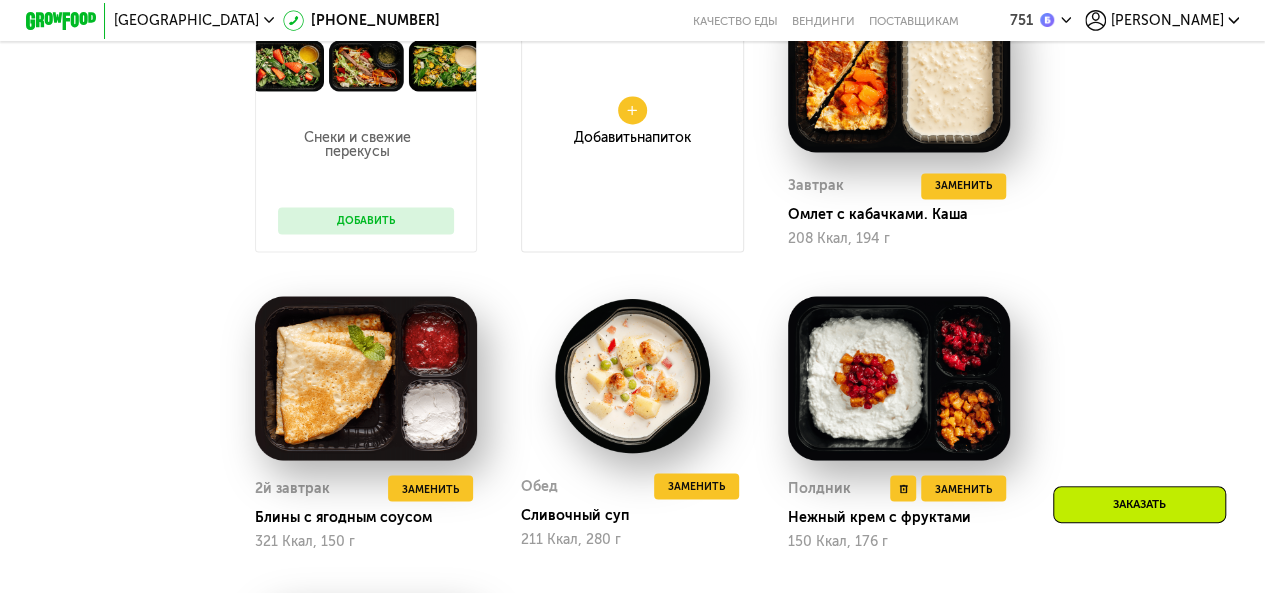 scroll, scrollTop: 1353, scrollLeft: 0, axis: vertical 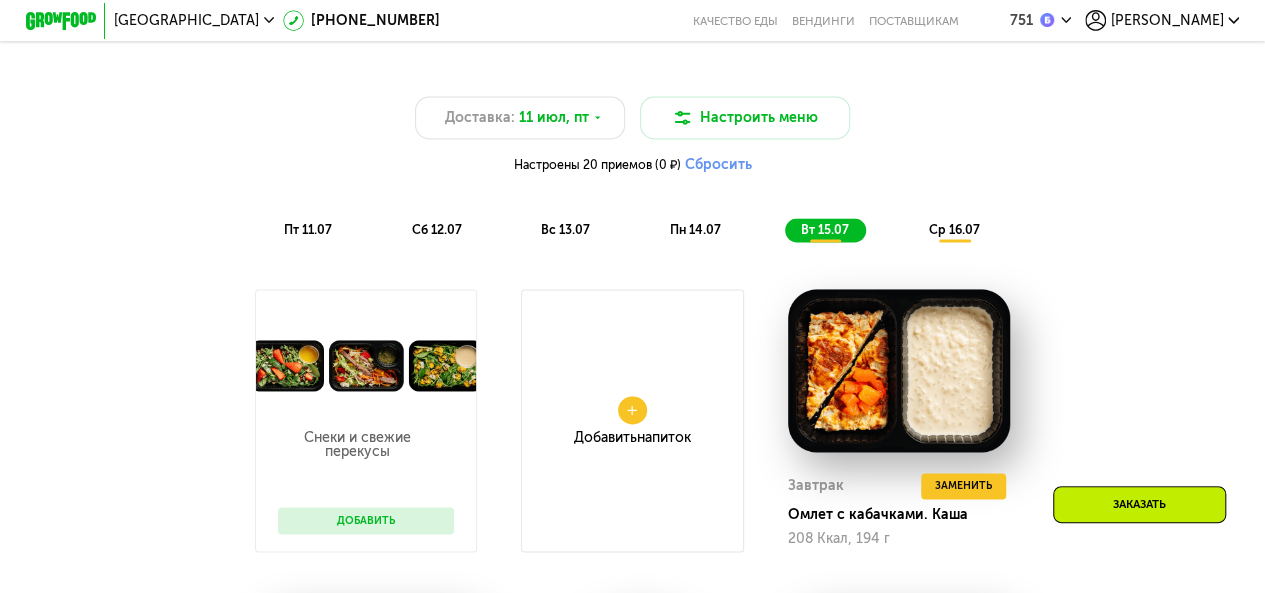 click on "ср 16.07" at bounding box center [953, 229] 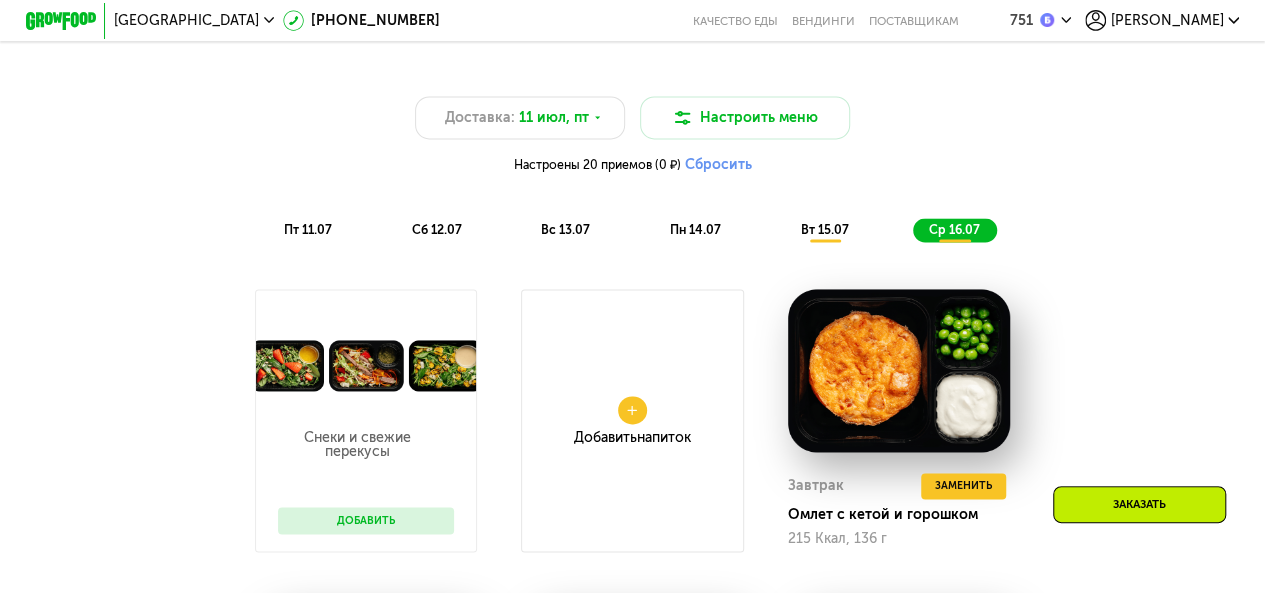 scroll, scrollTop: 1053, scrollLeft: 0, axis: vertical 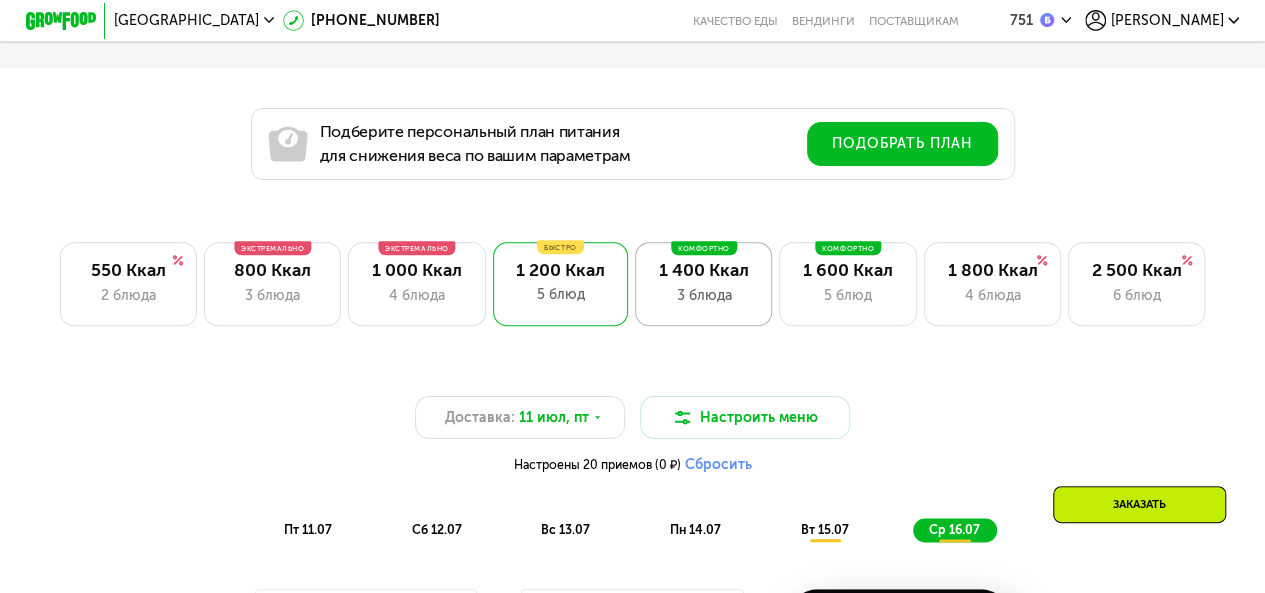 click on "Комфортно 1 400 Ккал 3 блюда" 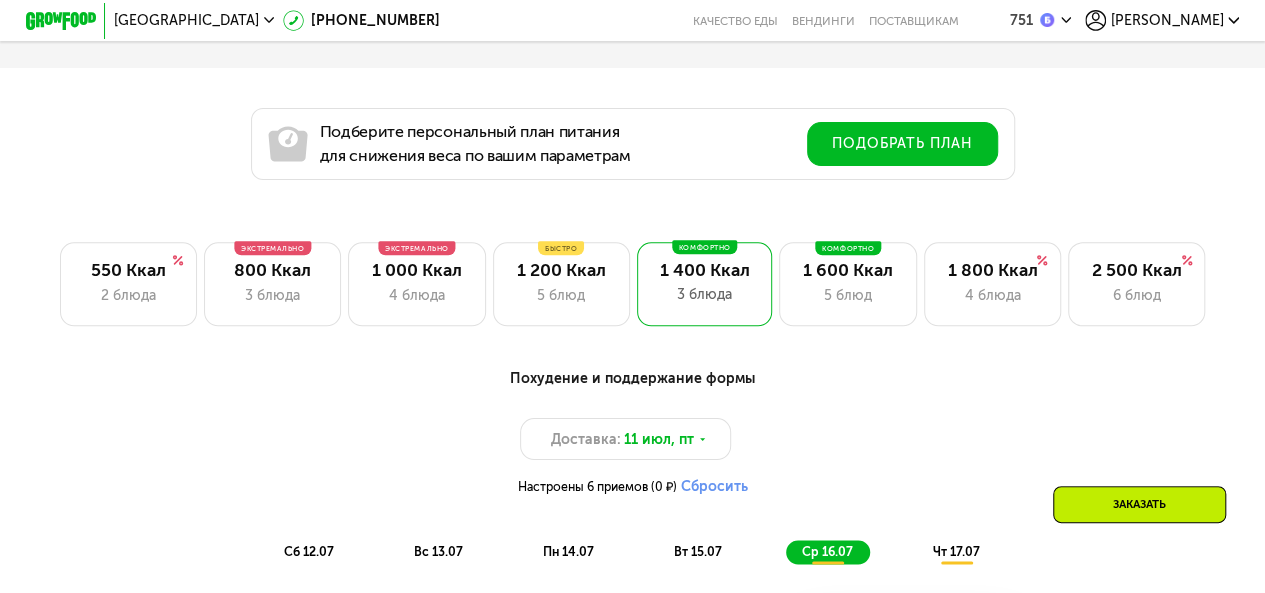 scroll, scrollTop: 1353, scrollLeft: 0, axis: vertical 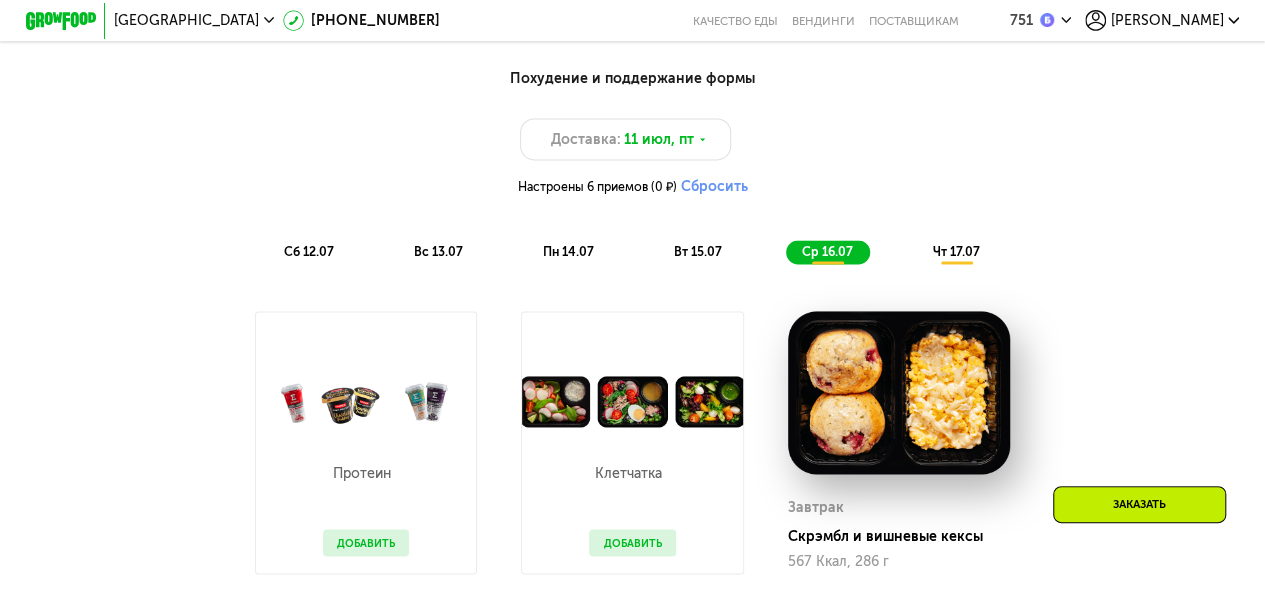 click on "сб 12.07" at bounding box center (309, 251) 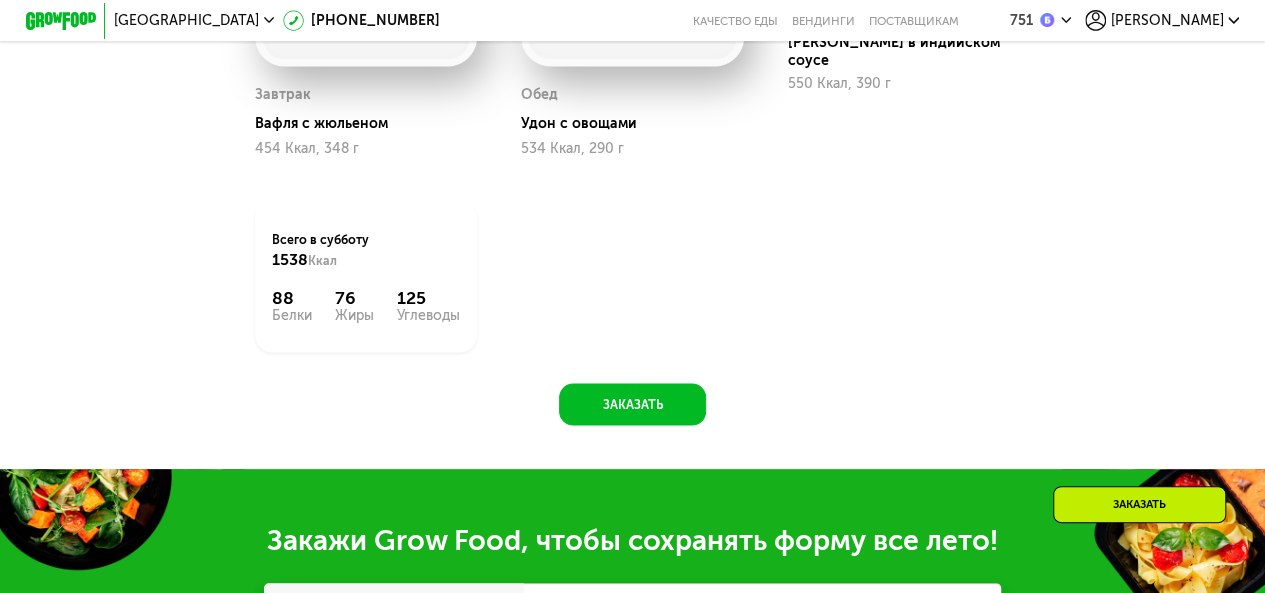 scroll, scrollTop: 1453, scrollLeft: 0, axis: vertical 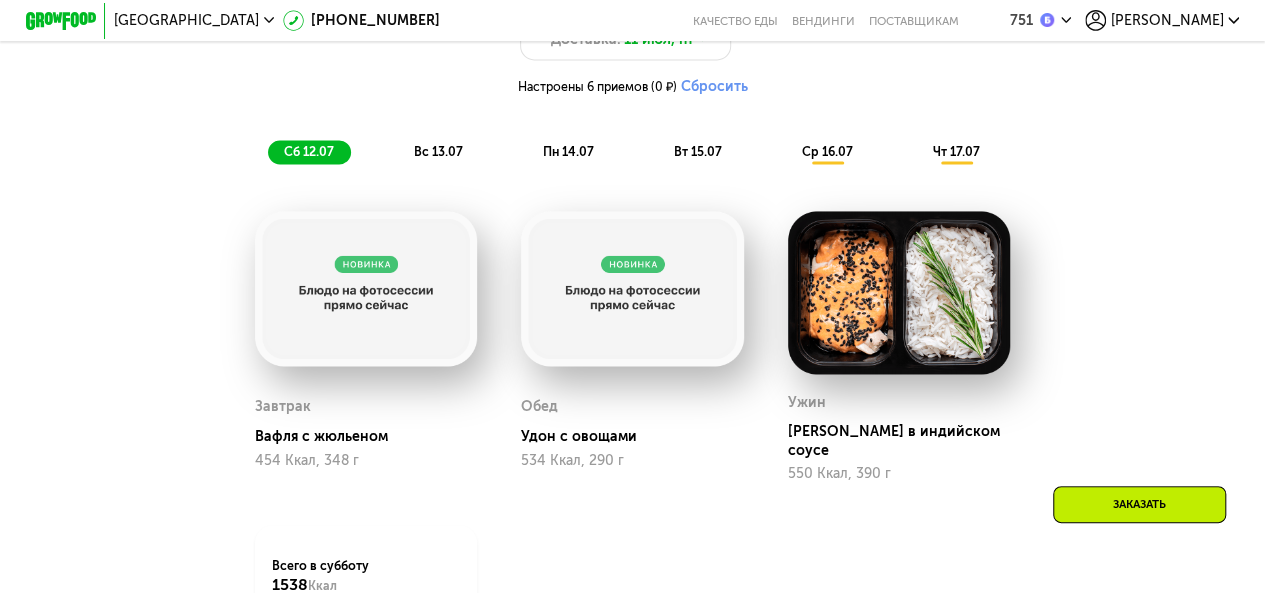 click on "вс 13.07" at bounding box center (438, 151) 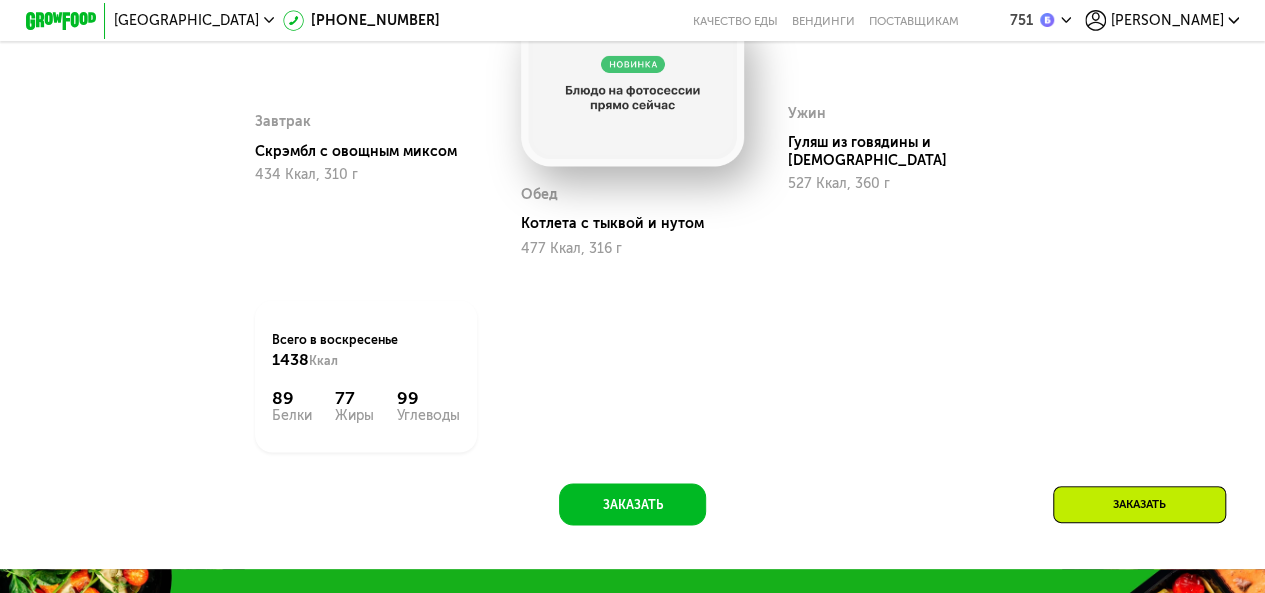 scroll, scrollTop: 1353, scrollLeft: 0, axis: vertical 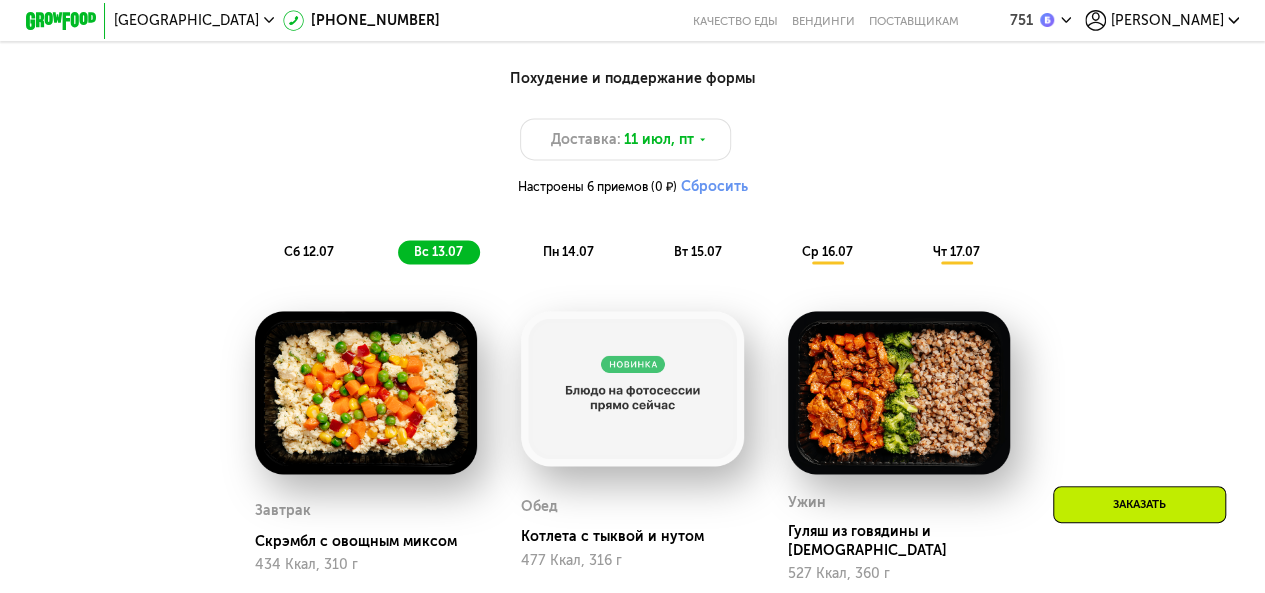 click on "пн 14.07" 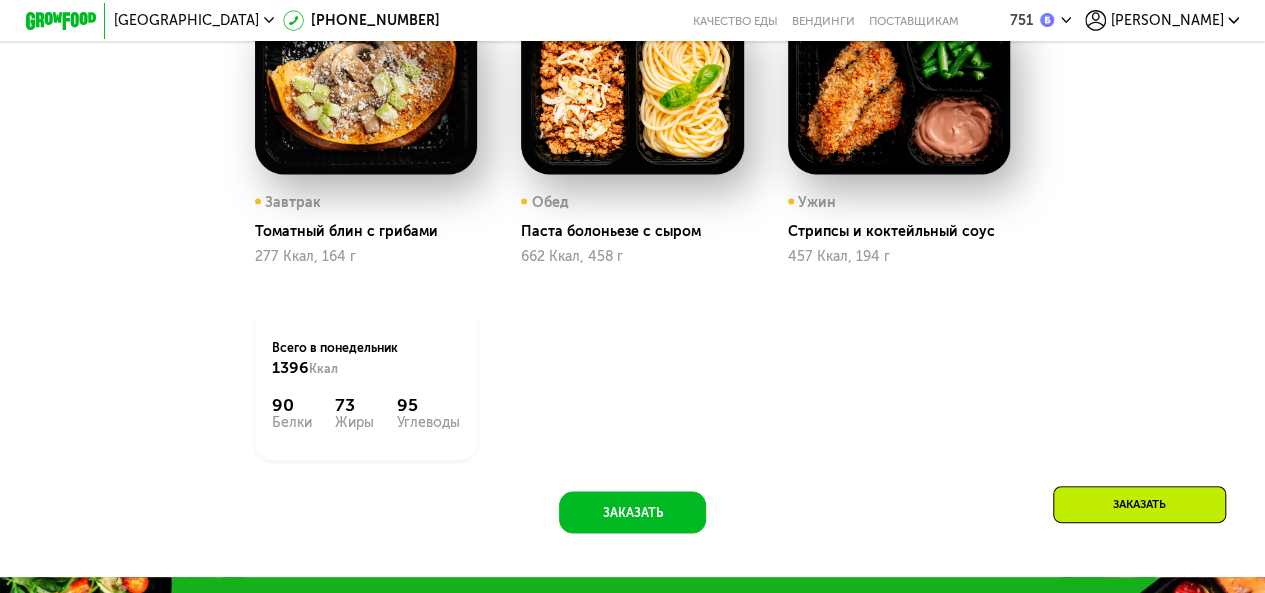 scroll, scrollTop: 1353, scrollLeft: 0, axis: vertical 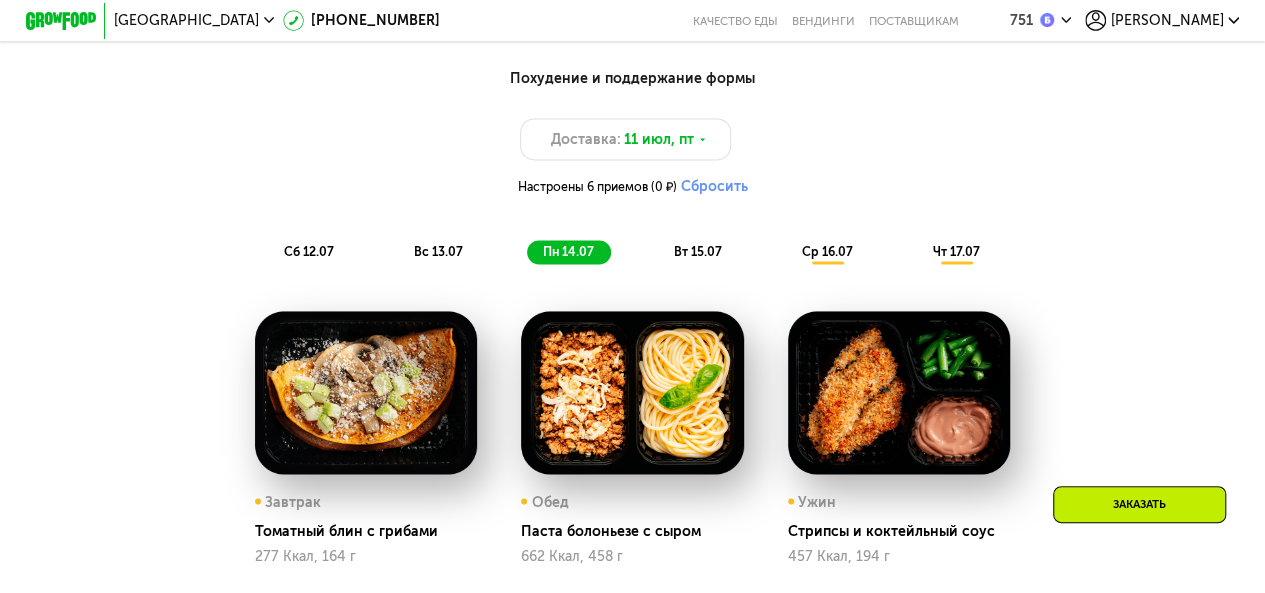 click on "вт 15.07" at bounding box center [698, 251] 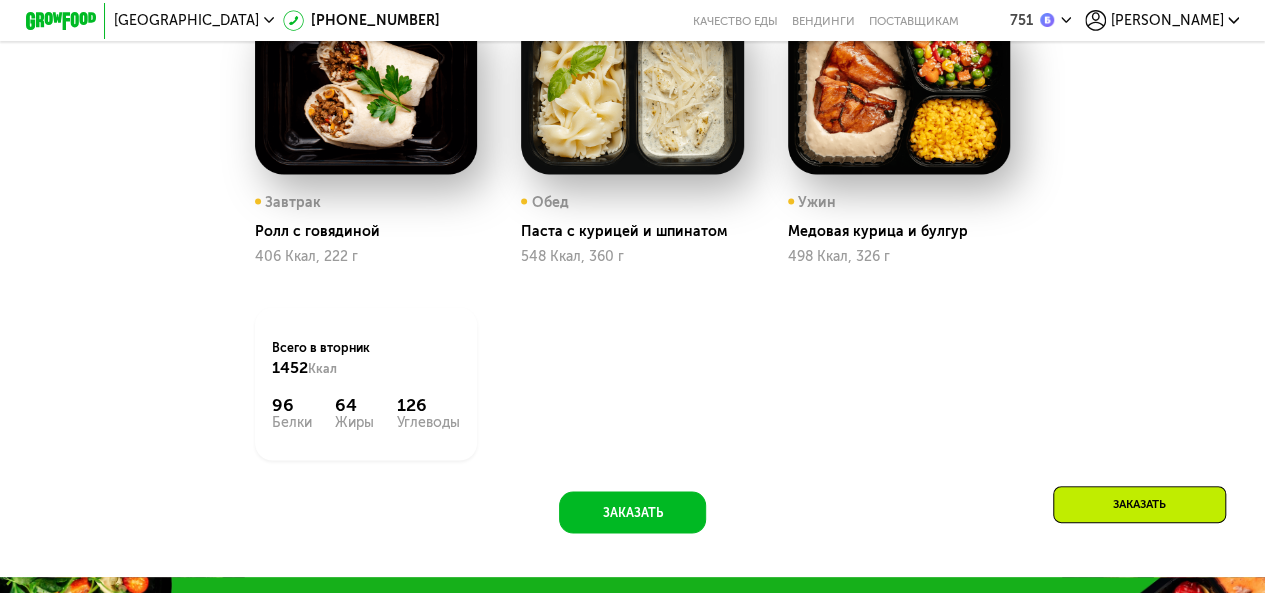 scroll, scrollTop: 1353, scrollLeft: 0, axis: vertical 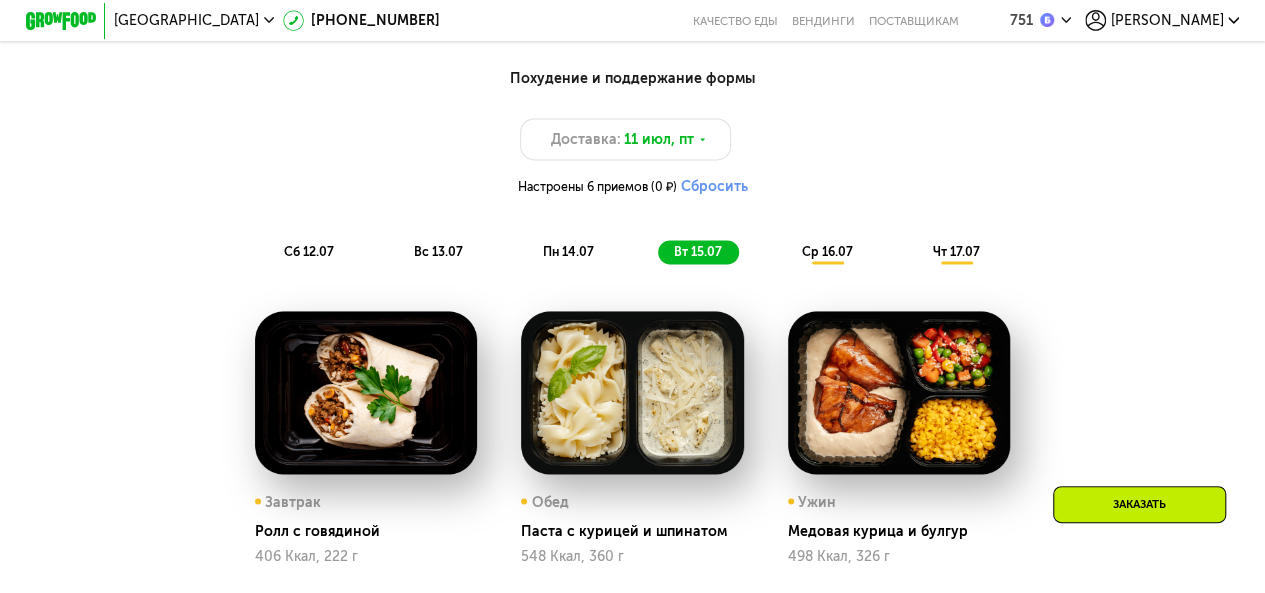 click on "ср 16.07" 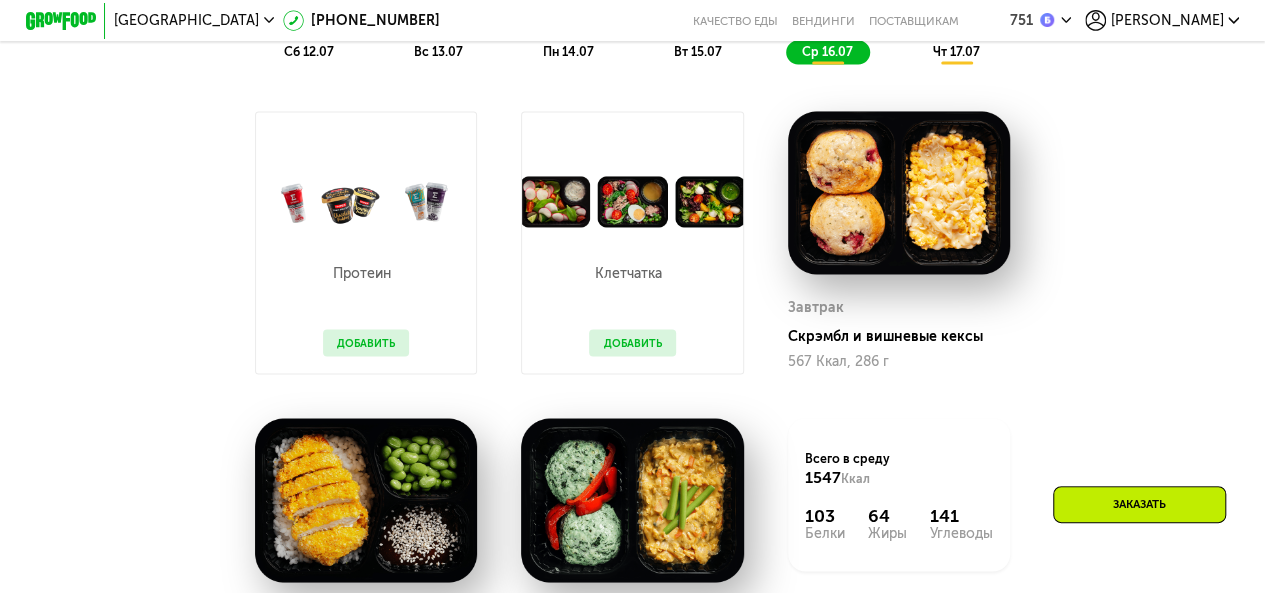 scroll, scrollTop: 1353, scrollLeft: 0, axis: vertical 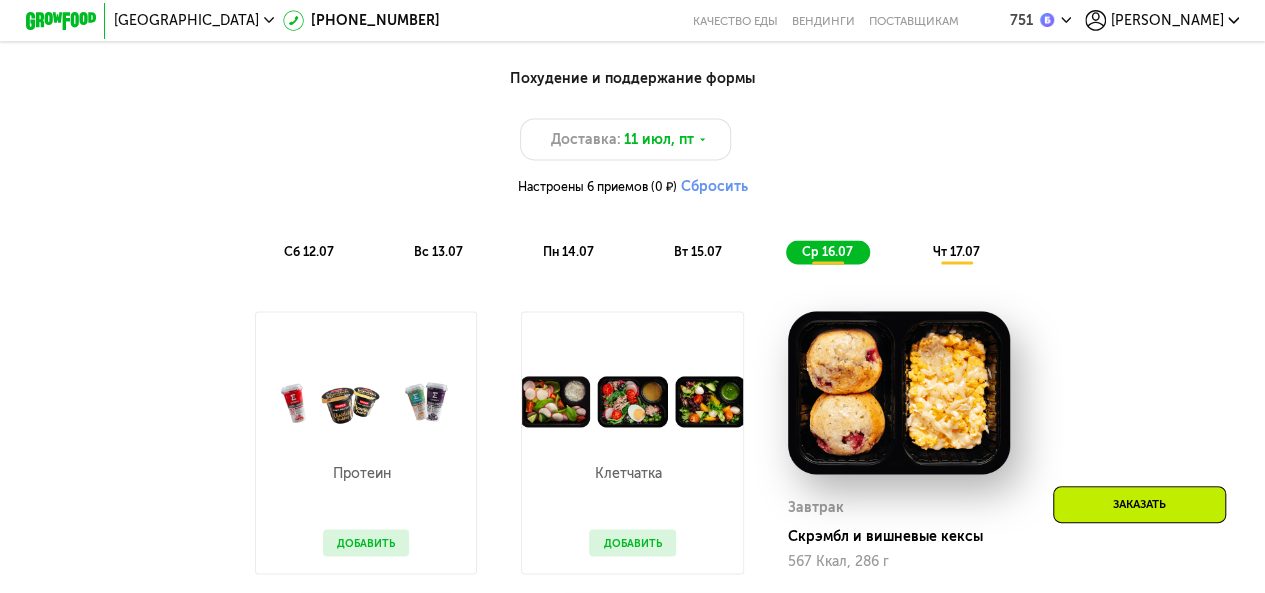 click on "чт 17.07" at bounding box center (955, 251) 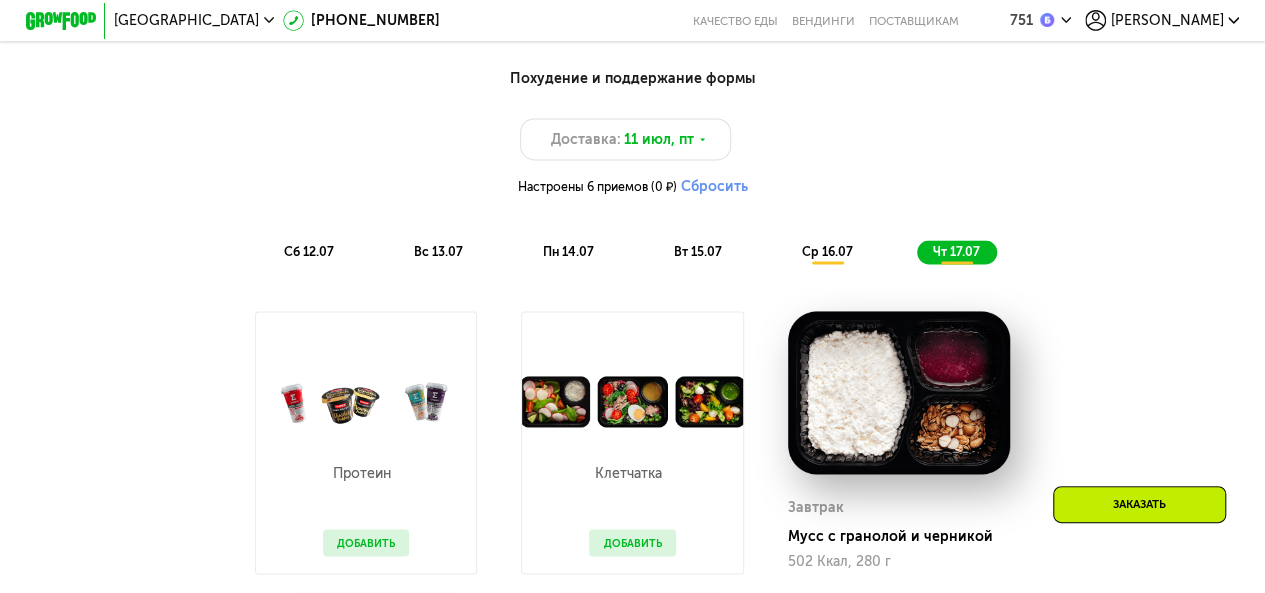 scroll, scrollTop: 1153, scrollLeft: 0, axis: vertical 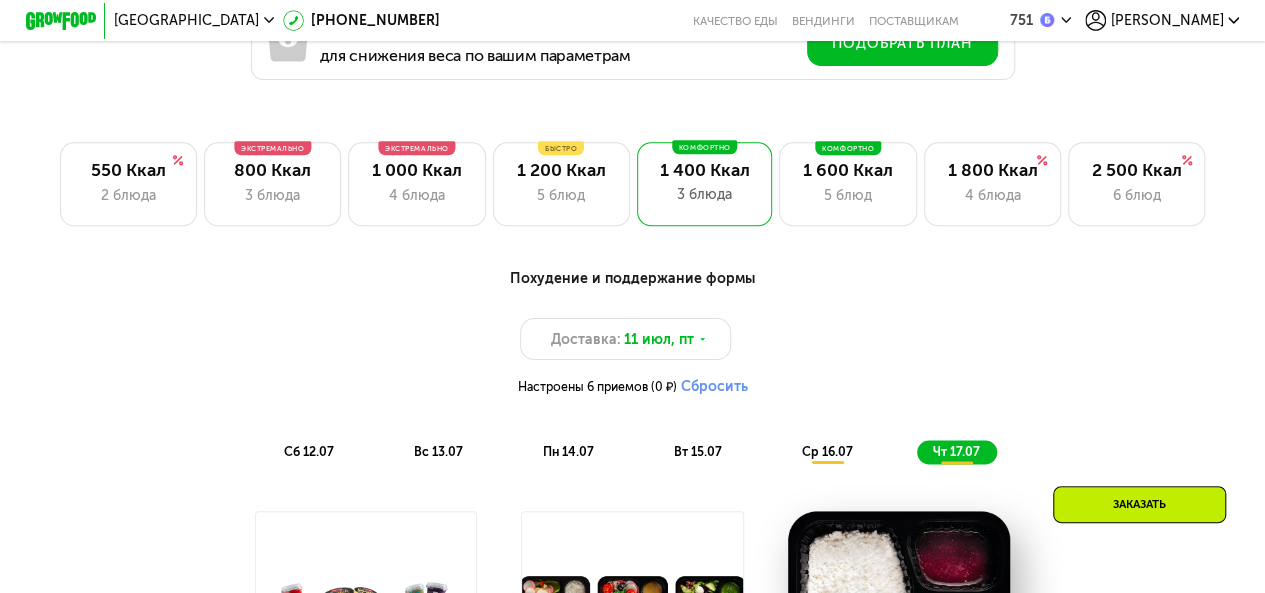 click on "Москва  8 (800) 555-21-78   Качество еды   Вендинги   поставщикам   751 елена  GrowFood — доставка правильного питания  ВЫБРАТЬ МЕНЮ                                                                                                                                                                      Выберите тариф   Сравнить тарифы  Персональный  от 990 ₽/день  Персональная настройка меню, замена блюд и исключение ингредиентов Эконом  от 796 ₽/день  Фиксированное меню по выгодной цене  Подберите персональный план питания для снижения веса по вашим параметрам   Подобрать план  550 Ккал 2 блюда Экстремально 800 Ккал 3 блюда Экстремально 1 000 Ккал 4 блюда    88" 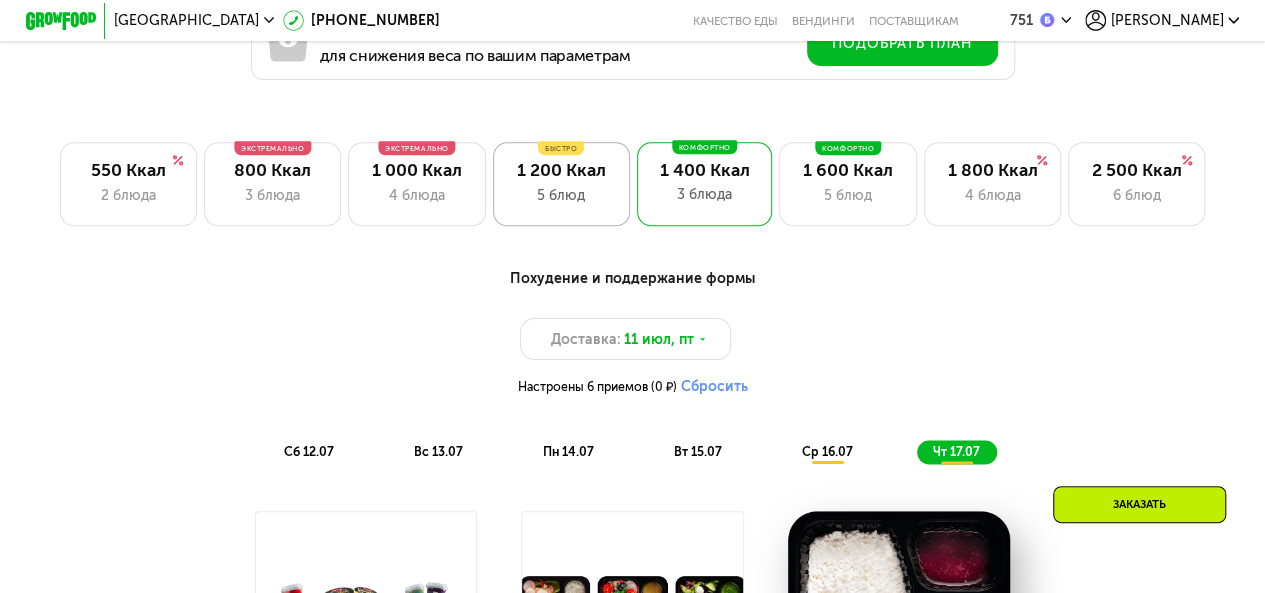 click on "1 200 Ккал" at bounding box center (561, 170) 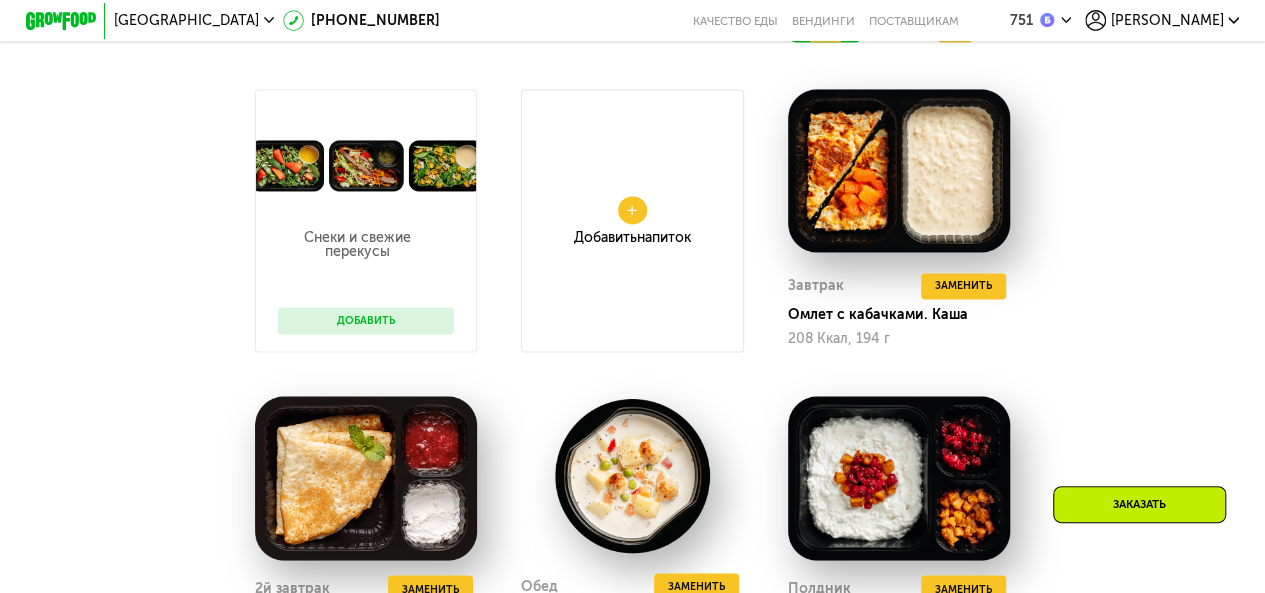 scroll, scrollTop: 1253, scrollLeft: 0, axis: vertical 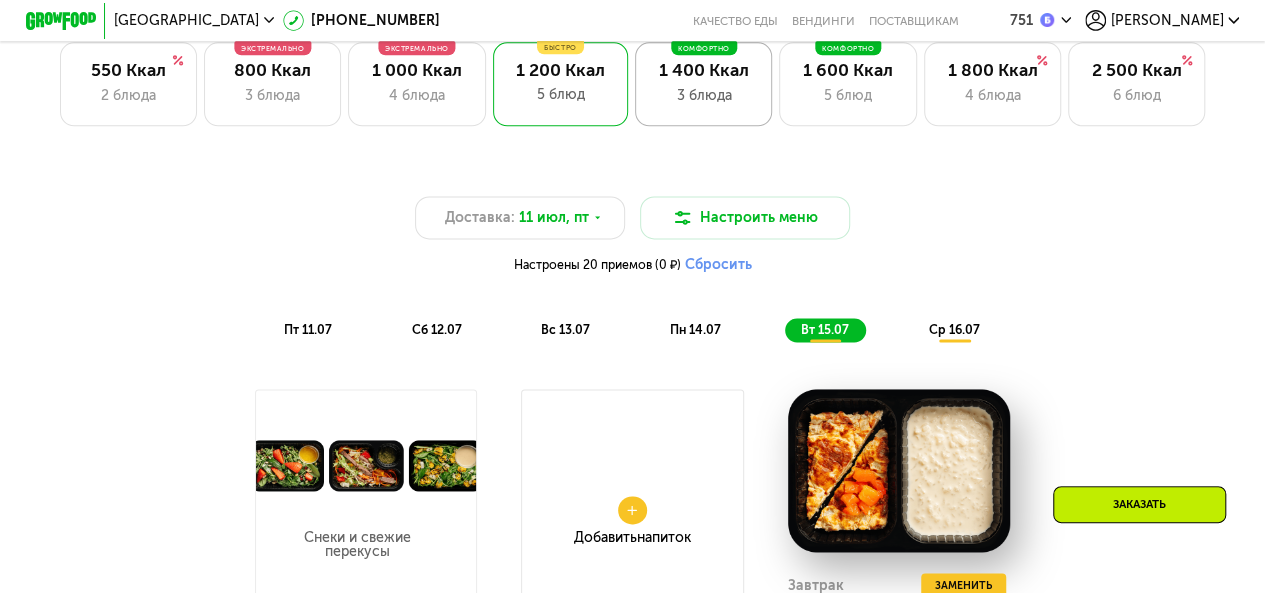 click on "3 блюда" at bounding box center [704, 95] 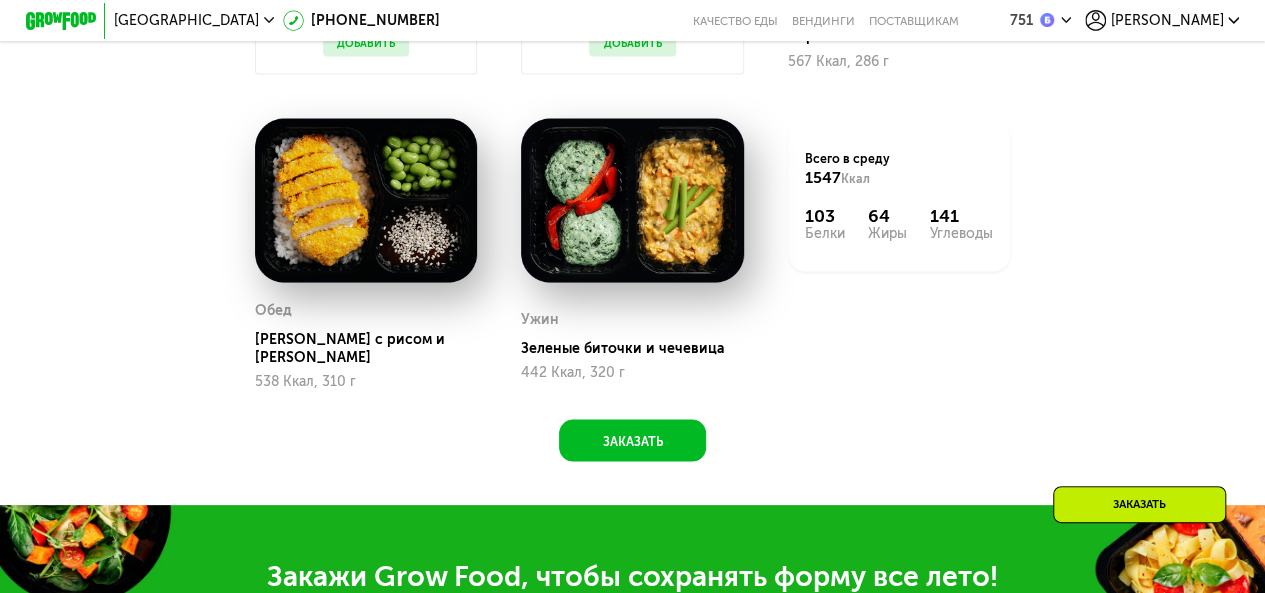 scroll, scrollTop: 1553, scrollLeft: 0, axis: vertical 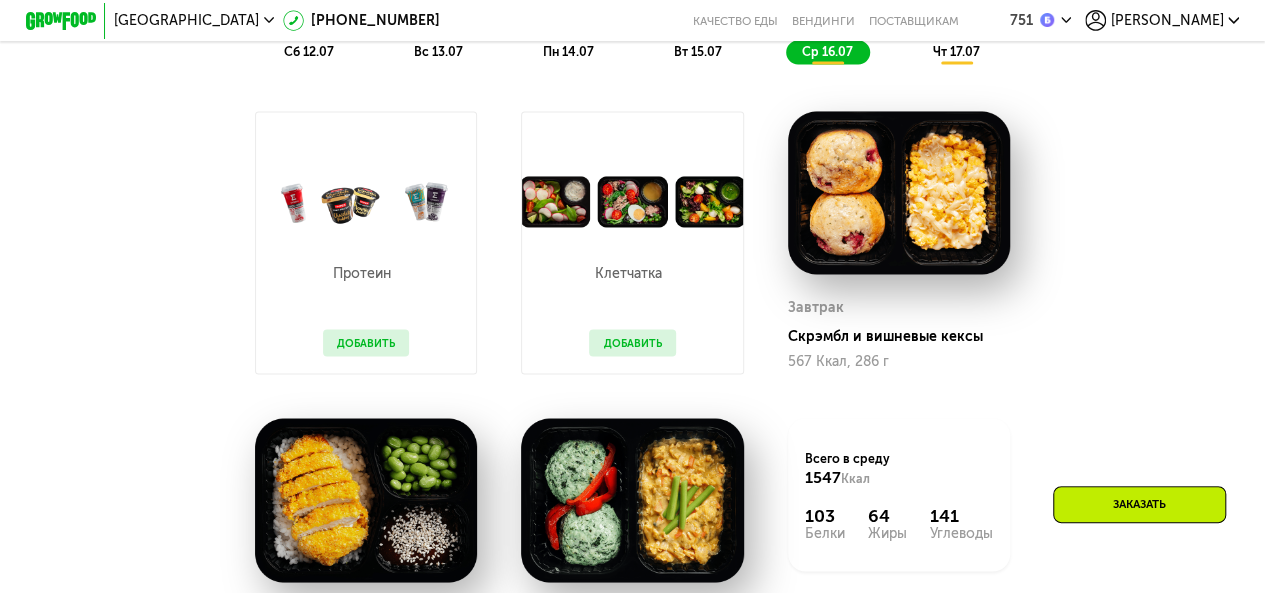 click on "вт 15.07" at bounding box center [698, 51] 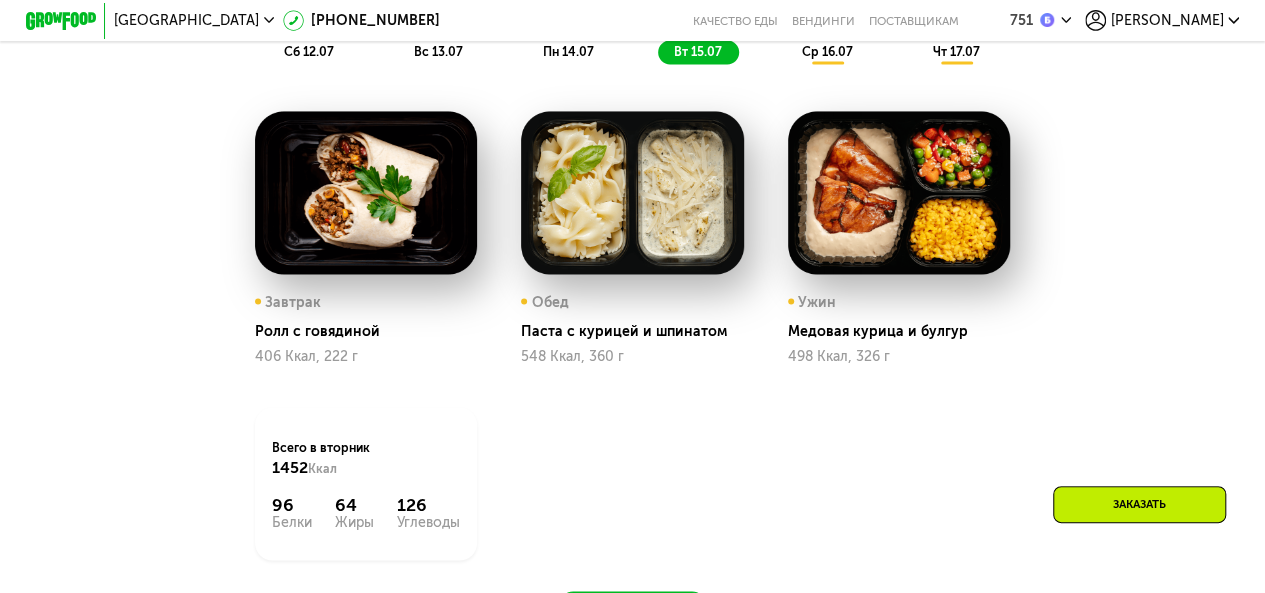 scroll, scrollTop: 1253, scrollLeft: 0, axis: vertical 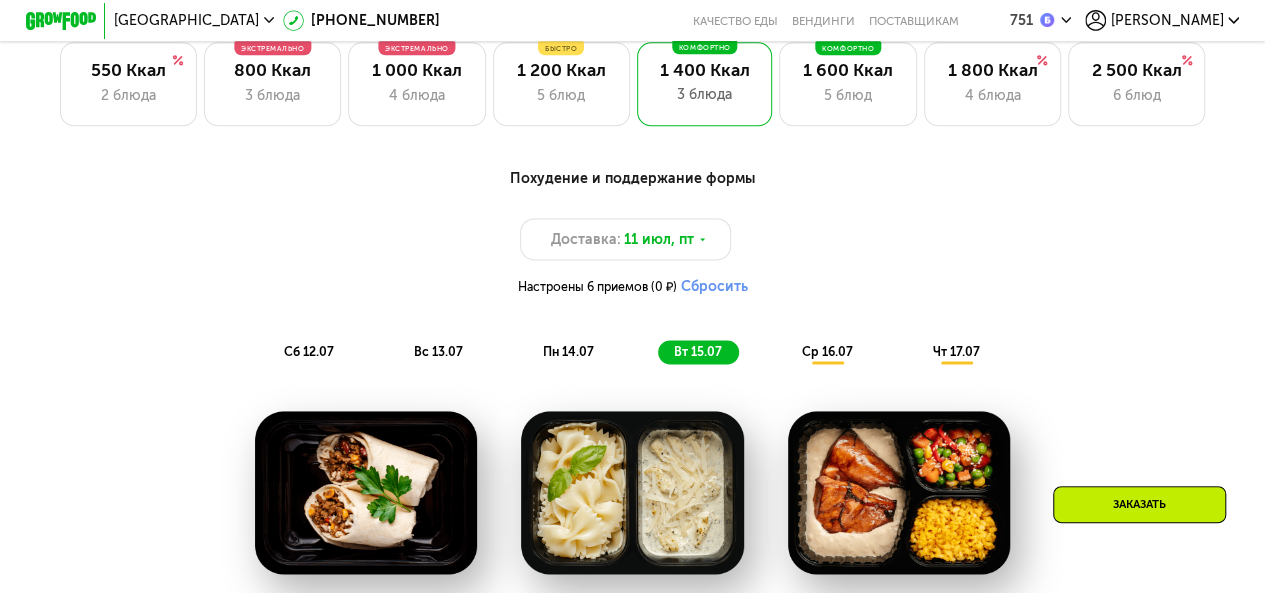 click on "ср 16.07" at bounding box center [826, 351] 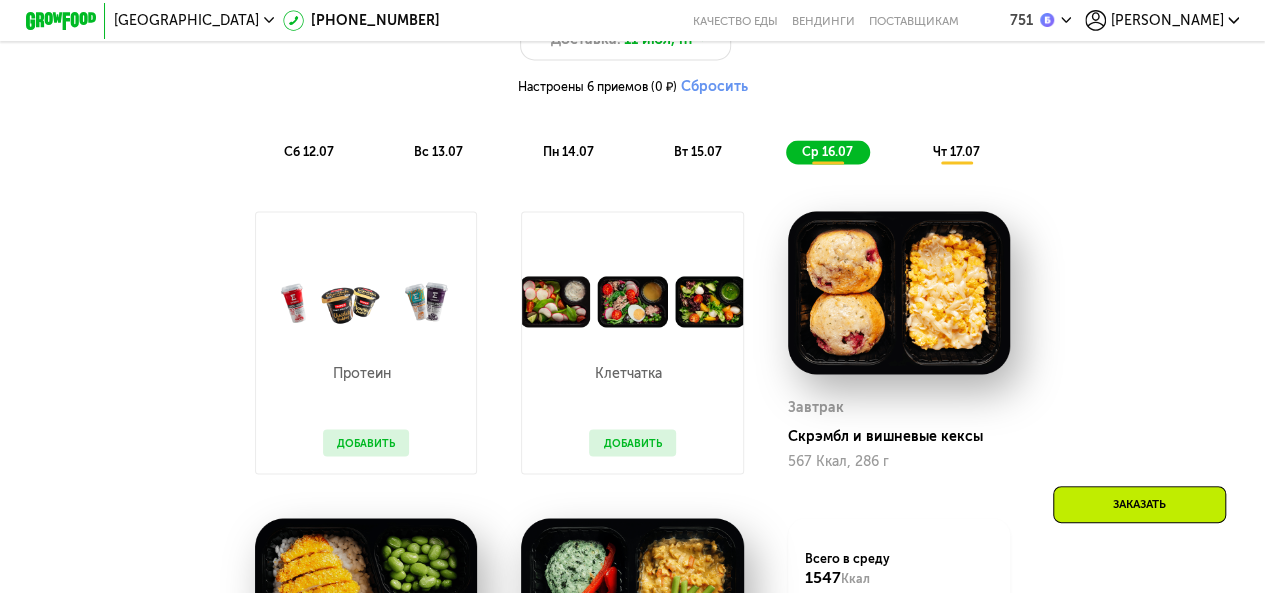 scroll, scrollTop: 1553, scrollLeft: 0, axis: vertical 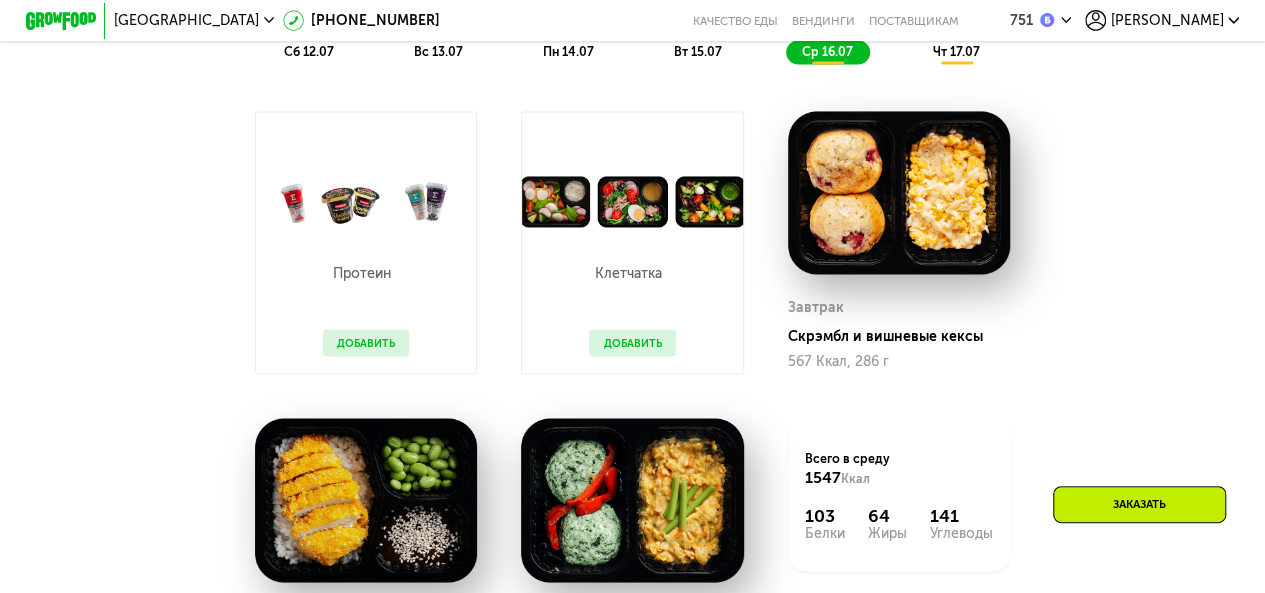 click on "Протеин" at bounding box center (361, 274) 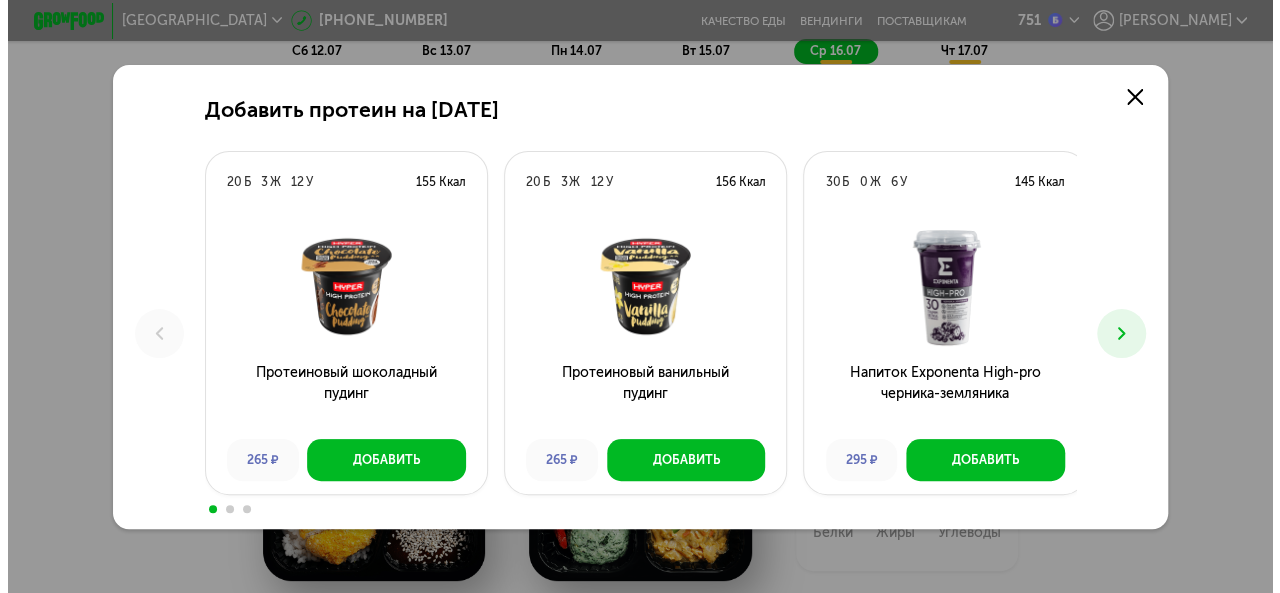 scroll, scrollTop: 0, scrollLeft: 0, axis: both 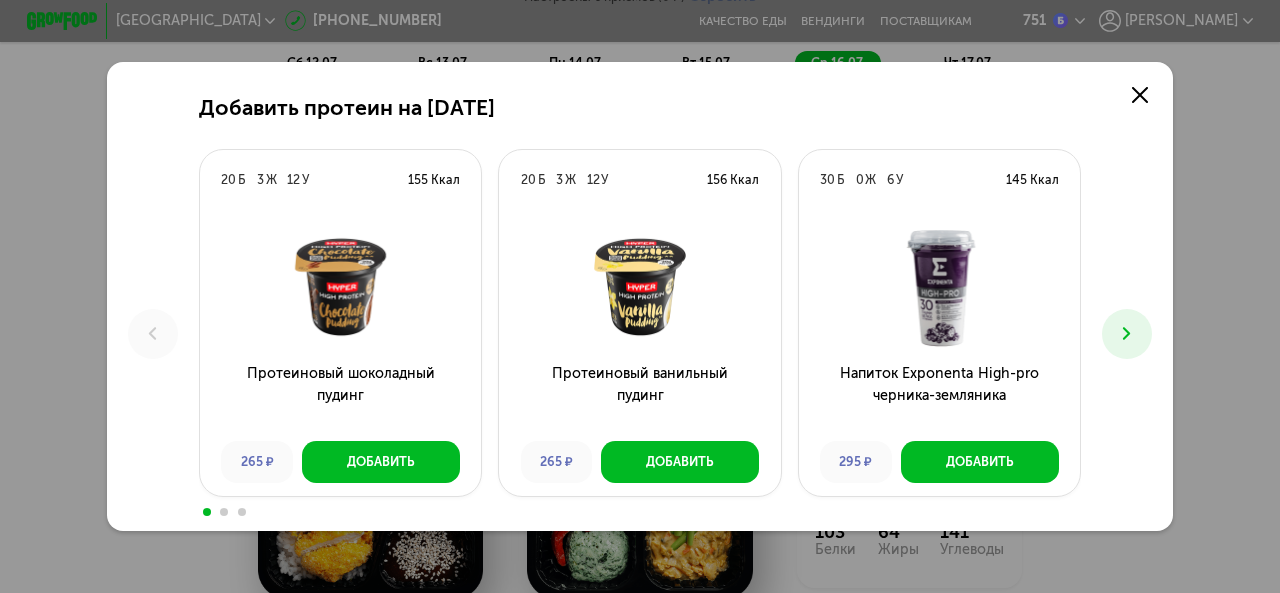 click 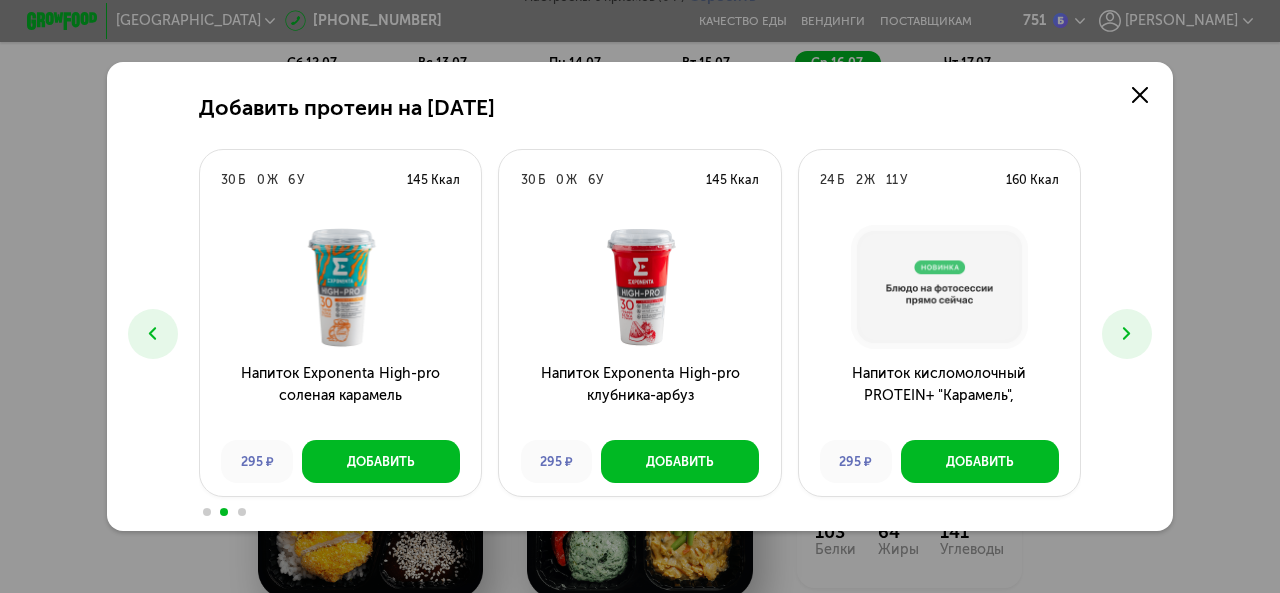 click 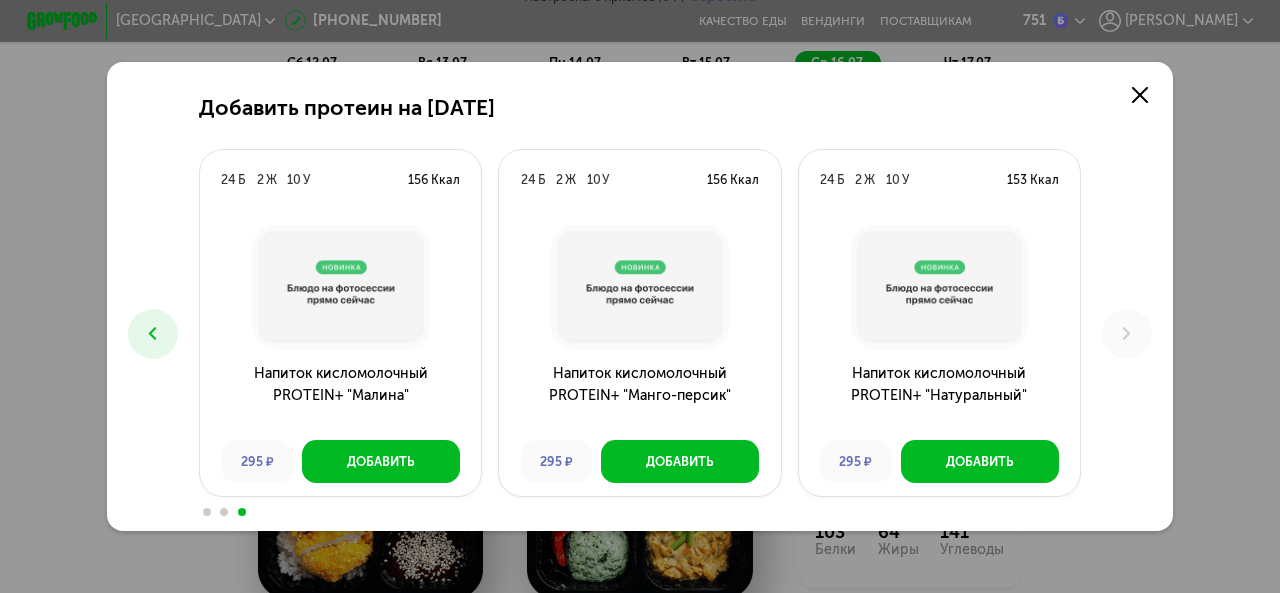 click 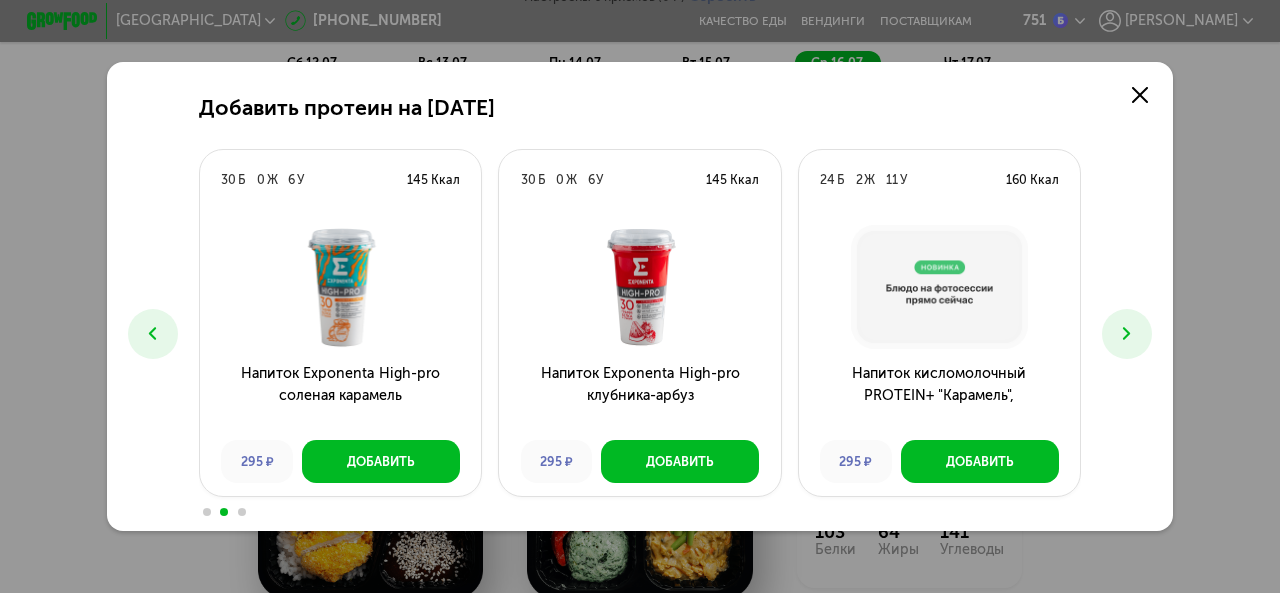 click 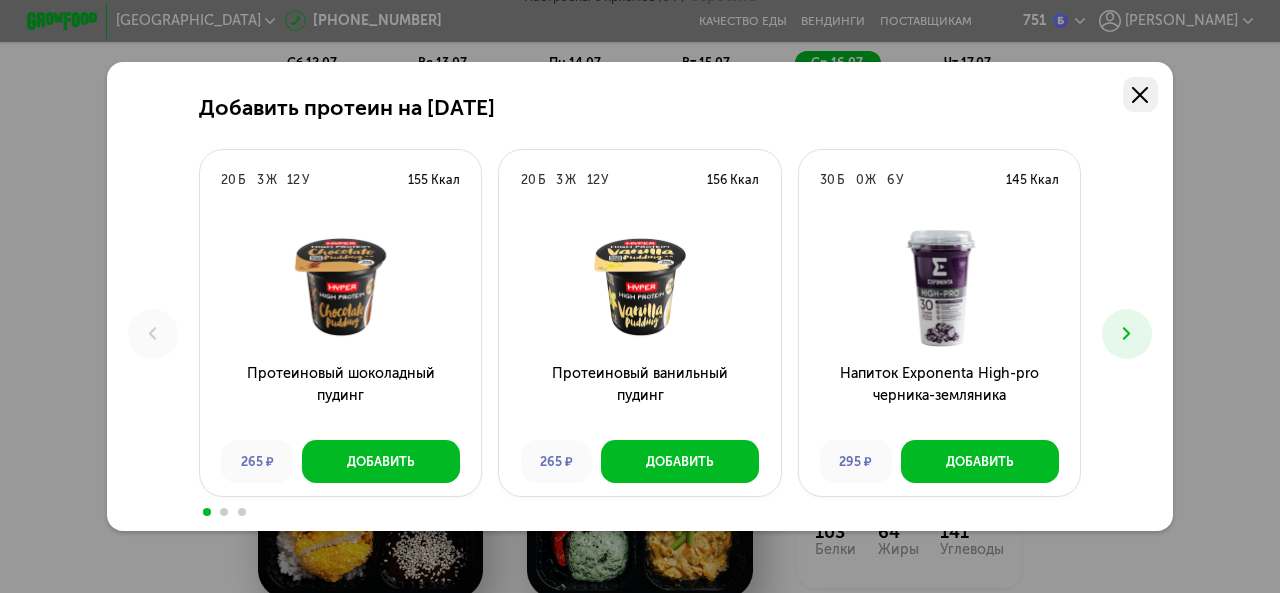 click 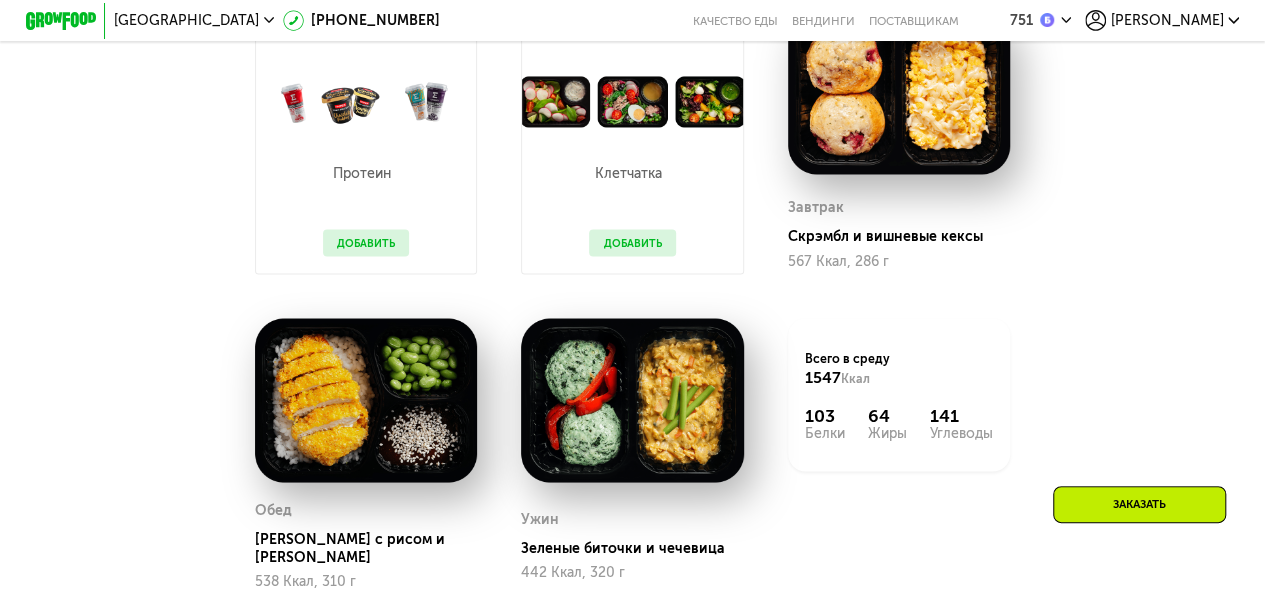 scroll, scrollTop: 1453, scrollLeft: 0, axis: vertical 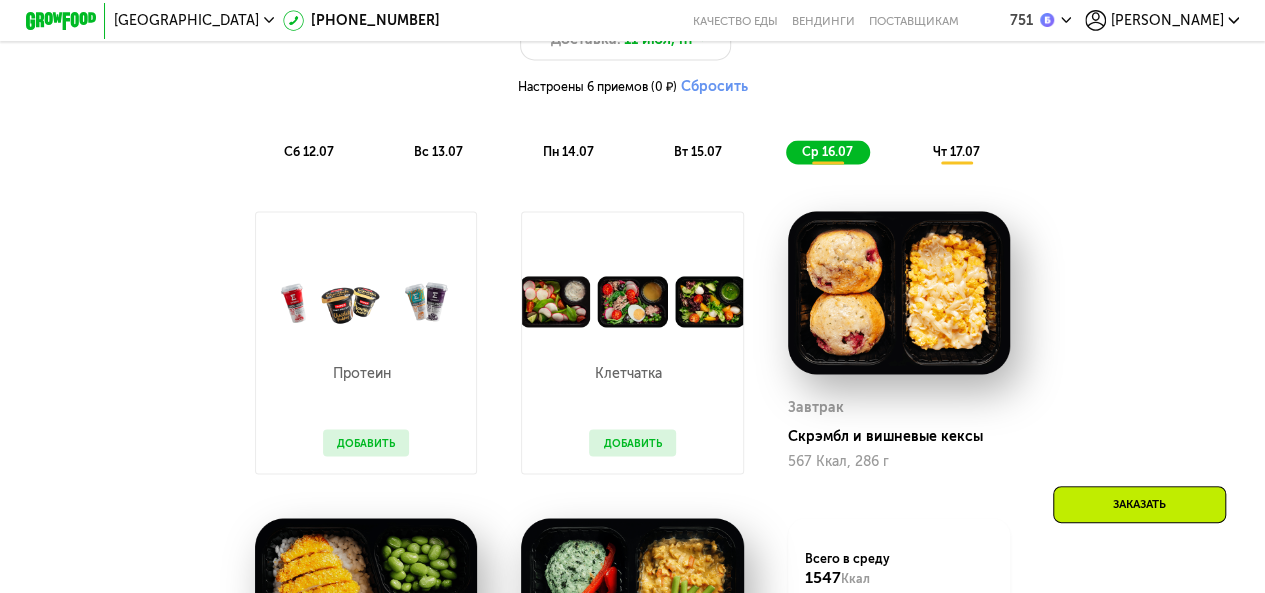 click on "пн 14.07" at bounding box center [568, 151] 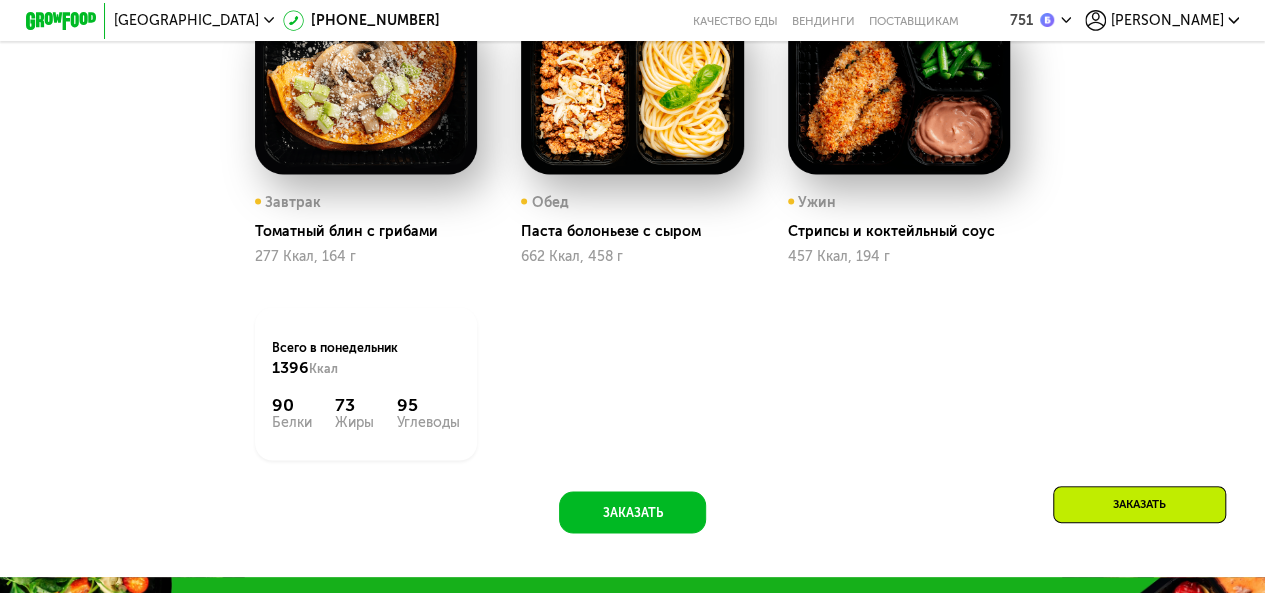scroll, scrollTop: 1353, scrollLeft: 0, axis: vertical 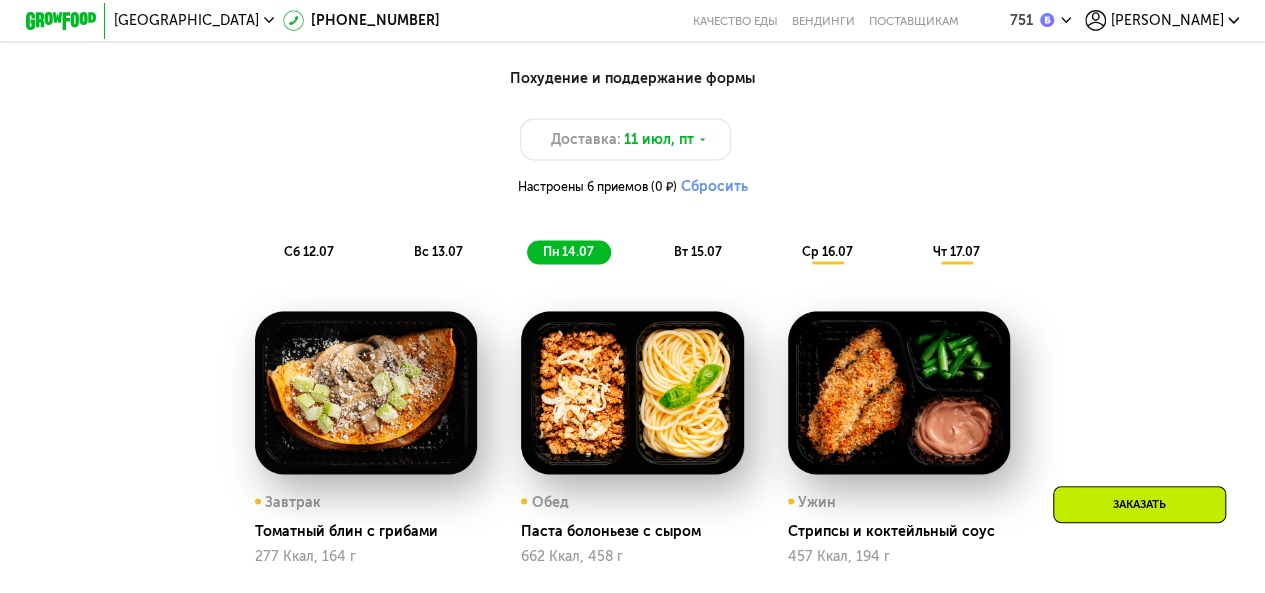 click on "вс 13.07" at bounding box center (438, 251) 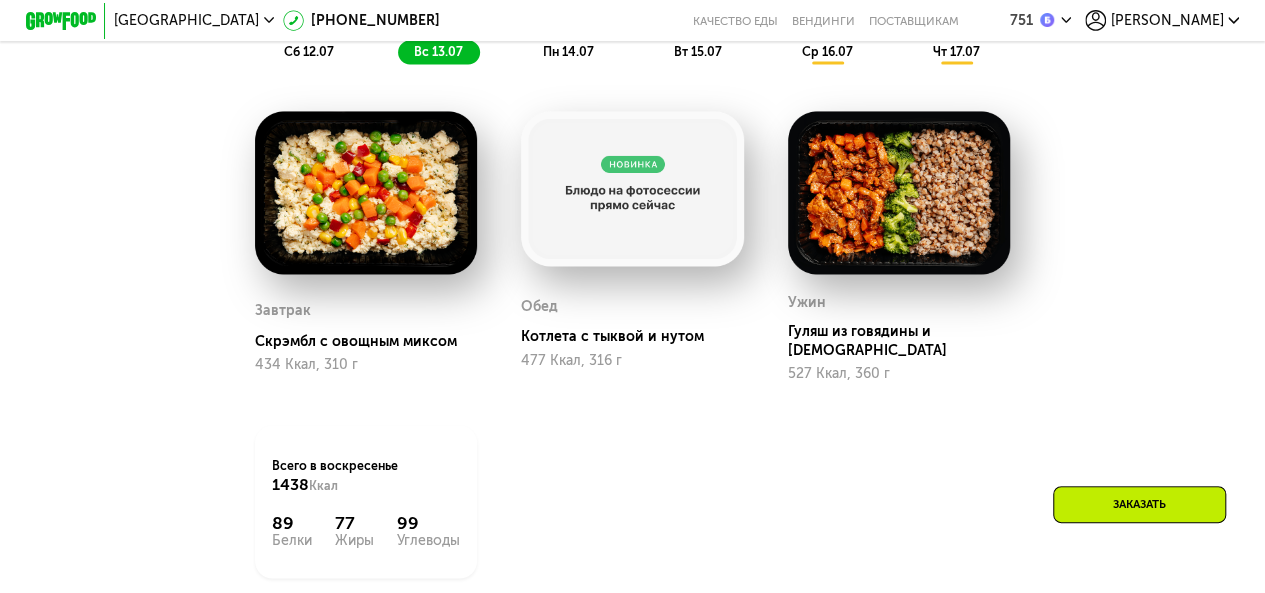 scroll, scrollTop: 1653, scrollLeft: 0, axis: vertical 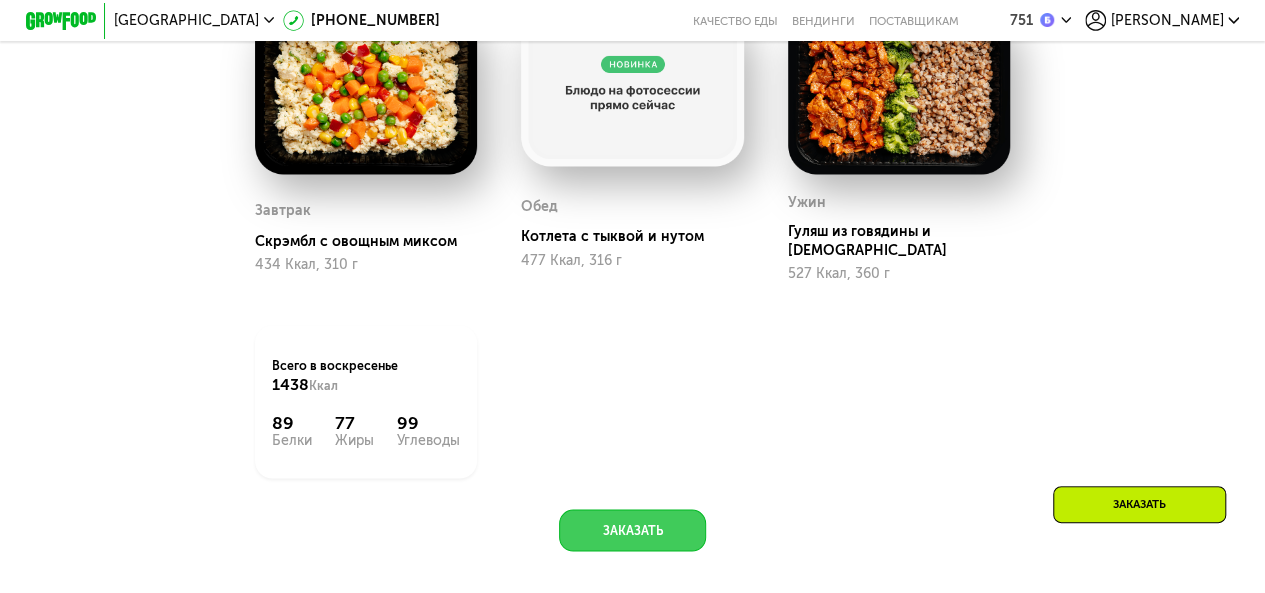 click on "Заказать" 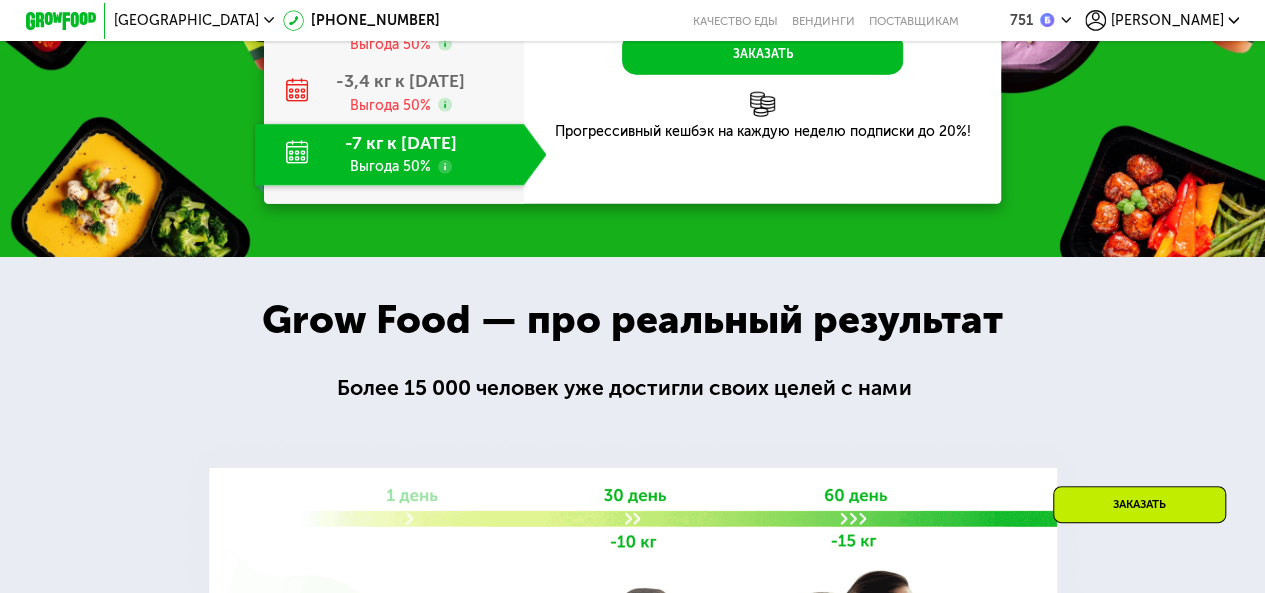scroll, scrollTop: 2253, scrollLeft: 0, axis: vertical 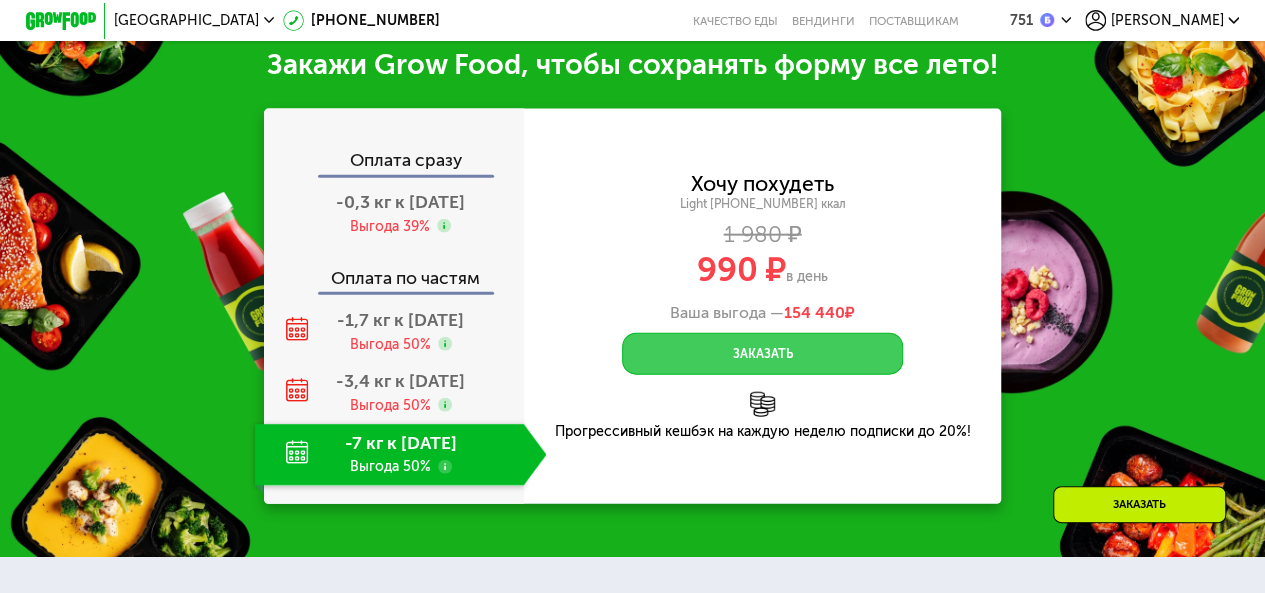 click on "Заказать" at bounding box center (762, 354) 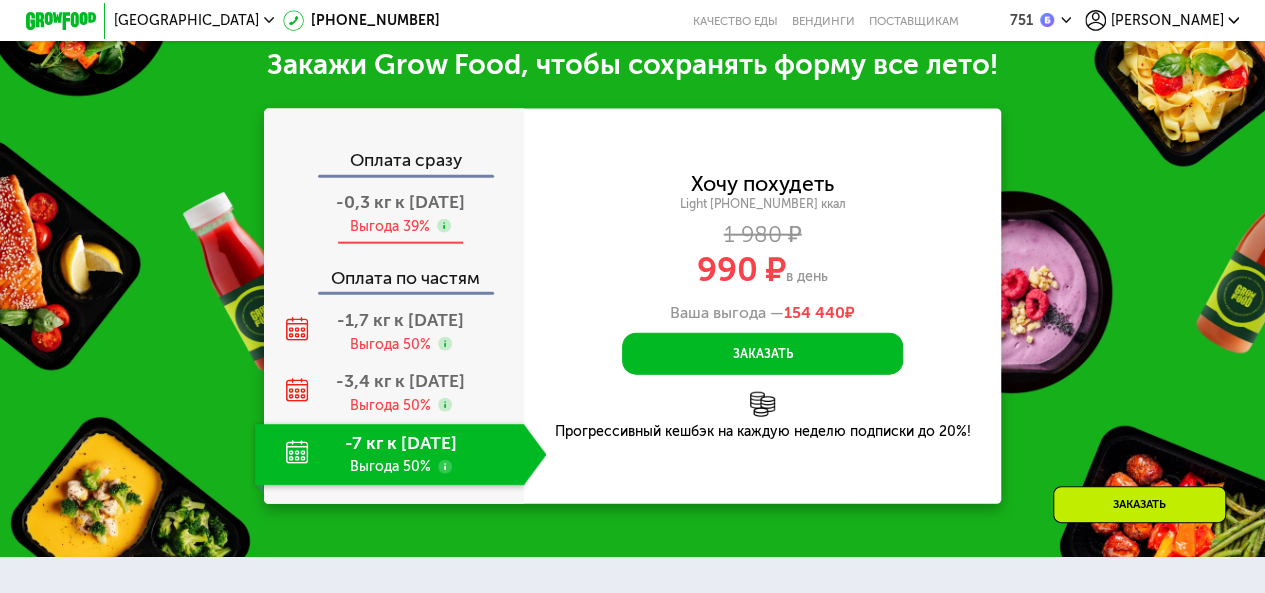 click on "-0,3 кг к 19 июл" at bounding box center (400, 202) 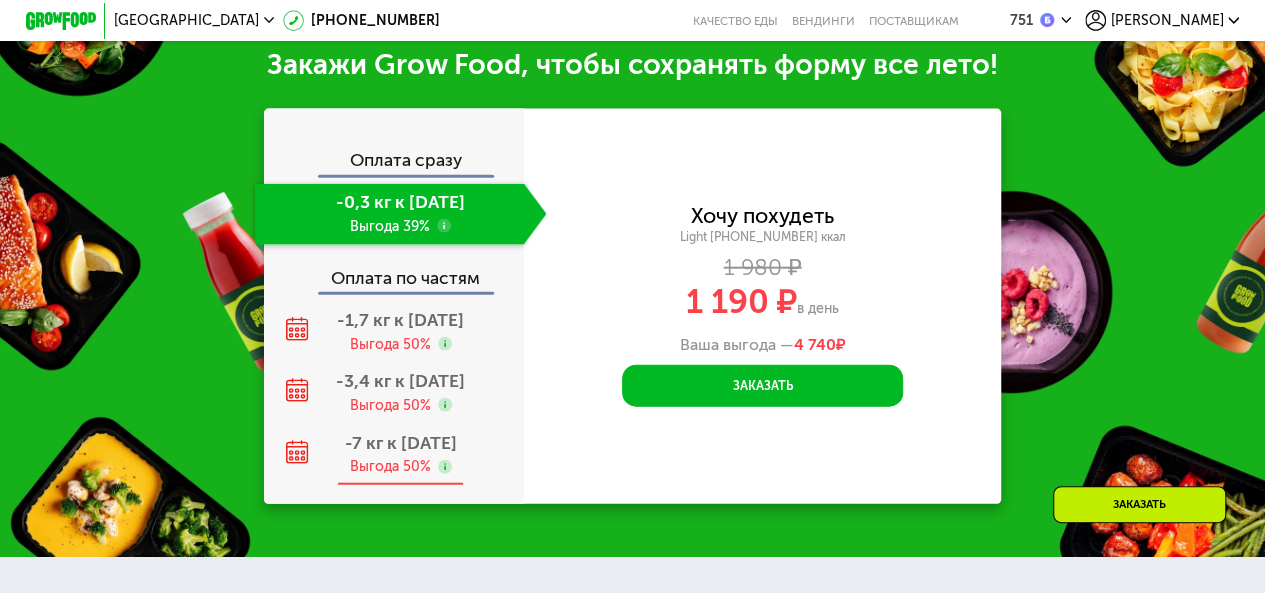 click on "Выгода 50%" at bounding box center [390, 466] 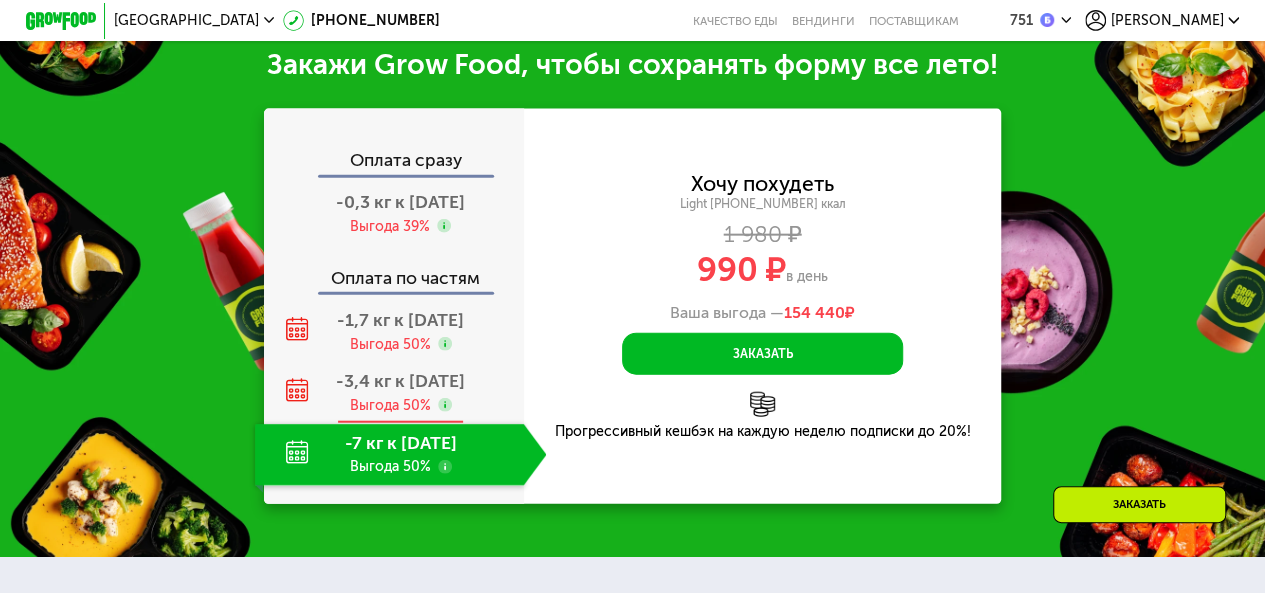click on "-3,4 кг к 11 сен" at bounding box center (400, 381) 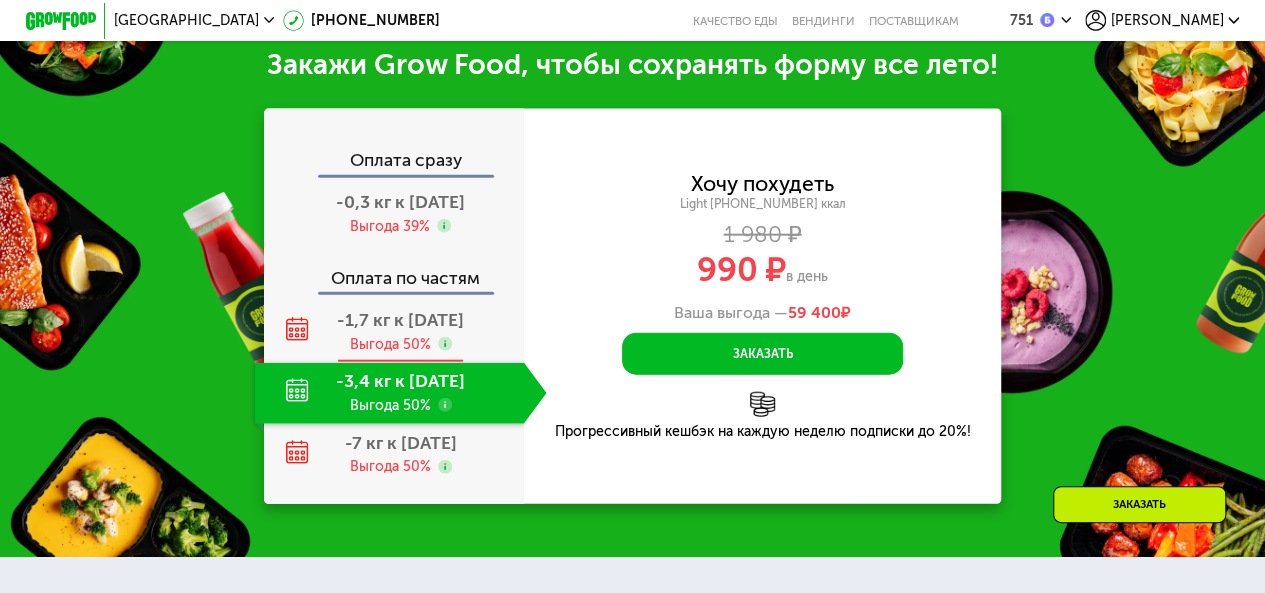 click on "Выгода 50%" at bounding box center (390, 344) 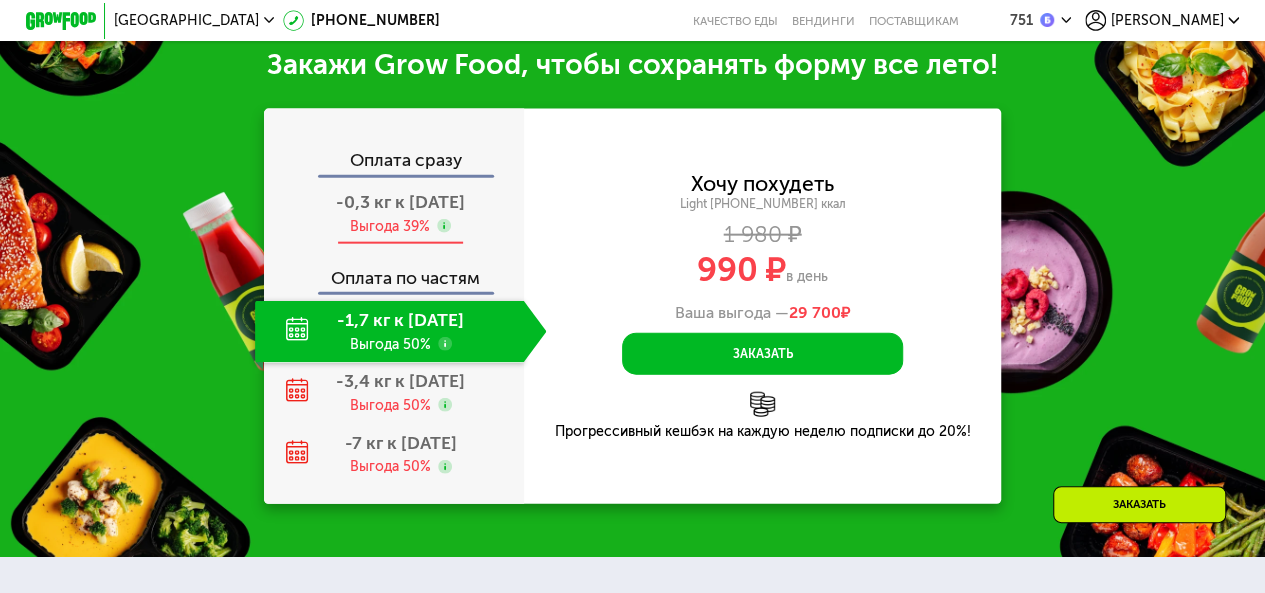click on "Выгода 39%" at bounding box center (390, 226) 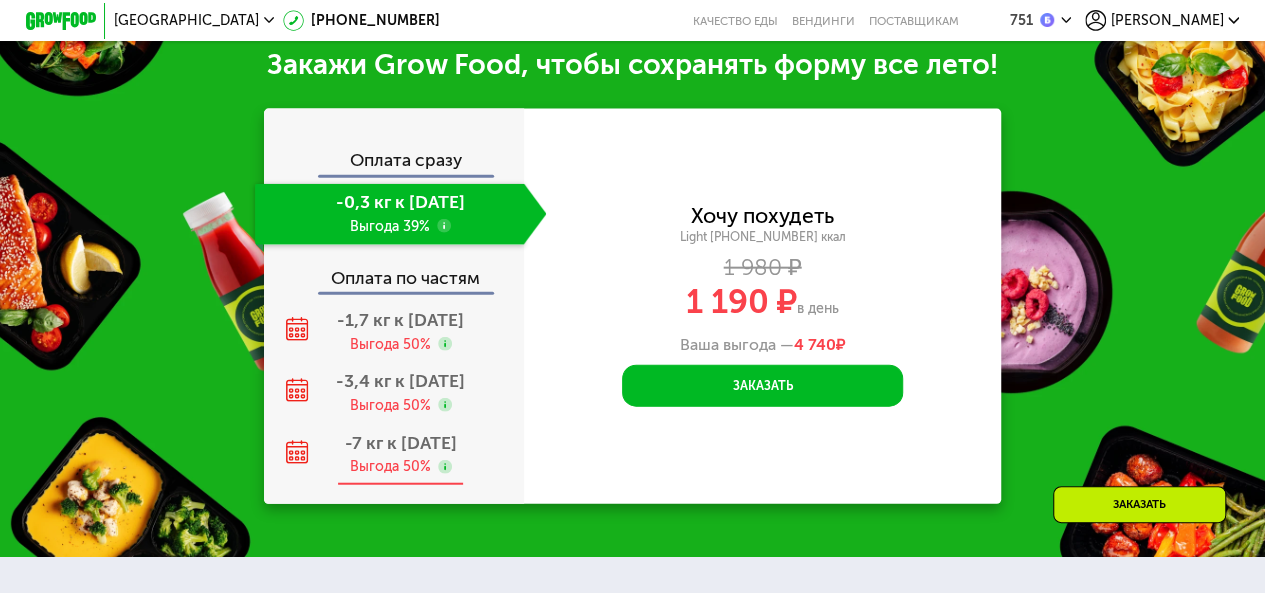 click on "Выгода 50%" at bounding box center (390, 466) 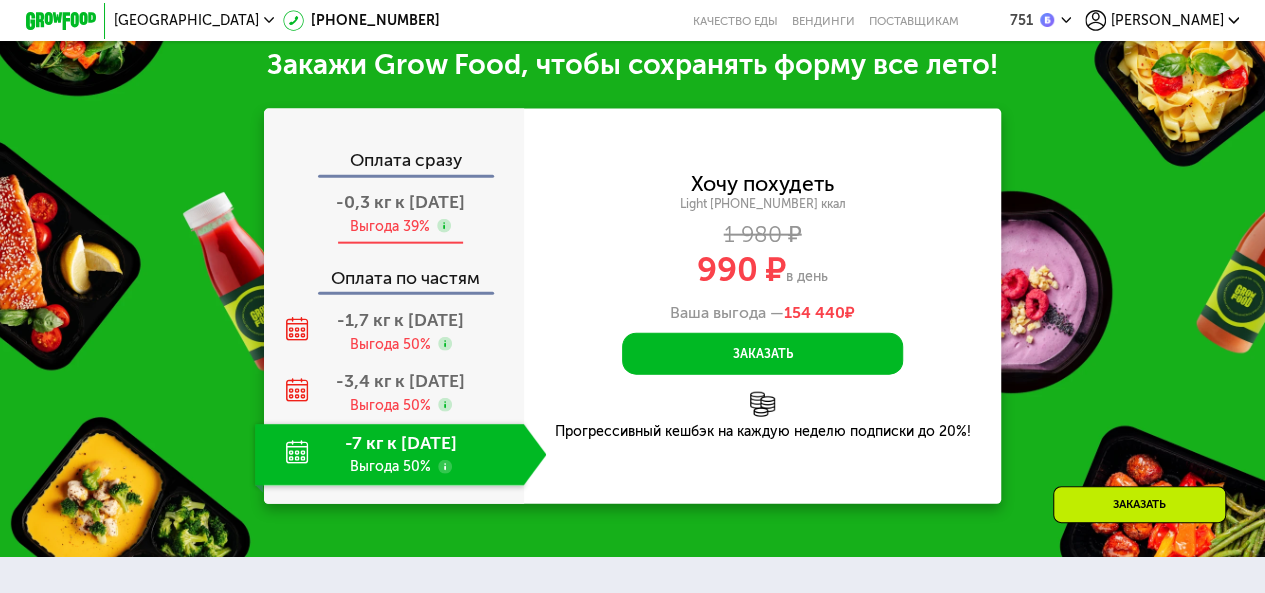 click on "-0,3 кг к 19 июл" at bounding box center (400, 202) 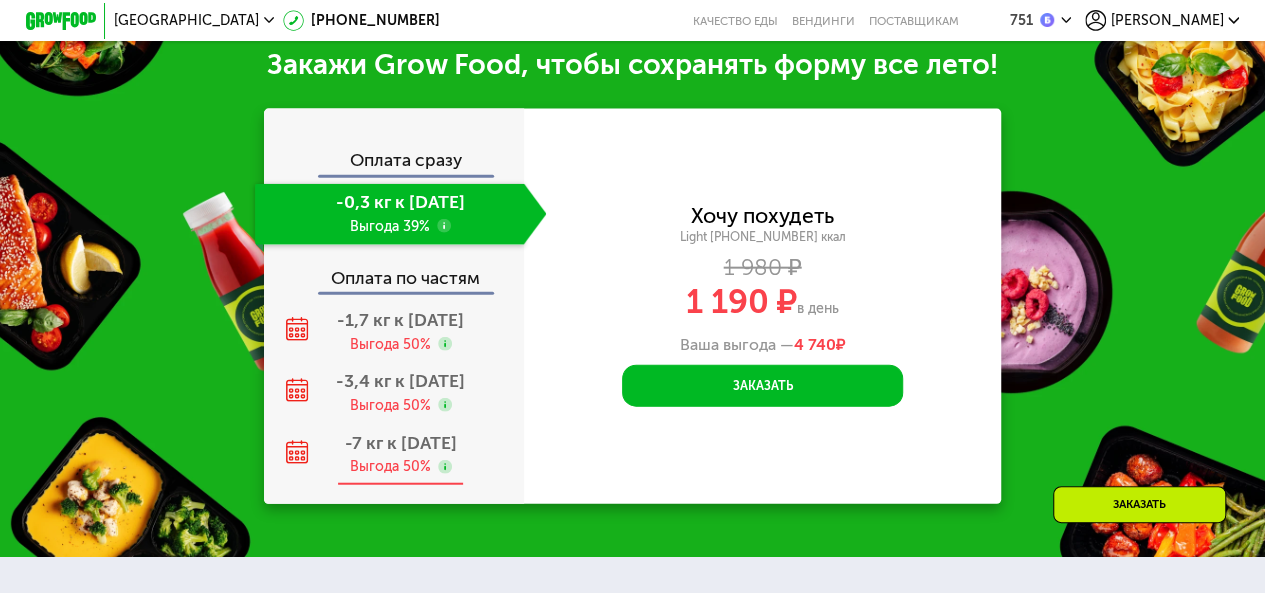 click on "Выгода 50%" at bounding box center (390, 466) 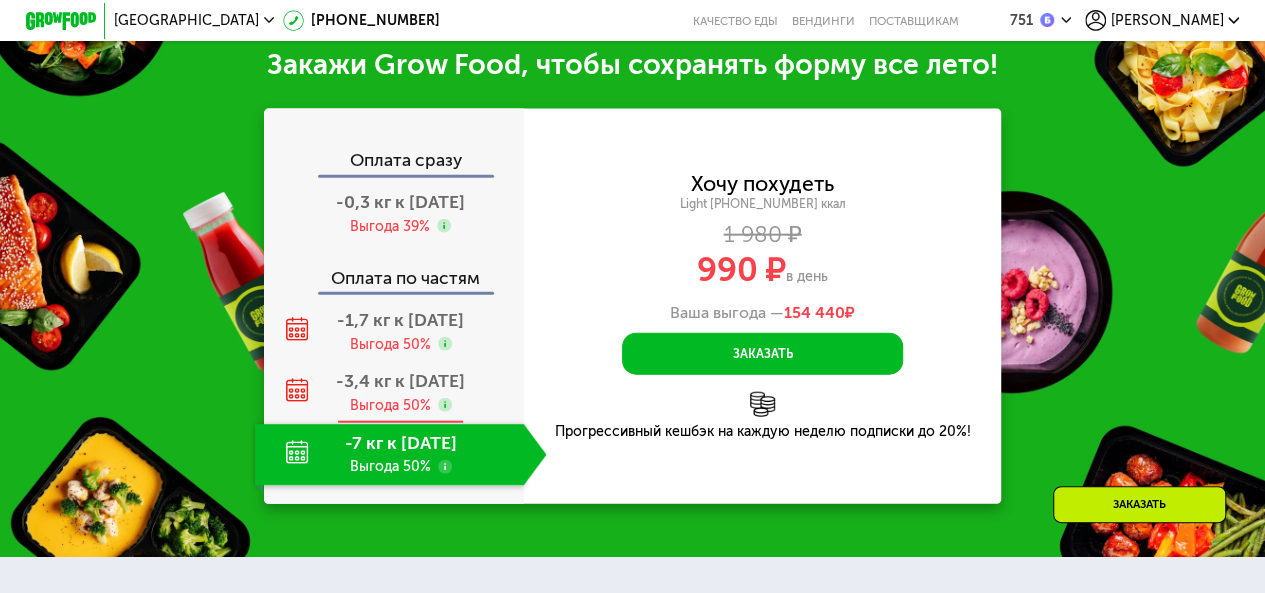 click on "Выгода 50%" at bounding box center (390, 405) 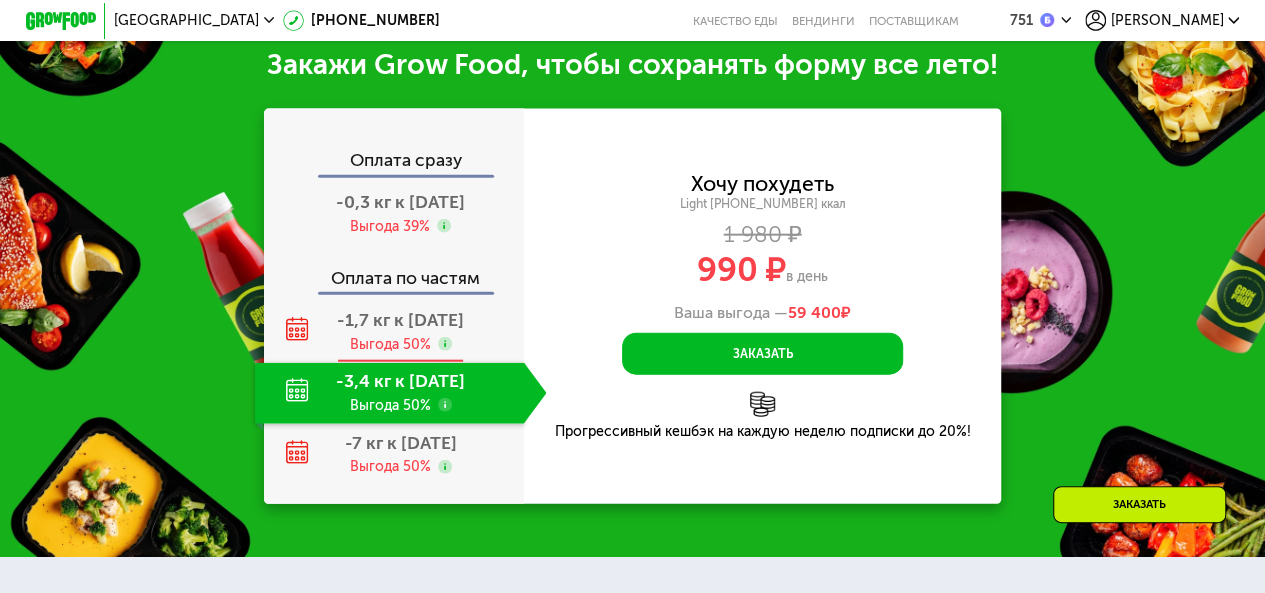 click on "Выгода 50%" at bounding box center (390, 344) 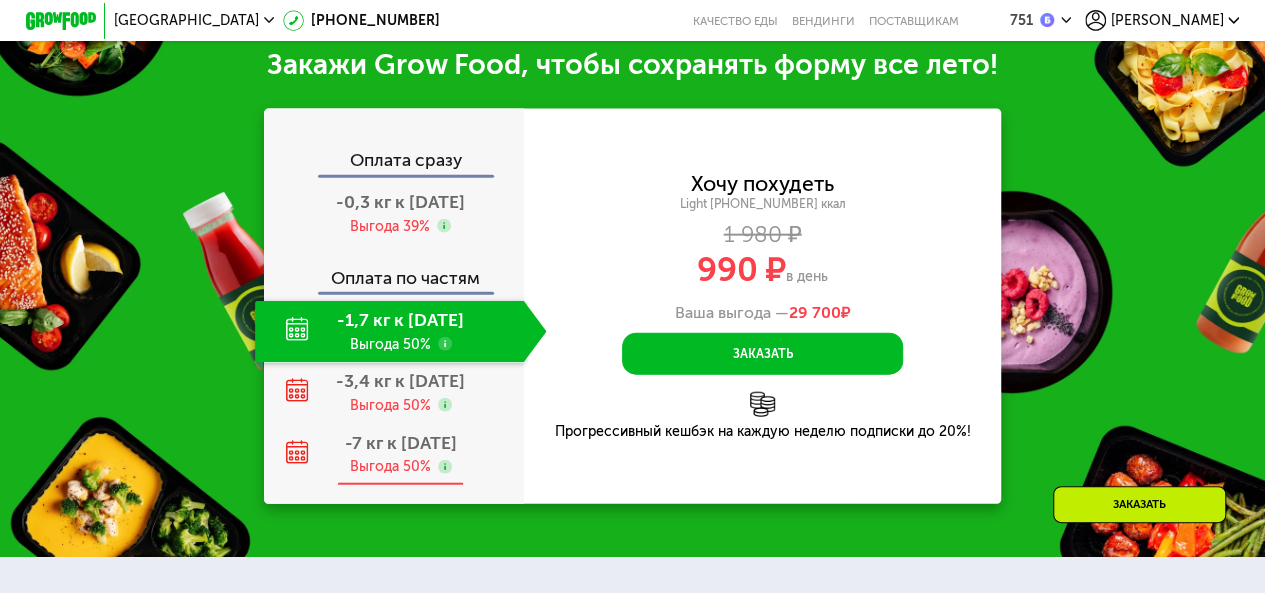 click on "Выгода 50%" at bounding box center (390, 466) 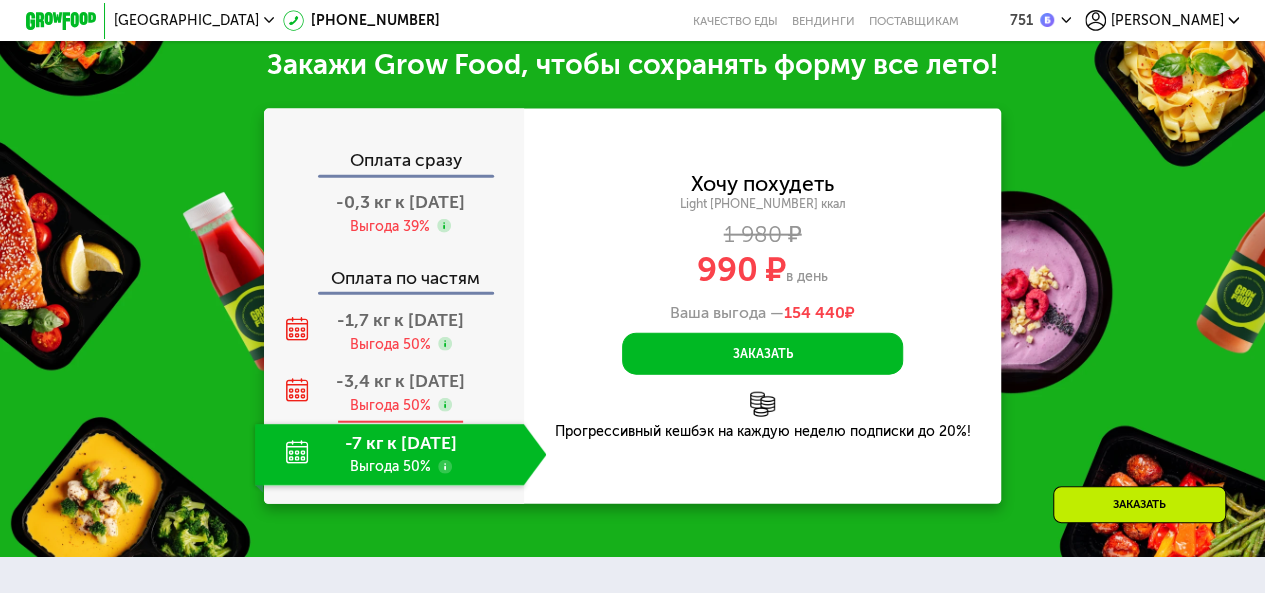click on "Выгода 50%" at bounding box center (390, 405) 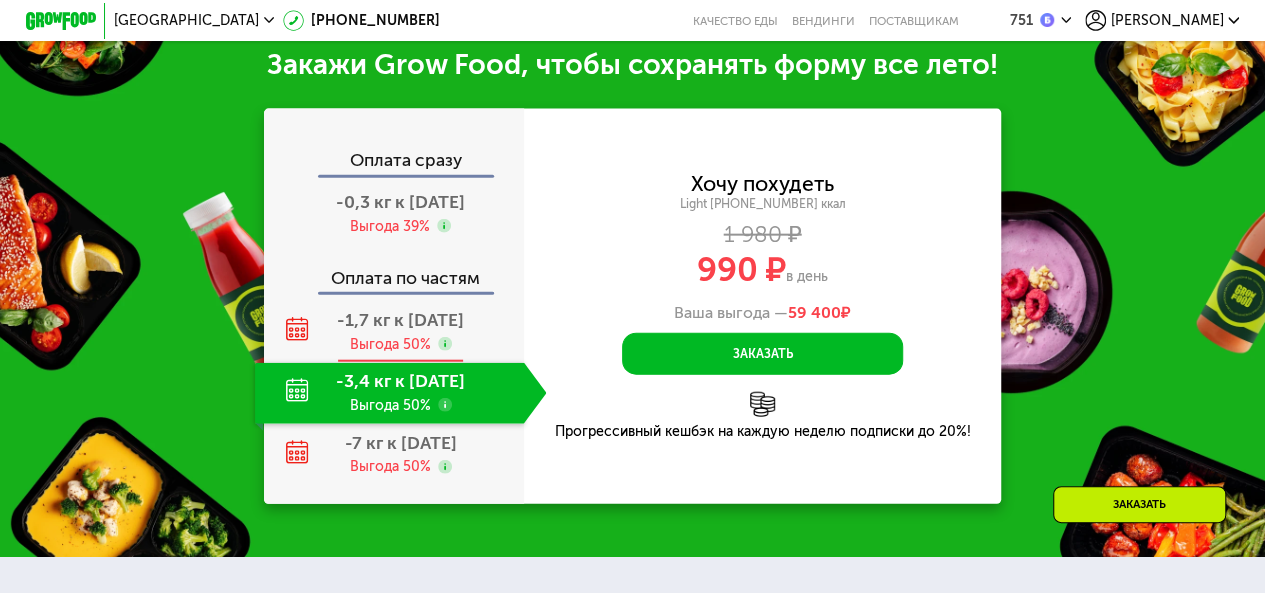 click on "Выгода 50%" at bounding box center [390, 344] 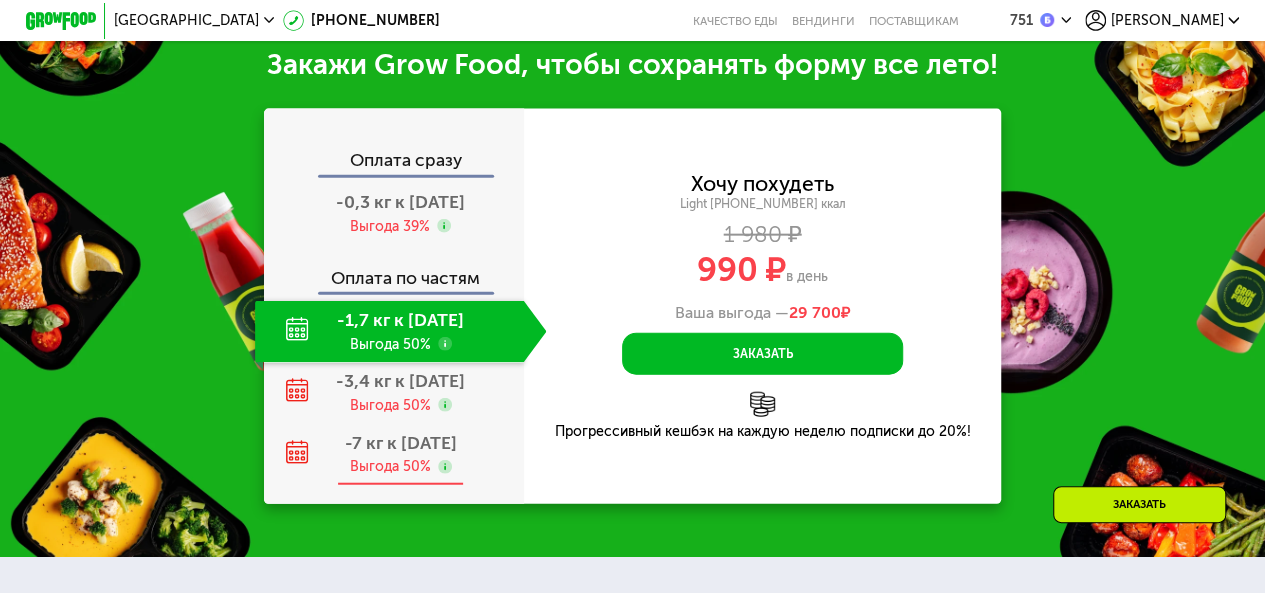 click on "-7 кг к 16 дек Выгода 50%" at bounding box center (401, 454) 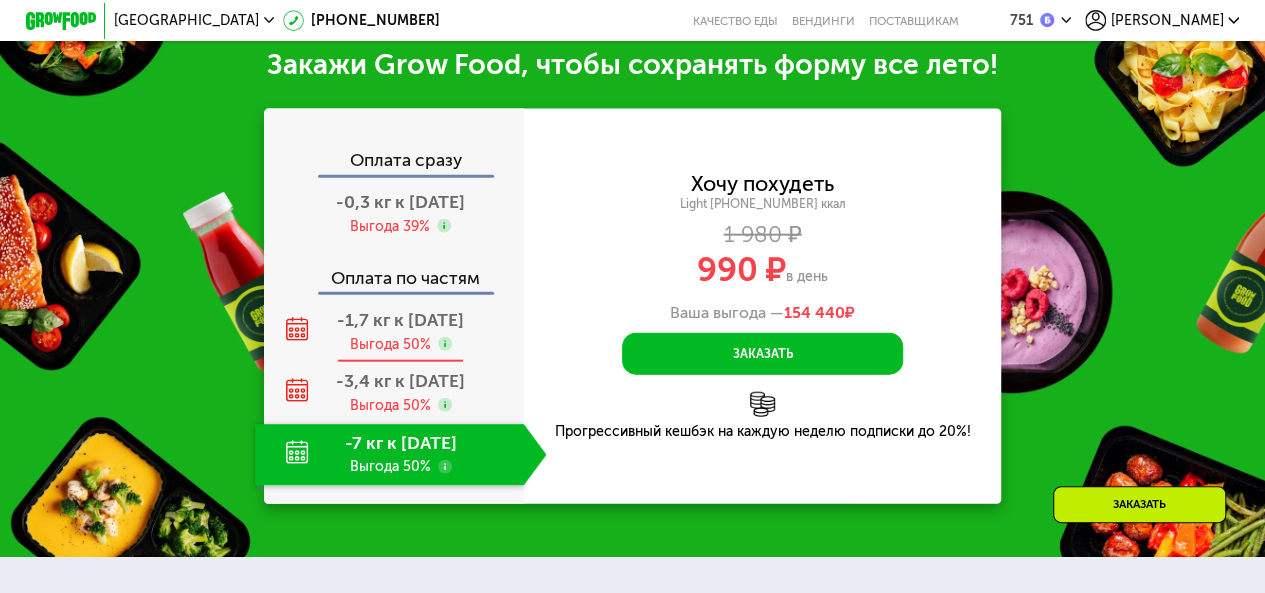 click on "-1,7 кг к 12 авг" at bounding box center [400, 320] 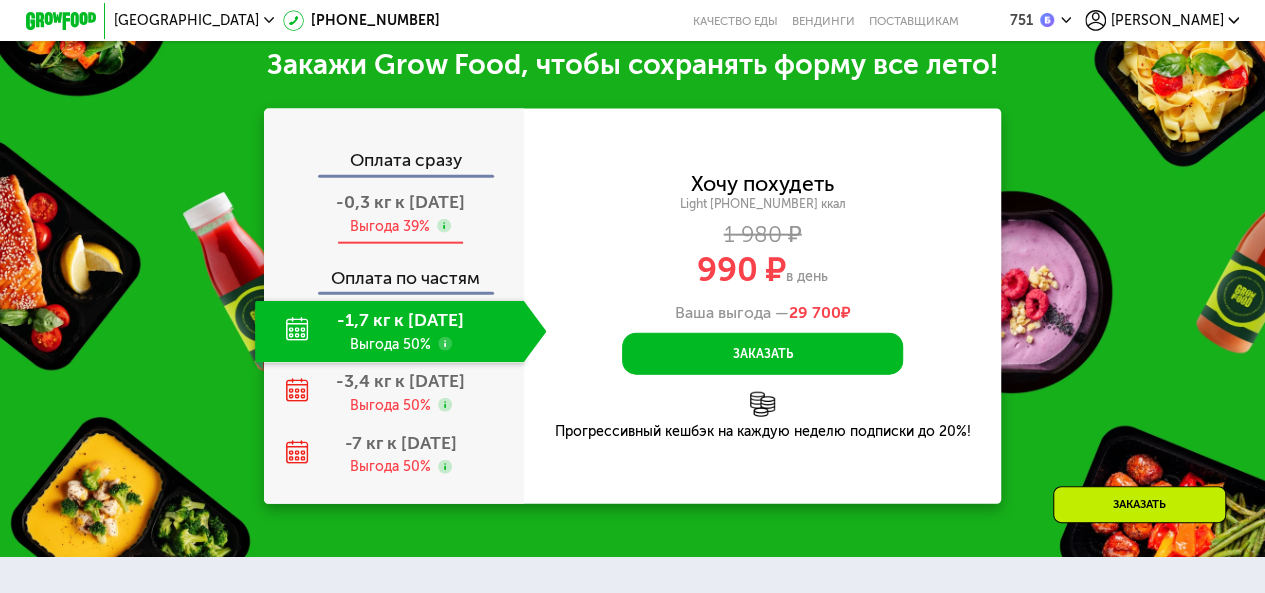 click on "Выгода 39%" at bounding box center [390, 226] 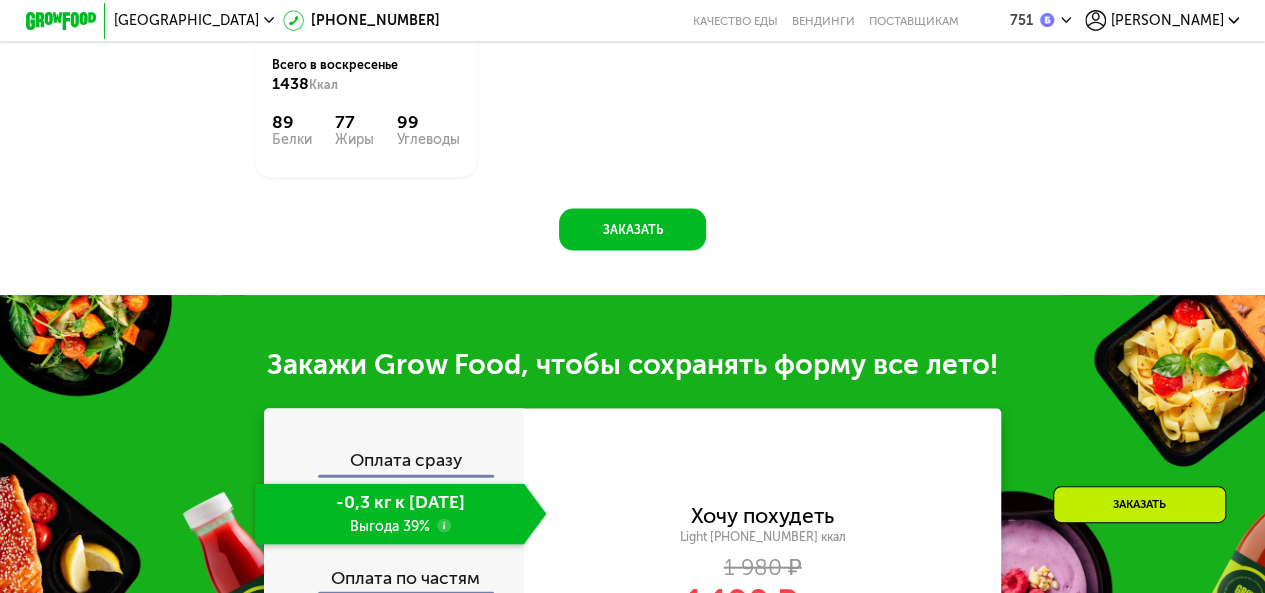 scroll, scrollTop: 2153, scrollLeft: 0, axis: vertical 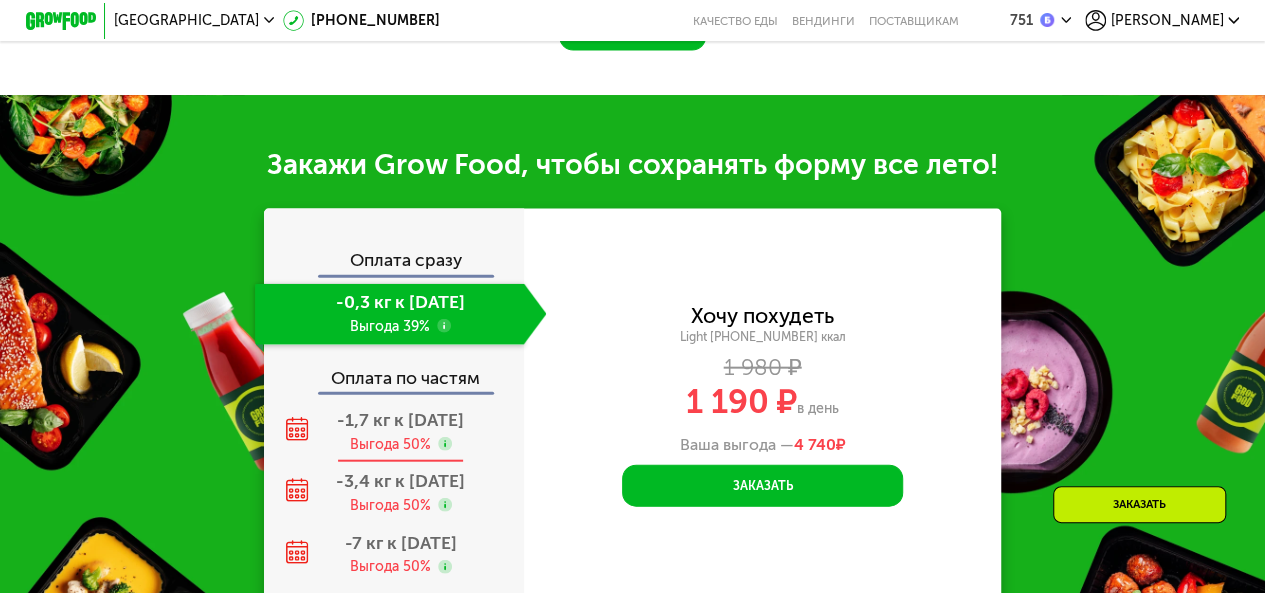click on "Выгода 50%" at bounding box center [390, 444] 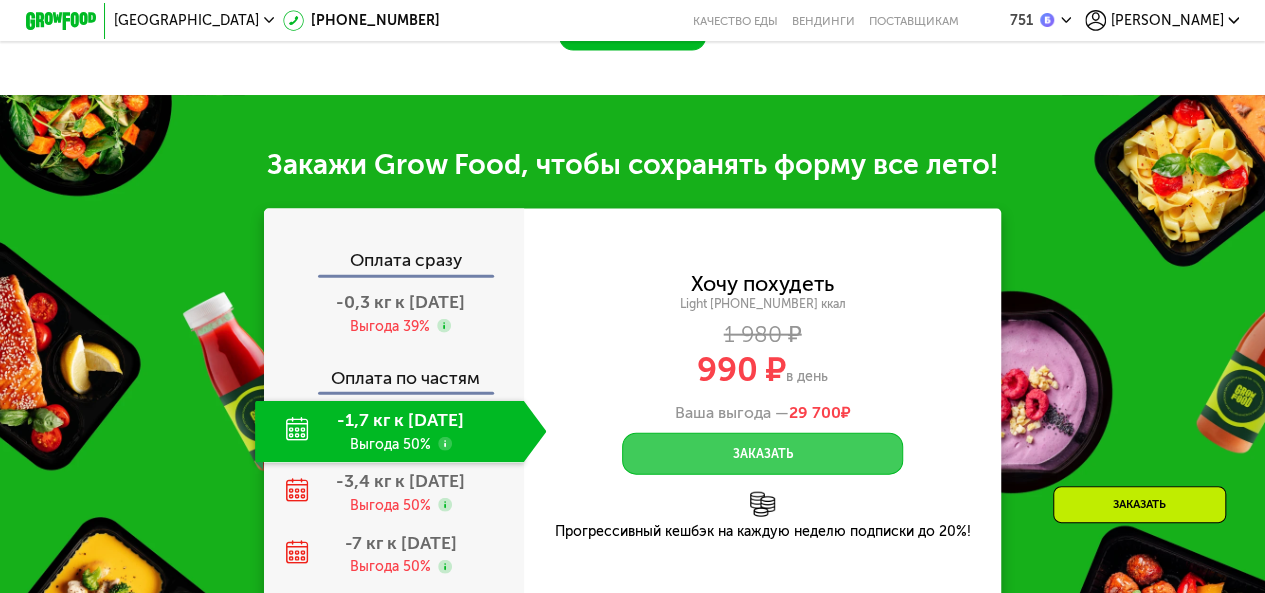 click on "Заказать" at bounding box center (762, 454) 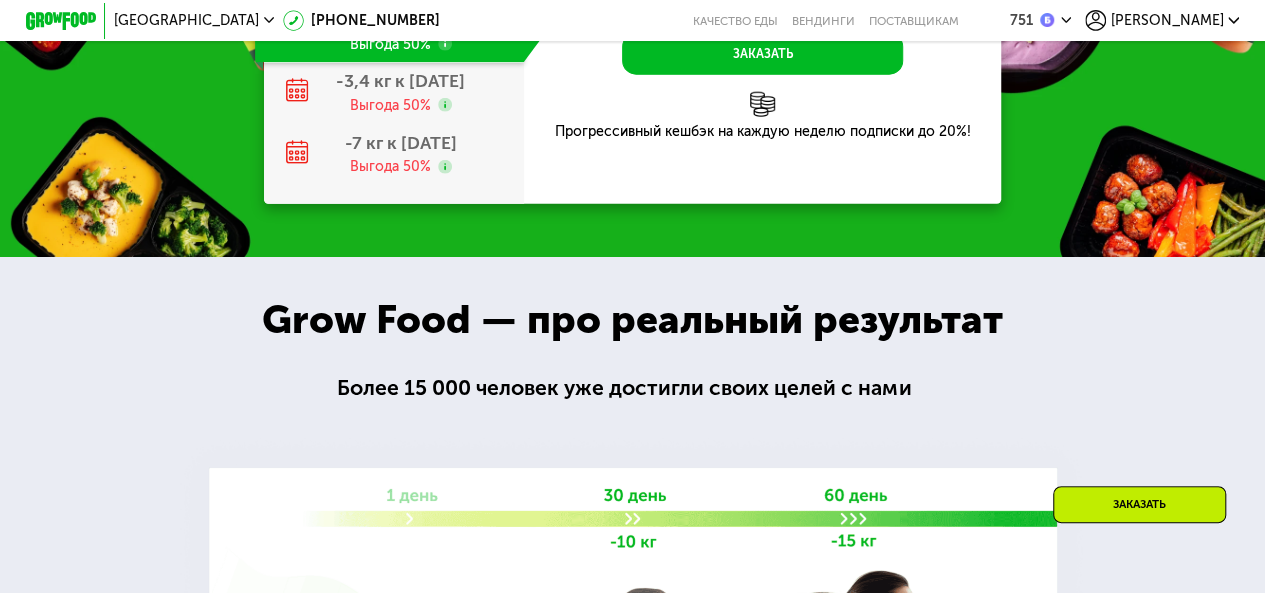 scroll, scrollTop: 2353, scrollLeft: 0, axis: vertical 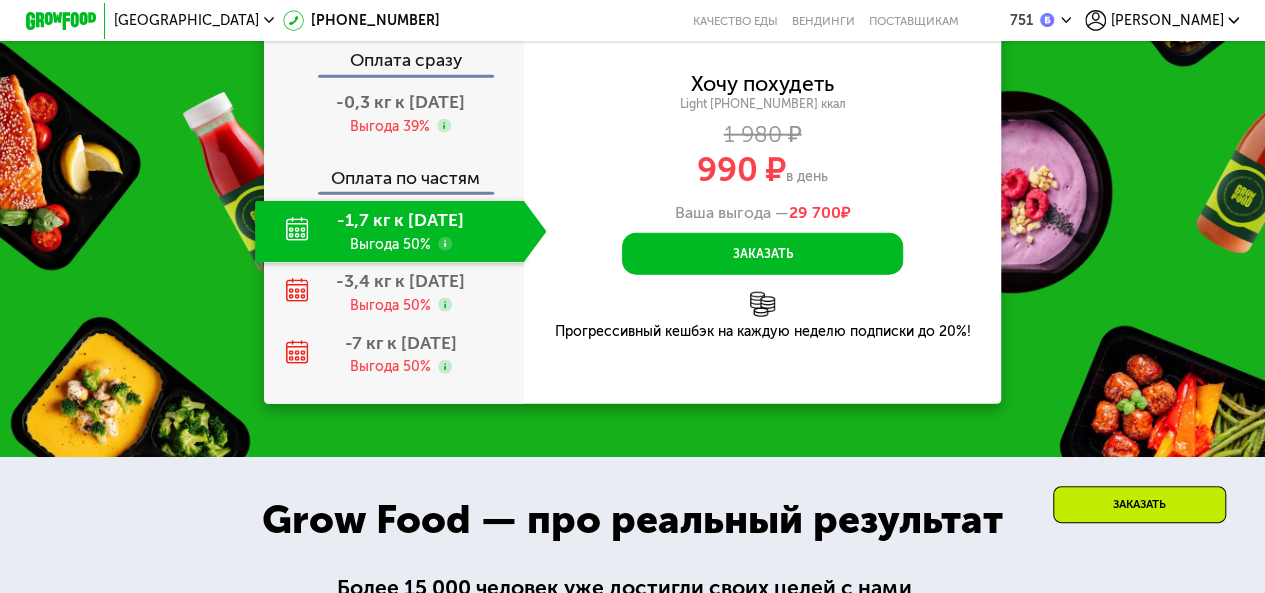 click on "Заказать" at bounding box center [1139, 504] 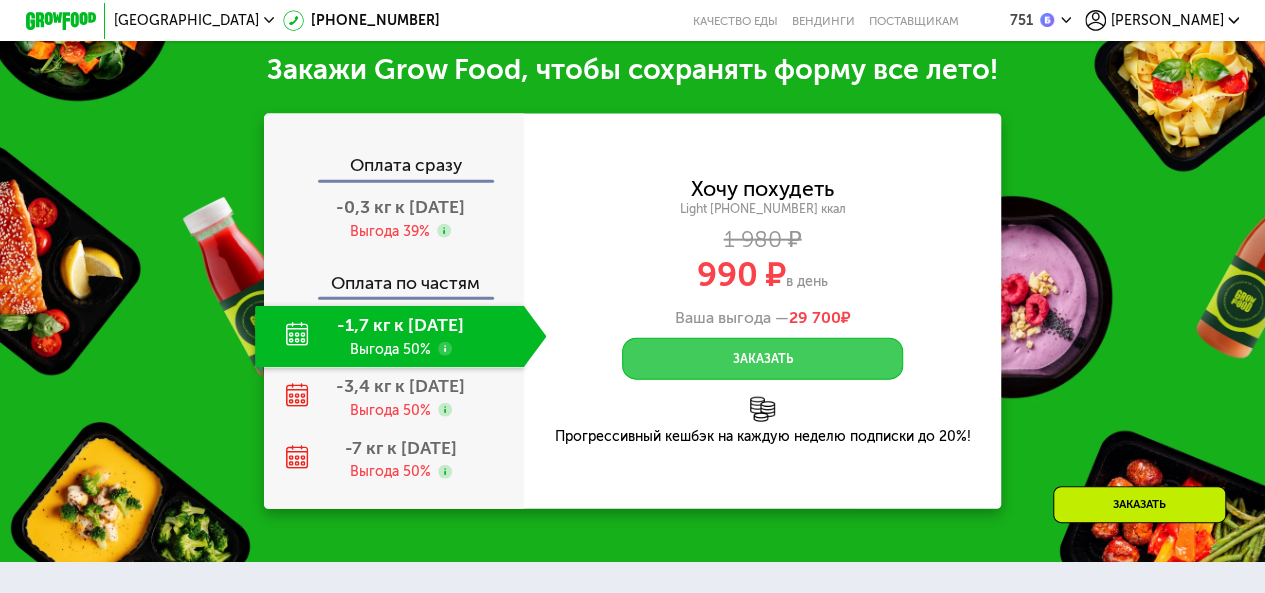 click on "Заказать" at bounding box center (762, 359) 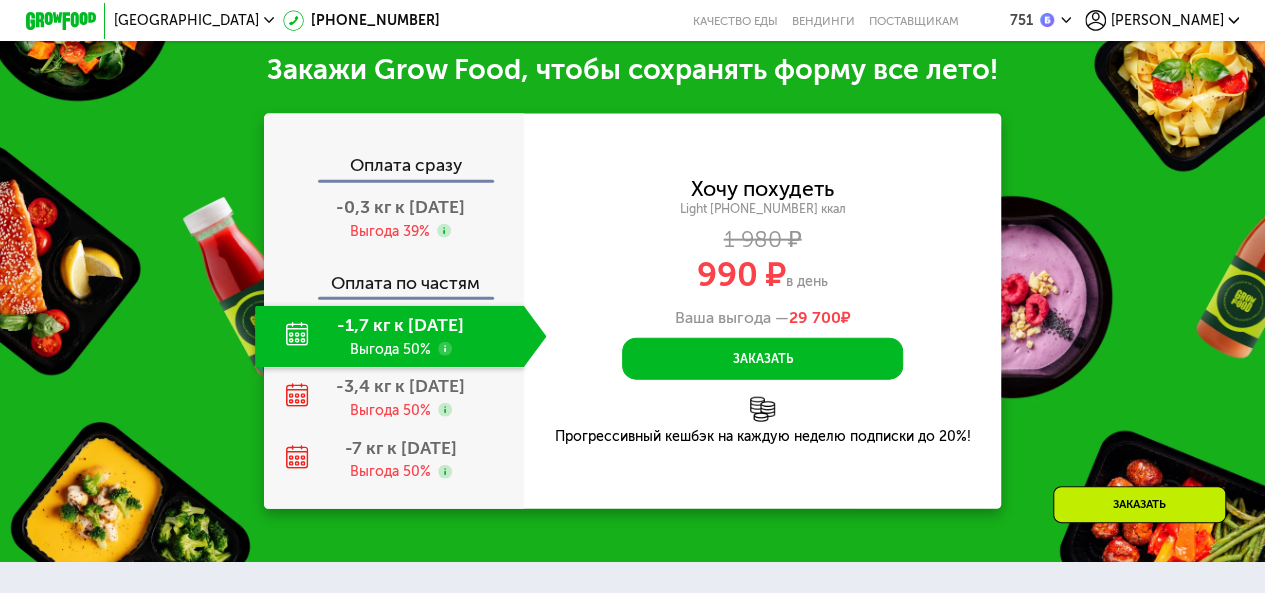 scroll, scrollTop: 1948, scrollLeft: 0, axis: vertical 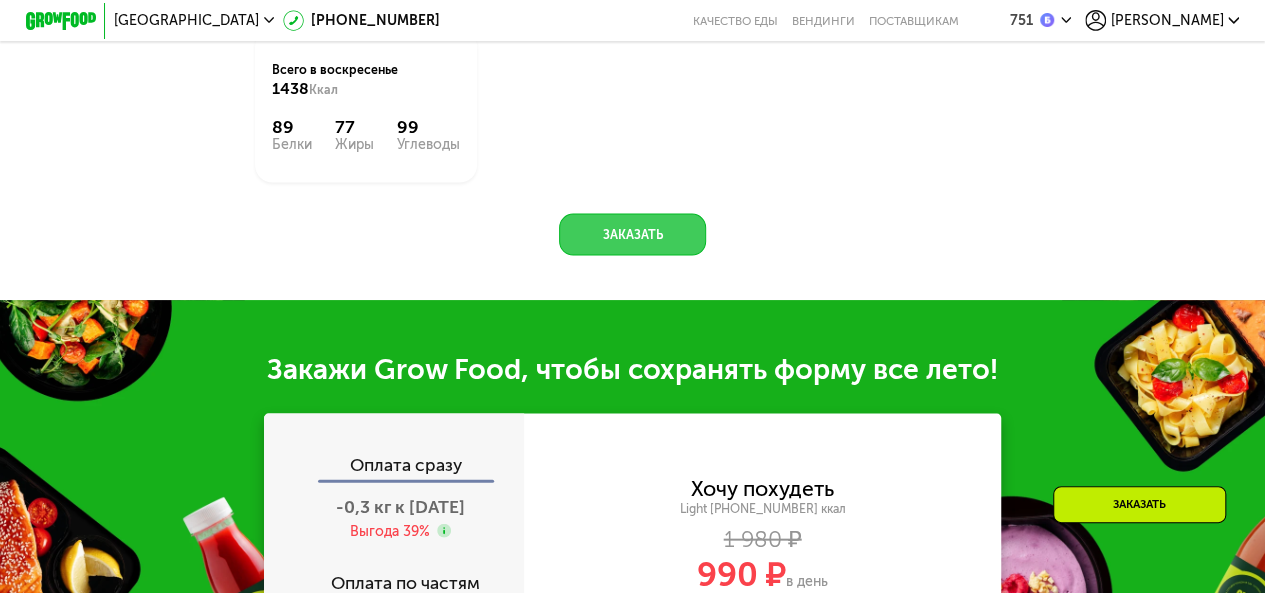 click on "Заказать" 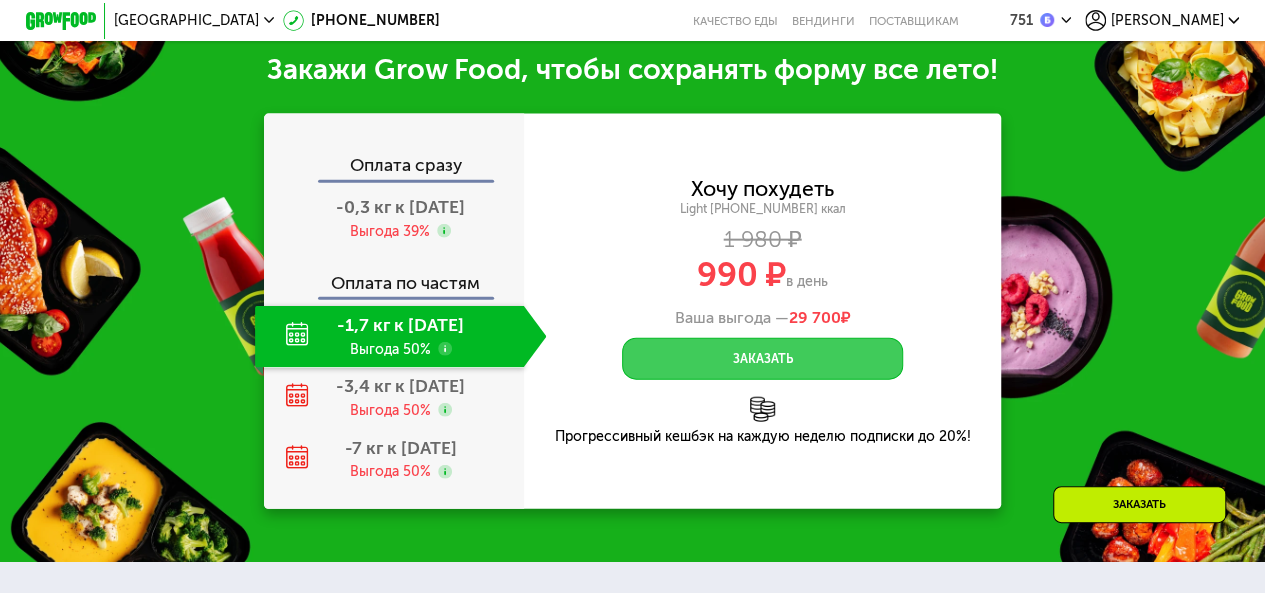 click on "Заказать" at bounding box center (762, 359) 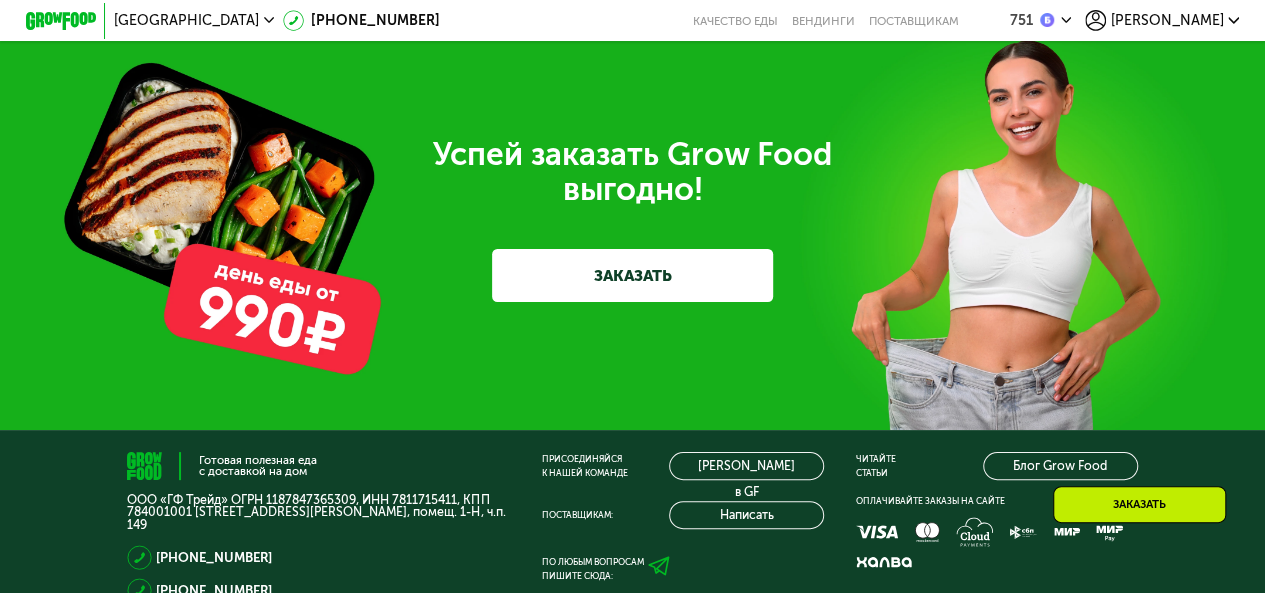 click on "ЗАКАЗАТЬ" at bounding box center [632, 275] 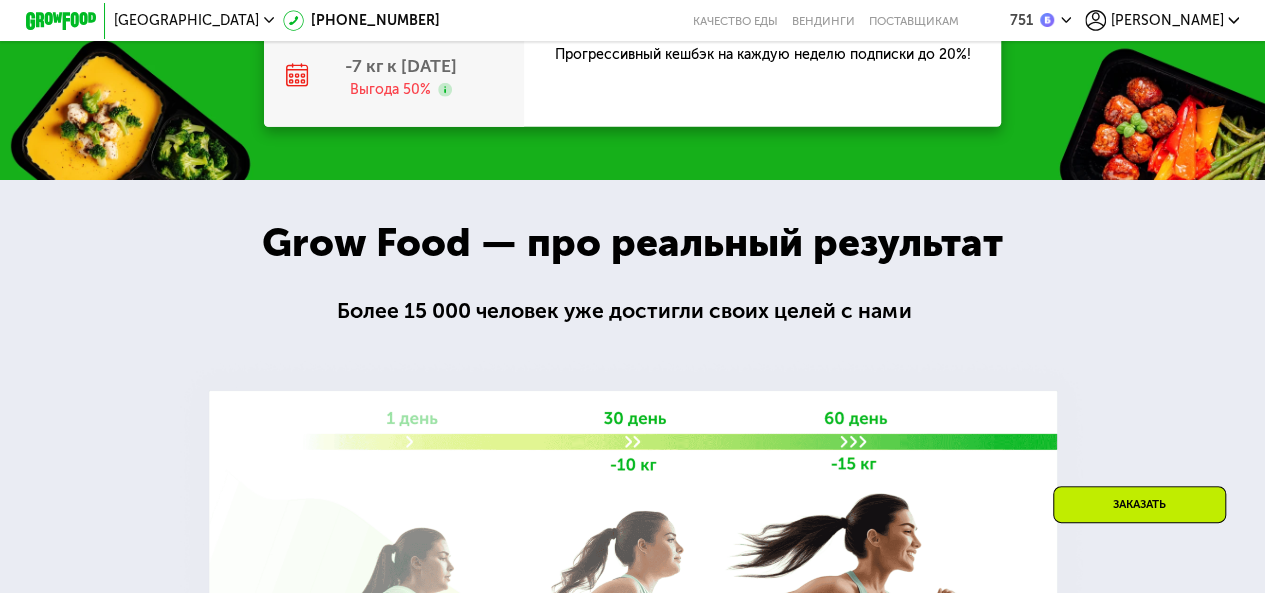 scroll, scrollTop: 2206, scrollLeft: 0, axis: vertical 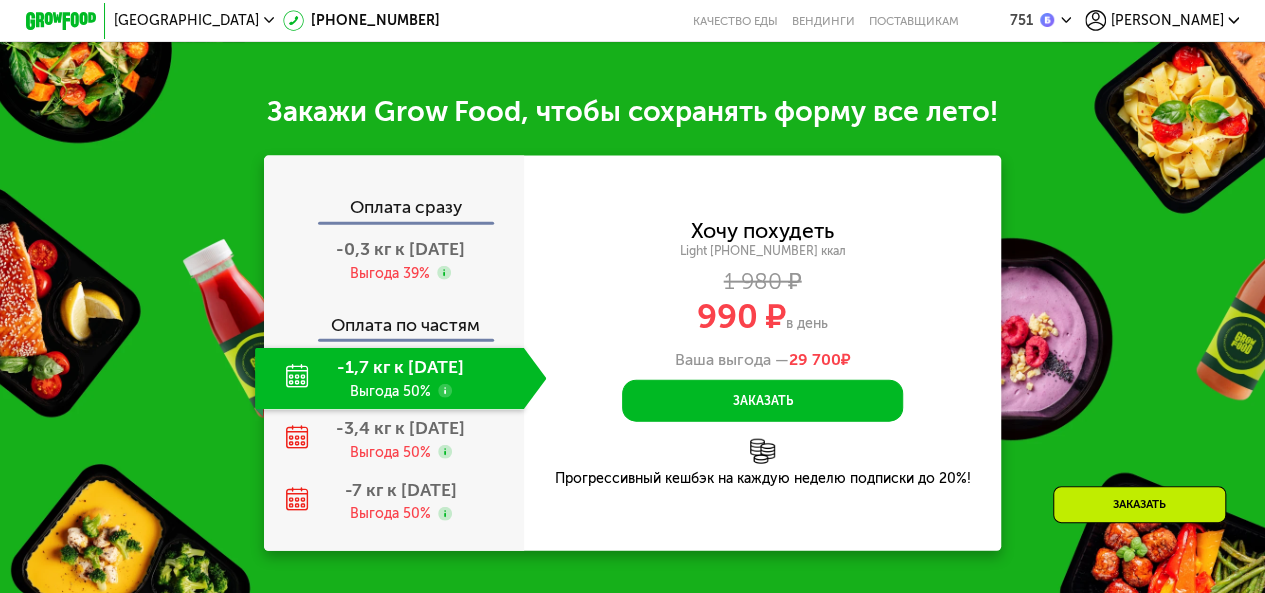 click on "Ваша выгода —  29 700  ₽" at bounding box center (763, 359) 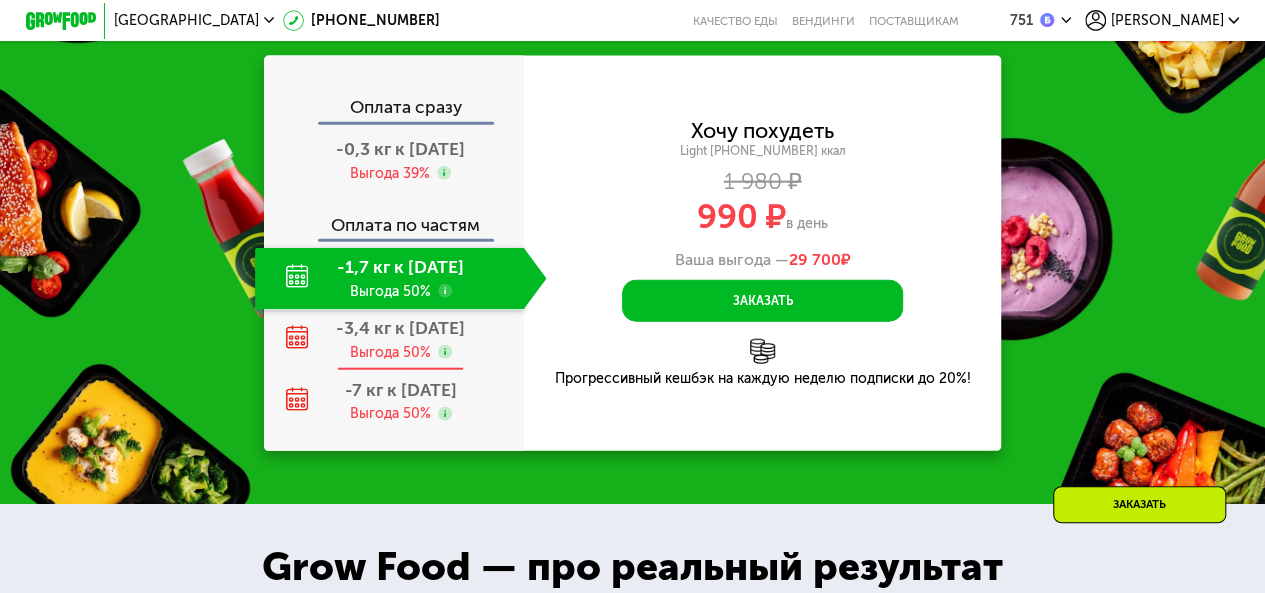click on "Выгода 50%" at bounding box center [390, 352] 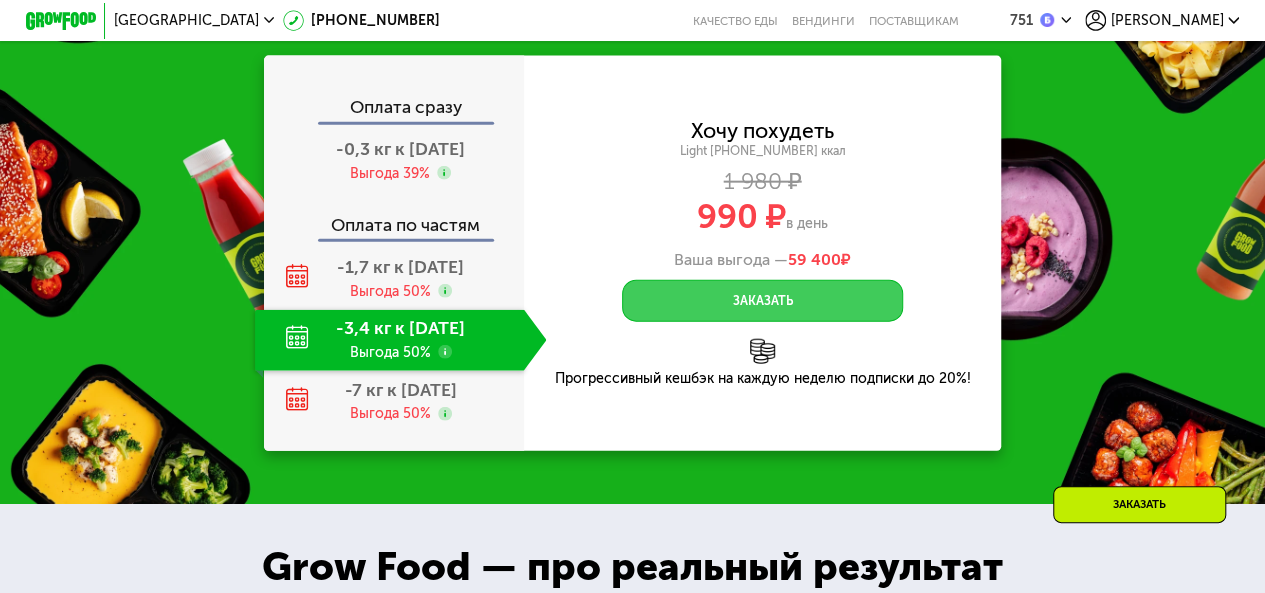 click on "Заказать" at bounding box center [762, 301] 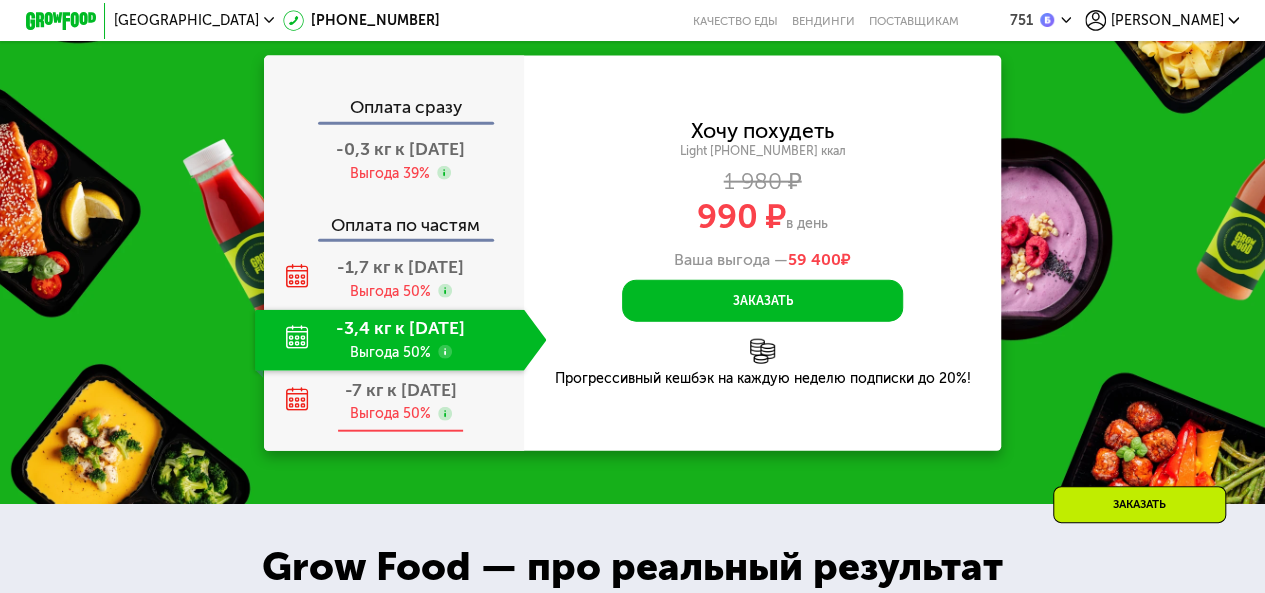 click on "-7 кг к 16 дек" at bounding box center (401, 390) 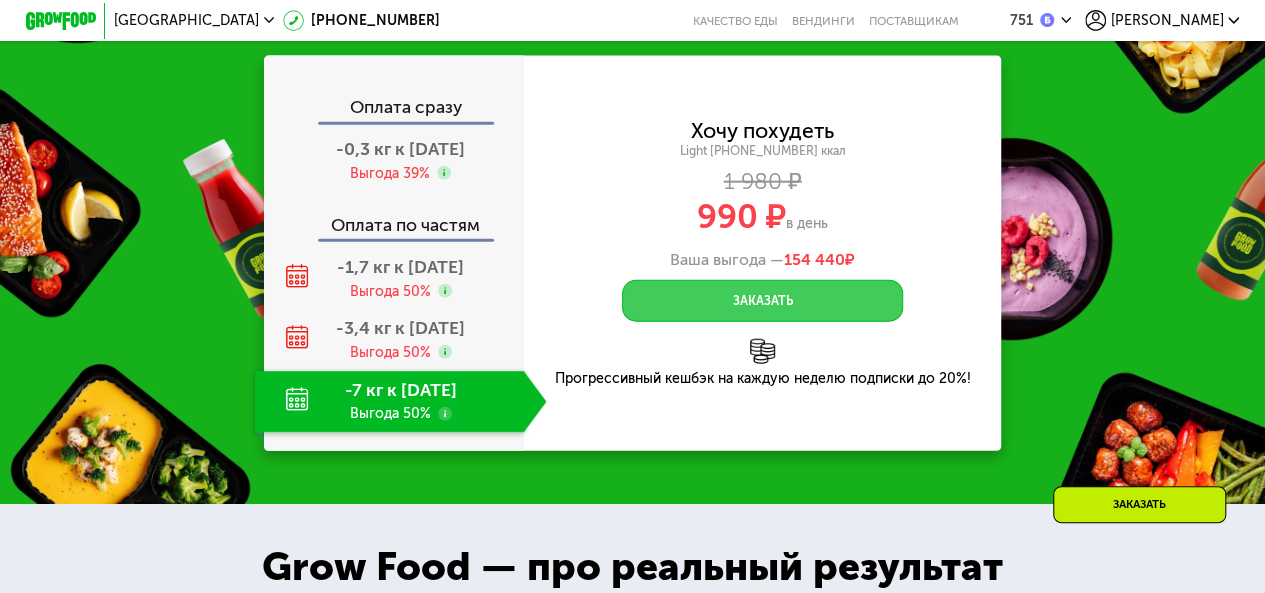 click on "Заказать" at bounding box center [762, 301] 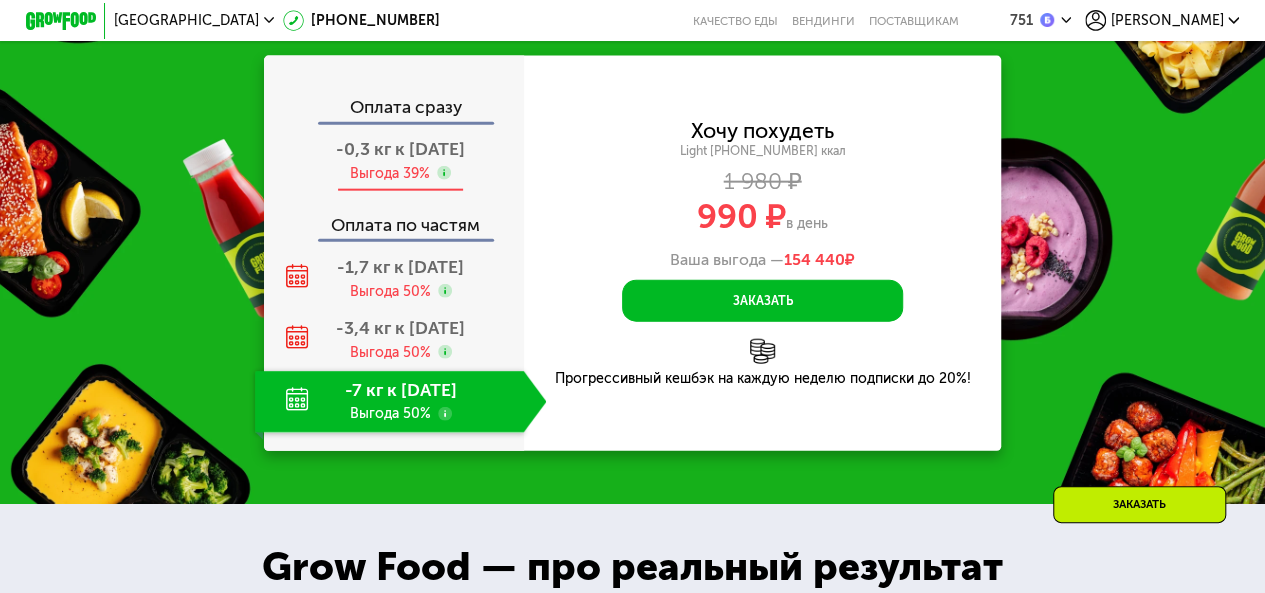 click on "Выгода 39%" at bounding box center [390, 173] 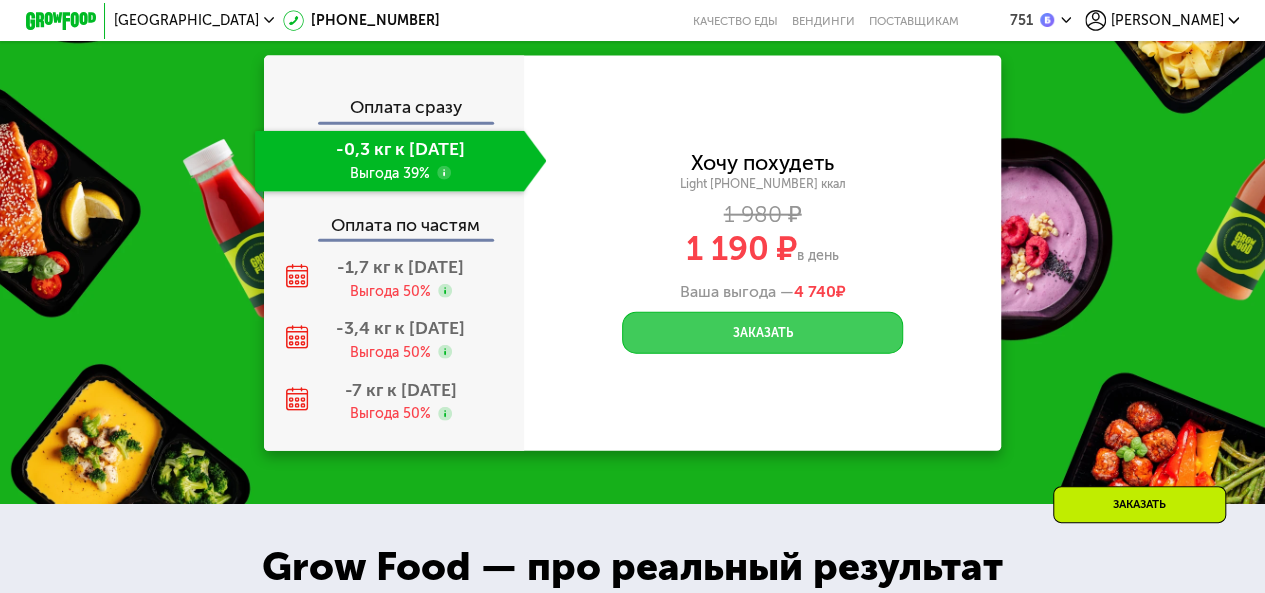 click on "Заказать" at bounding box center (762, 333) 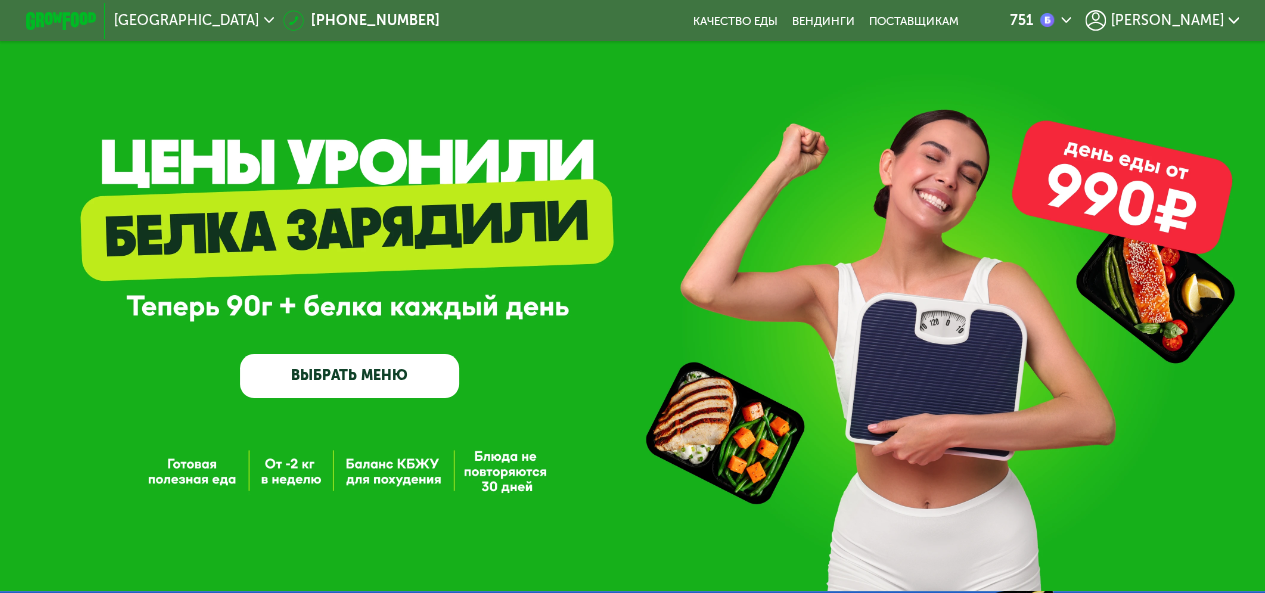 scroll, scrollTop: 0, scrollLeft: 0, axis: both 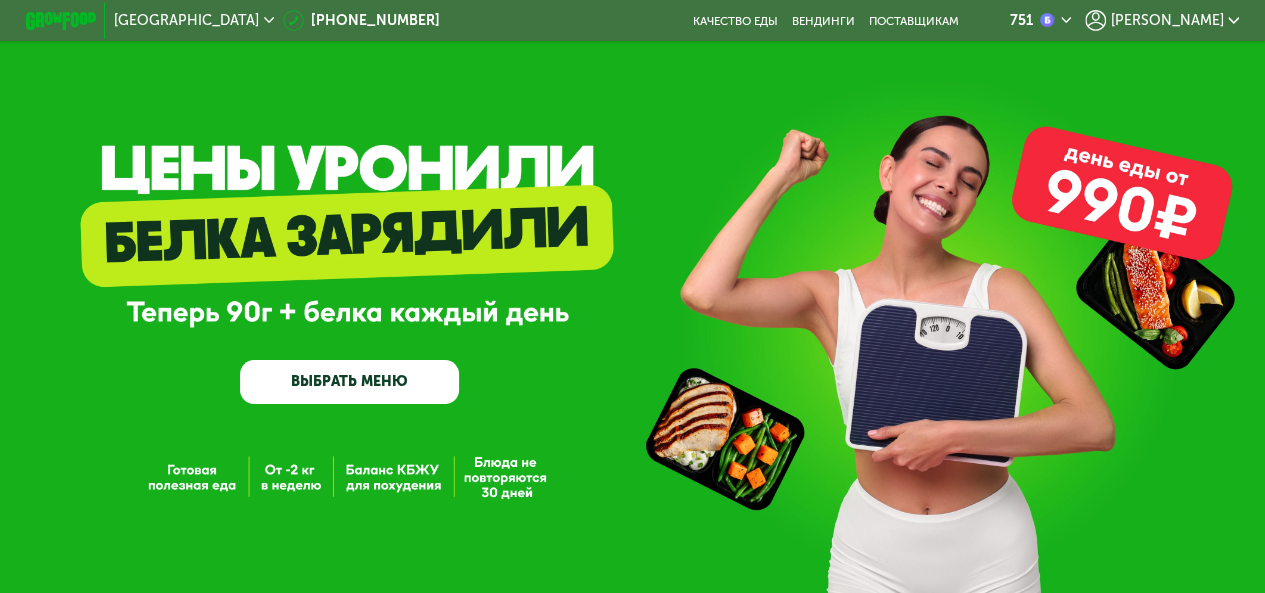 click on "[PERSON_NAME]" at bounding box center [1167, 21] 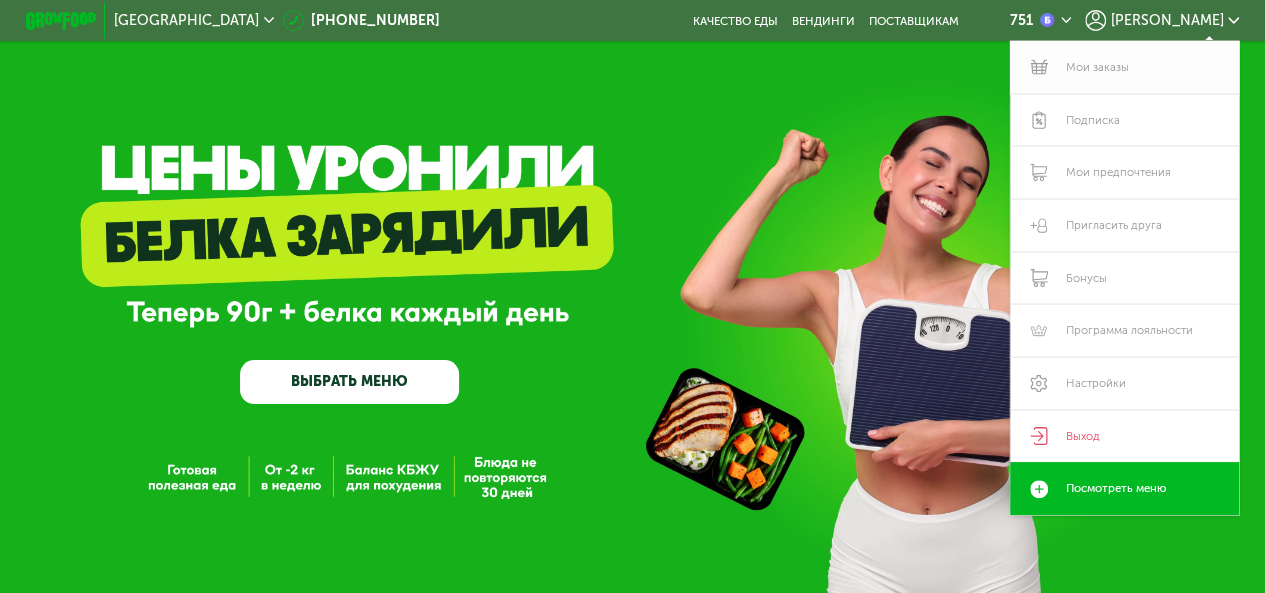 click on "Мои заказы" at bounding box center (1124, 67) 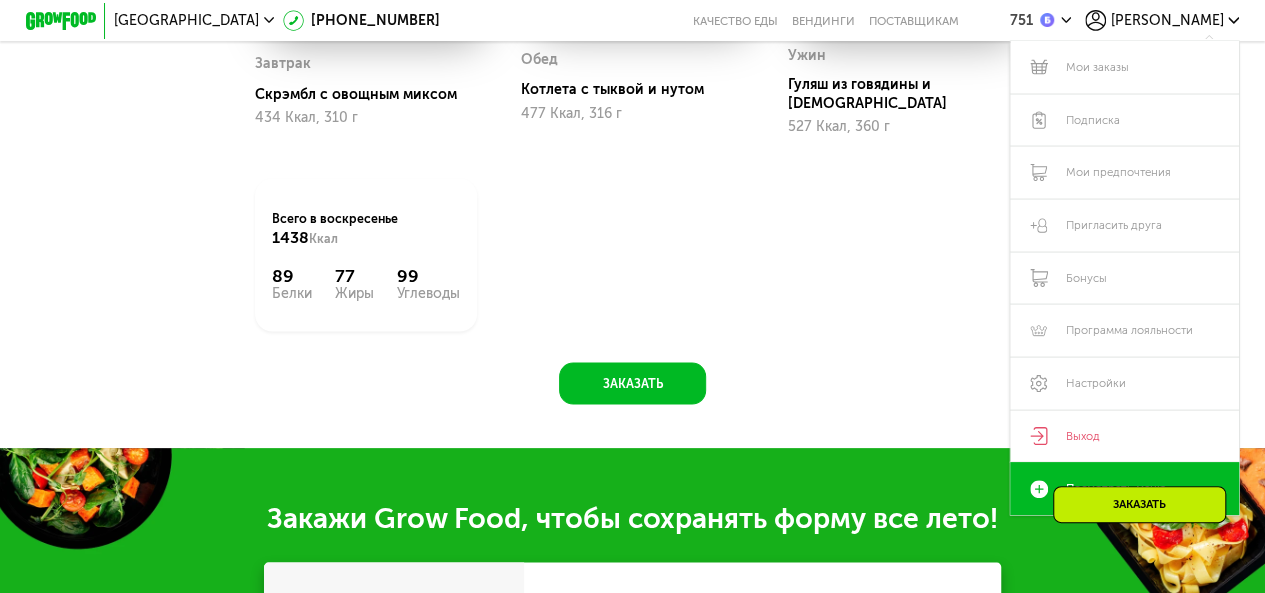 scroll, scrollTop: 1400, scrollLeft: 0, axis: vertical 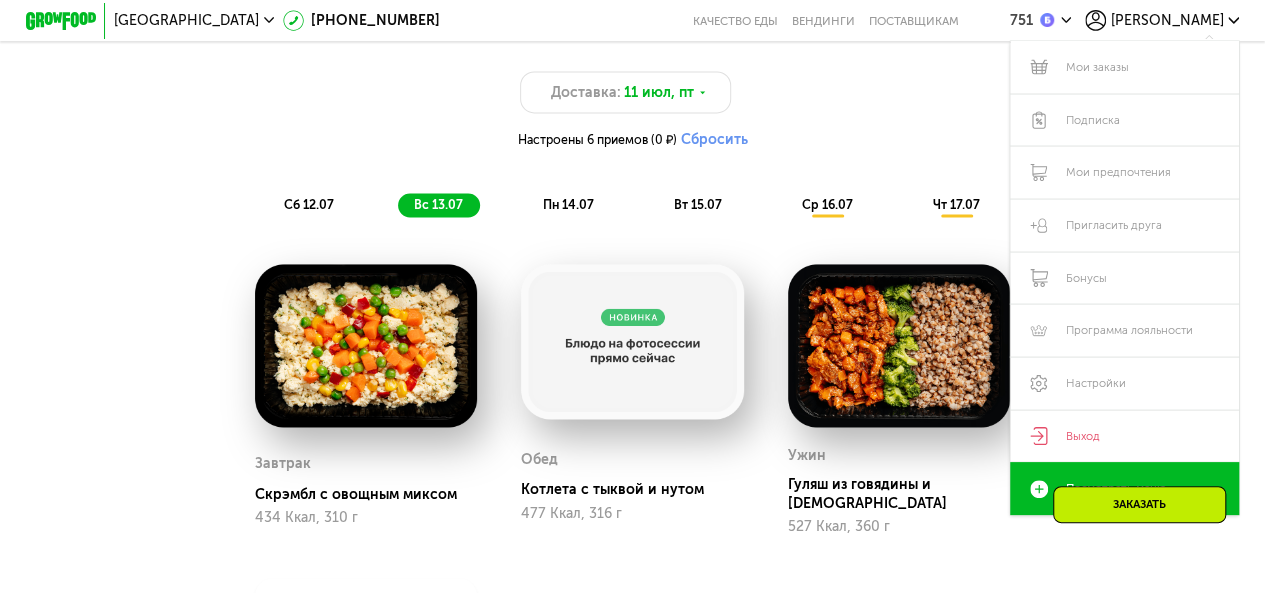 click on "Доставка: 11 июл, пт  Настроены 6 приемов (0 ₽)     Сбросить" at bounding box center [632, 114] 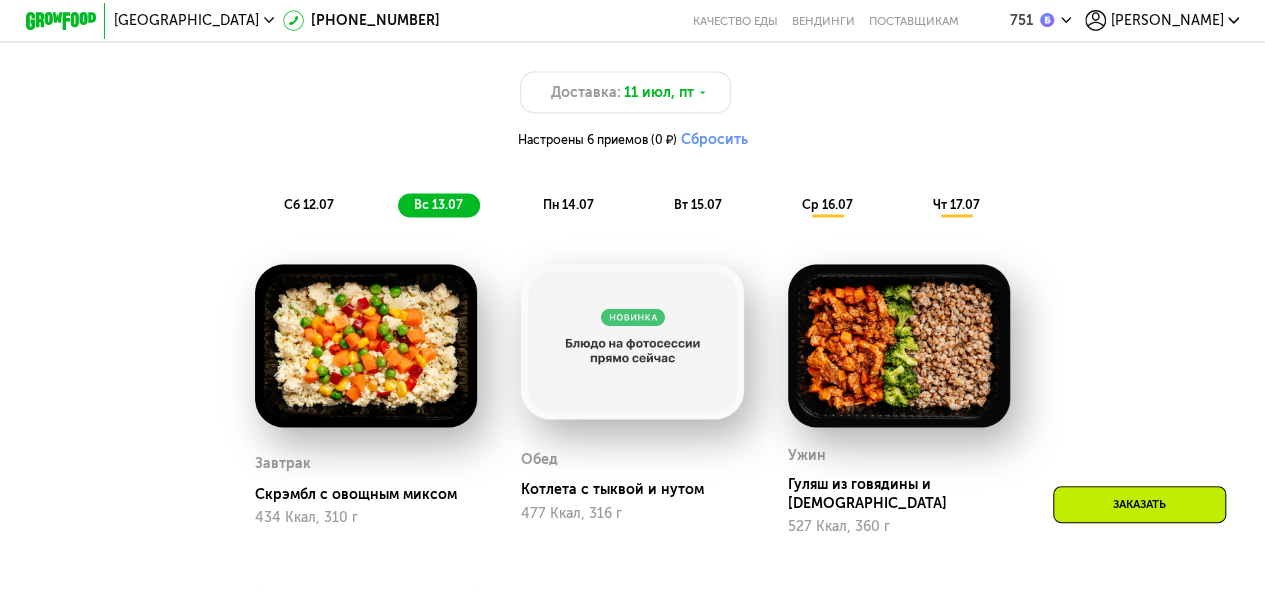 scroll, scrollTop: 1200, scrollLeft: 0, axis: vertical 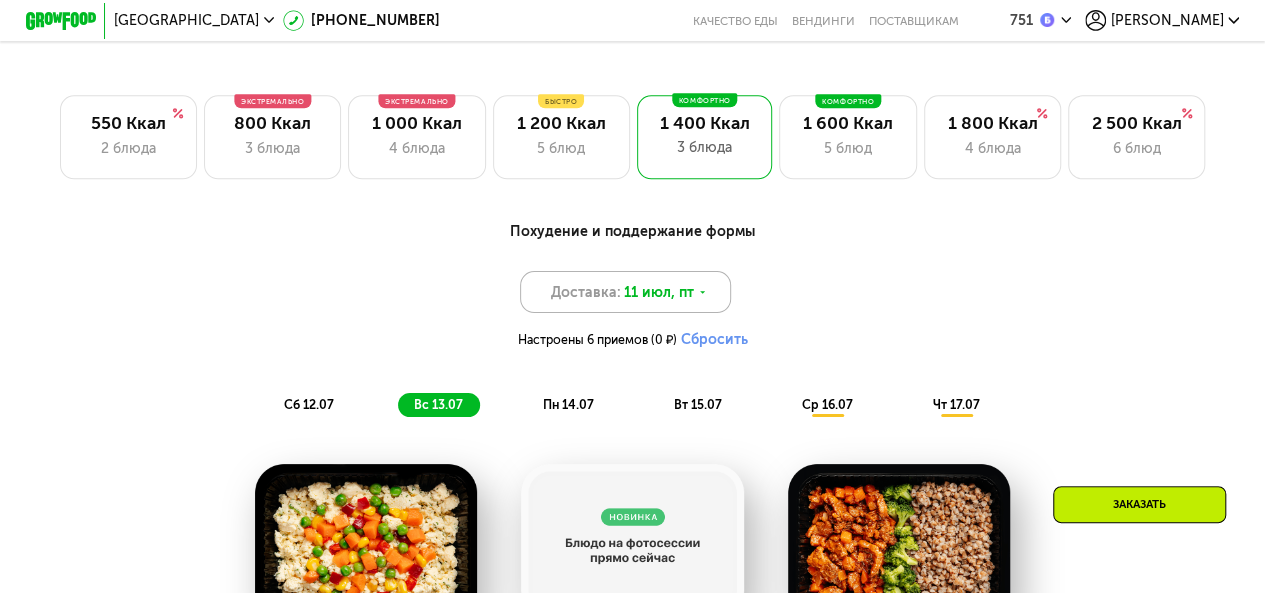 click on "11 июл, пт" at bounding box center (659, 292) 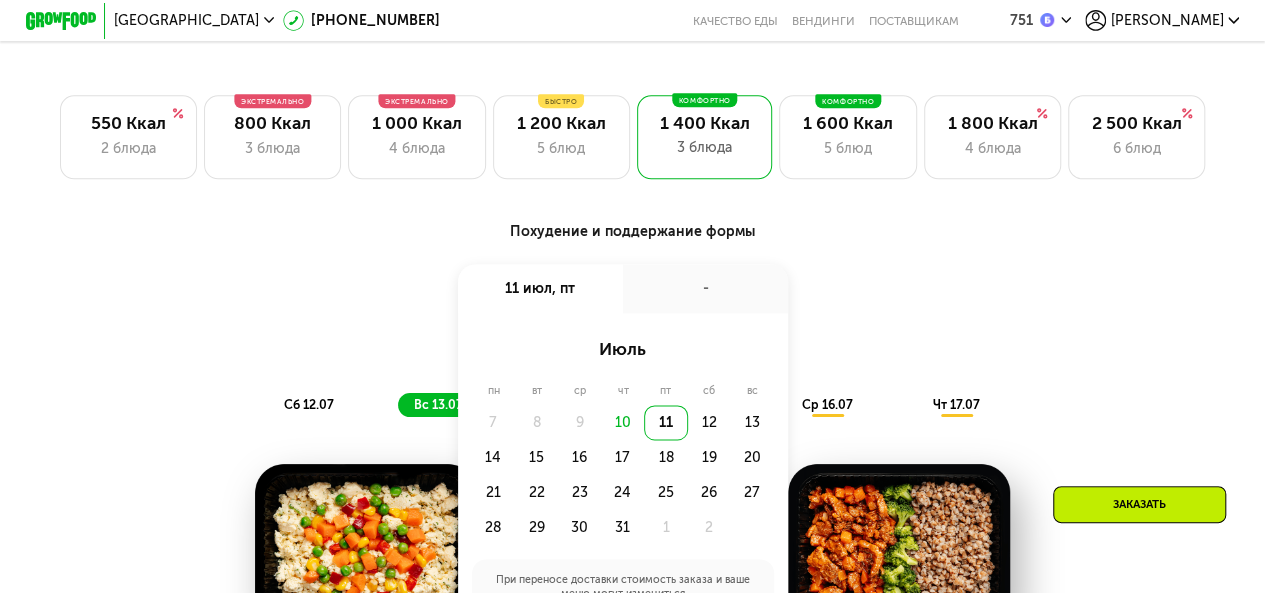 click on "10" 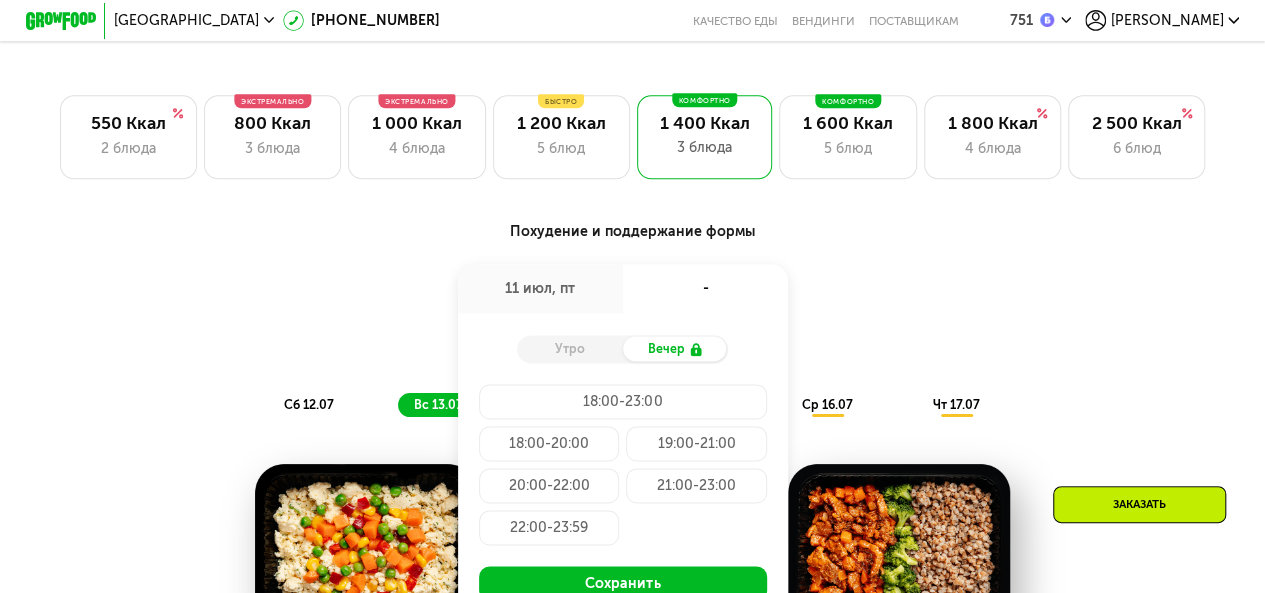 scroll, scrollTop: 1300, scrollLeft: 0, axis: vertical 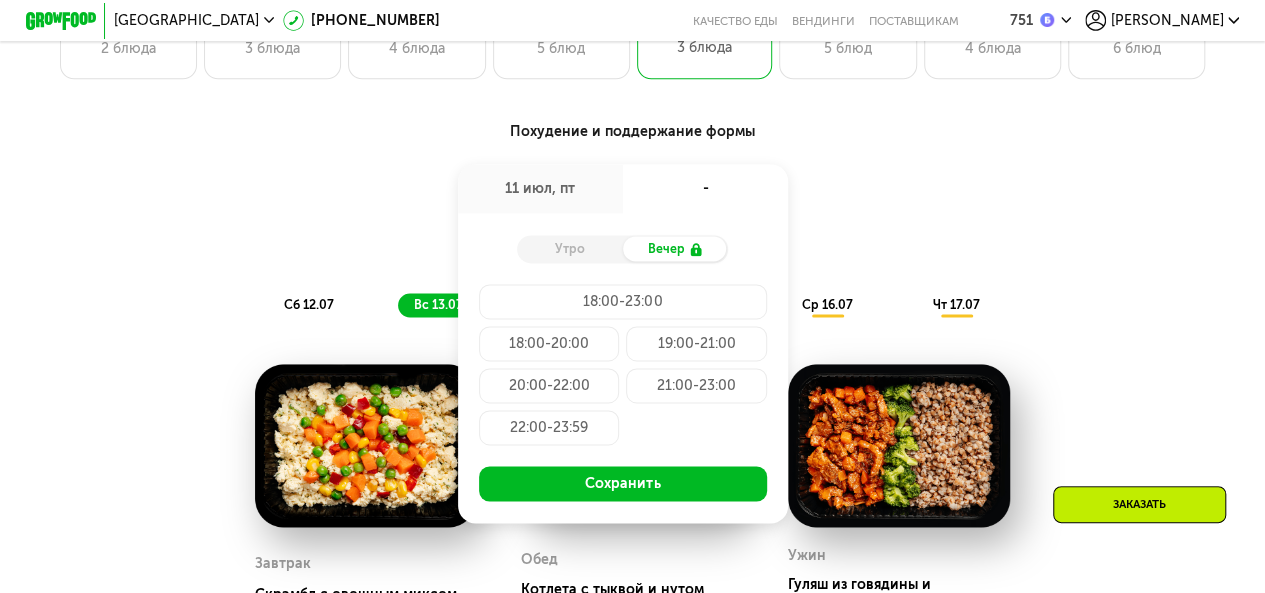 click on "22:00-23:59" 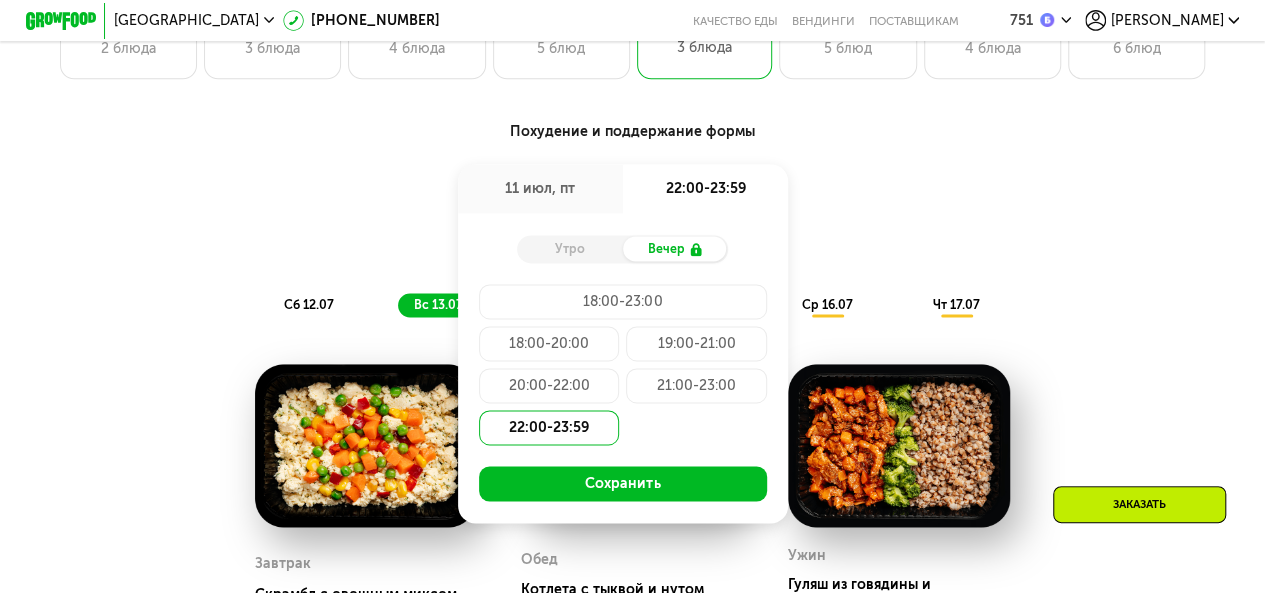 click on "Утро" at bounding box center (569, 248) 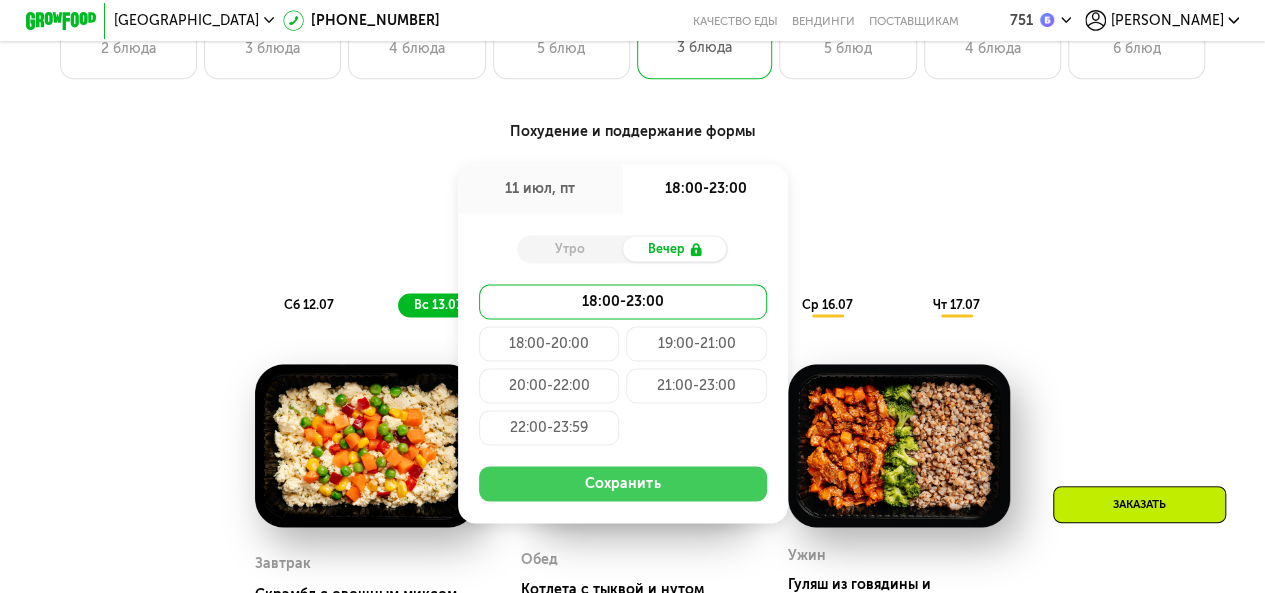 click on "Сохранить" at bounding box center [623, 483] 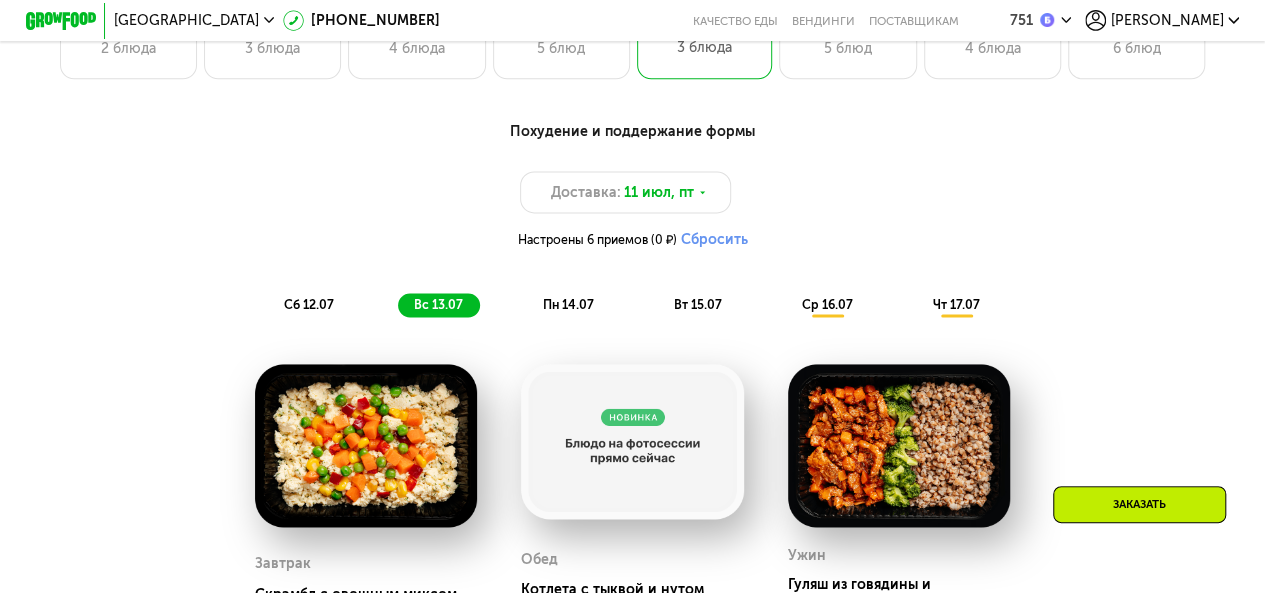 click on "Настроены 6 приемов (0 ₽)" at bounding box center [596, 240] 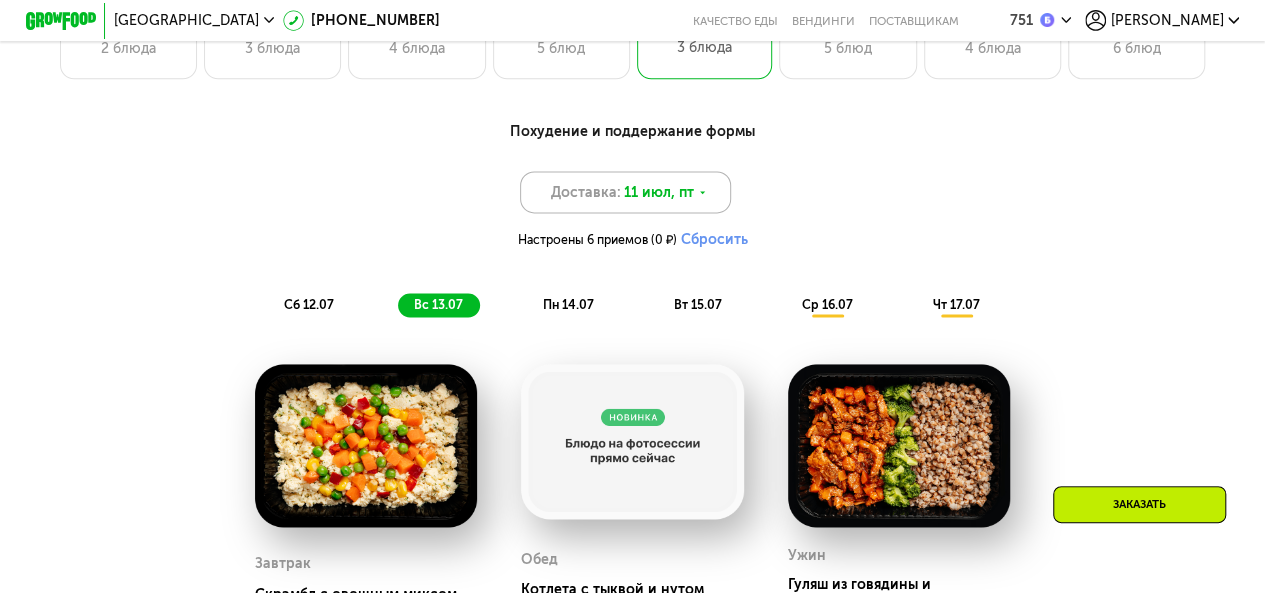 click on "Доставка: 11 июл, пт" at bounding box center (625, 192) 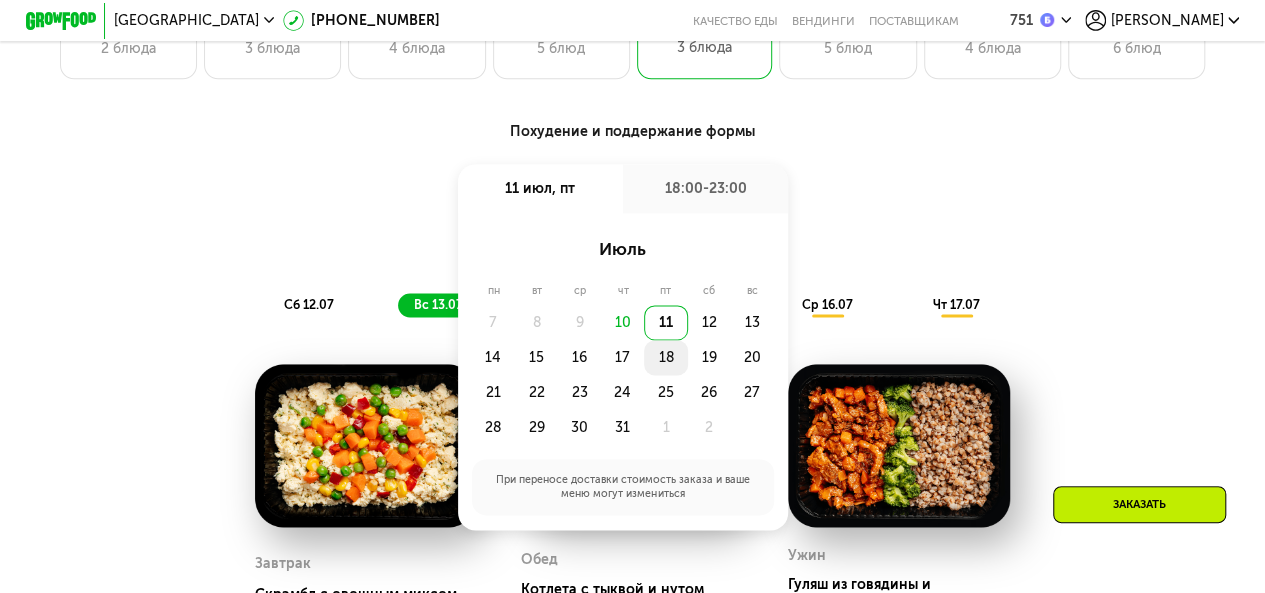 click on "18" 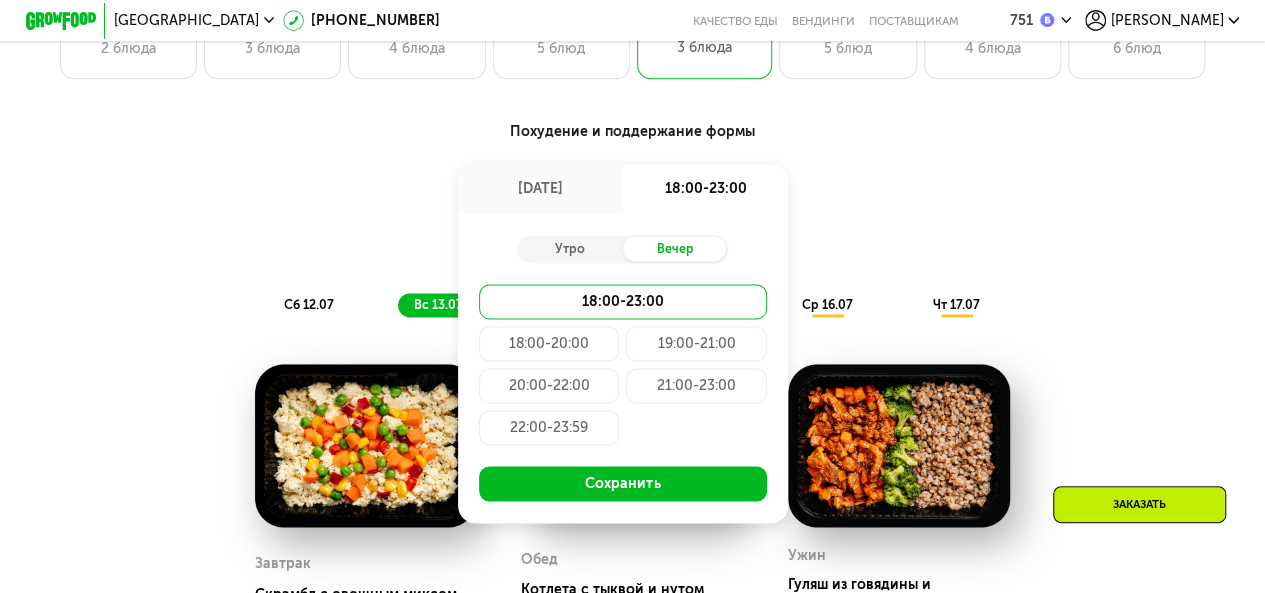 click on "Доставка: 18 июл, пт 18 июл, пт 18:00-23:00  Утро  Вечер 18:00-23:00 18:00-20:00 19:00-21:00 20:00-22:00 21:00-23:00 22:00-23:59 Сохранить  Настроены 6 приемов (0 ₽)     Сбросить" at bounding box center [632, 214] 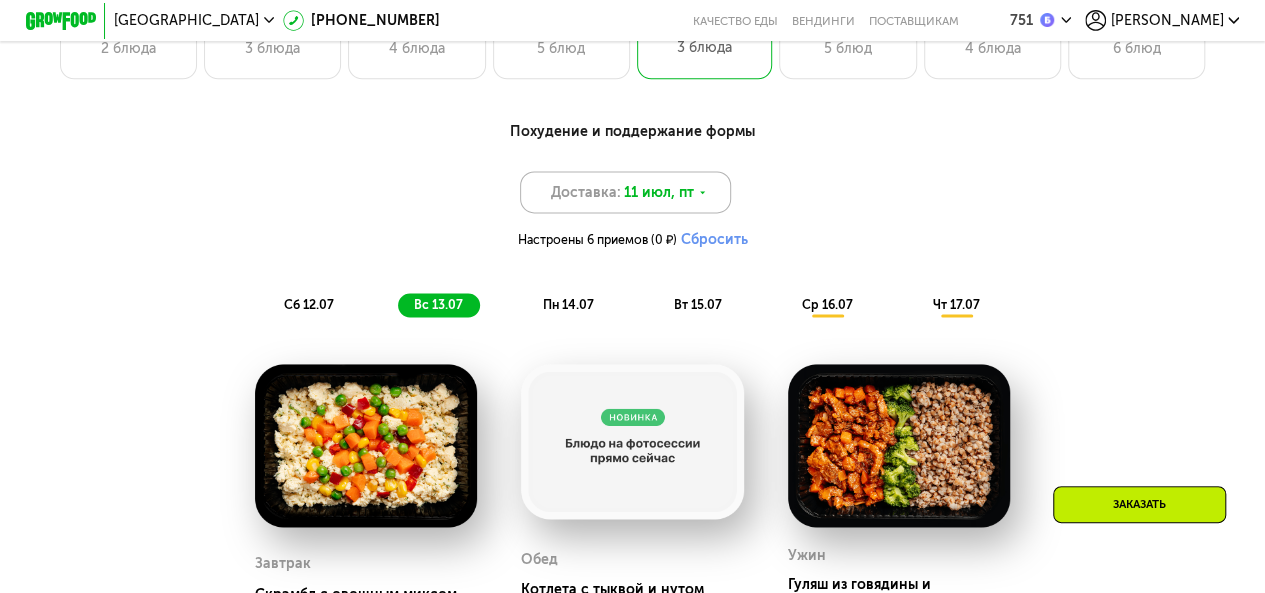 click on "Доставка: 11 июл, пт" at bounding box center [625, 192] 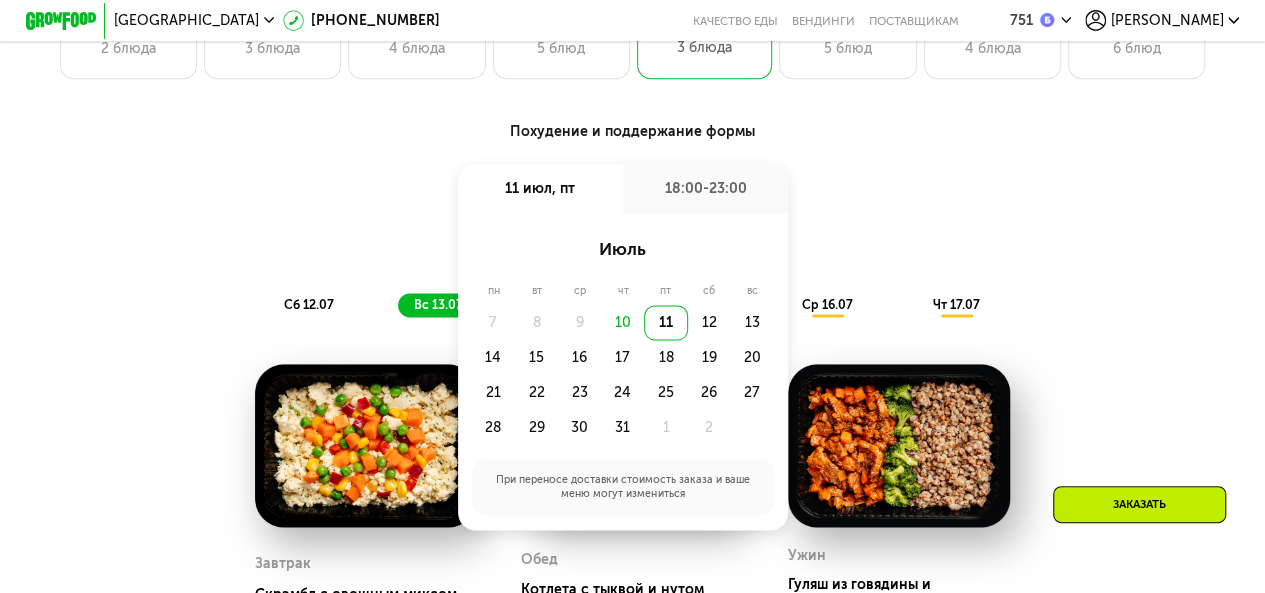 click on "Доставка: 11 июл, пт 11 июл, пт 18:00-23:00 июль пн вт ср чт пт сб вс 7 8 9 10 11 12 13 14 15 16 17 18 19 20 21 22 23 24 25 26 27 28 29 30 31 1 2  При переносе доставки стоимость заказа и ваше меню могут измениться   Настроены 6 приемов (0 ₽)     Сбросить" at bounding box center (632, 214) 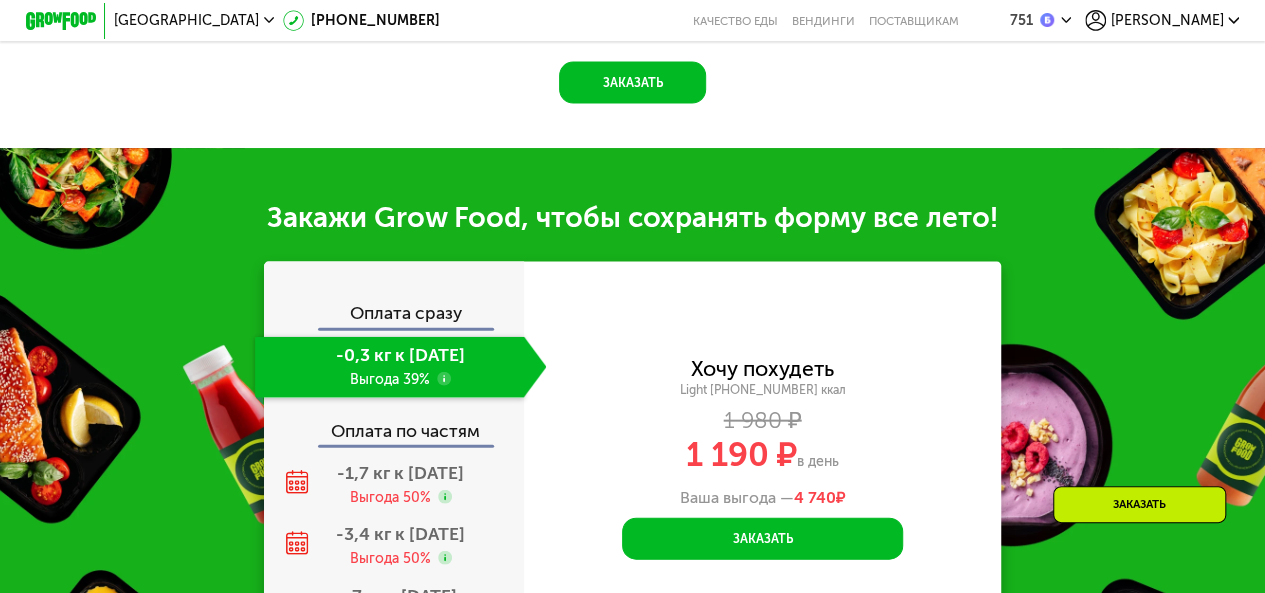 scroll, scrollTop: 2300, scrollLeft: 0, axis: vertical 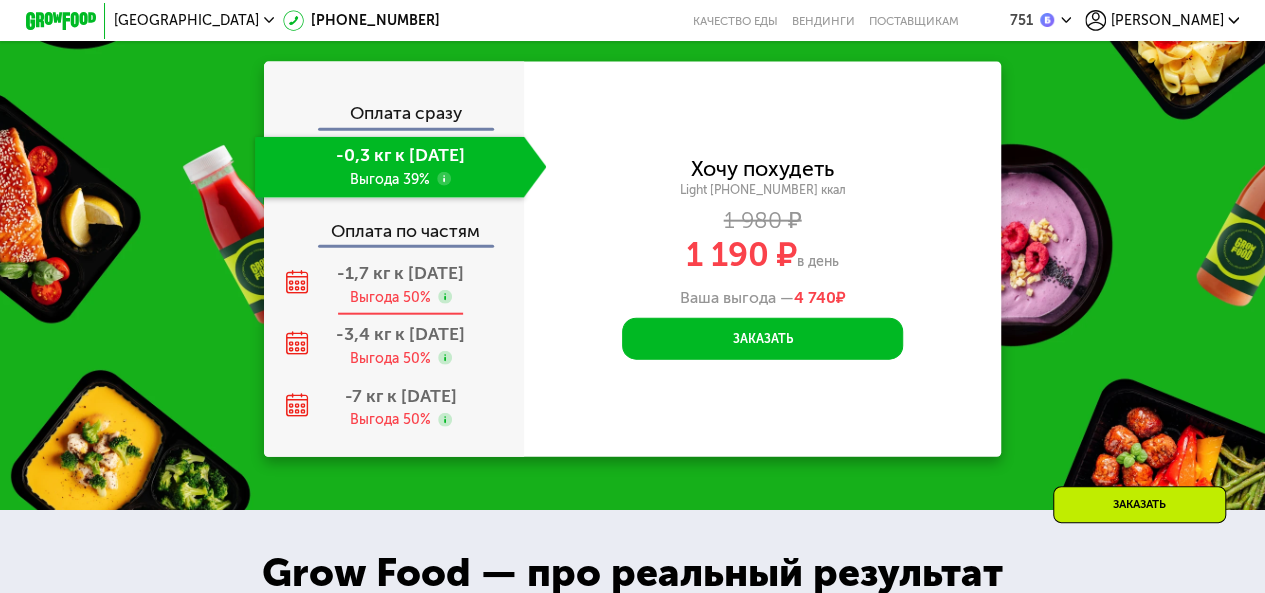 click on "-1,7 кг к 12 авг" at bounding box center [400, 273] 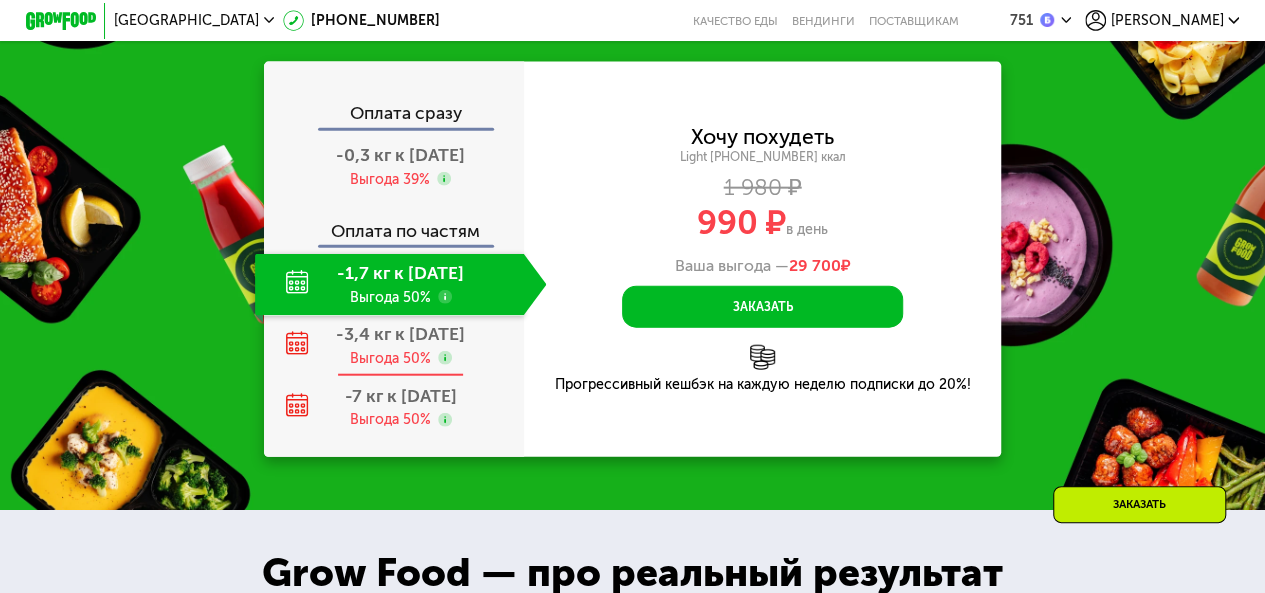 click on "-3,4 кг к 11 сен" at bounding box center (400, 334) 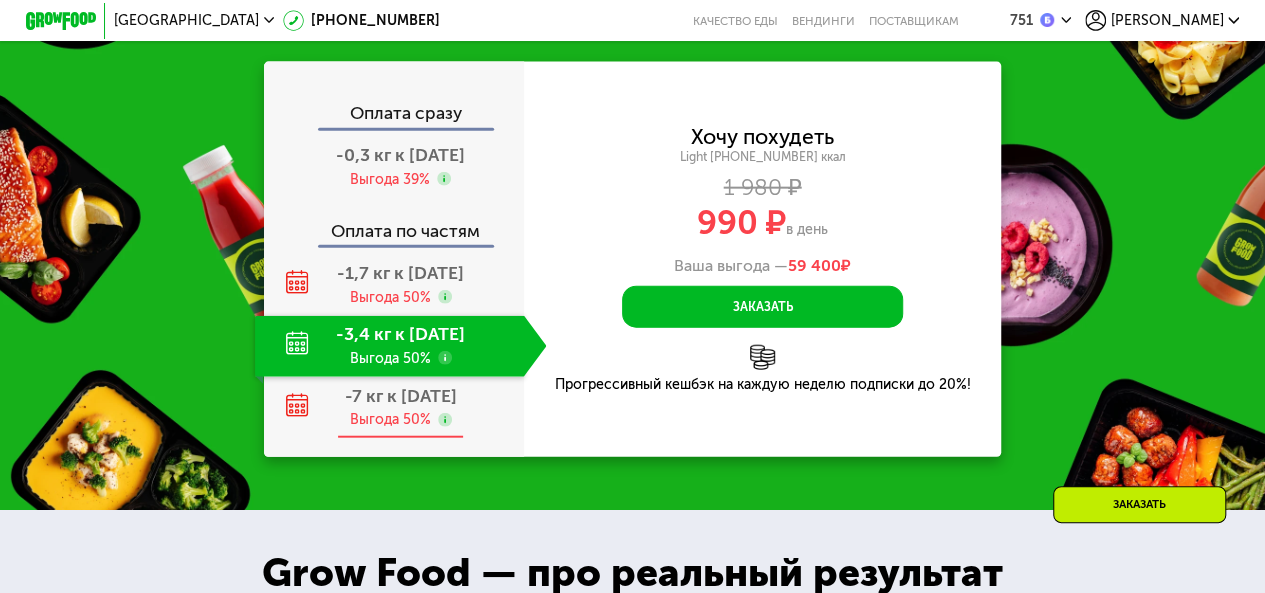 click on "-7 кг к 16 дек" at bounding box center [401, 396] 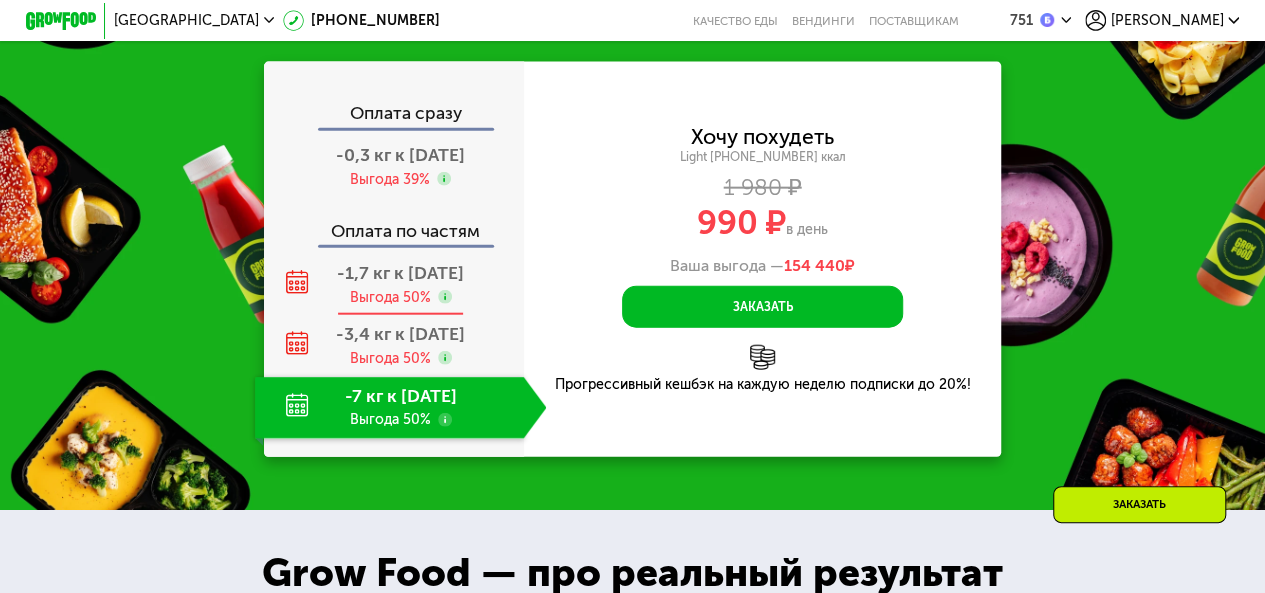 click on "Выгода 50%" at bounding box center [390, 297] 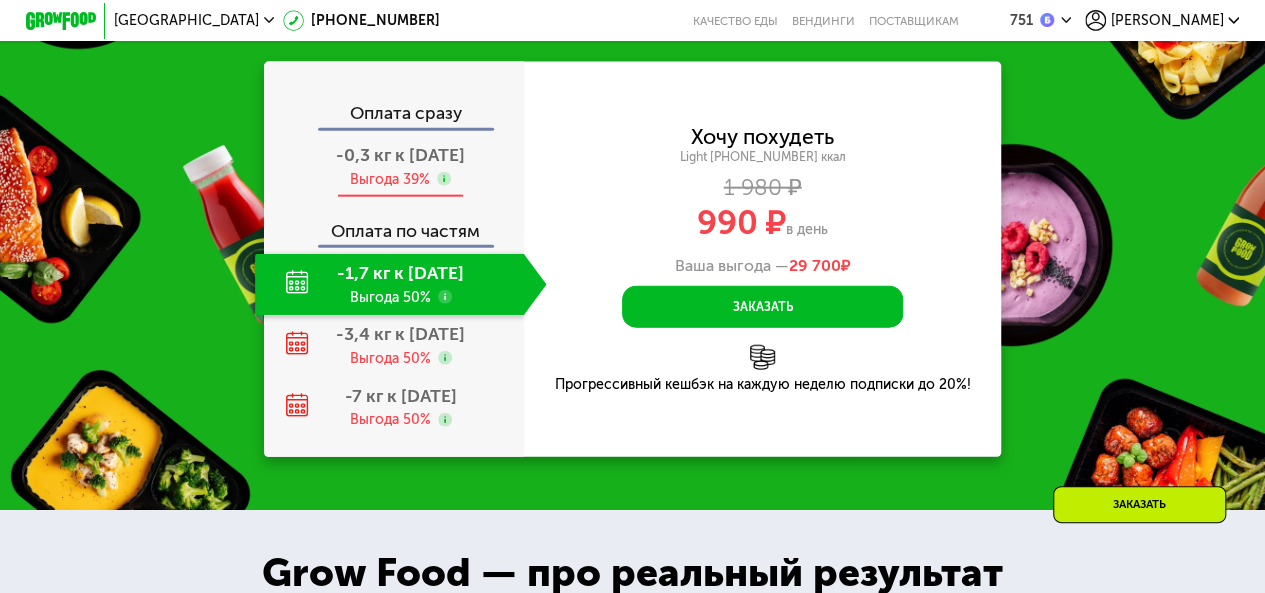 click on "Выгода 39%" at bounding box center [390, 179] 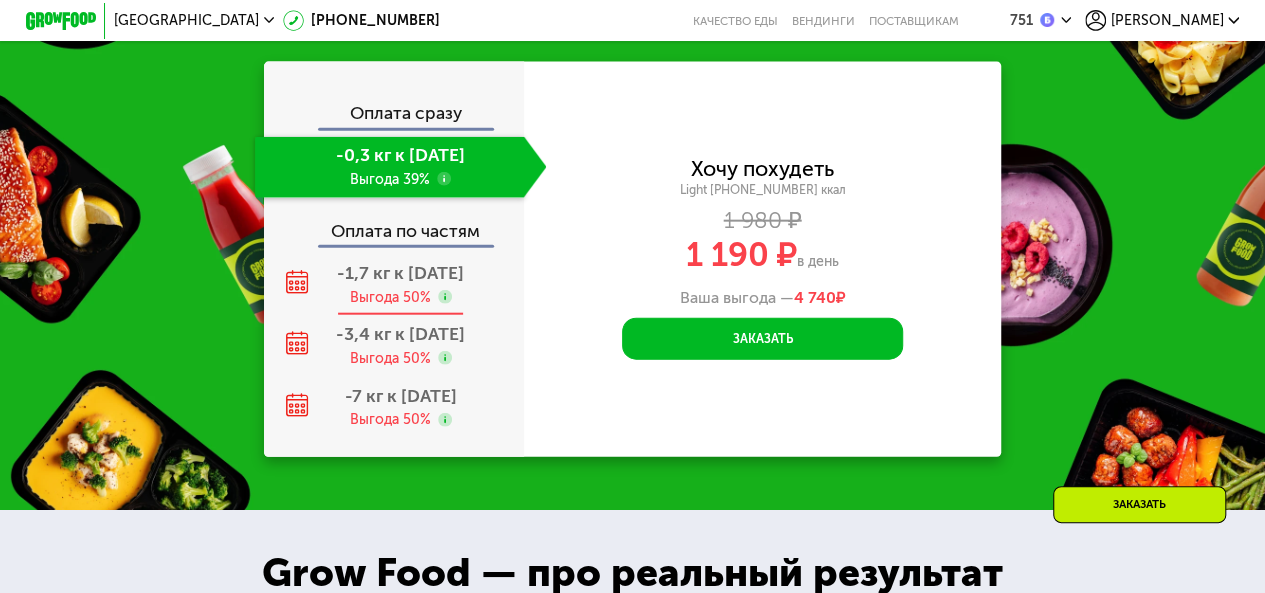 click on "Выгода 50%" at bounding box center (390, 297) 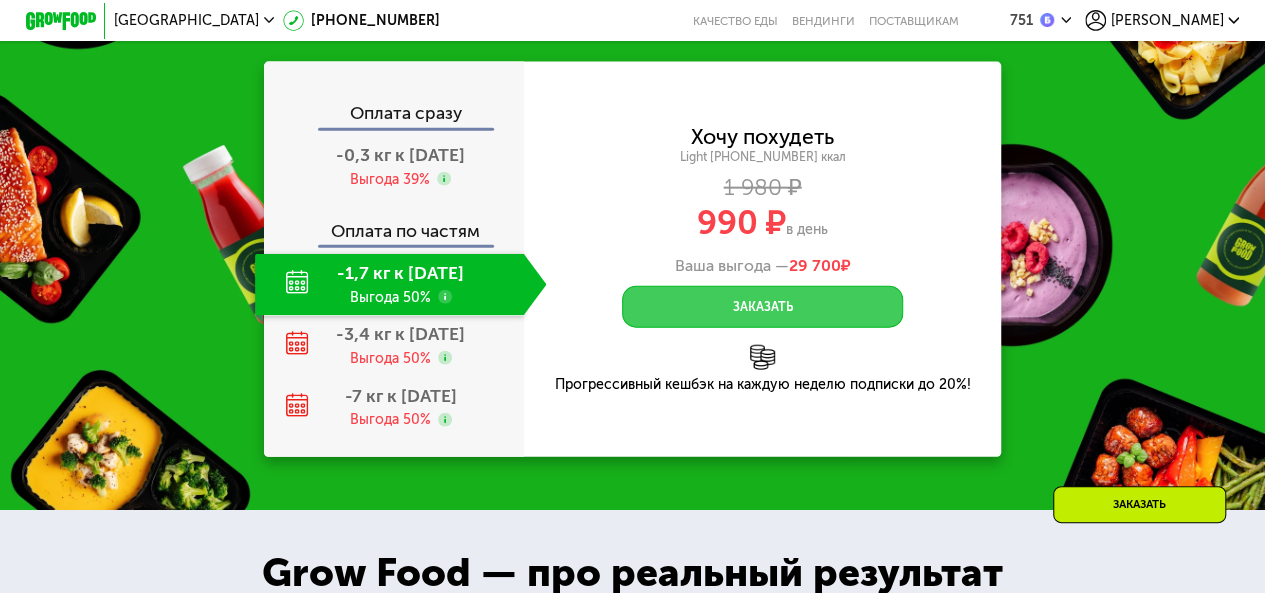 click on "Заказать" at bounding box center [762, 307] 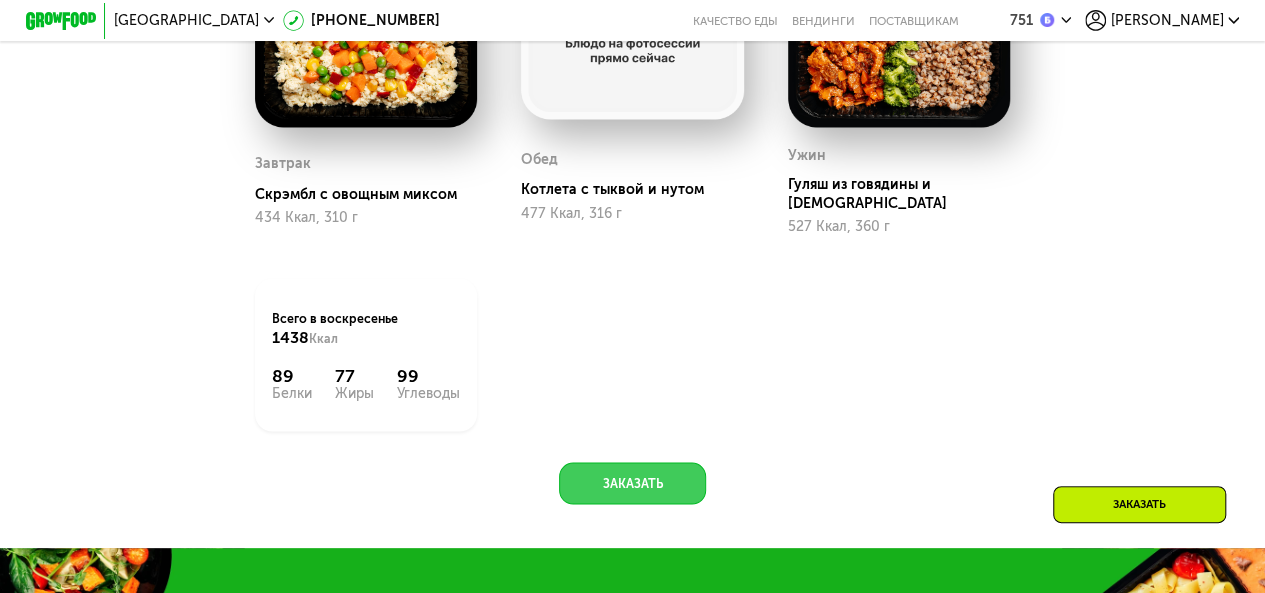 click on "Заказать" 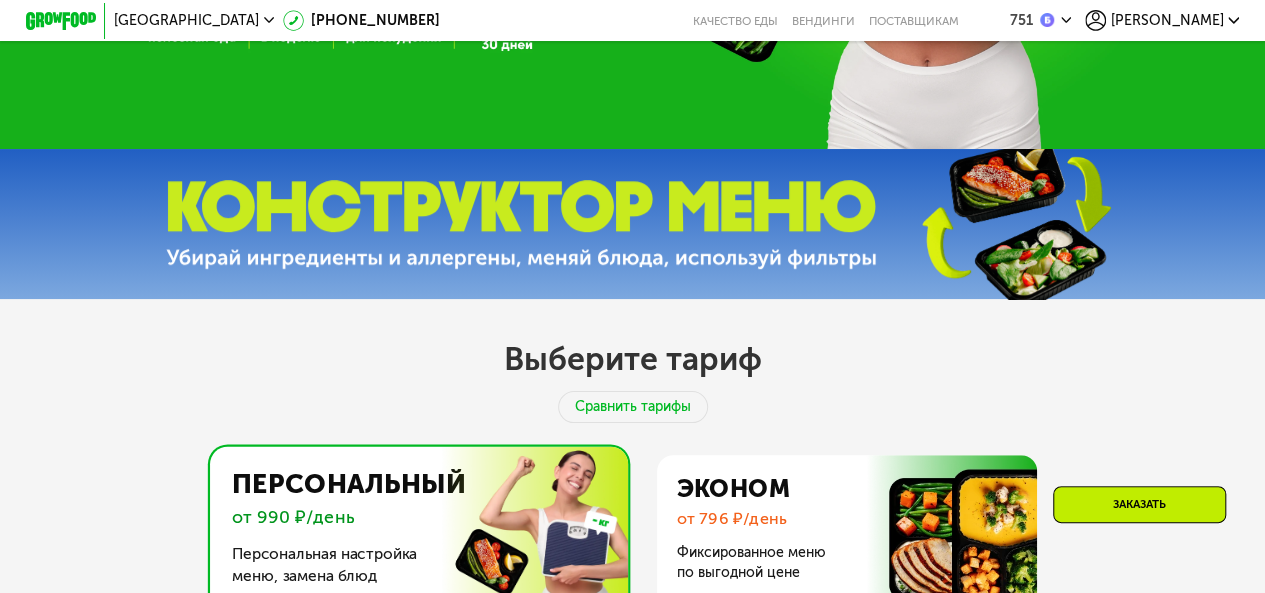 scroll, scrollTop: 348, scrollLeft: 0, axis: vertical 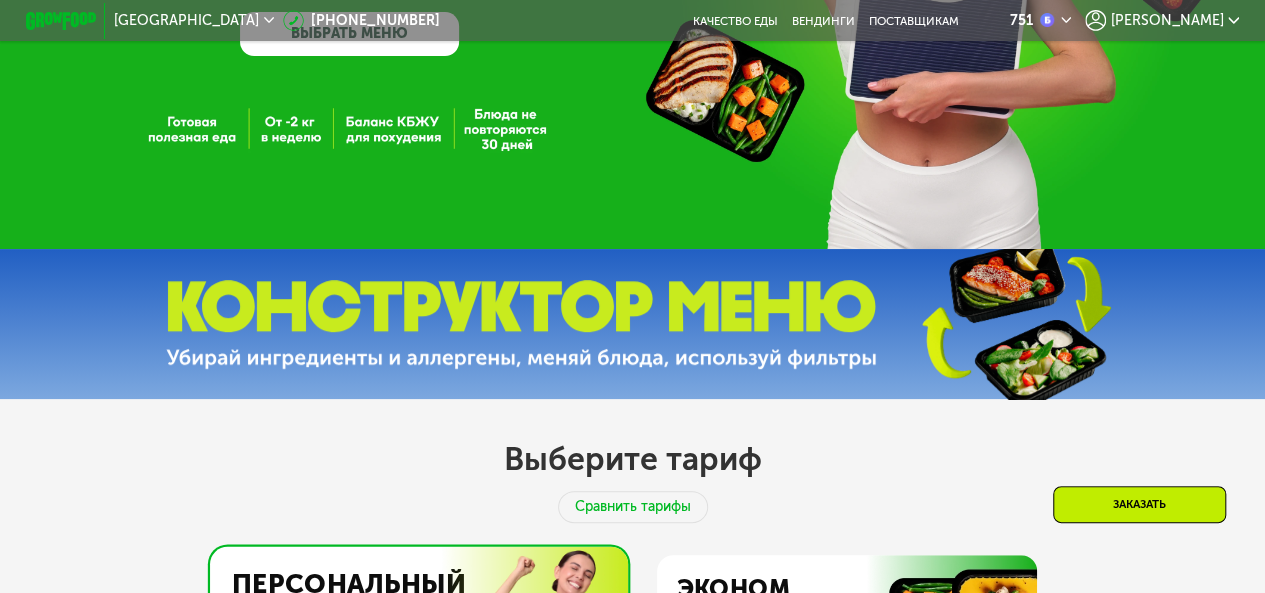 click on "751 елена" at bounding box center [1110, 20] 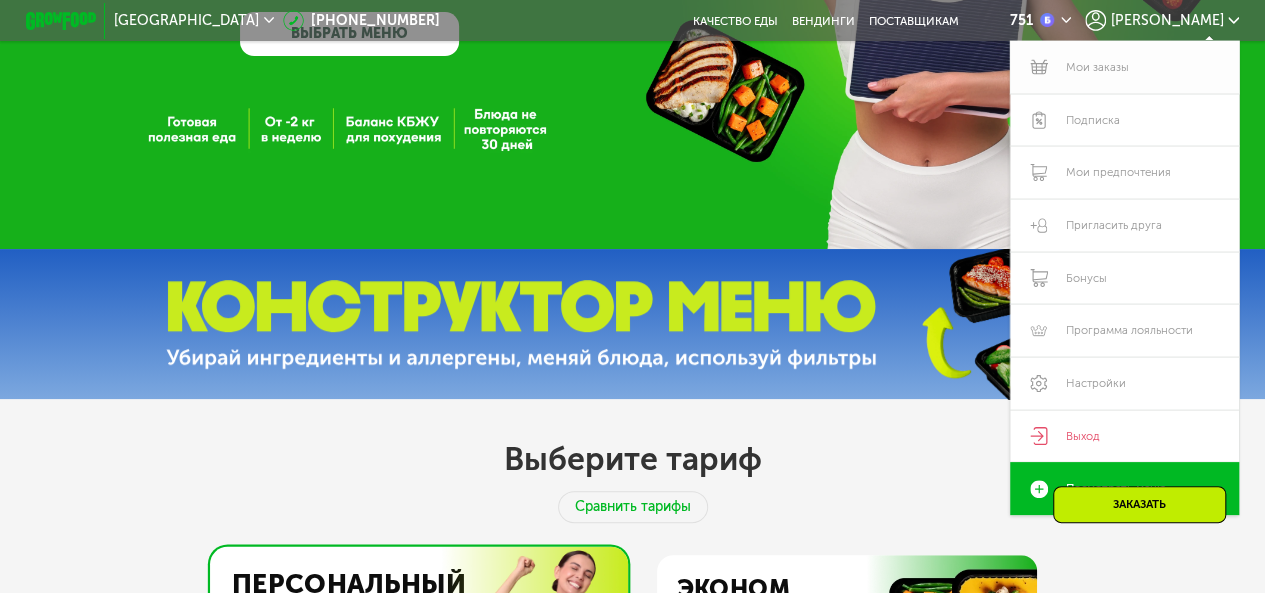 click on "Мои заказы" at bounding box center [1124, 67] 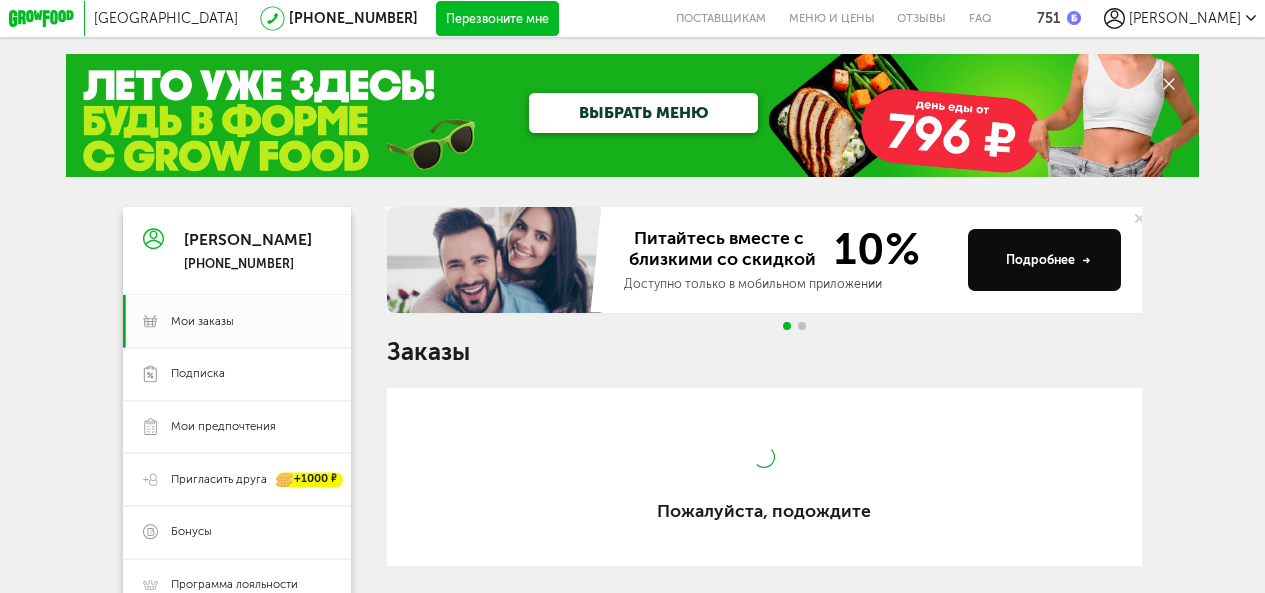 scroll, scrollTop: 0, scrollLeft: 0, axis: both 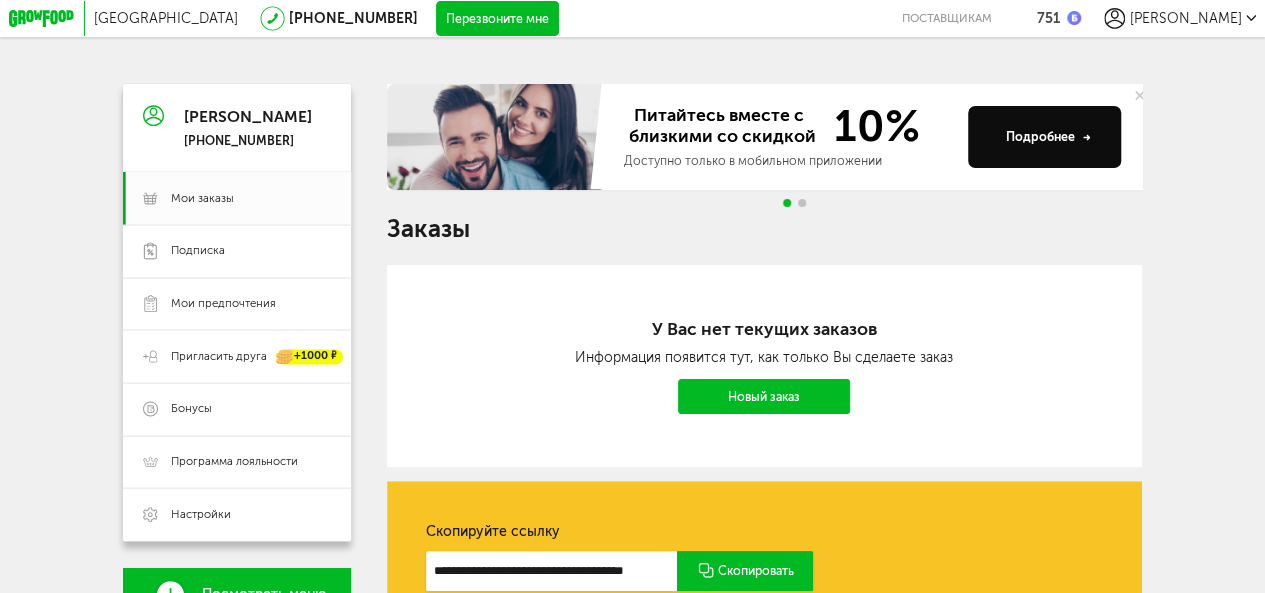 click on "Новый заказ" at bounding box center (764, 396) 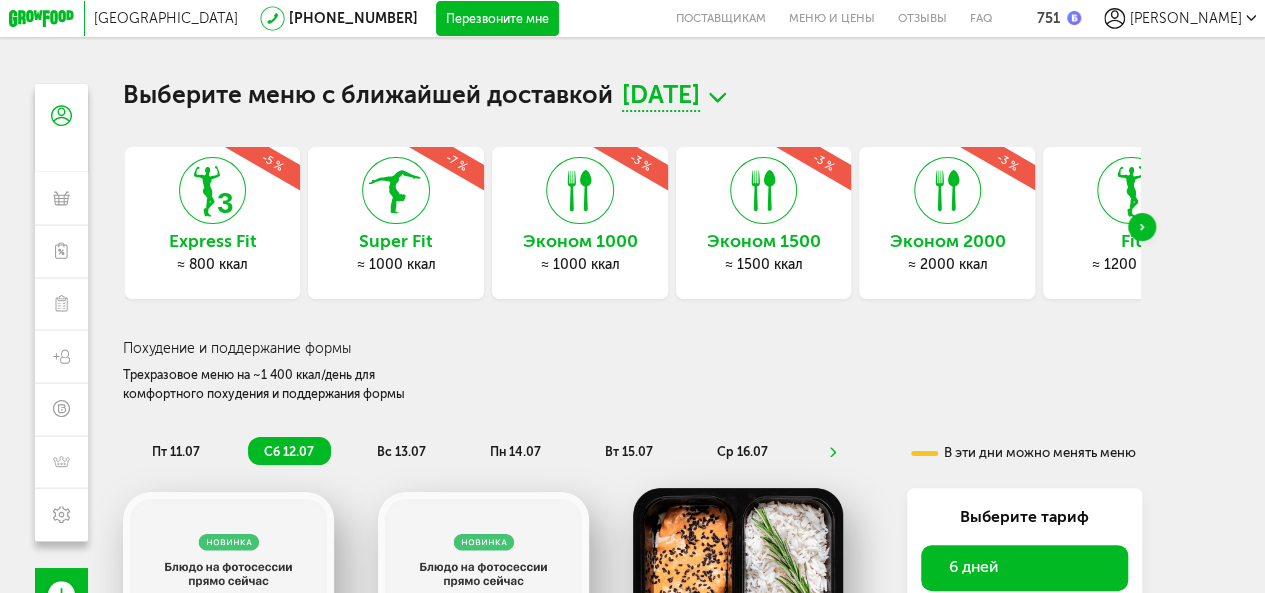 click at bounding box center [1142, 227] 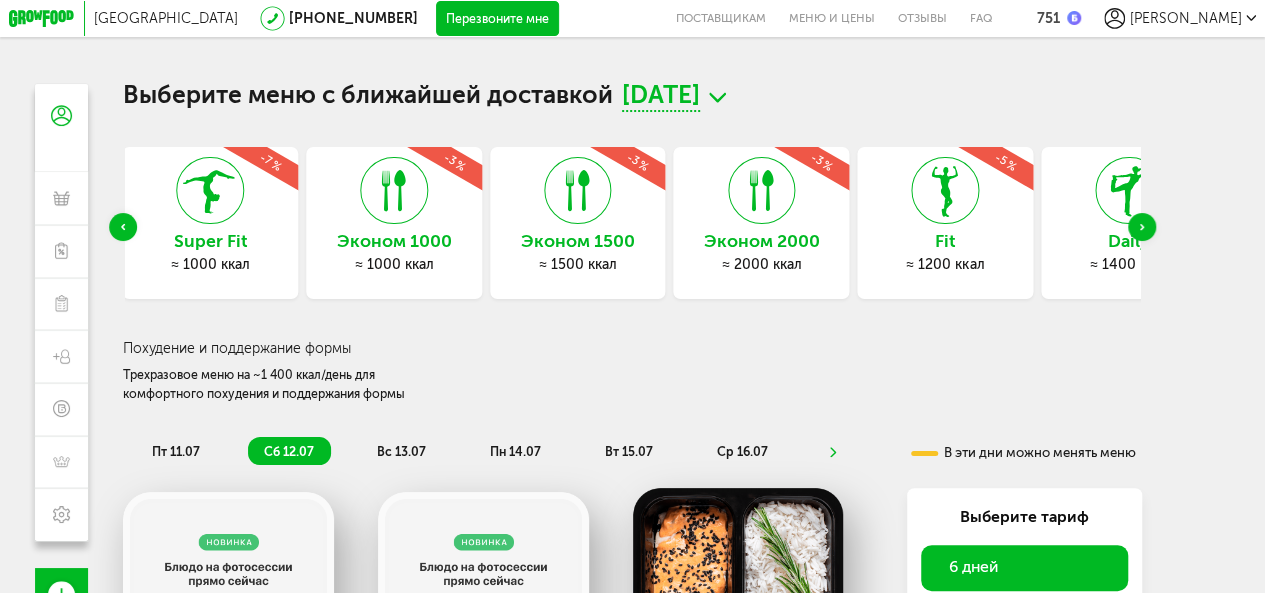 click at bounding box center [1142, 227] 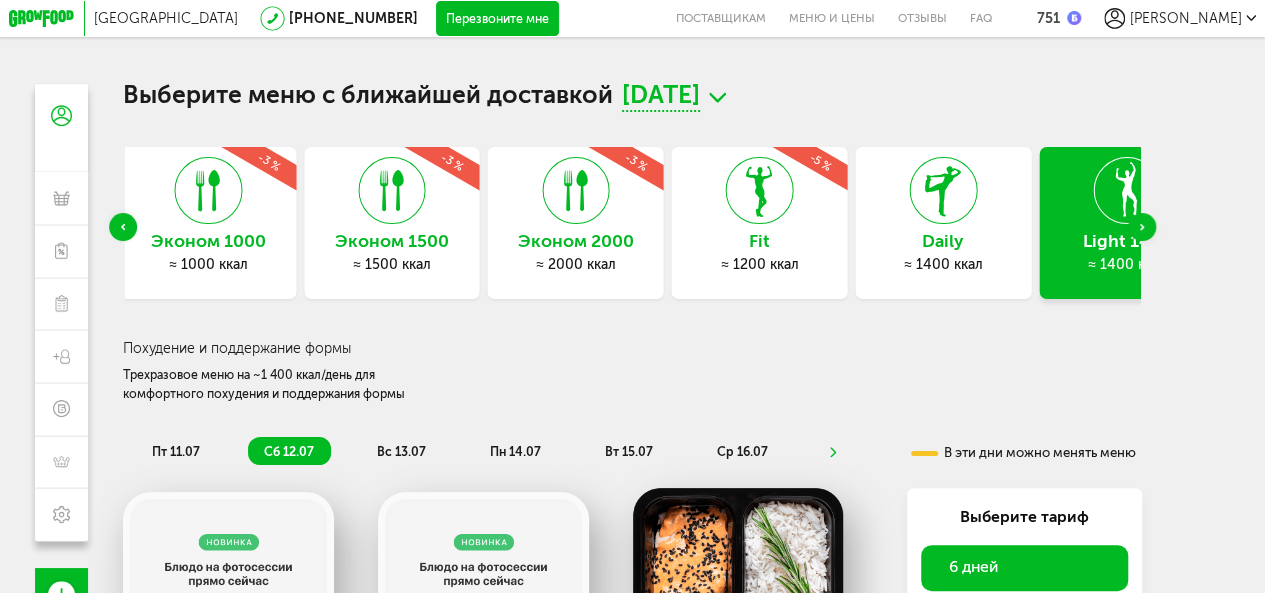 click at bounding box center (1142, 227) 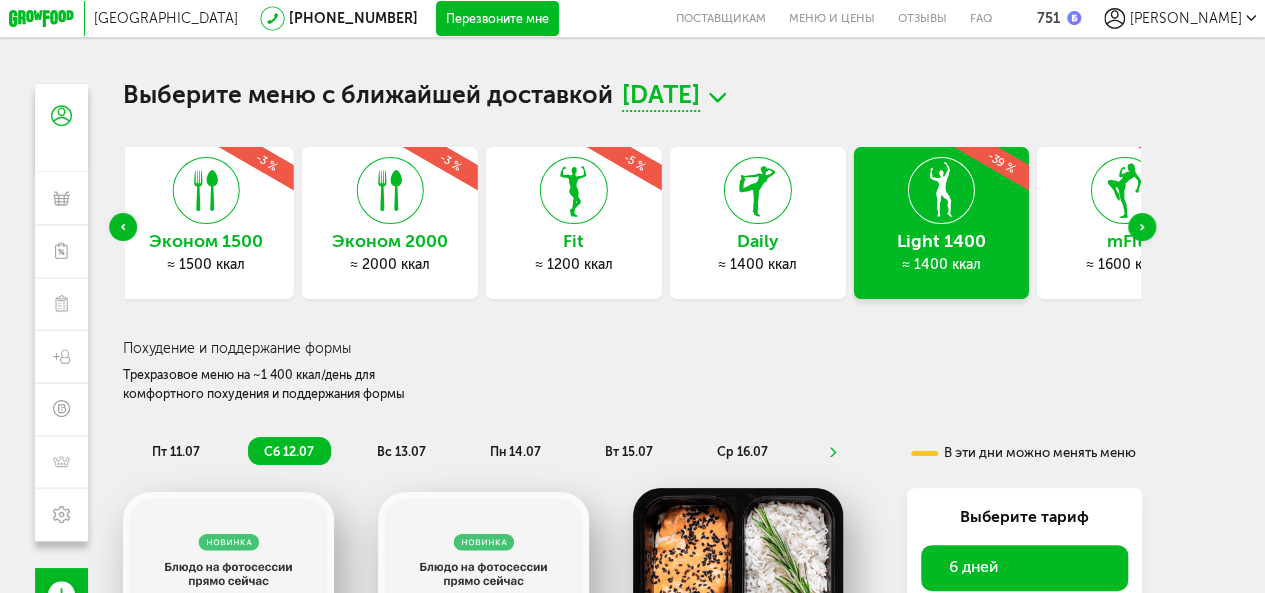 click on "Light 1400   ≈ 1400 ккал   -39 %" at bounding box center [941, 223] 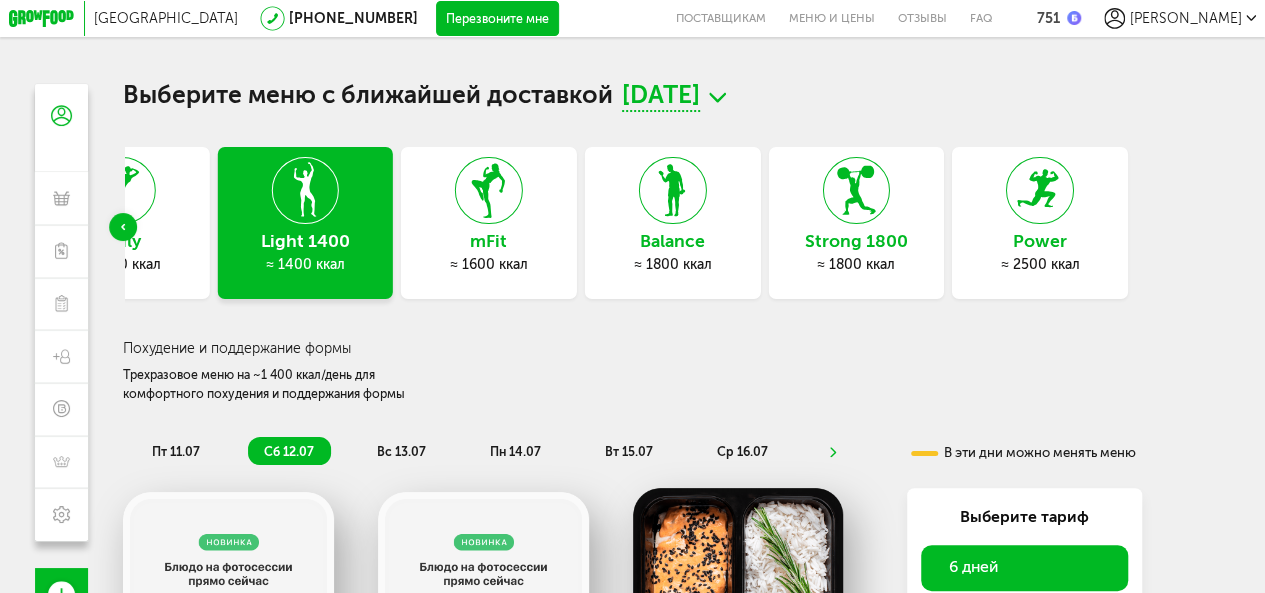 click at bounding box center (123, 227) 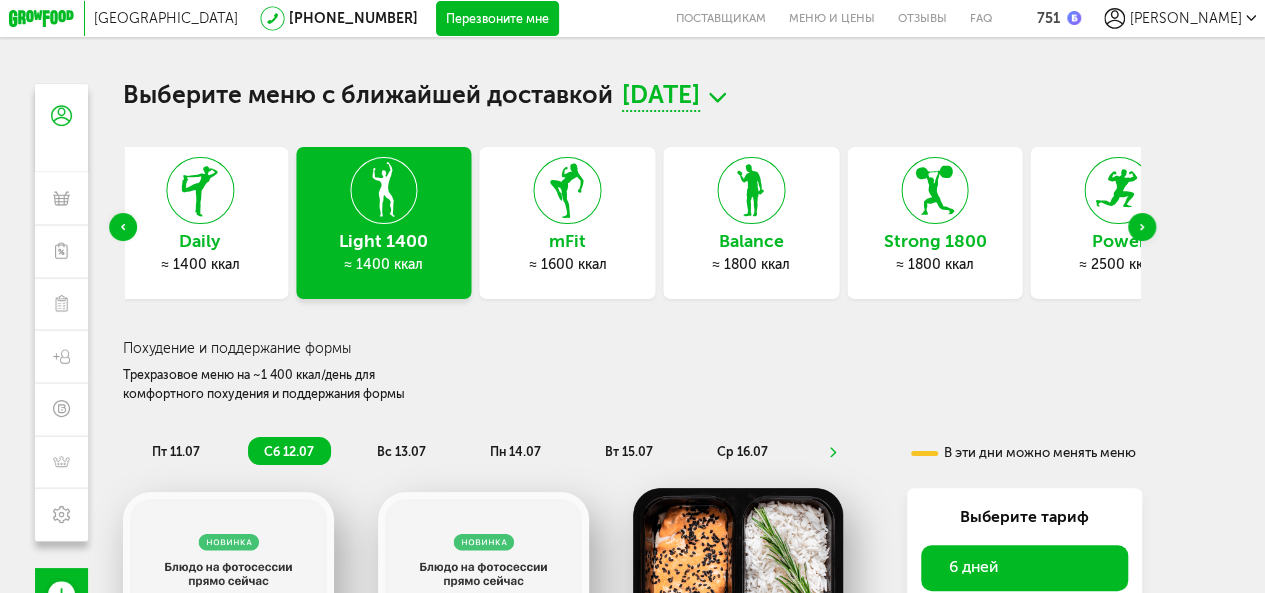 click at bounding box center [123, 227] 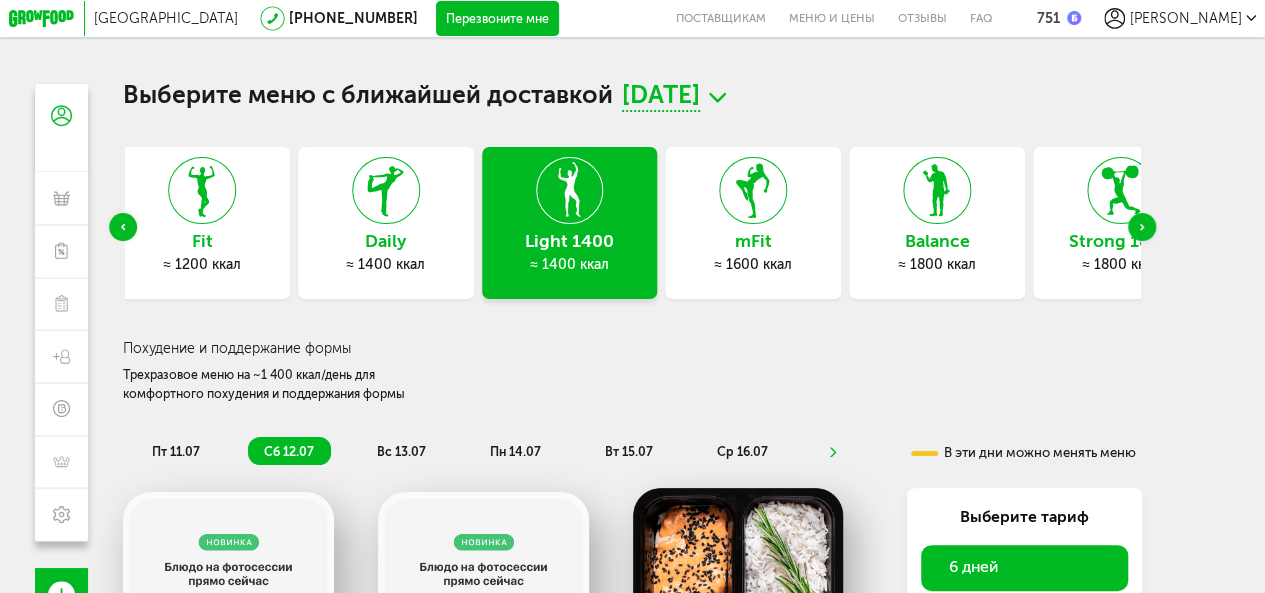 click on "Light 1400   ≈ 1400 ккал" at bounding box center (570, 223) 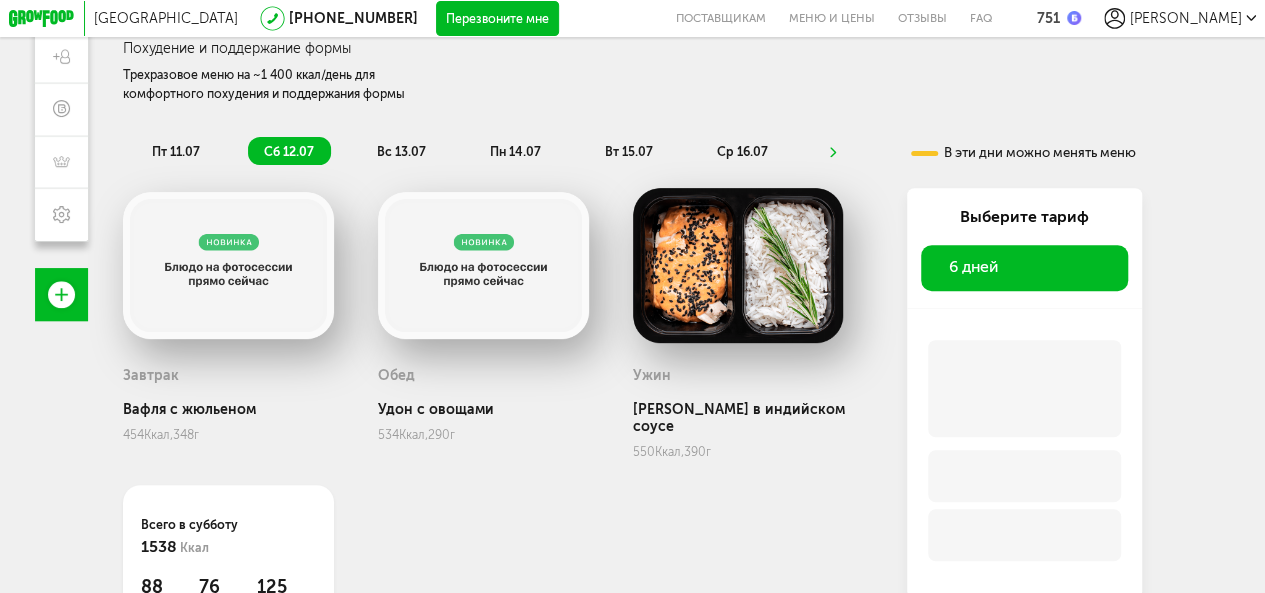scroll, scrollTop: 398, scrollLeft: 0, axis: vertical 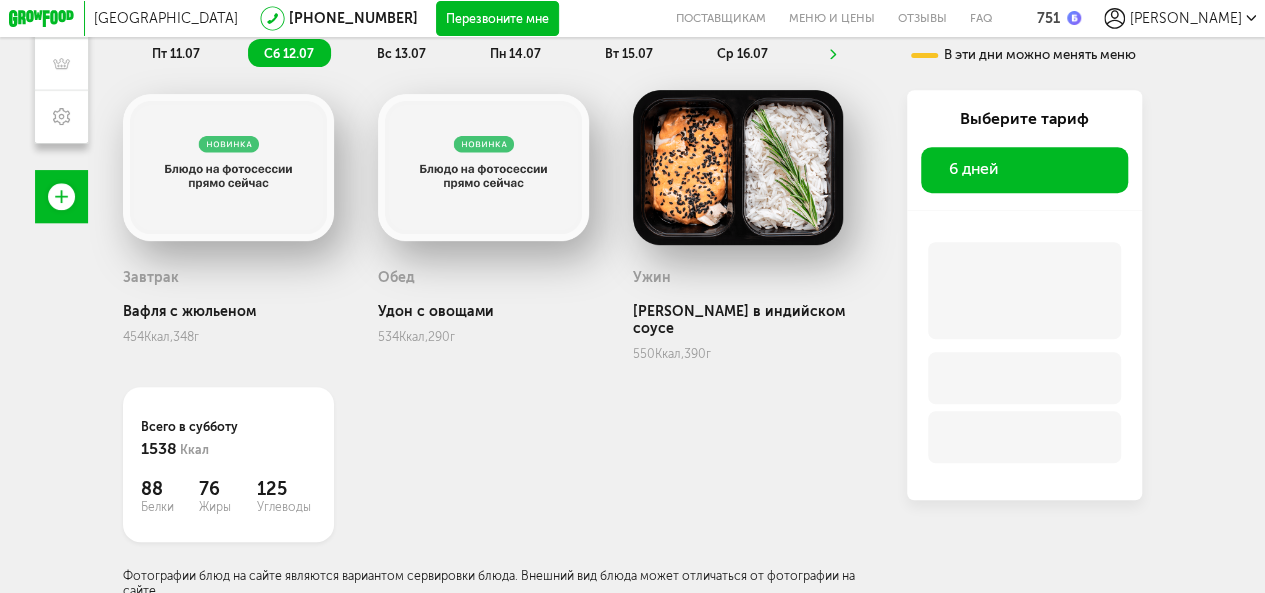 click on "6 дней" at bounding box center [973, 168] 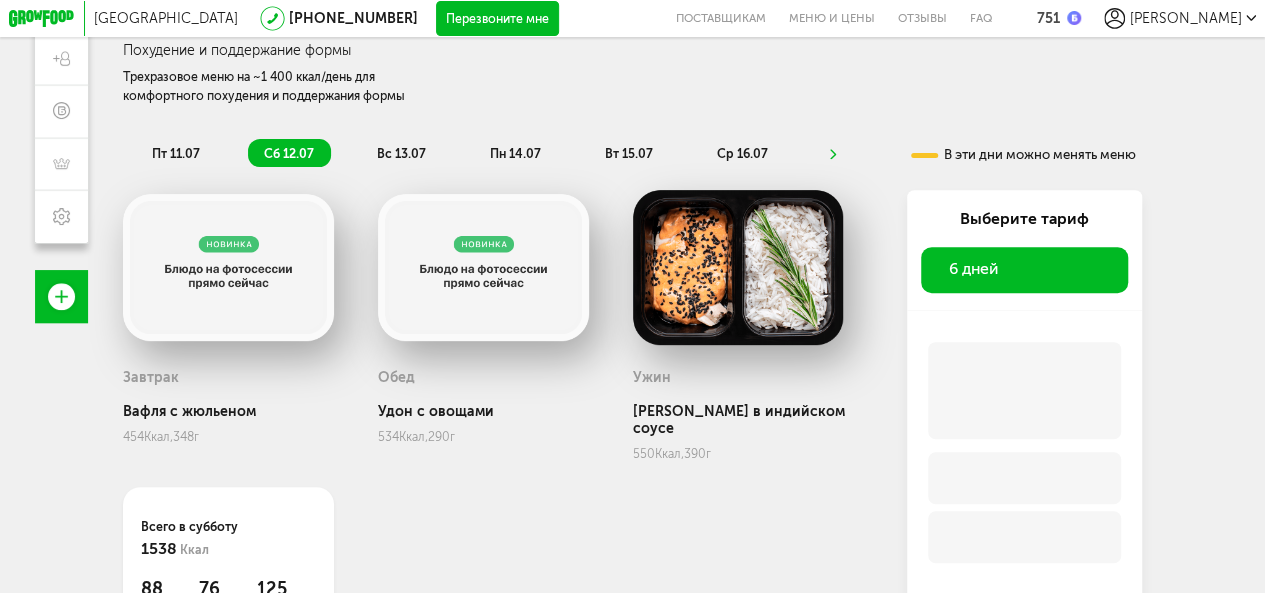scroll, scrollTop: 398, scrollLeft: 0, axis: vertical 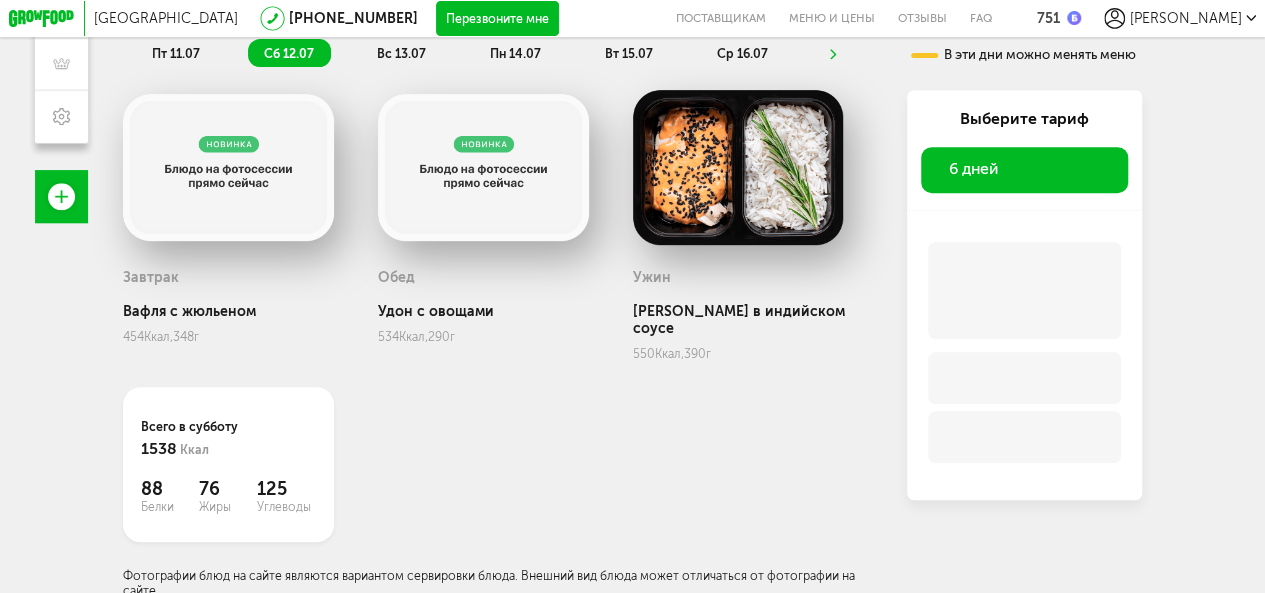 click on "вс 13.07" at bounding box center (403, 52) 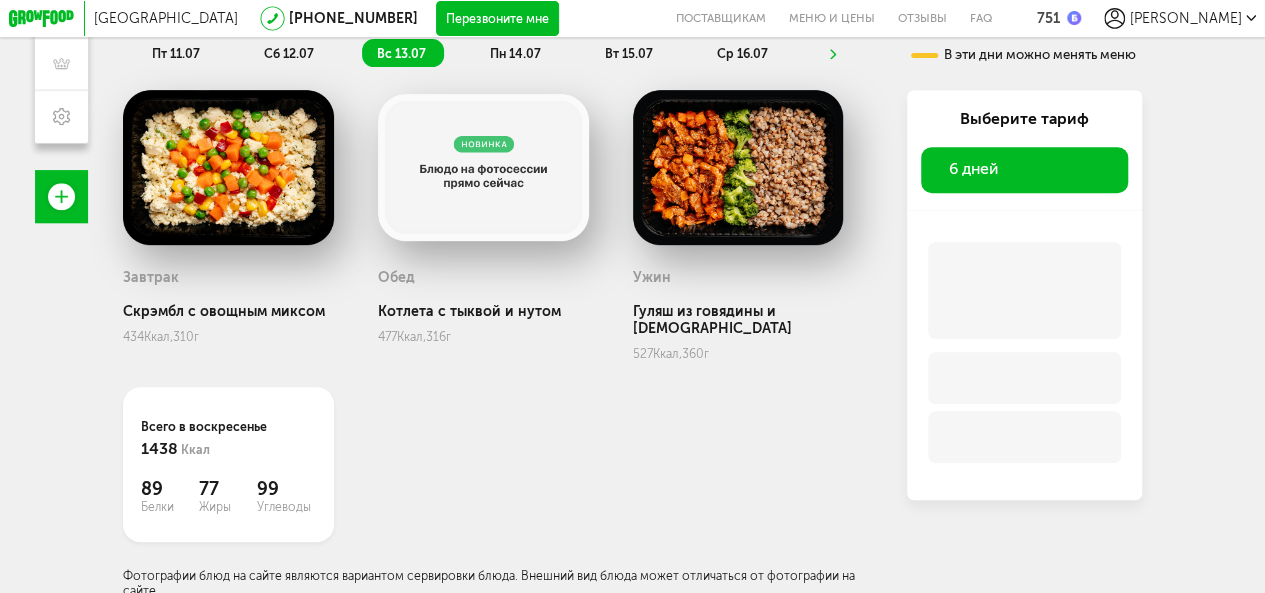 click on "пн 14.07" at bounding box center [515, 53] 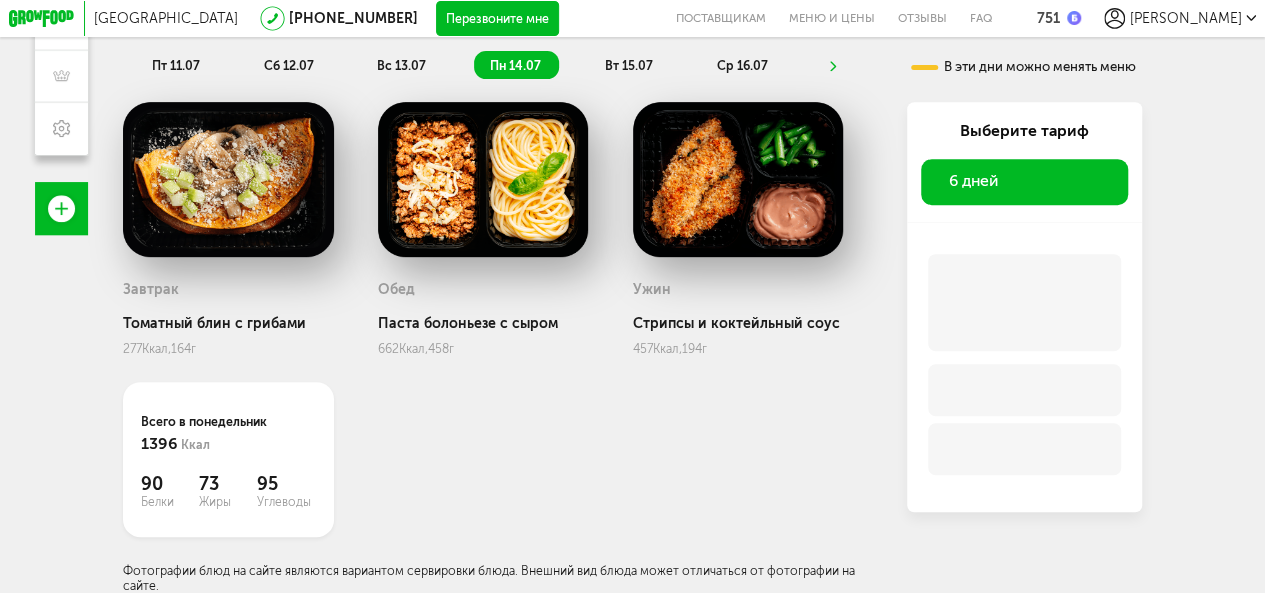 click on "вт 15.07" at bounding box center [629, 64] 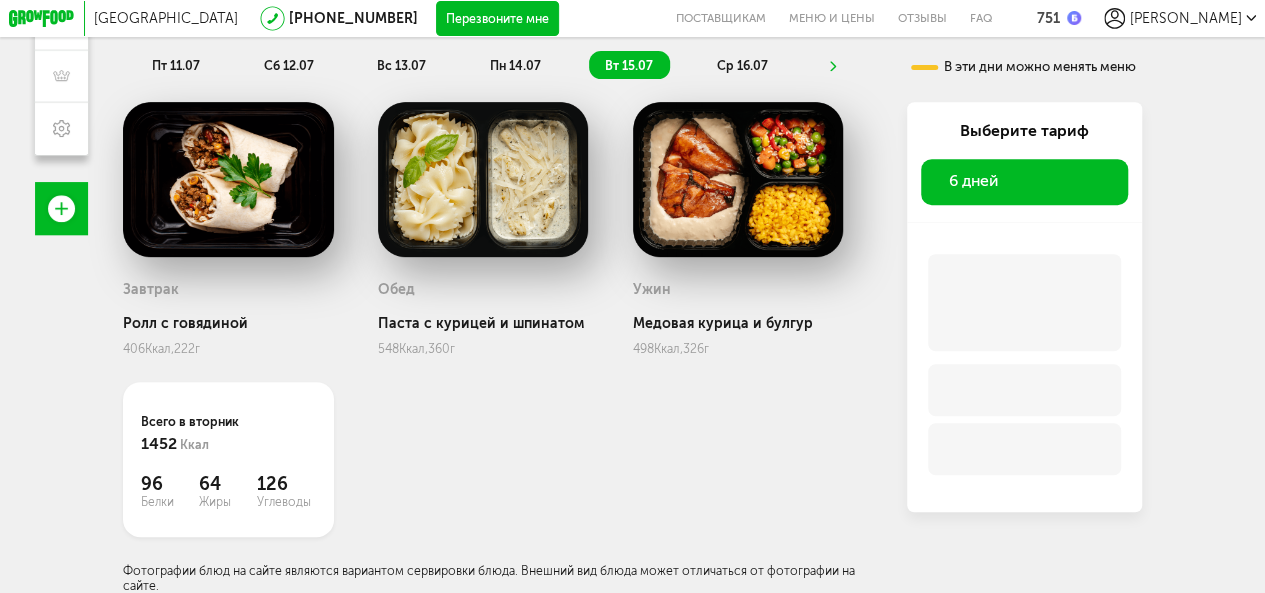 click on "ср 16.07" at bounding box center [741, 65] 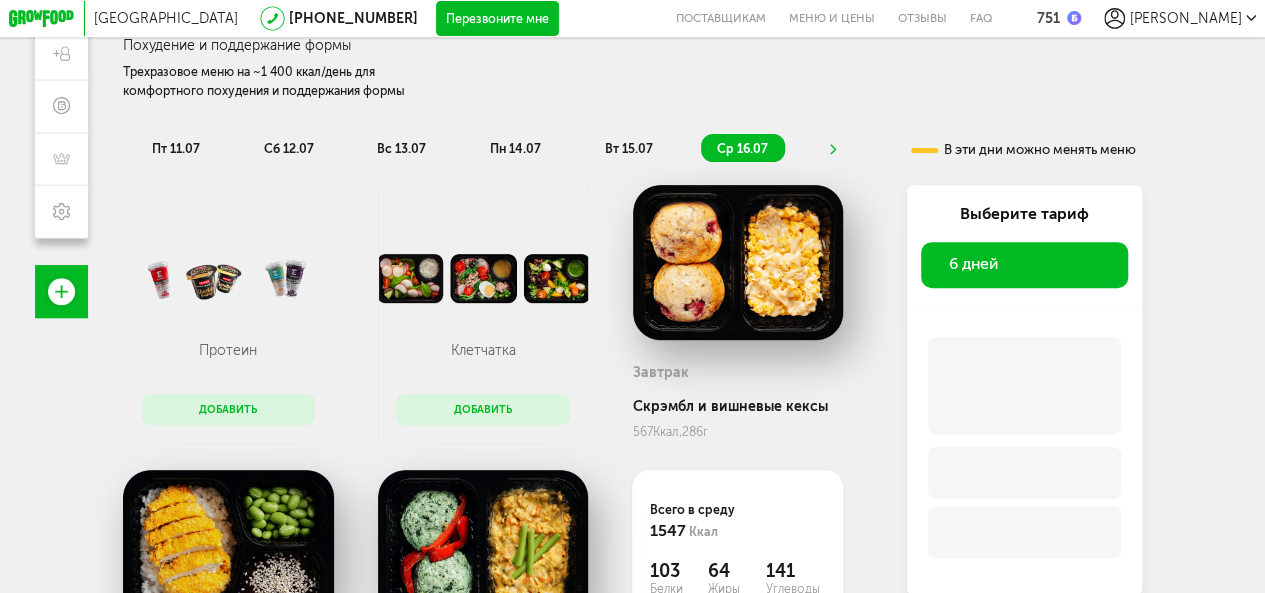 scroll, scrollTop: 403, scrollLeft: 0, axis: vertical 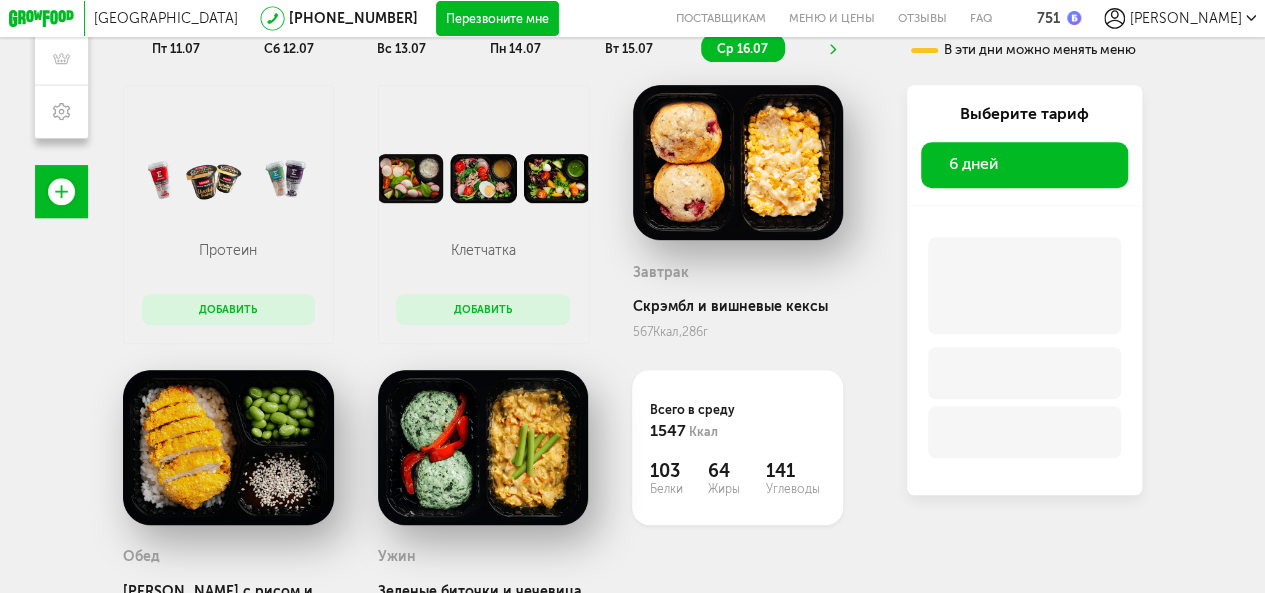 click on "пн 14.07" at bounding box center (515, 48) 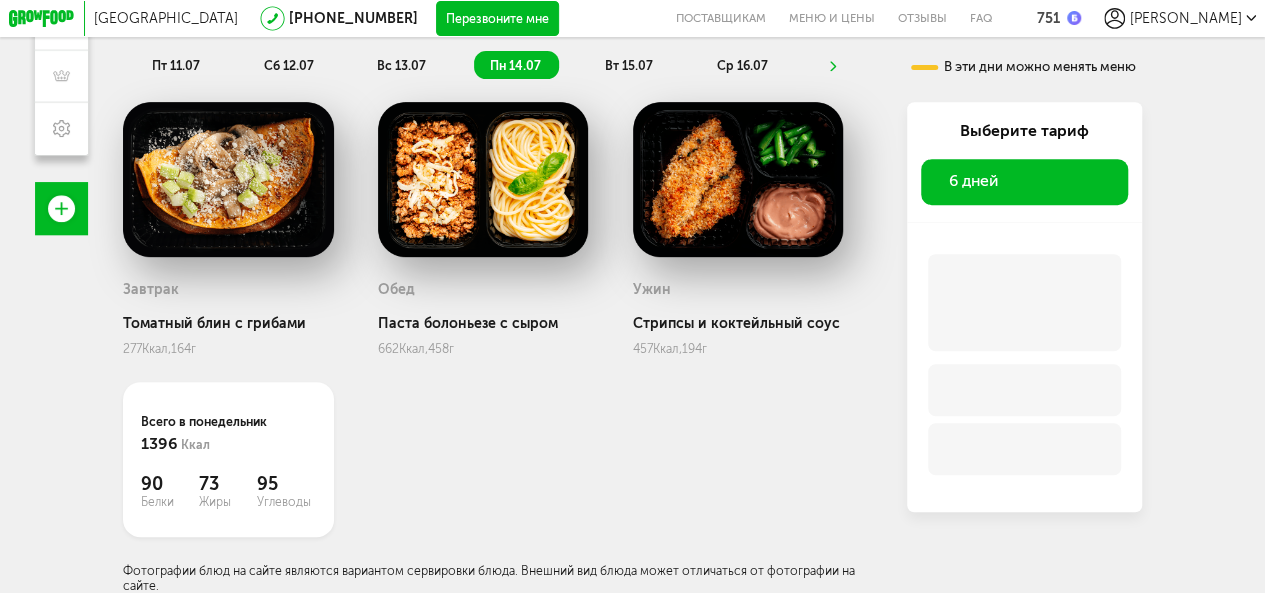 click on "ср 16.07" at bounding box center (741, 65) 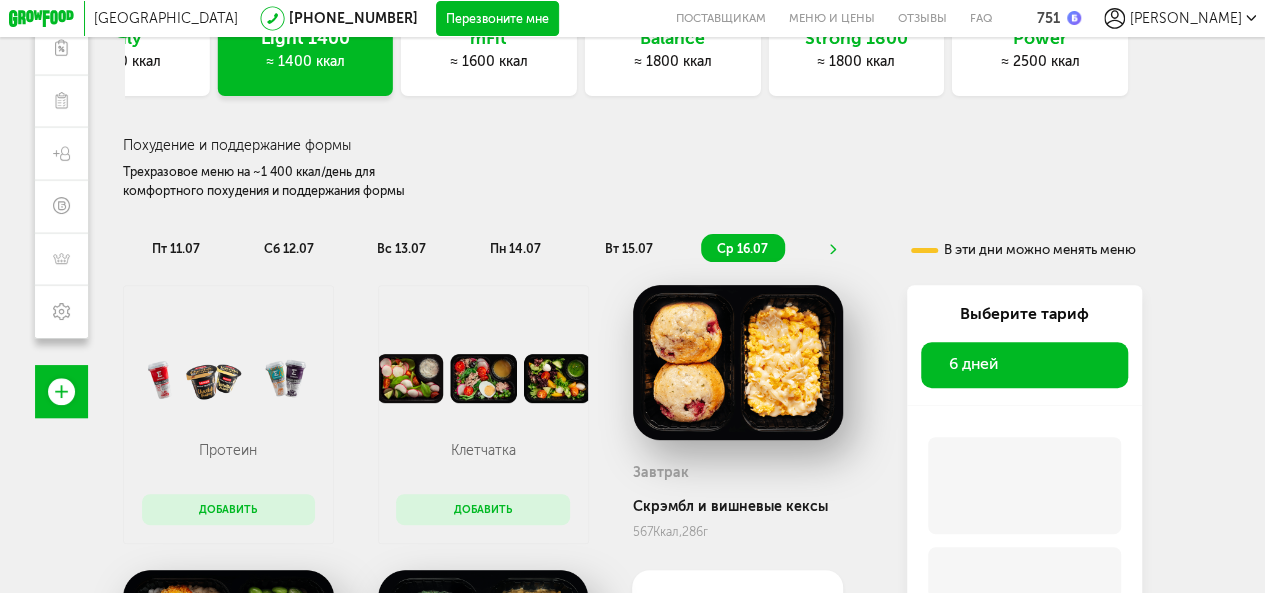 scroll, scrollTop: 0, scrollLeft: 0, axis: both 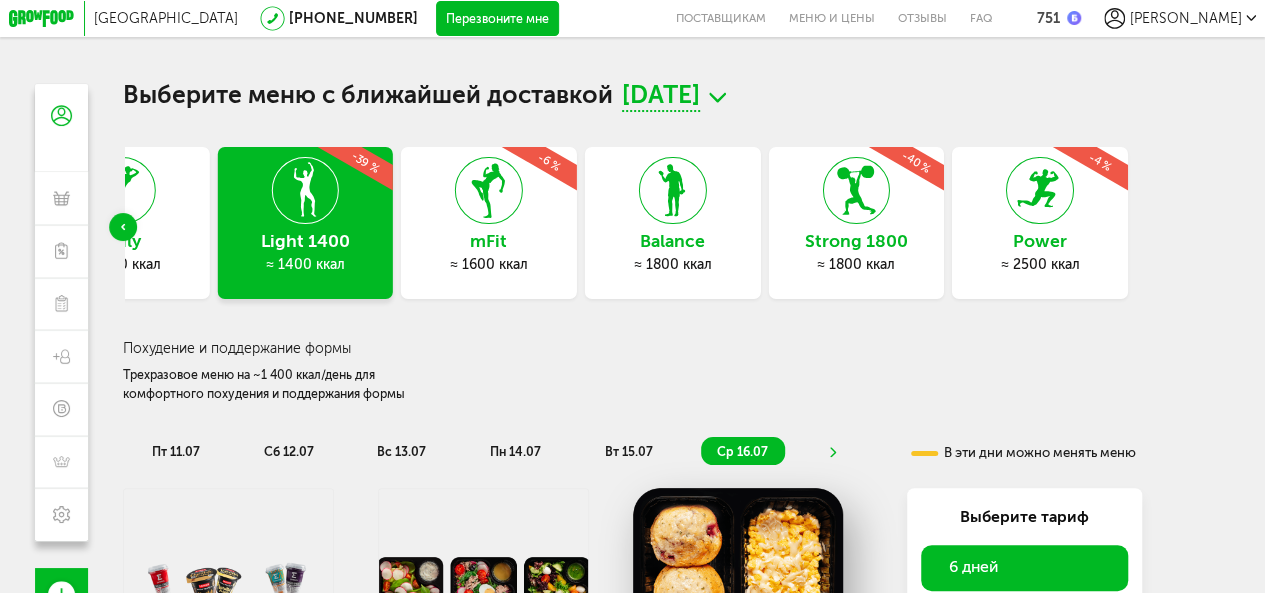 click on "11 июля, пт" at bounding box center (661, 97) 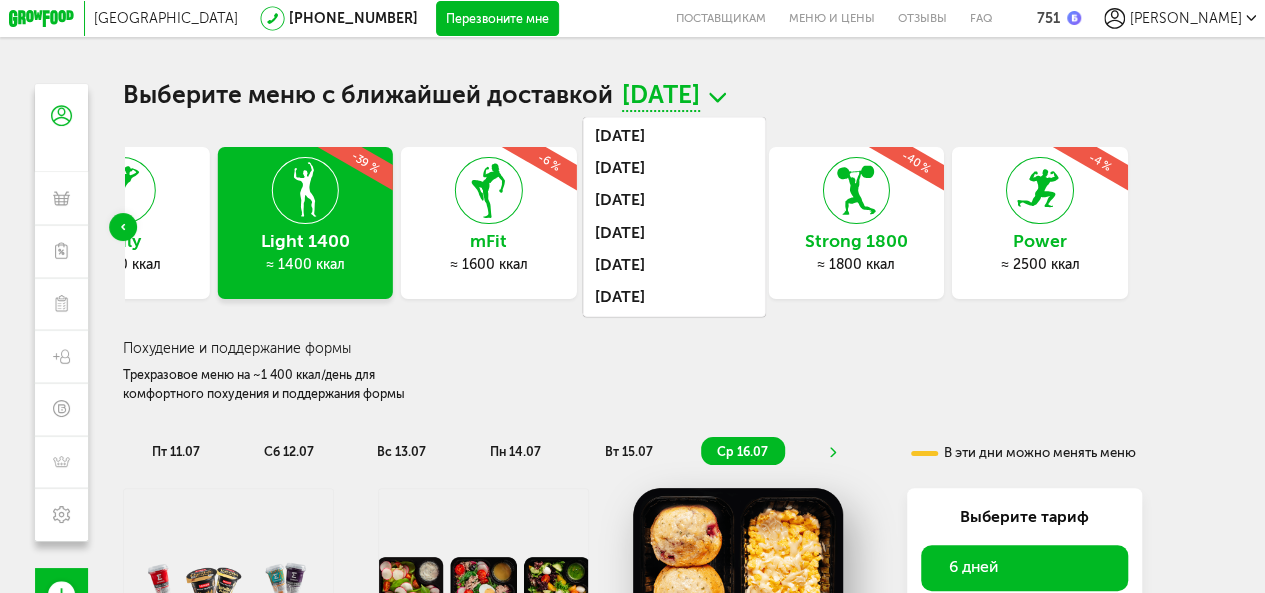 click on "Выберите меню с ближайшей доставкой  11 июля, пт     12 июля, сб 13 июля, вс 14 июля, пн 15 июля, вт 16 июля, ср 17 июля, чт" at bounding box center (632, 97) 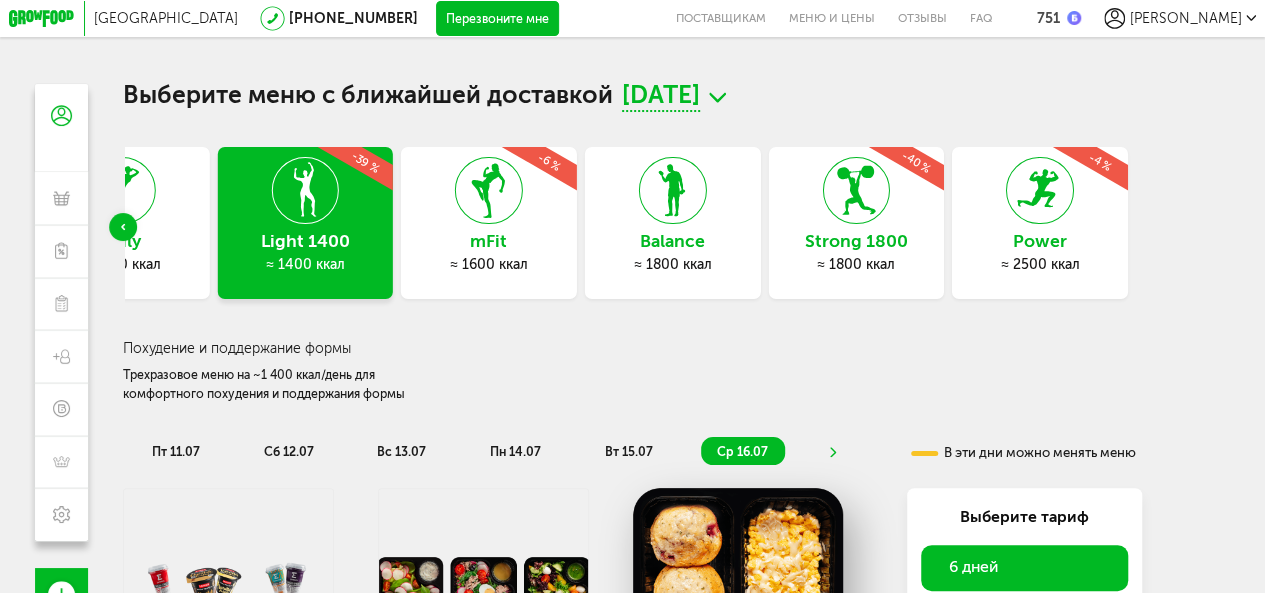 scroll, scrollTop: 300, scrollLeft: 0, axis: vertical 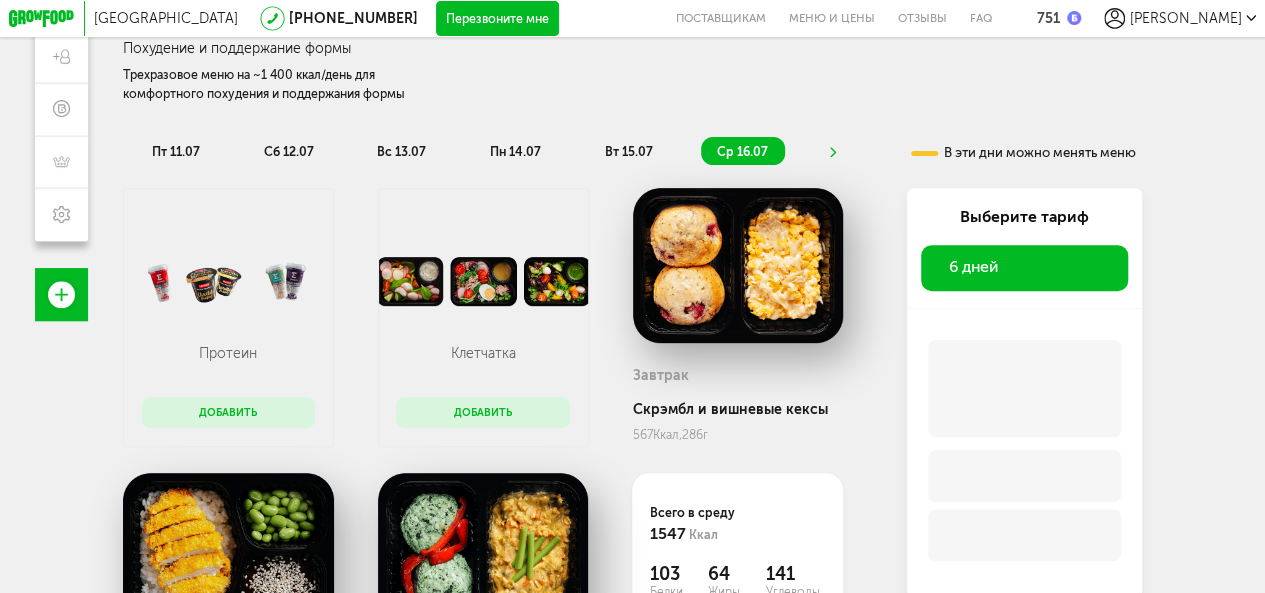 click on "6 дней" at bounding box center (1024, 268) 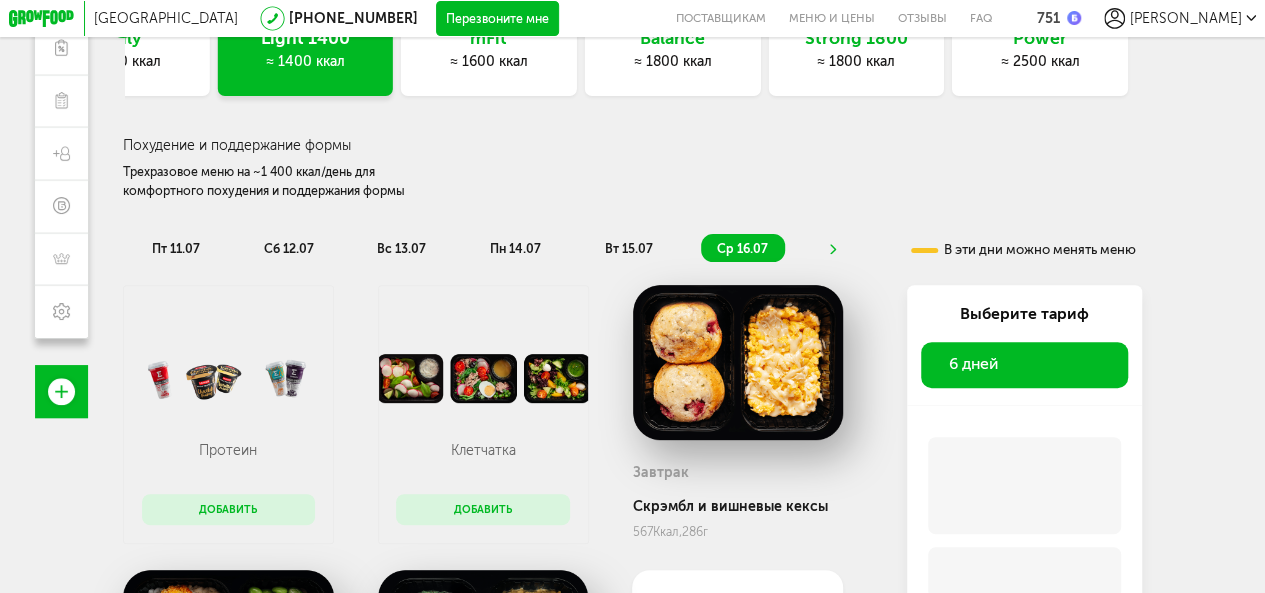 scroll, scrollTop: 103, scrollLeft: 0, axis: vertical 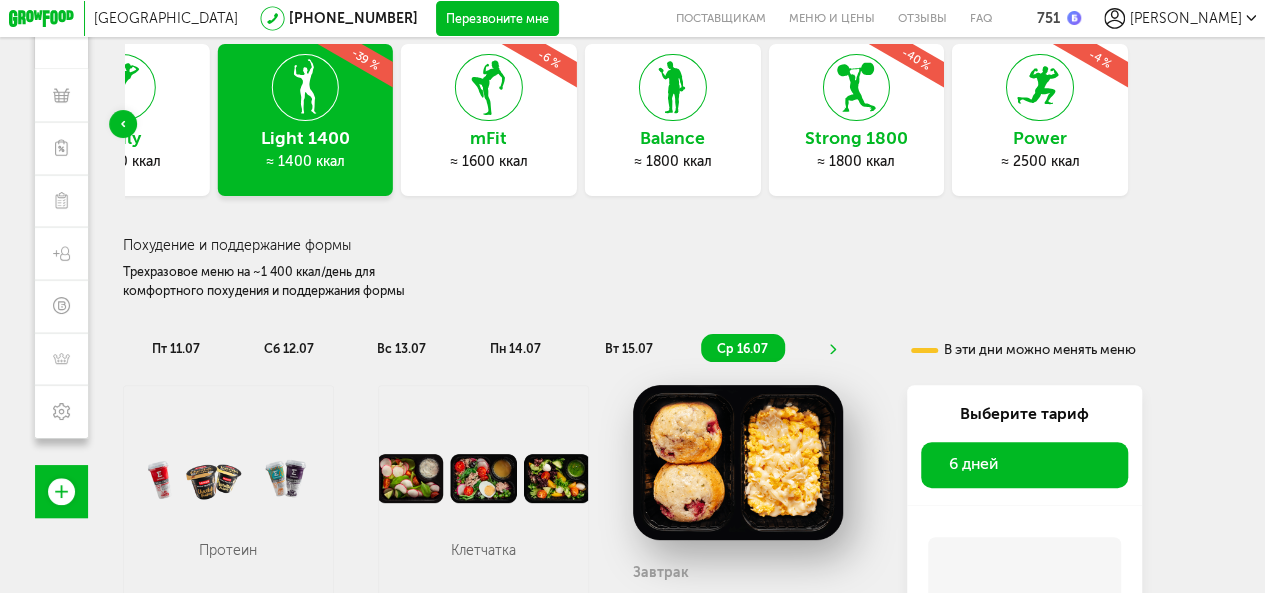 click at bounding box center [924, 350] 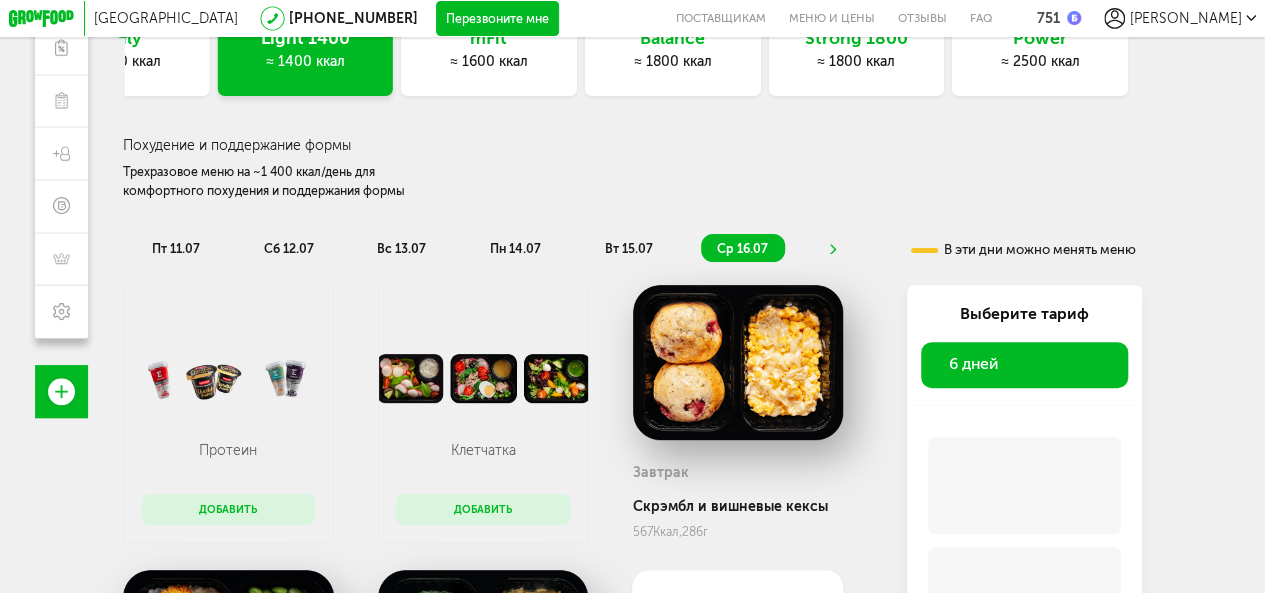 scroll, scrollTop: 303, scrollLeft: 0, axis: vertical 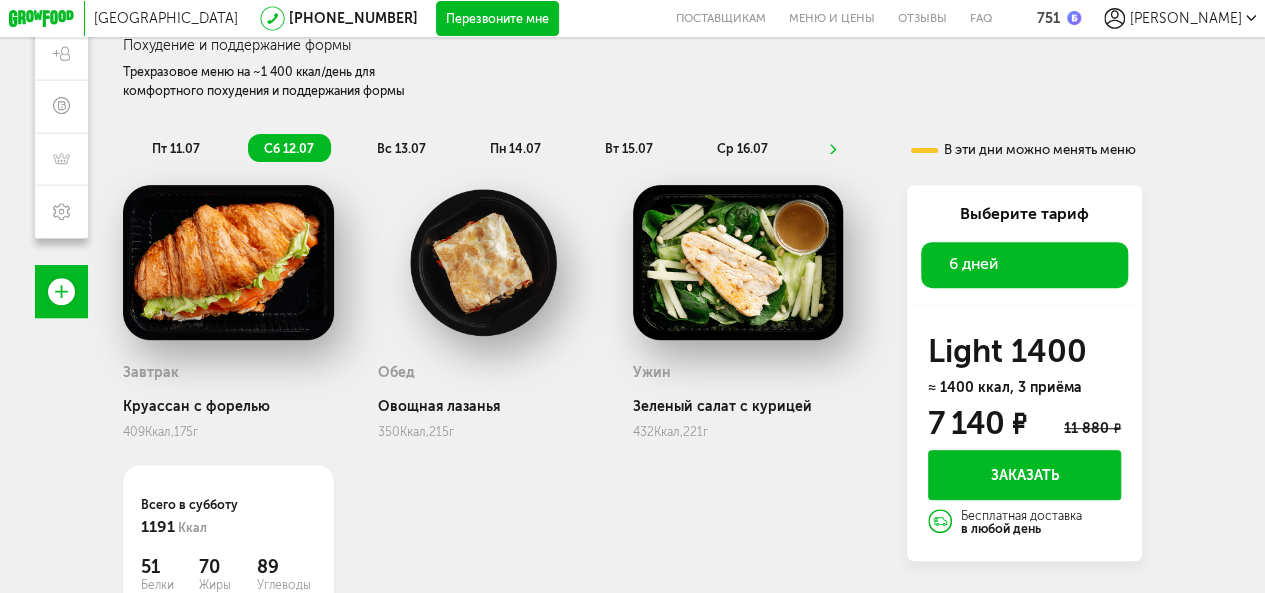 click 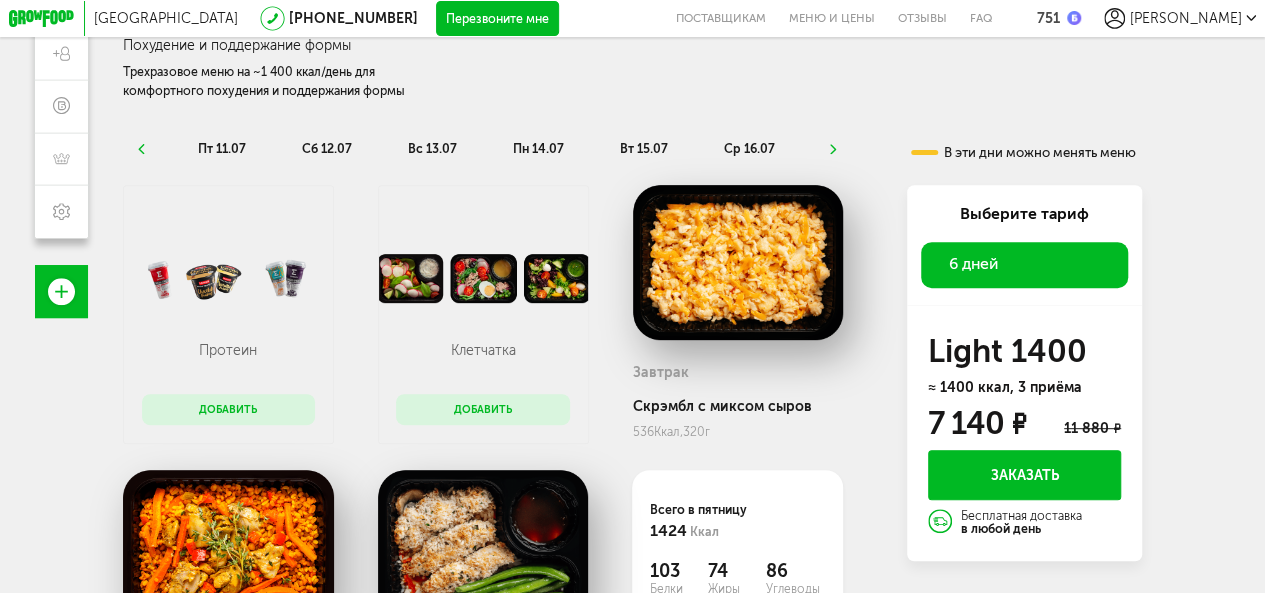 click 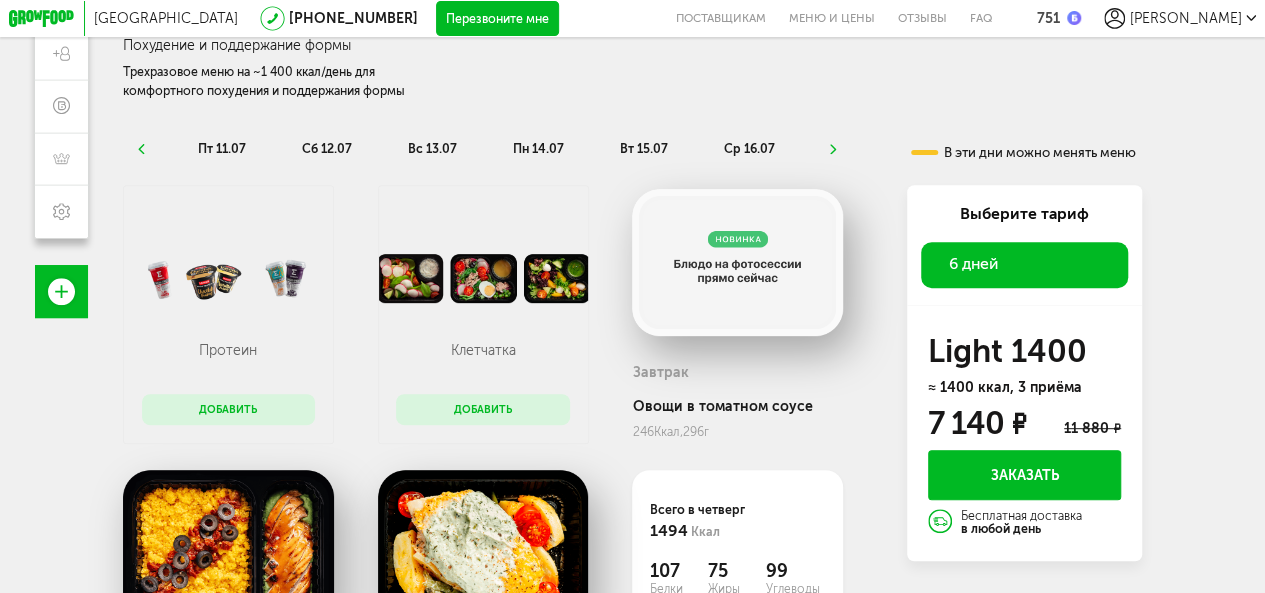 click 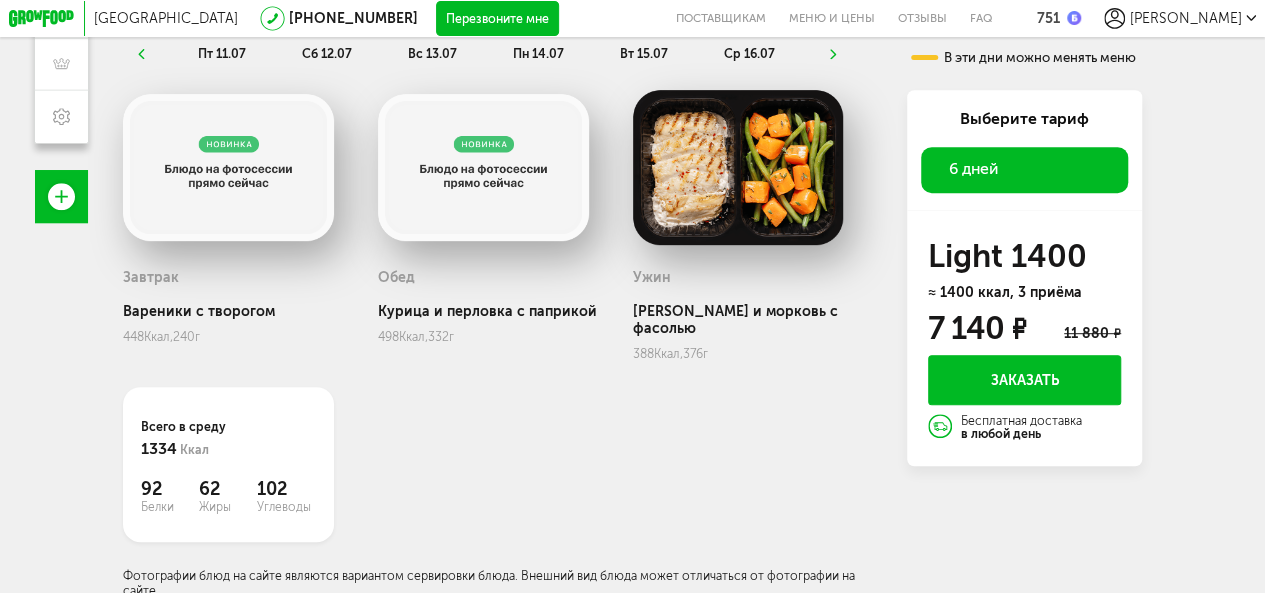 scroll, scrollTop: 98, scrollLeft: 0, axis: vertical 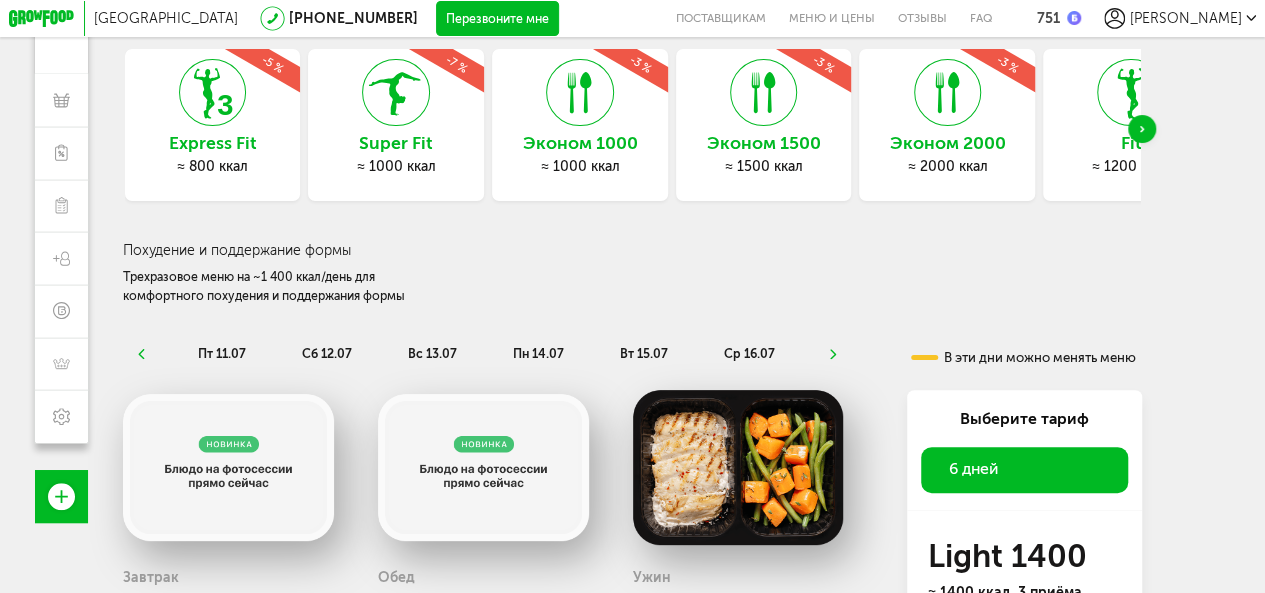 click at bounding box center (1142, 129) 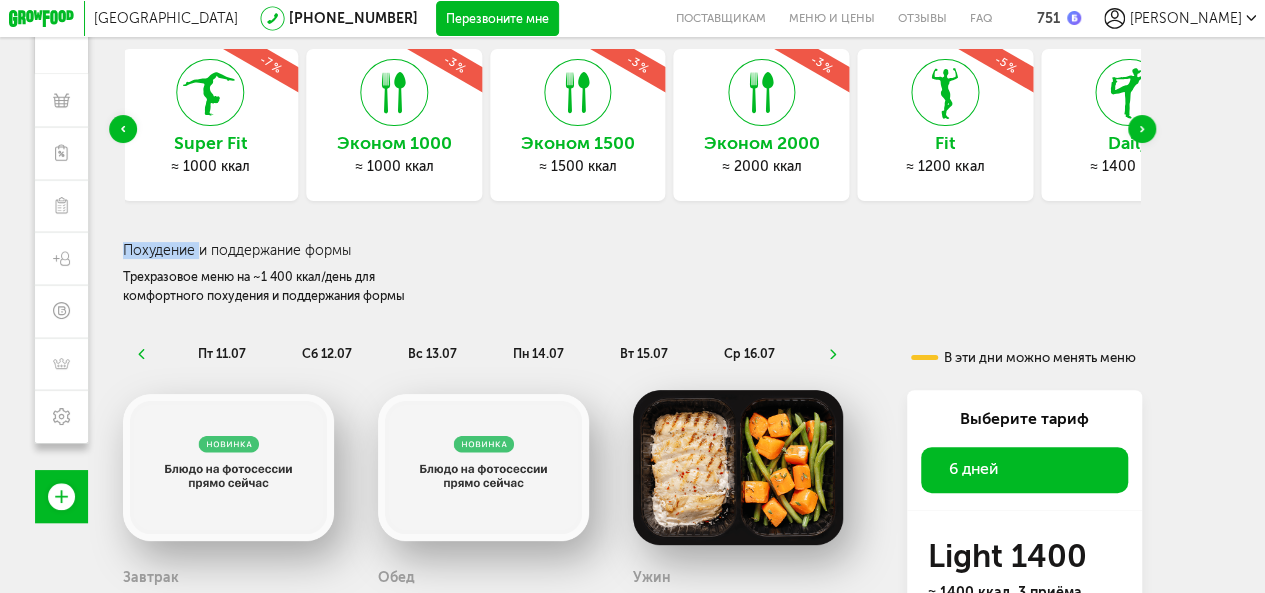 click at bounding box center [1142, 129] 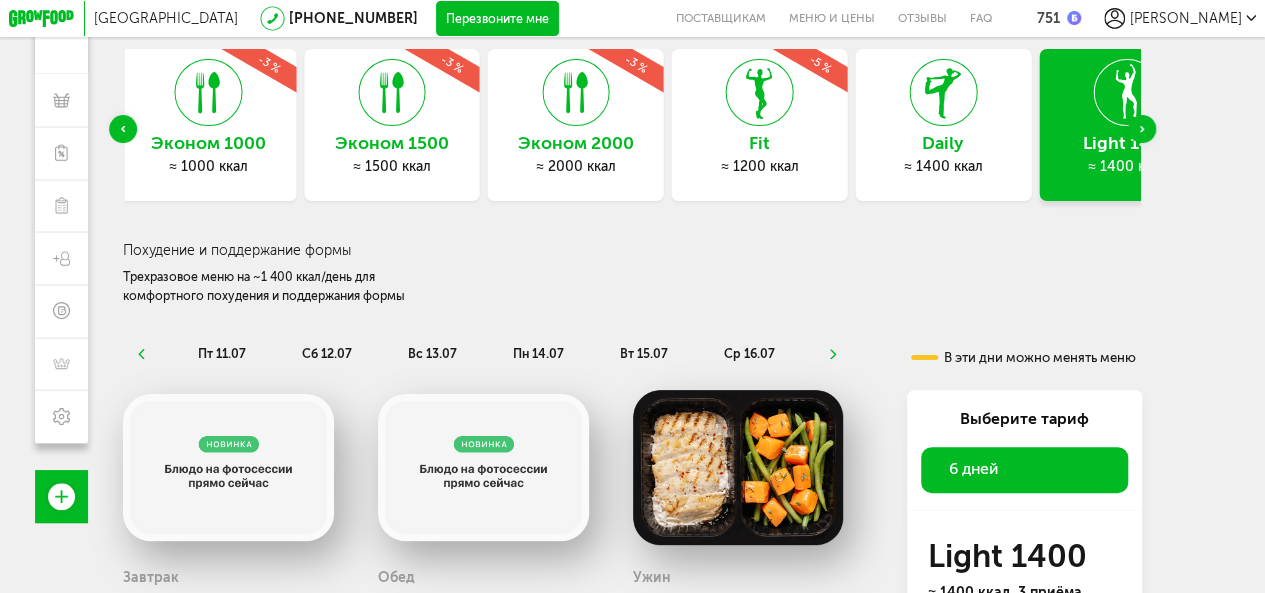 click at bounding box center (1142, 129) 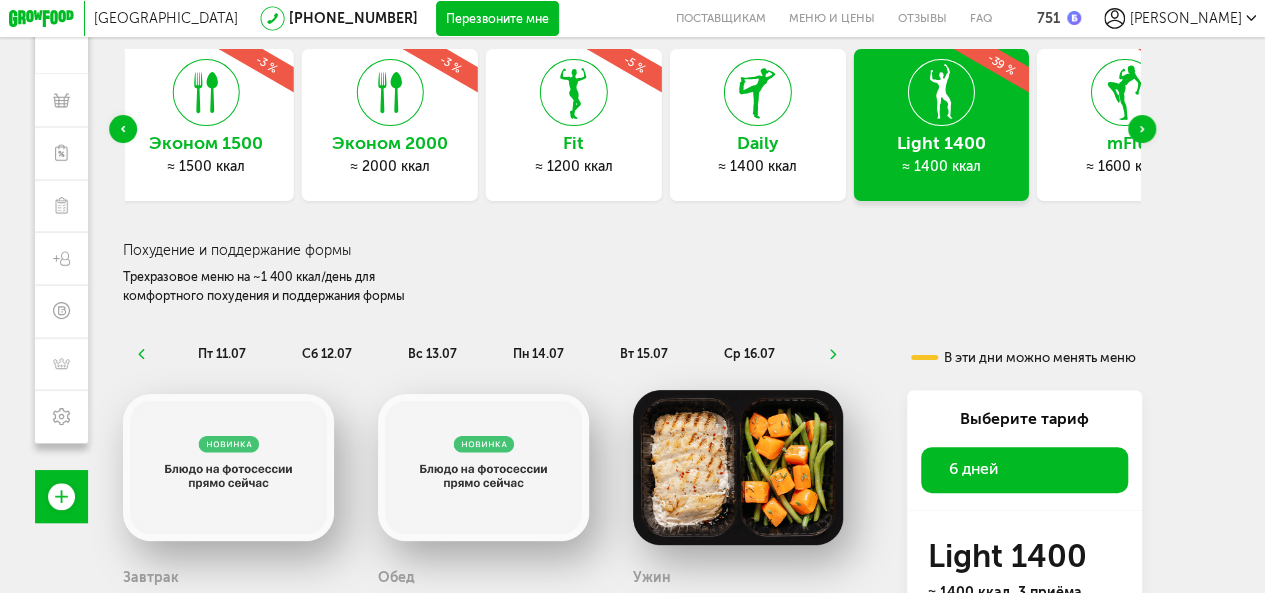 click on "Light 1400   ≈ 1400 ккал   -39 %" at bounding box center (941, 125) 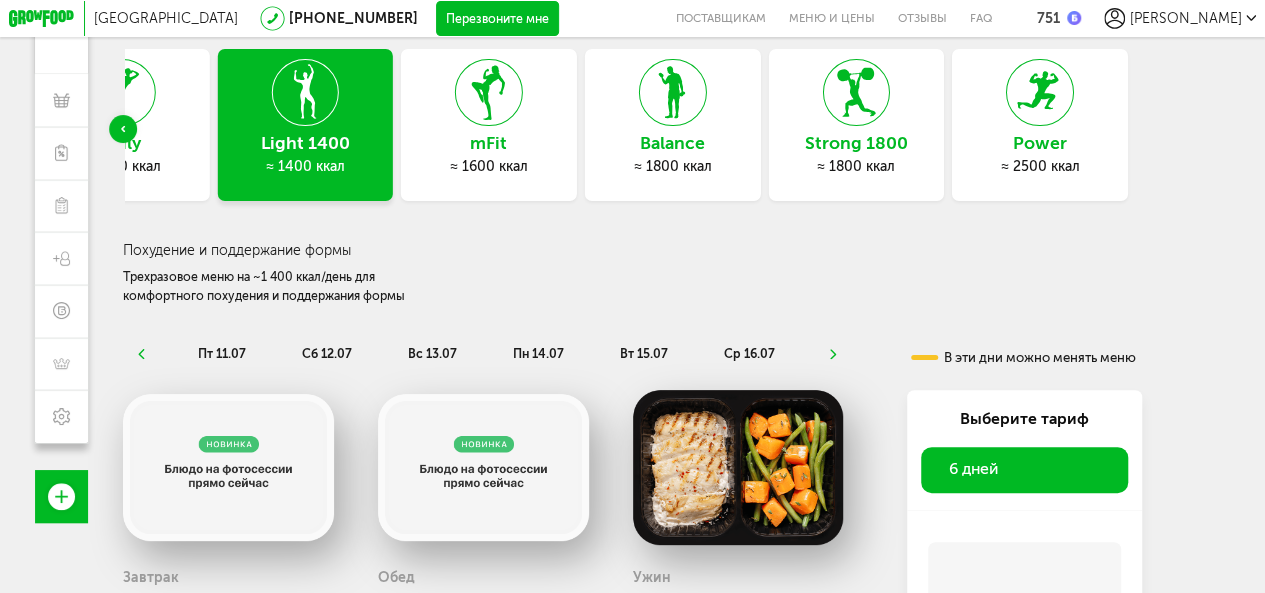 scroll, scrollTop: 398, scrollLeft: 0, axis: vertical 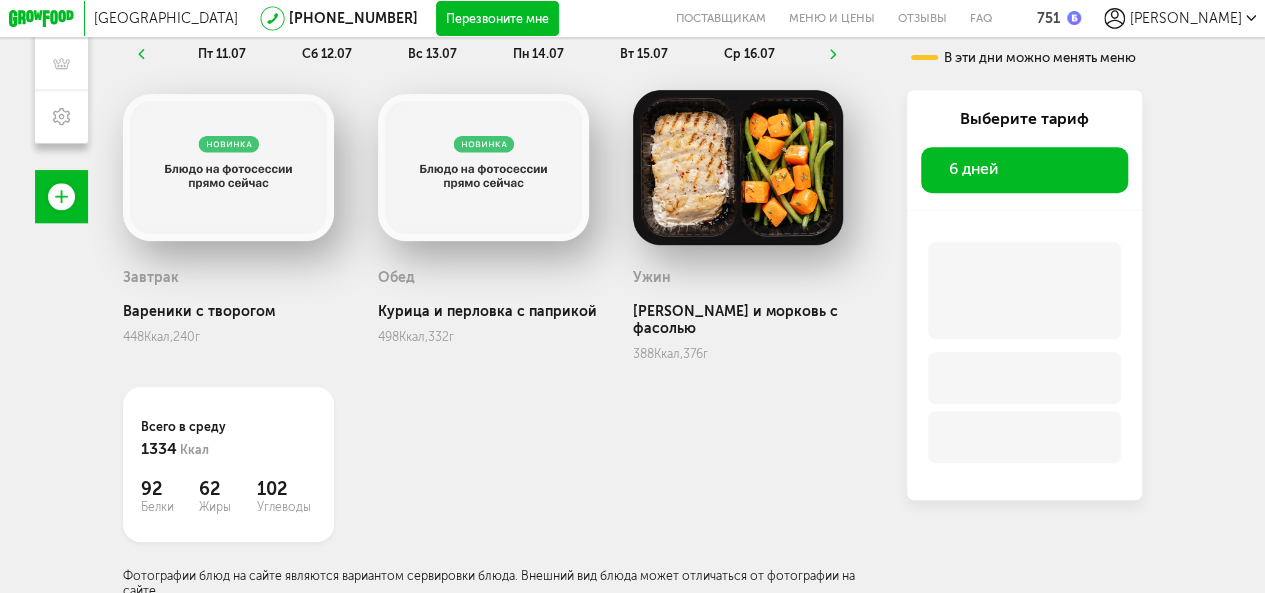 click on "6 дней" at bounding box center [1024, 170] 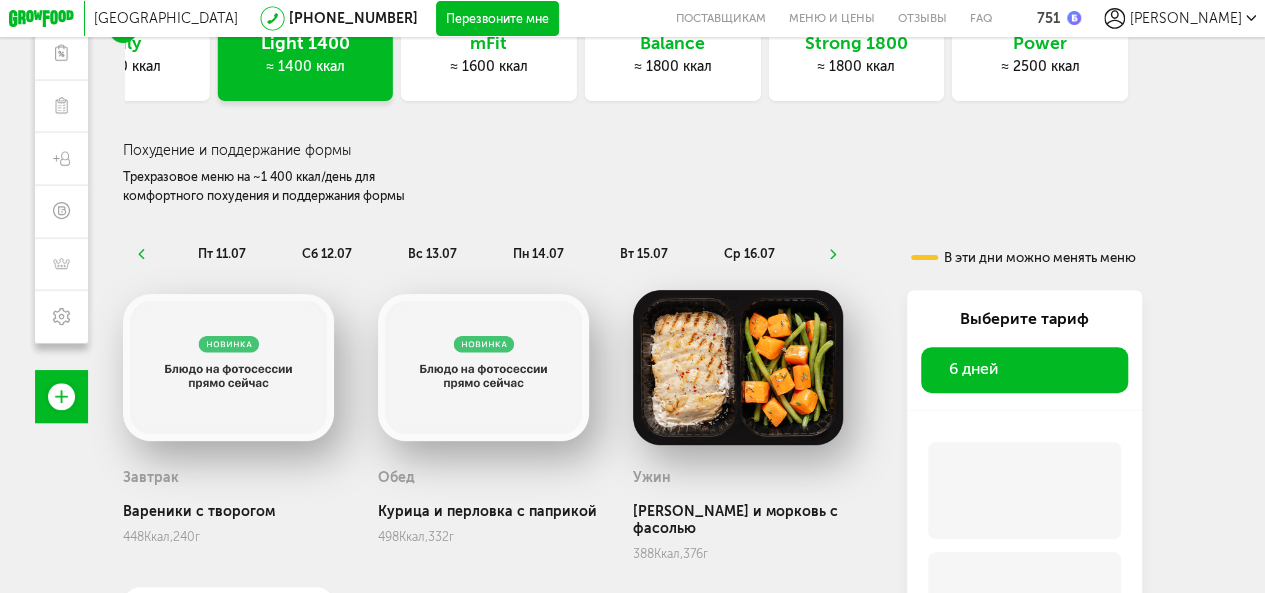 scroll, scrollTop: 0, scrollLeft: 0, axis: both 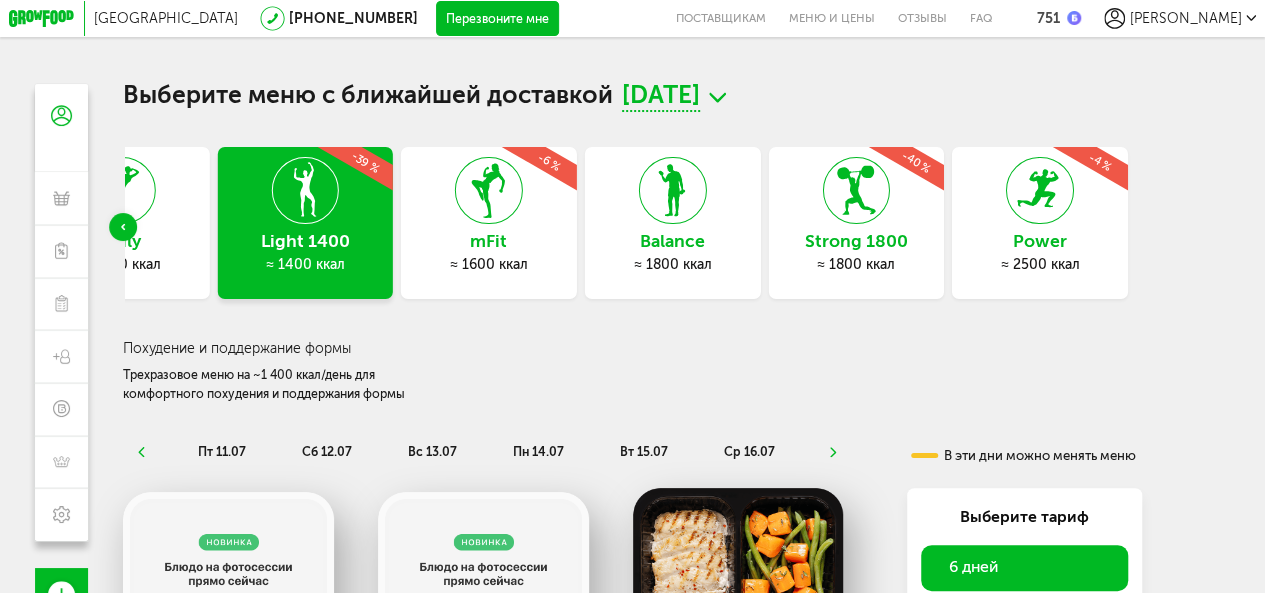 click on "Похудение и поддержание формы   Трехразовое меню на ~1 400 ккал/день для комфортного похудения и поддержания формы" at bounding box center (632, 356) 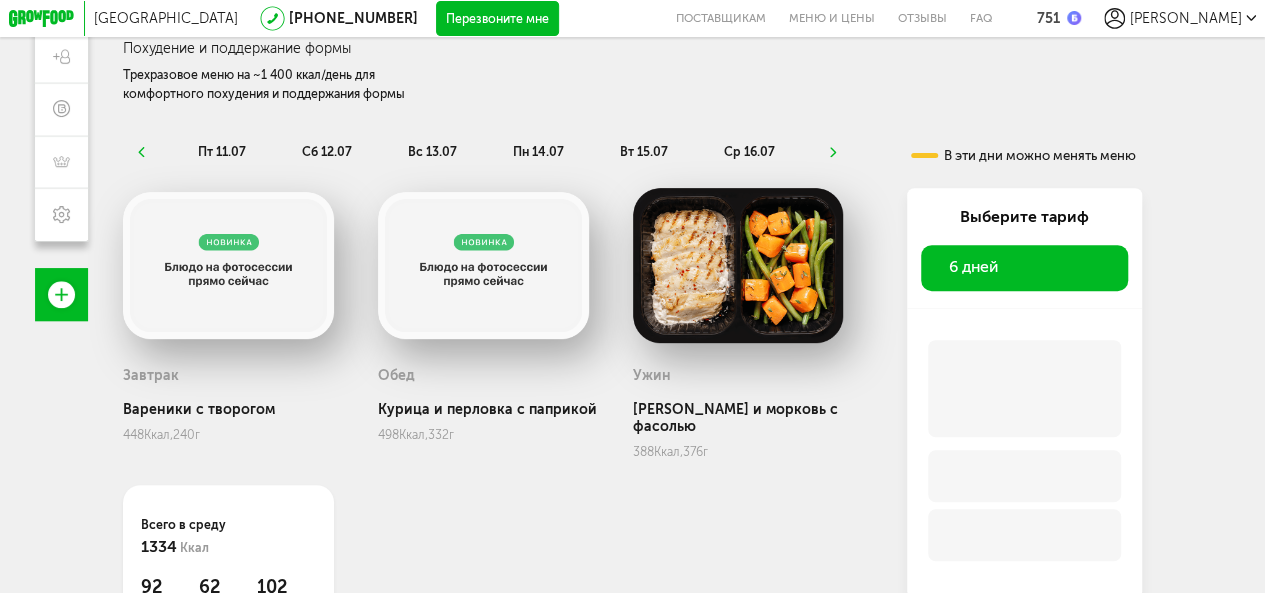 click on "6 дней" at bounding box center (1024, 268) 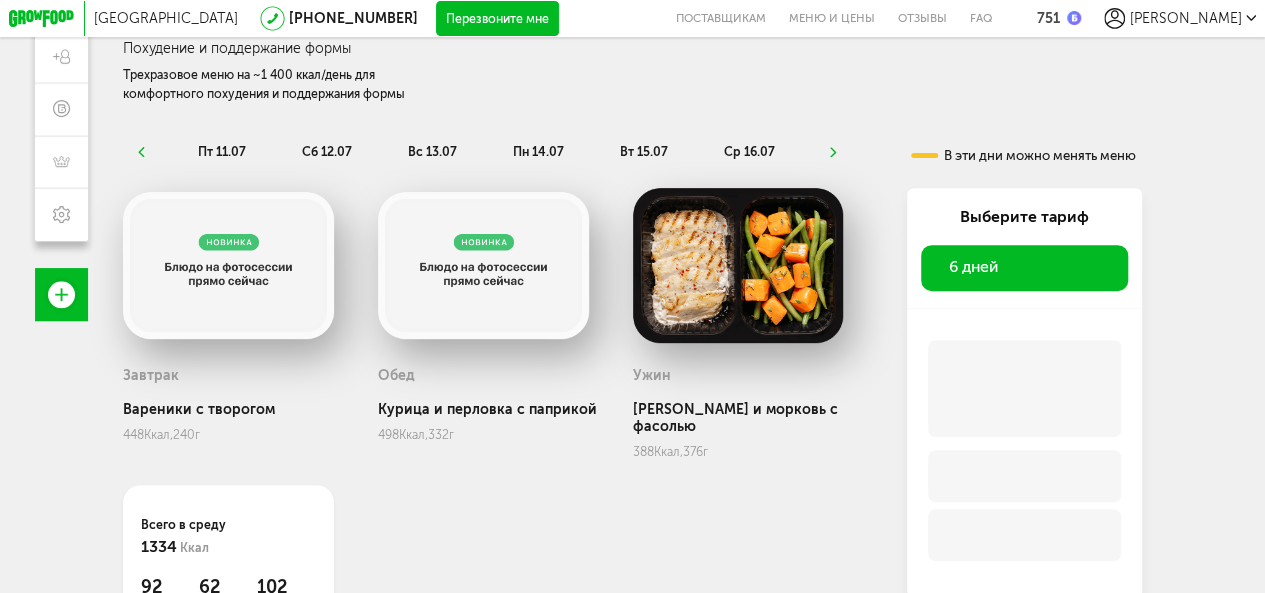 click on "6 дней" at bounding box center [1024, 268] 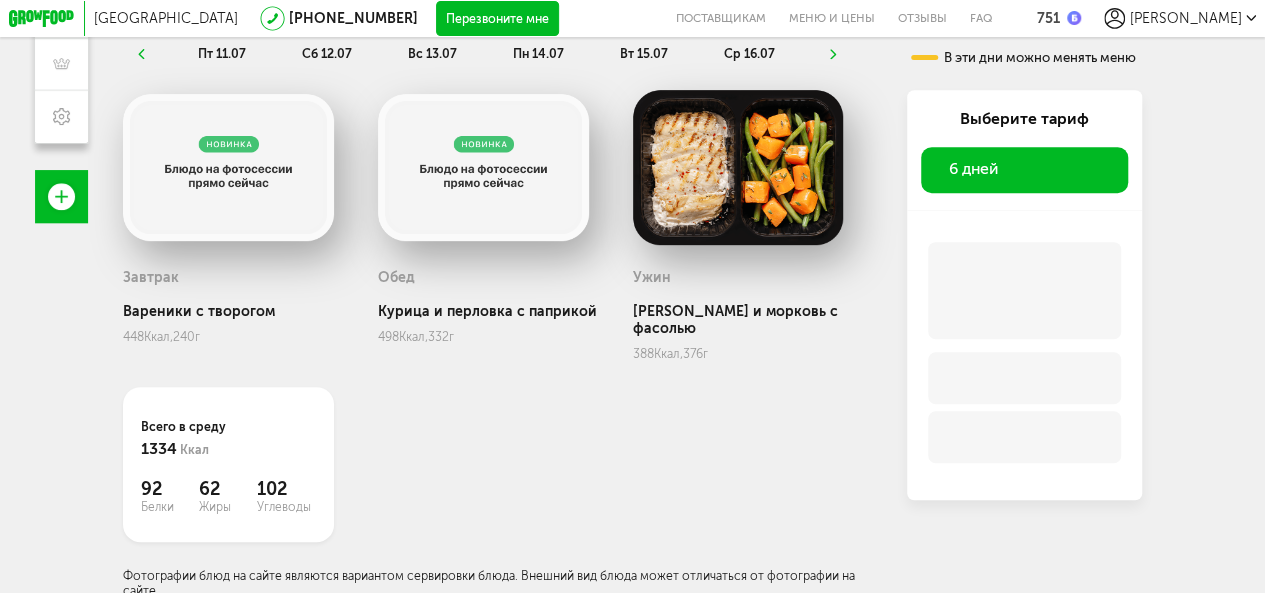 scroll, scrollTop: 98, scrollLeft: 0, axis: vertical 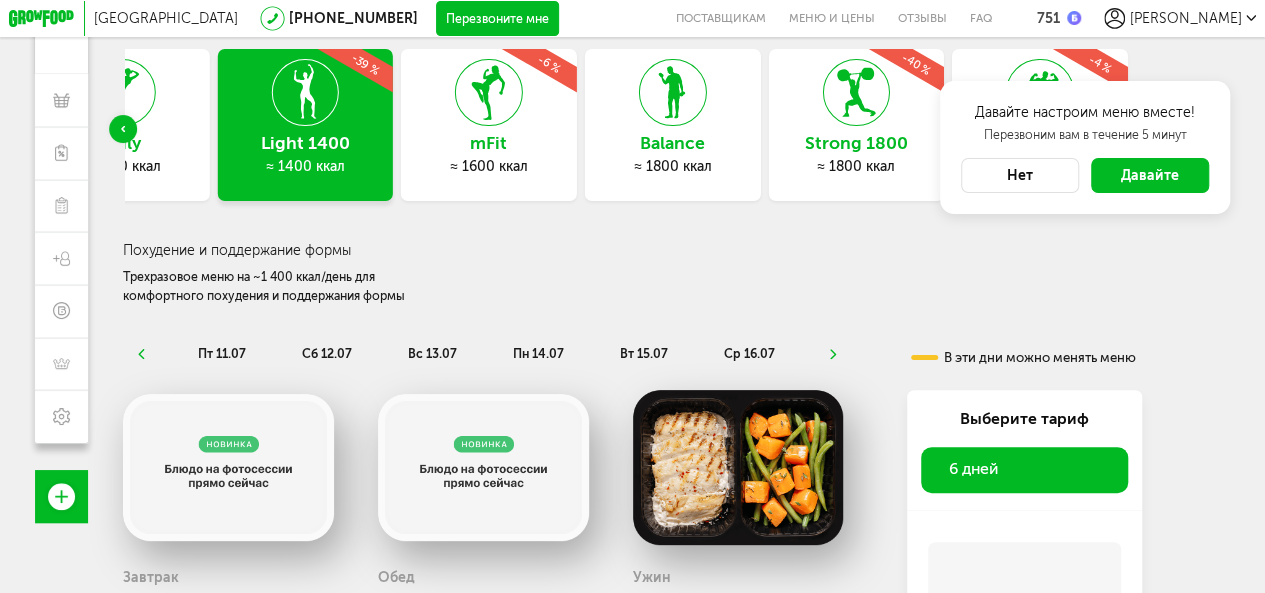 click on "Давайте" at bounding box center (1150, 175) 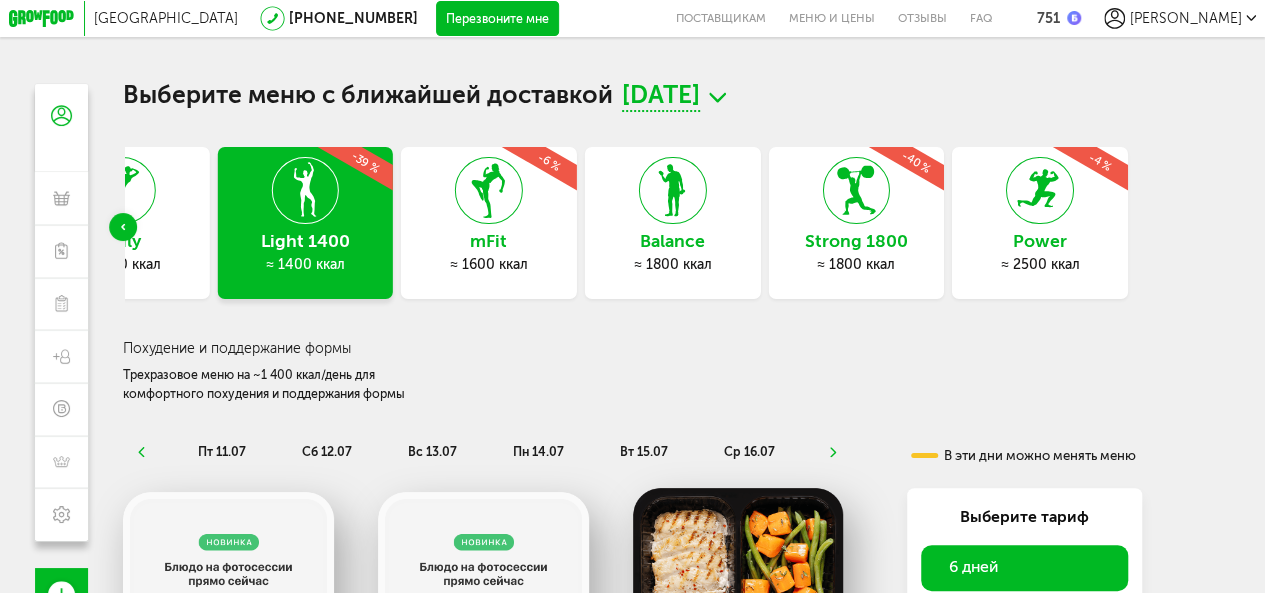 scroll, scrollTop: 398, scrollLeft: 0, axis: vertical 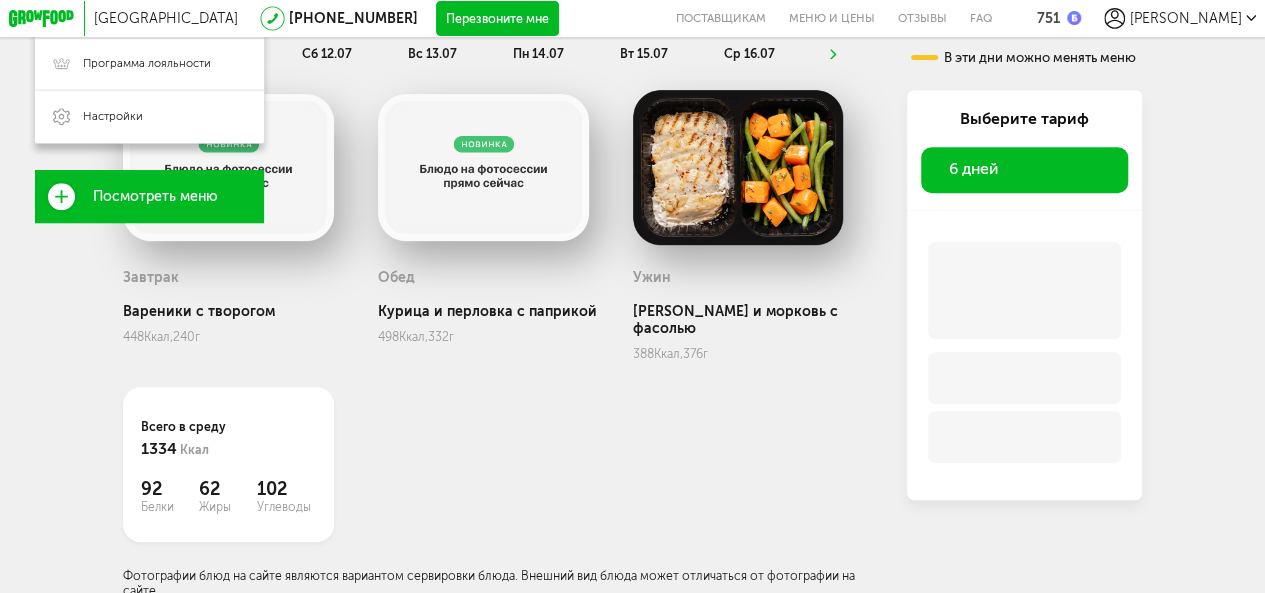 click on "Посмотреть меню" at bounding box center (149, 196) 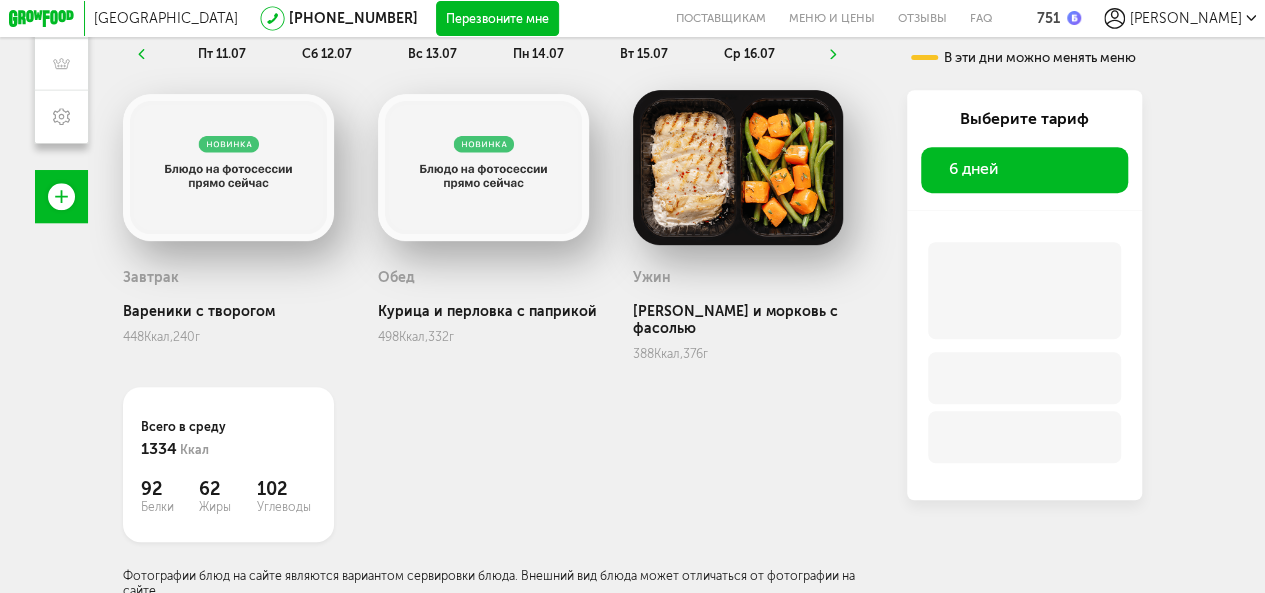 click on "6 дней" at bounding box center (973, 168) 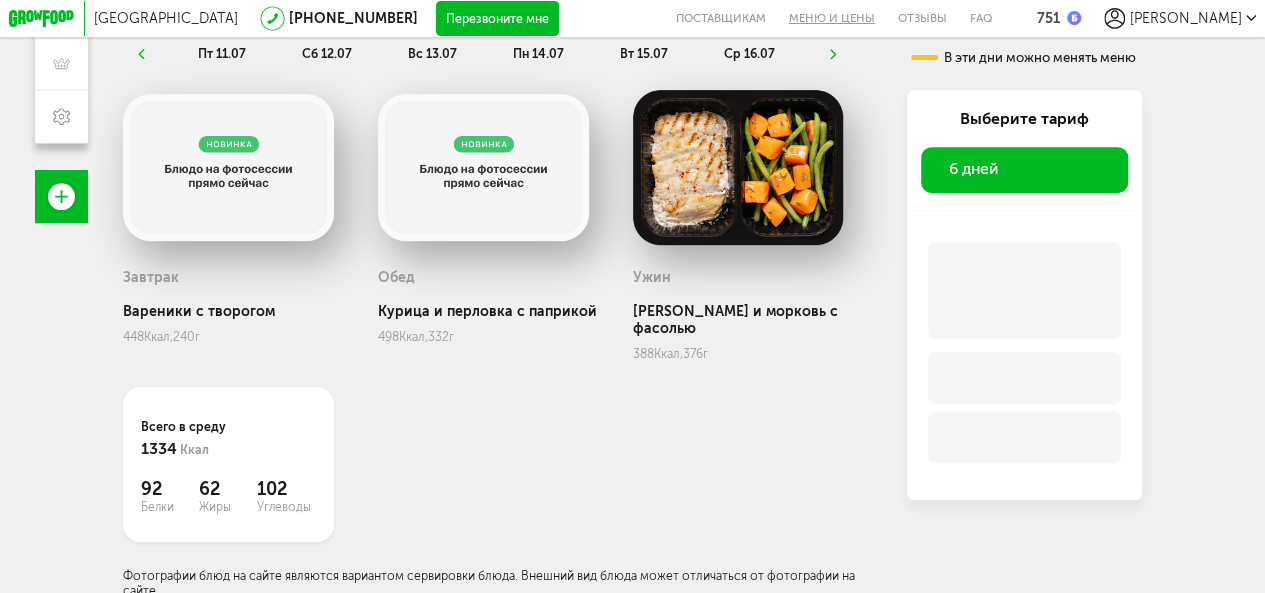 click on "Меню и цены" at bounding box center [831, 18] 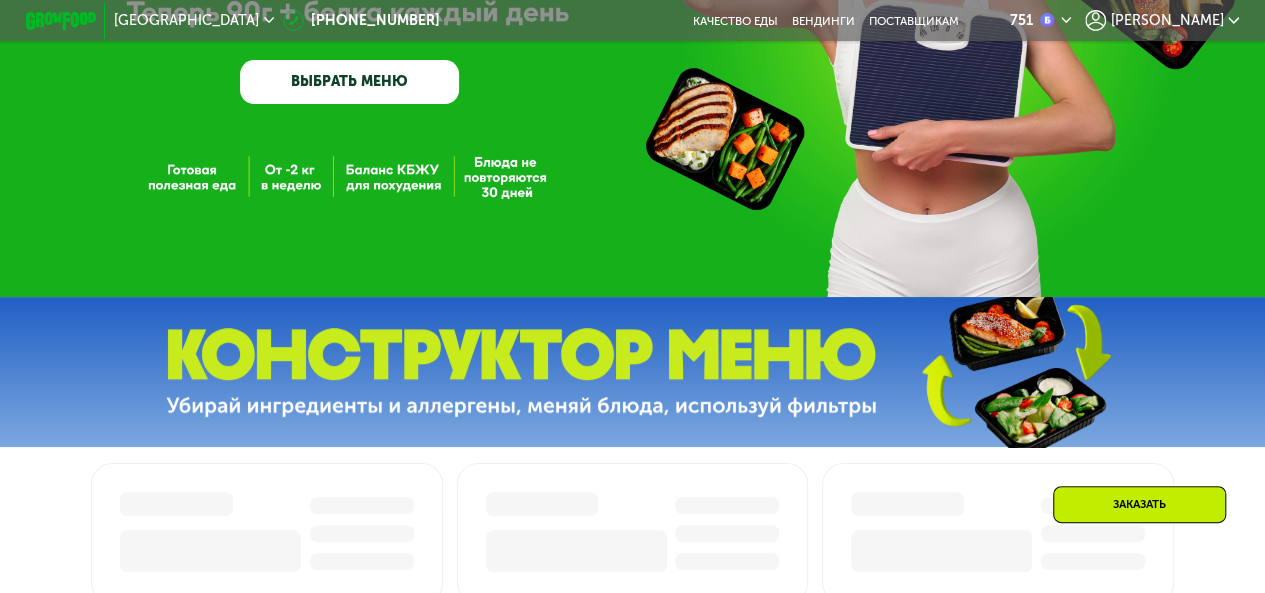 click on "ВЫБРАТЬ МЕНЮ" at bounding box center [349, 82] 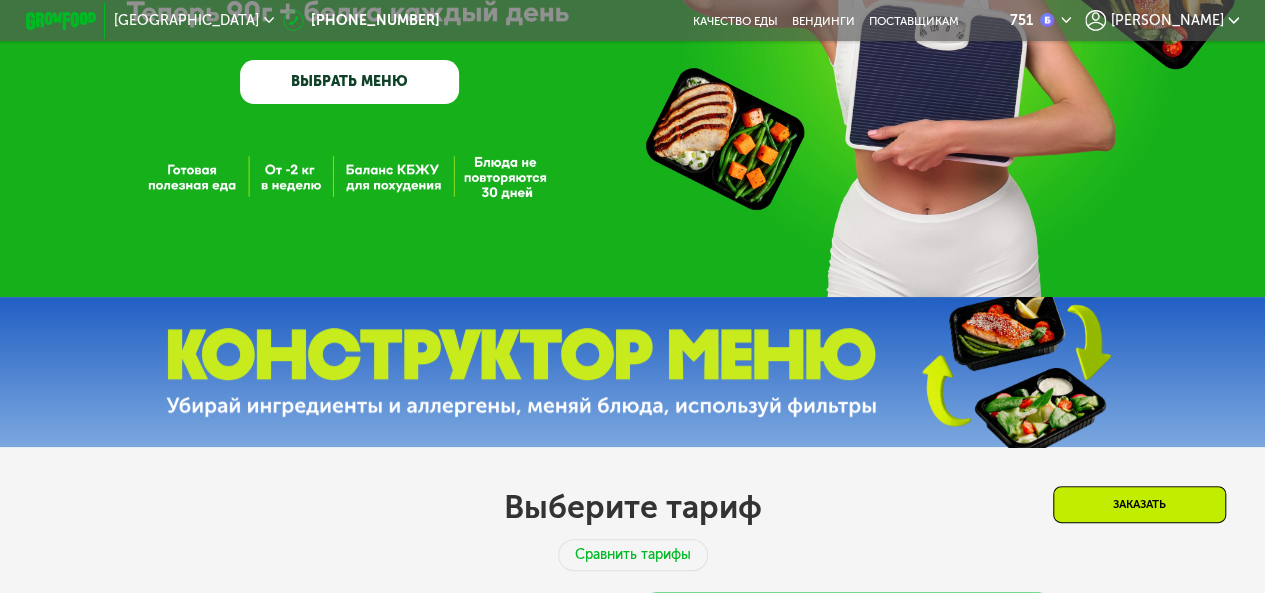 scroll, scrollTop: 300, scrollLeft: 0, axis: vertical 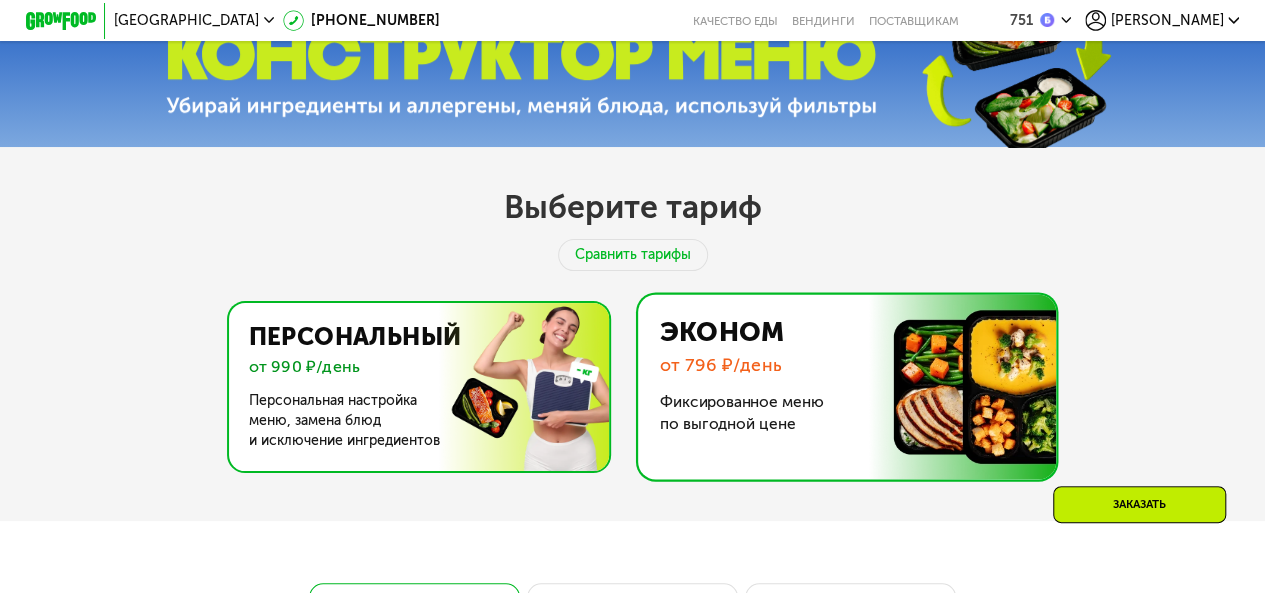 click at bounding box center (413, 387) 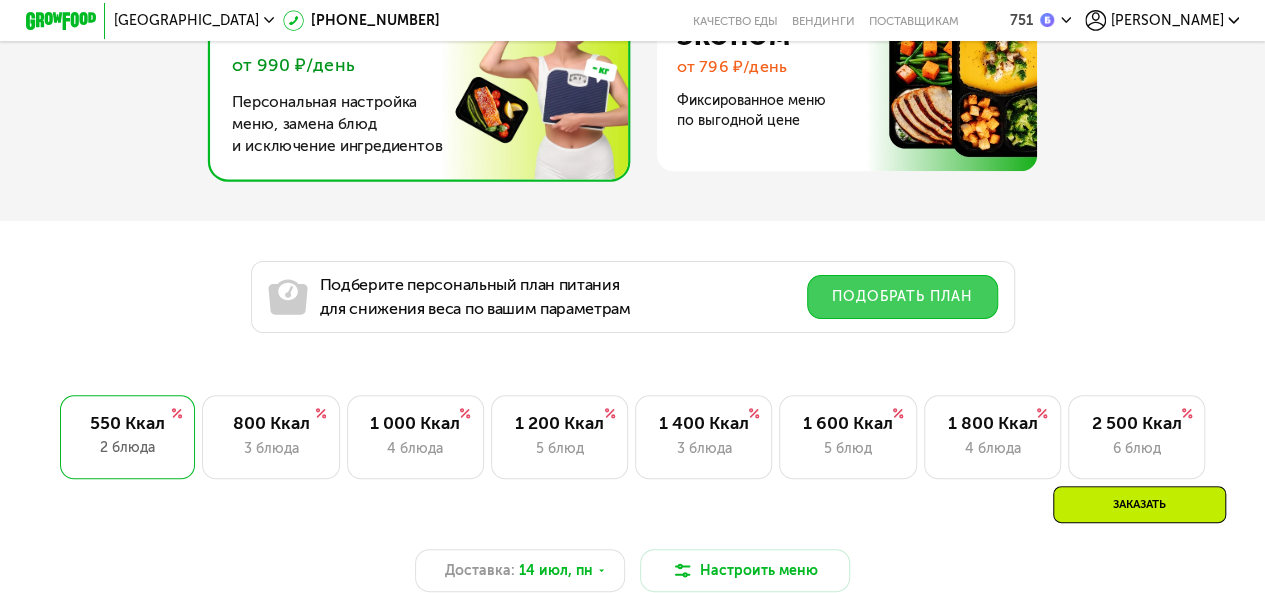 scroll, scrollTop: 1000, scrollLeft: 0, axis: vertical 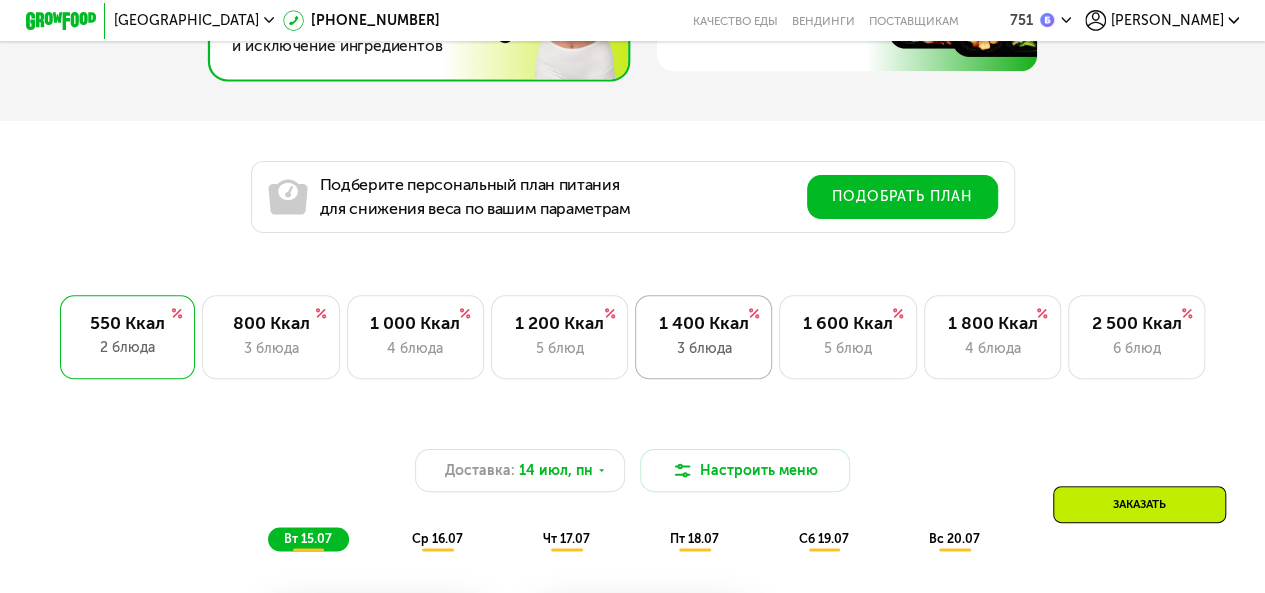 click on "3 блюда" at bounding box center (704, 348) 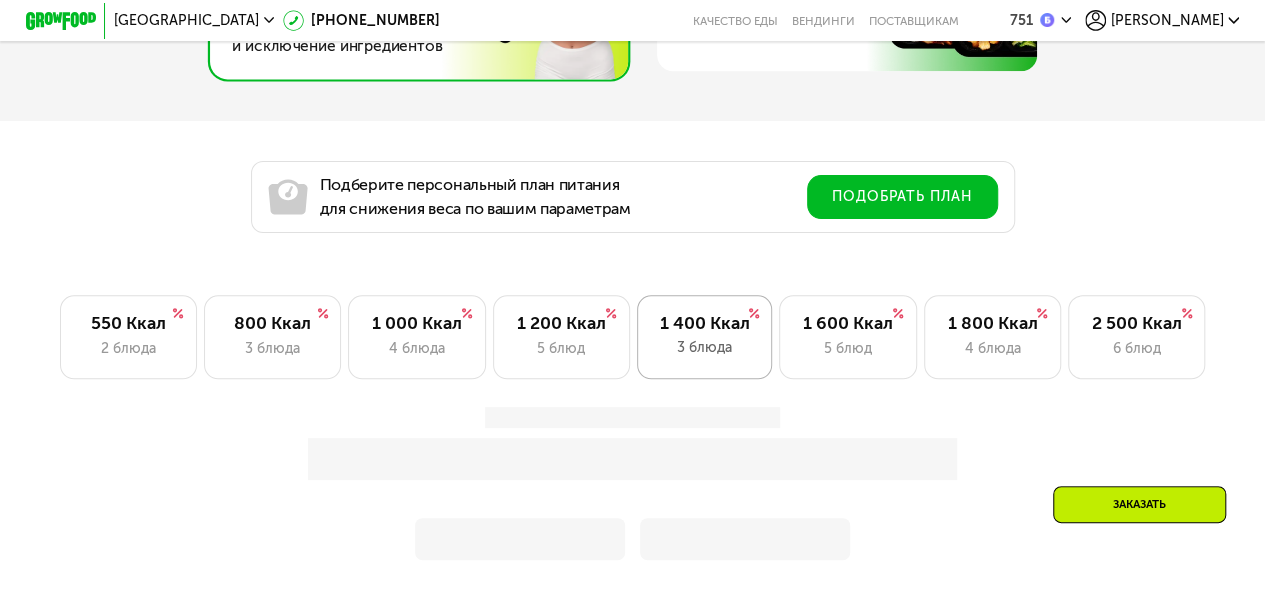 scroll, scrollTop: 1200, scrollLeft: 0, axis: vertical 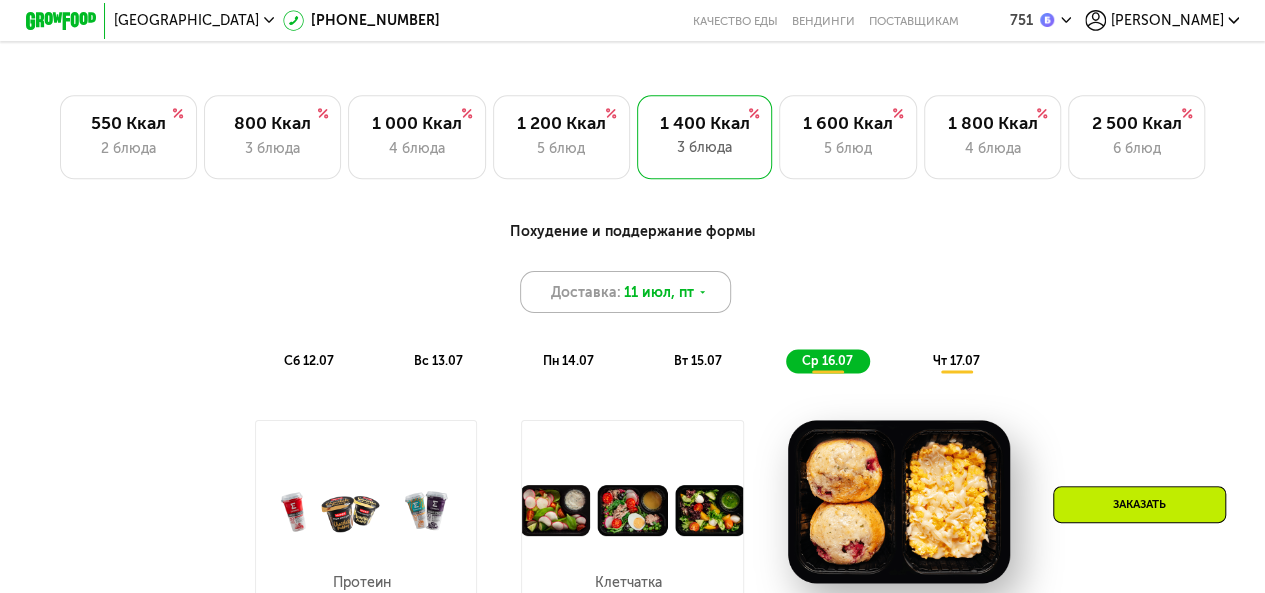 click on "11 июл, пт" at bounding box center [659, 292] 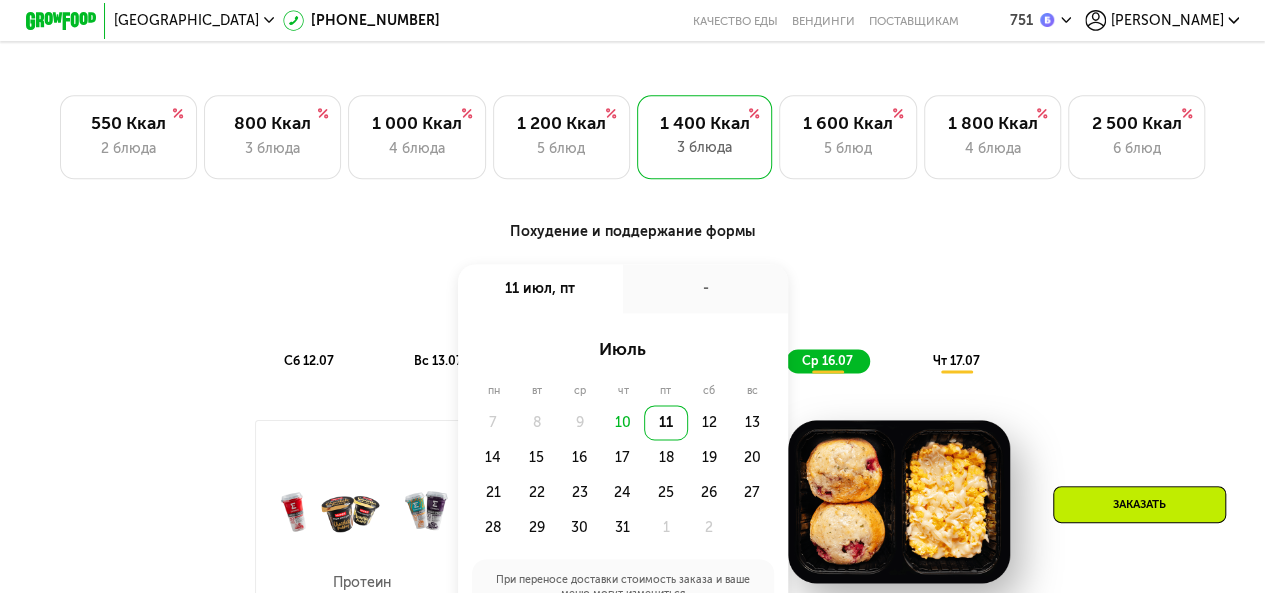 click on "10" 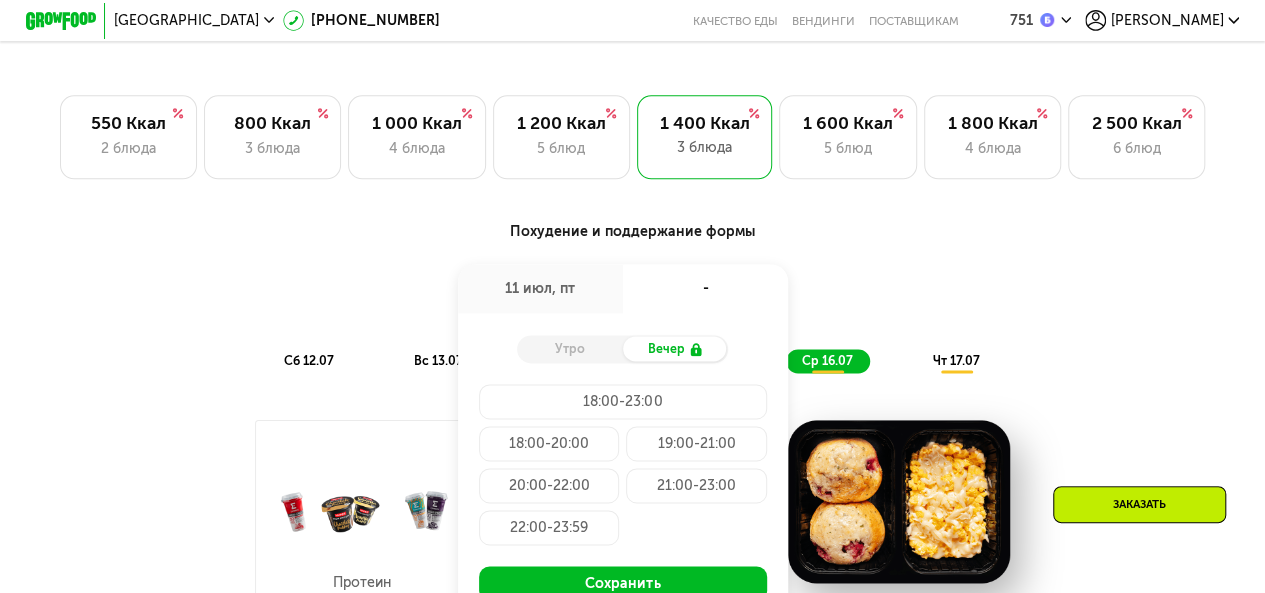 scroll, scrollTop: 1300, scrollLeft: 0, axis: vertical 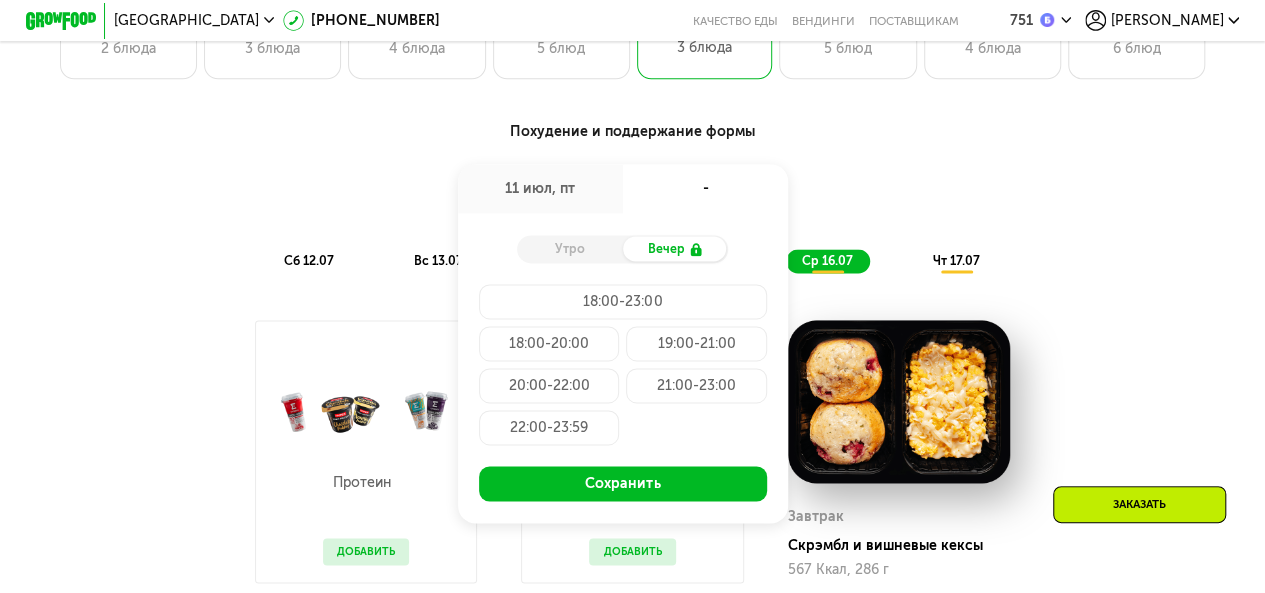 click on "Похудение и поддержание формы Доставка: [DATE] июл, пт -  Утро  Вечер 18:00-23:00 18:00-20:00 19:00-21:00 20:00-22:00 21:00-23:00 22:00-23:59 Сохранить сб 12.07 вс 13.07 пн 14.07 вт 15.07 ср 16.07 чт 17.07 Завтрак Круассан с форелью 409 Ккал, 175 г Обед Овощная лазанья  350 Ккал, 215 г Ужин Зеленый салат с курицей 432 Ккал, 221 г  Всего в [DATE] 1191 Ккал 51  Белки  70  Жиры  89  Углеводы  Завтрак Омлет с томатами и фетой 530 Ккал, 210 г Обед Белая рыба и пюре 274 Ккал, 220 г Ужин Курица с аджикой и рисом 356 Ккал, 230 г  Всего в [DATE] 1160 Ккал 73  Белки  74  Жиры  49  Углеводы  Завтрак Томатный блин с грибами 277 Ккал, 164 г Обед 662 Ккал, 458 г 90" at bounding box center (632, 497) 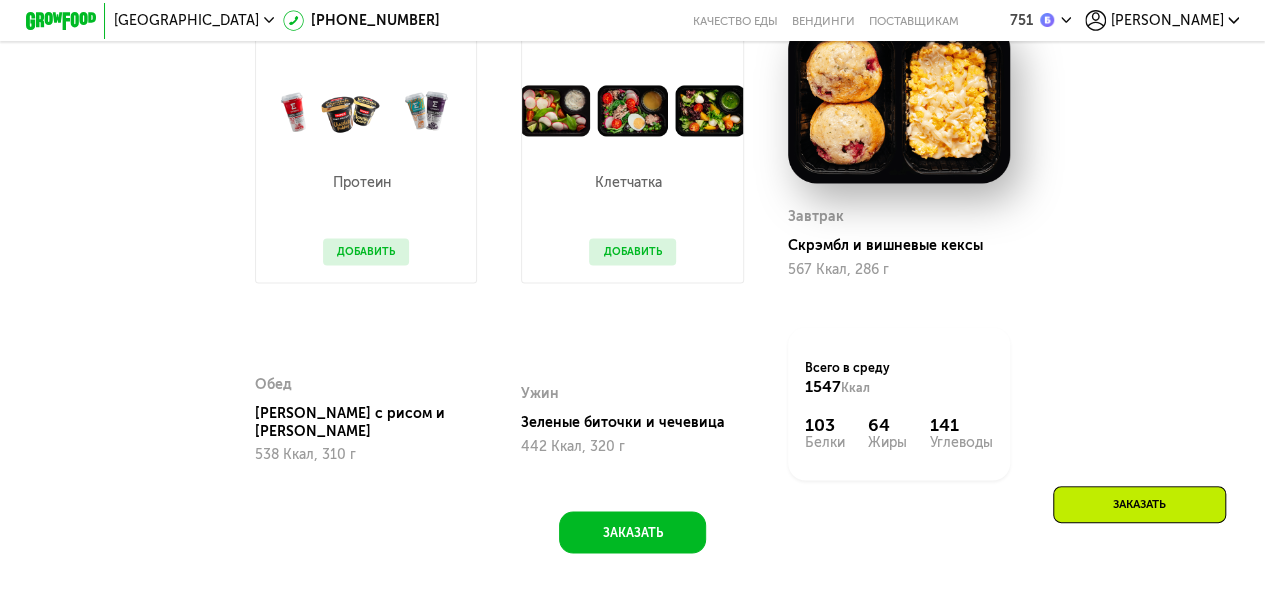 scroll, scrollTop: 1400, scrollLeft: 0, axis: vertical 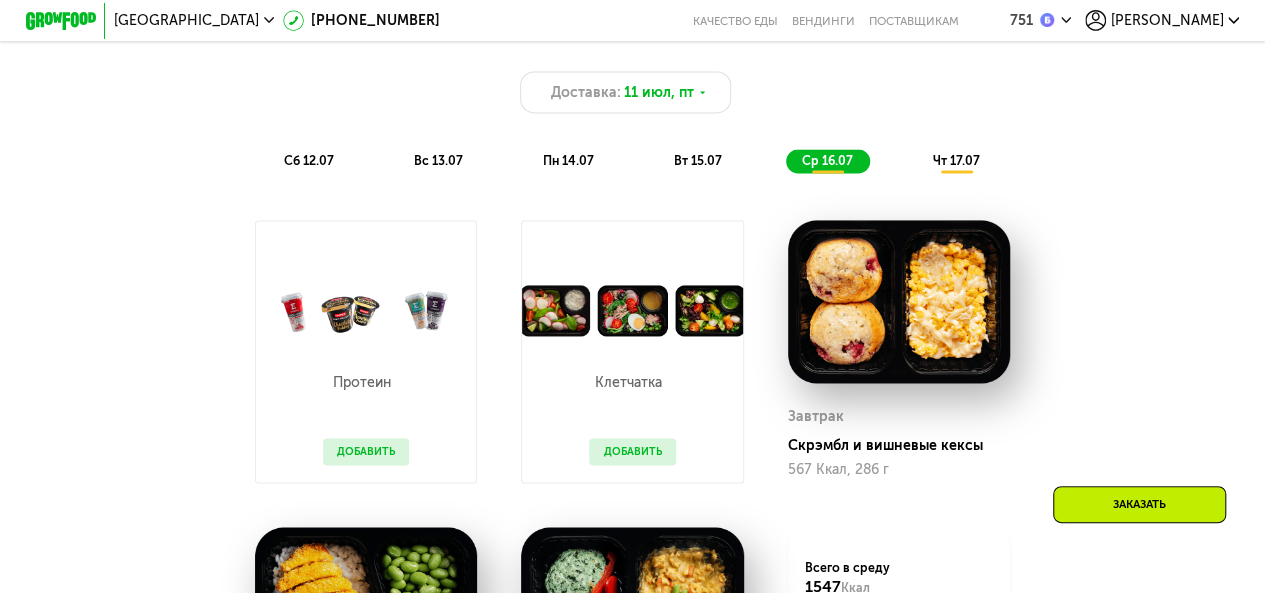 click on "чт 17.07" at bounding box center [955, 160] 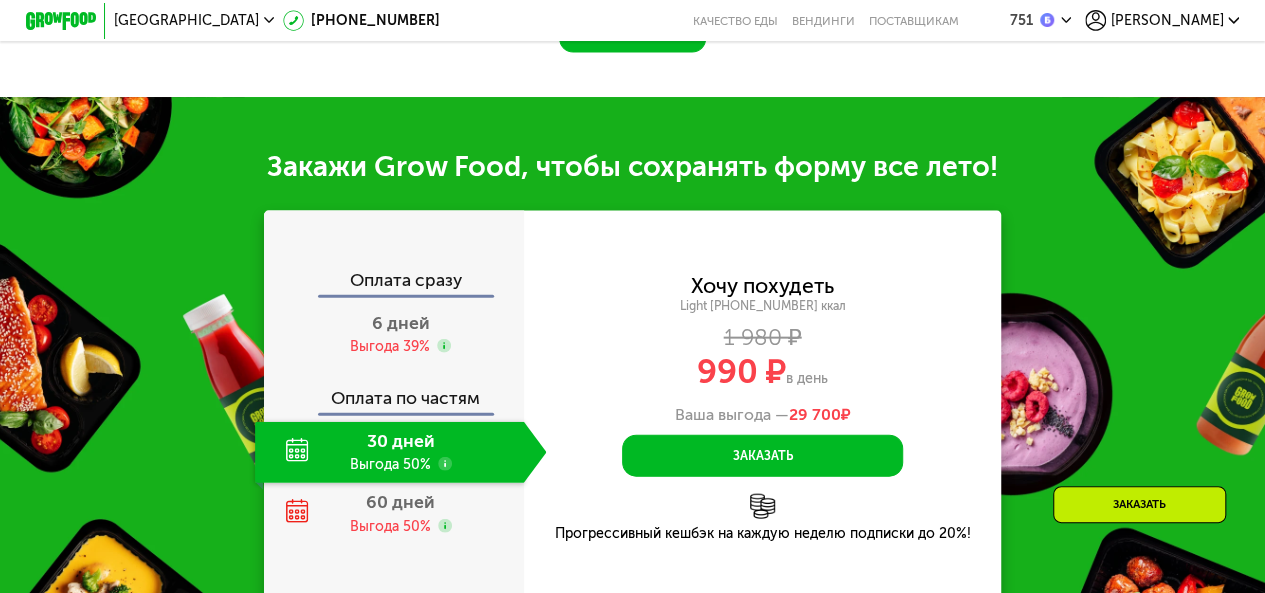 scroll, scrollTop: 2400, scrollLeft: 0, axis: vertical 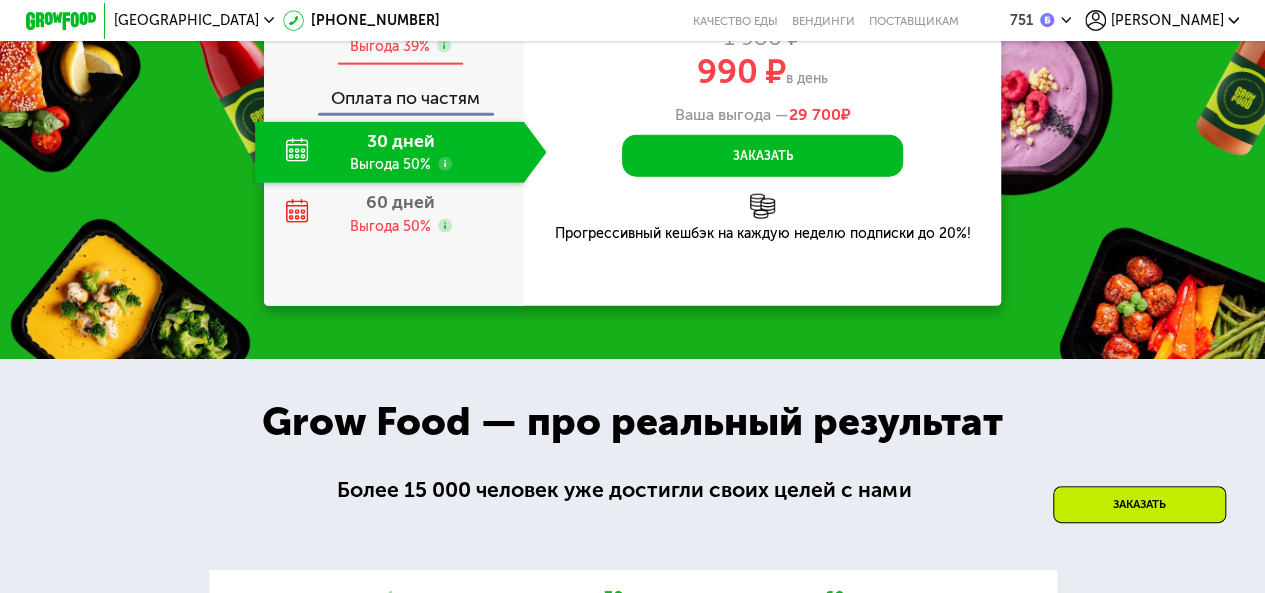click on "6 дней" at bounding box center [401, 23] 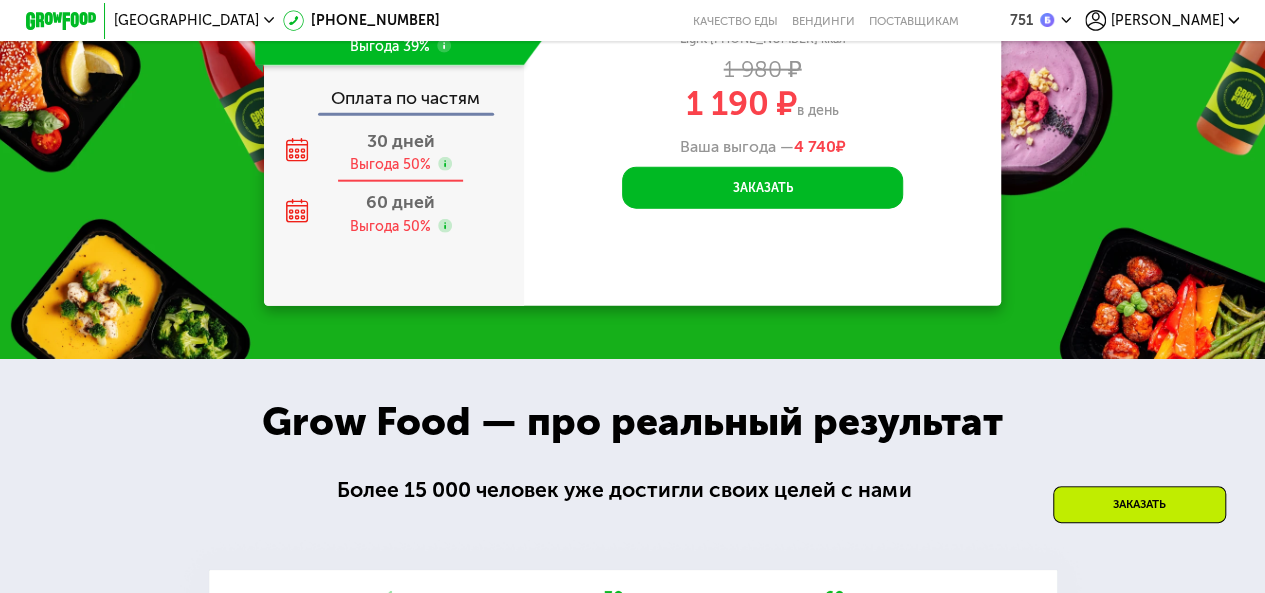 click on "30 дней" at bounding box center [401, 141] 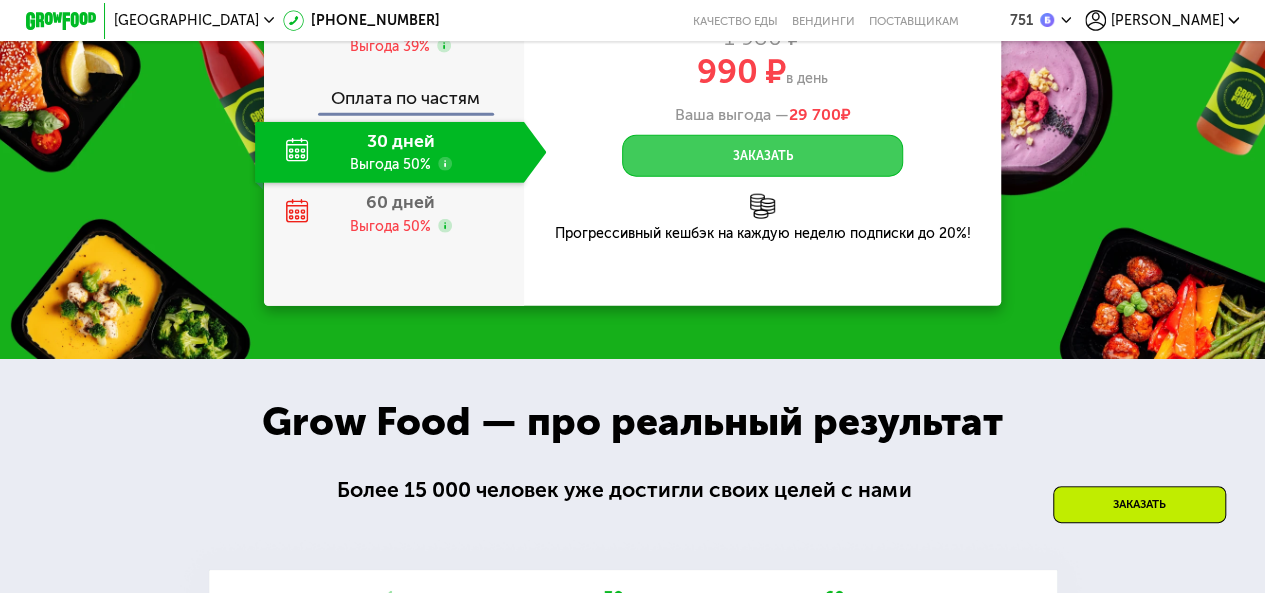click on "Заказать" at bounding box center [762, 156] 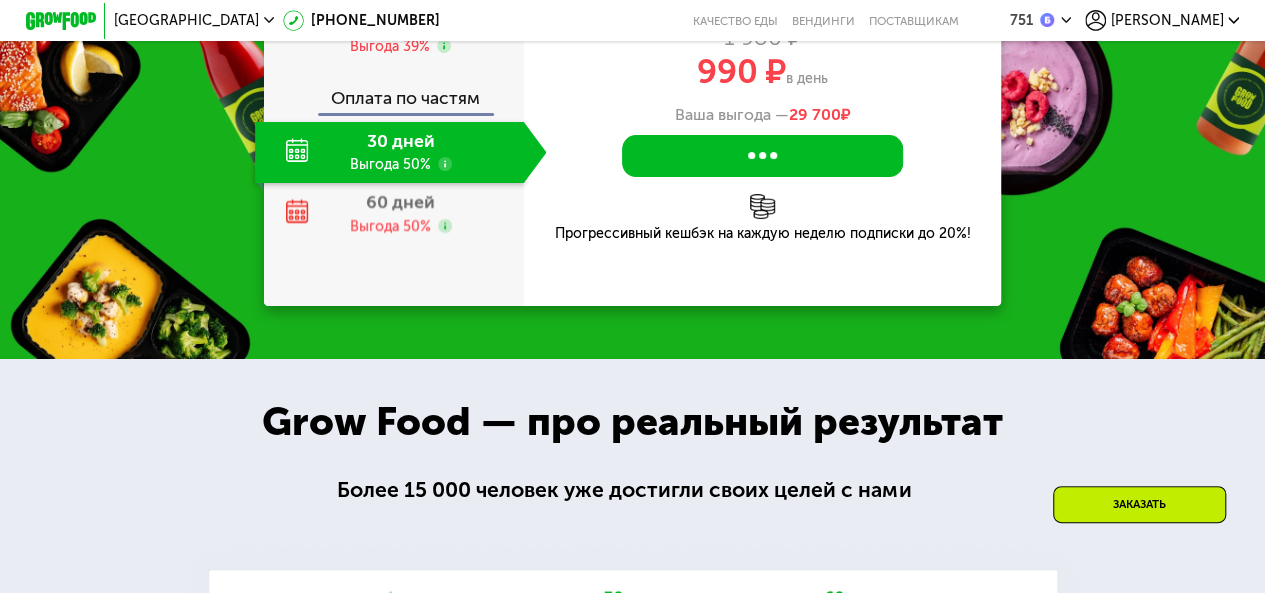 scroll, scrollTop: 2400, scrollLeft: 0, axis: vertical 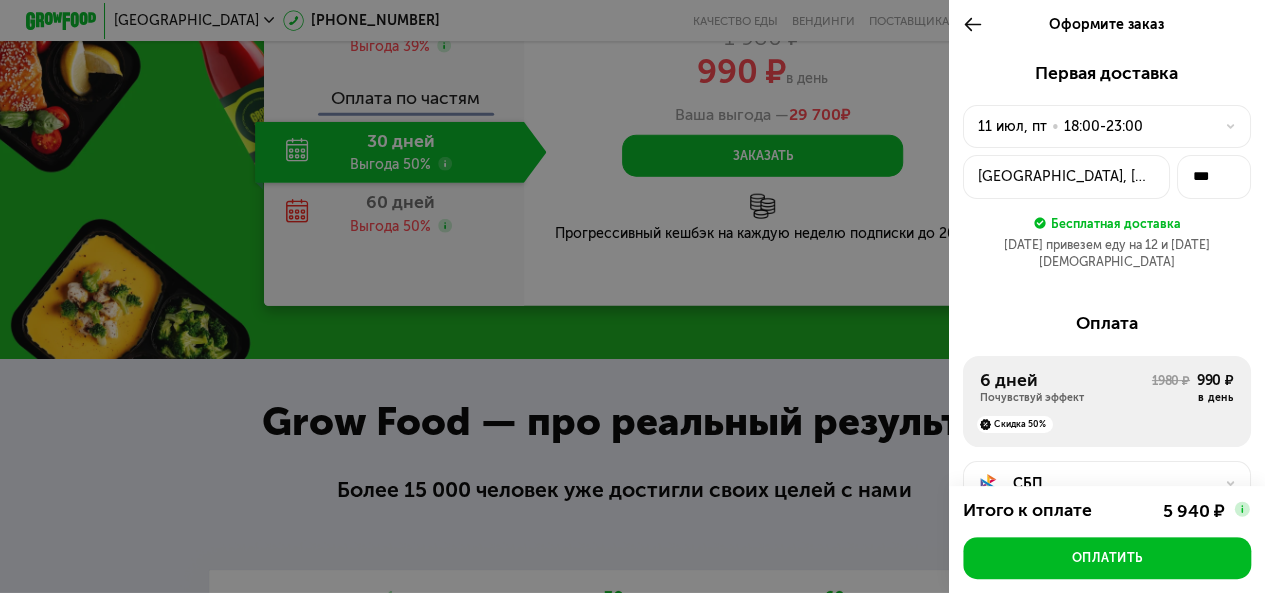 click on "18:00-23:00" at bounding box center [1103, 126] 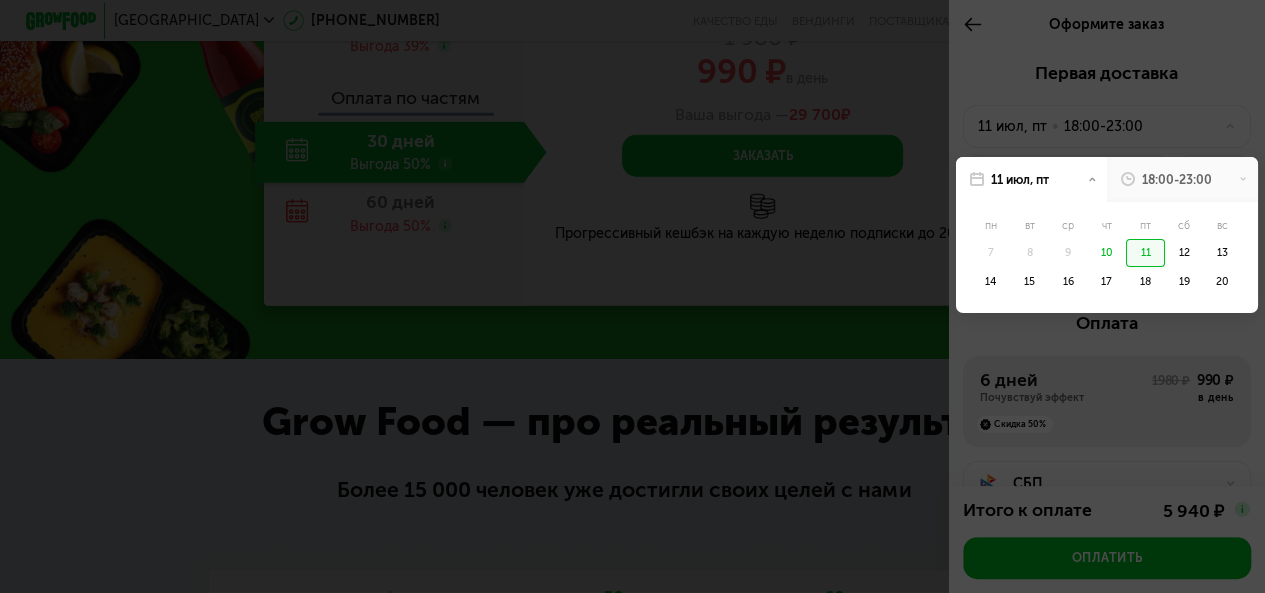 click at bounding box center (632, 296) 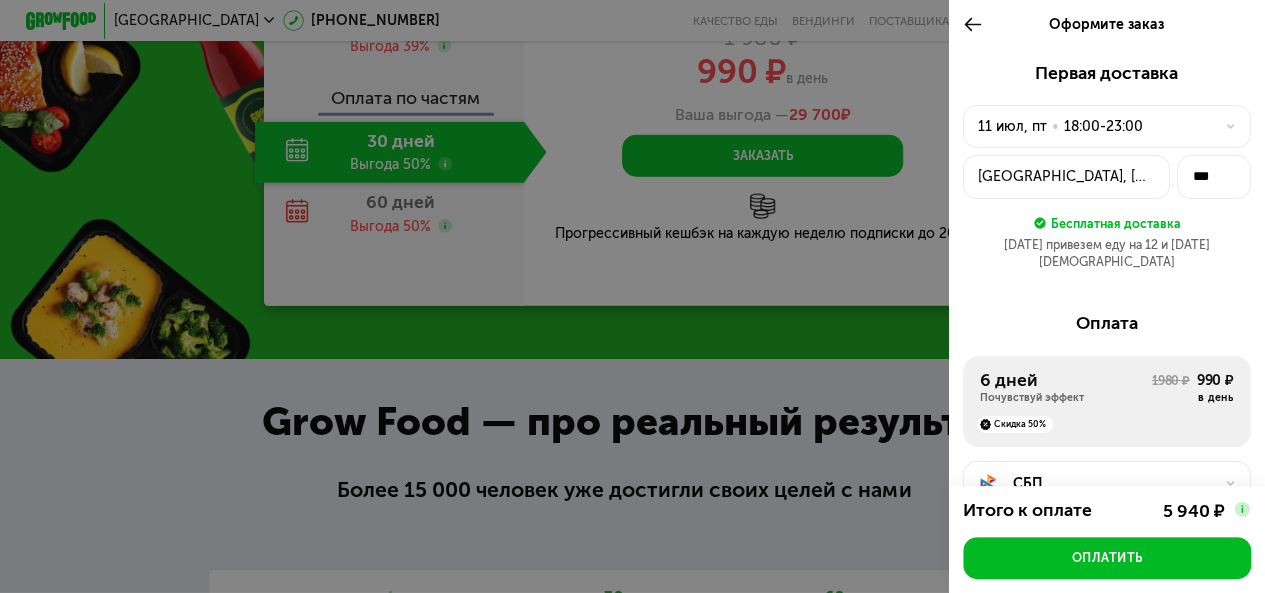 scroll, scrollTop: 2000, scrollLeft: 0, axis: vertical 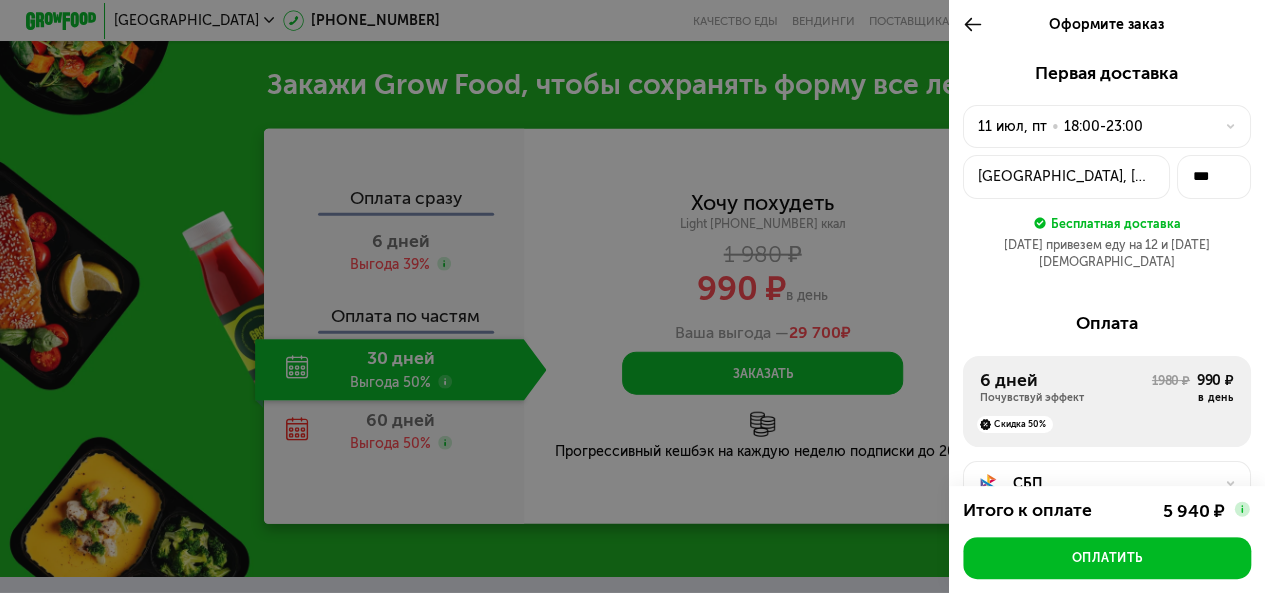 click on "18:00-23:00" at bounding box center [1103, 126] 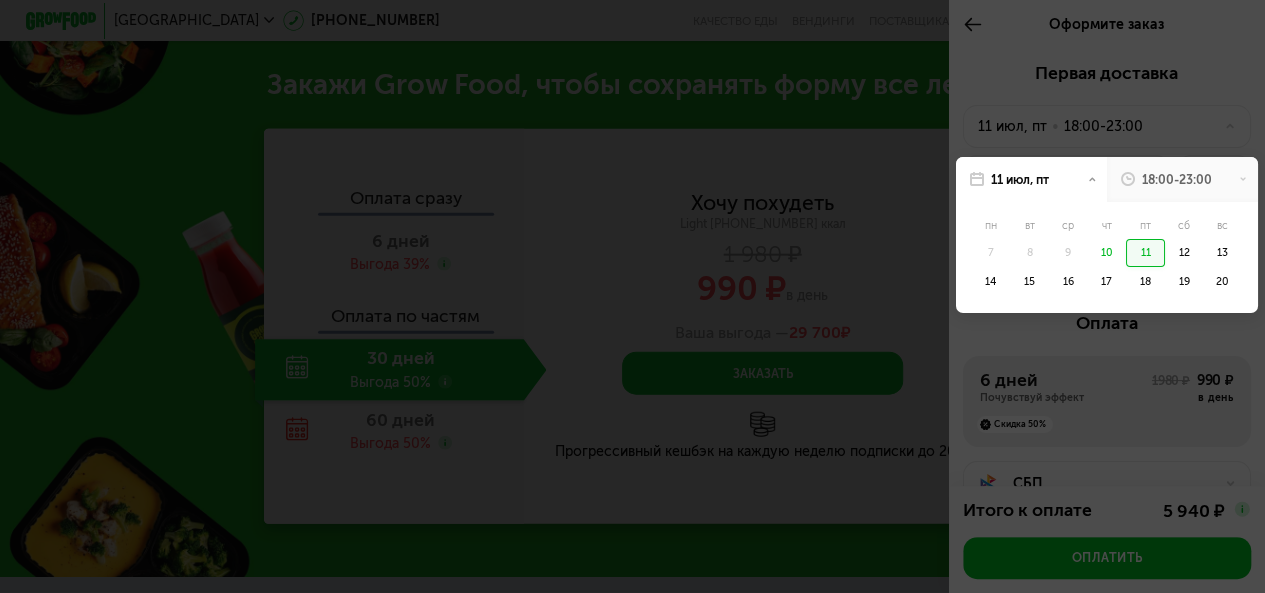 click on "10" 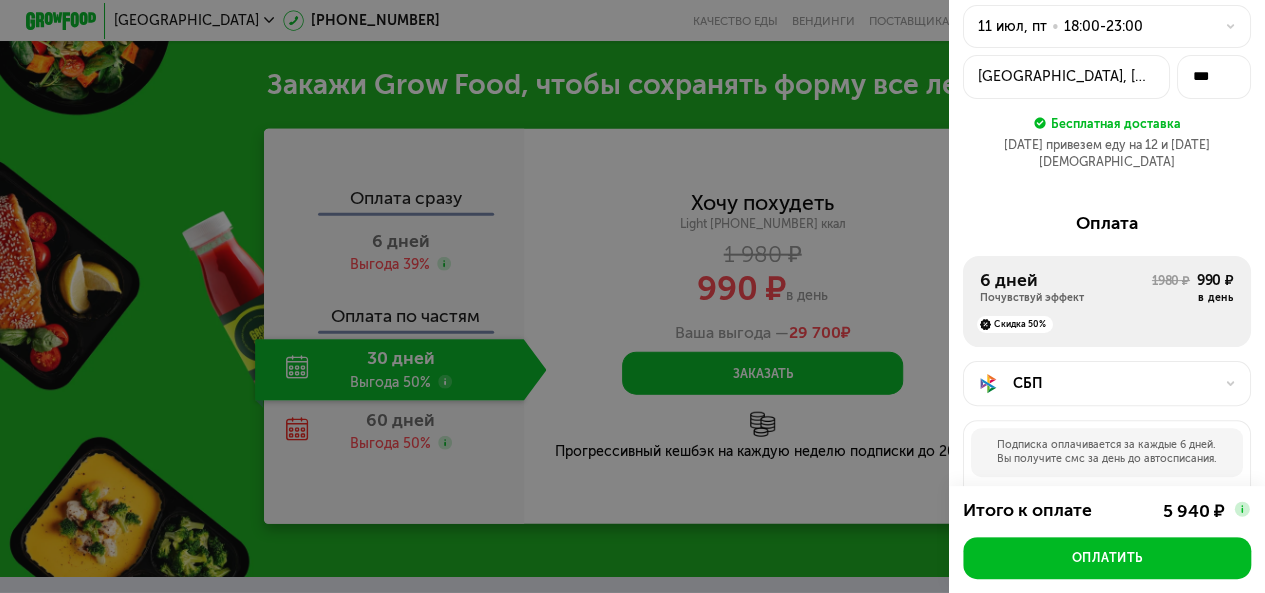 scroll, scrollTop: 274, scrollLeft: 0, axis: vertical 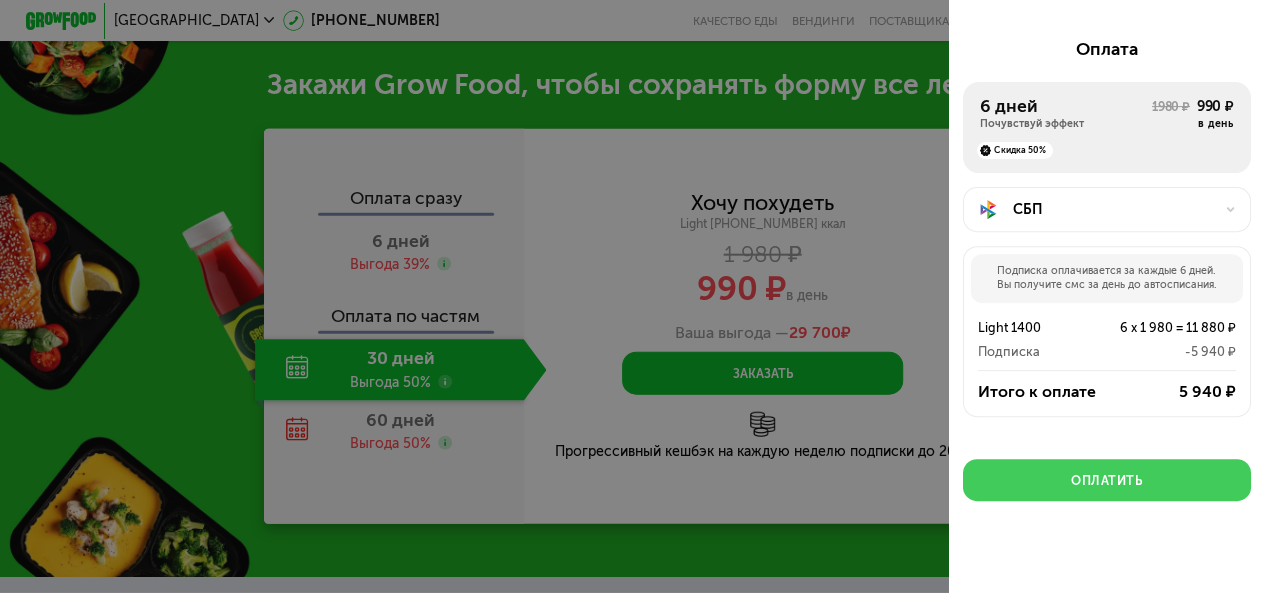 click on "Оплатить" at bounding box center [1106, 481] 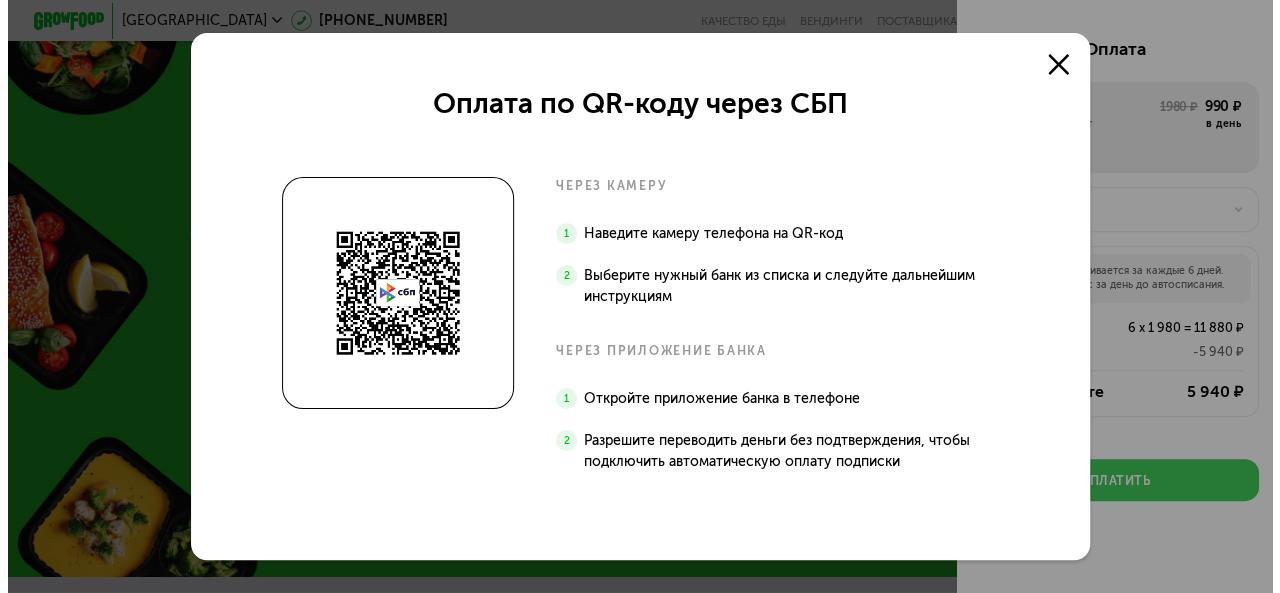scroll, scrollTop: 0, scrollLeft: 0, axis: both 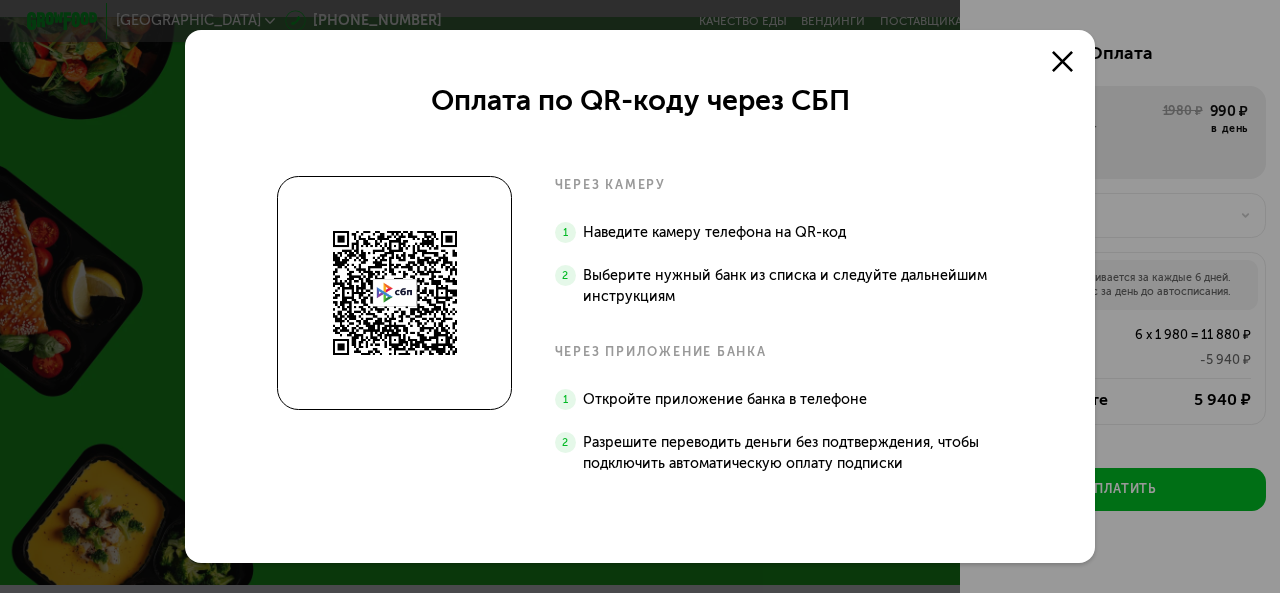 click on "Откройте приложение банка в телефоне" 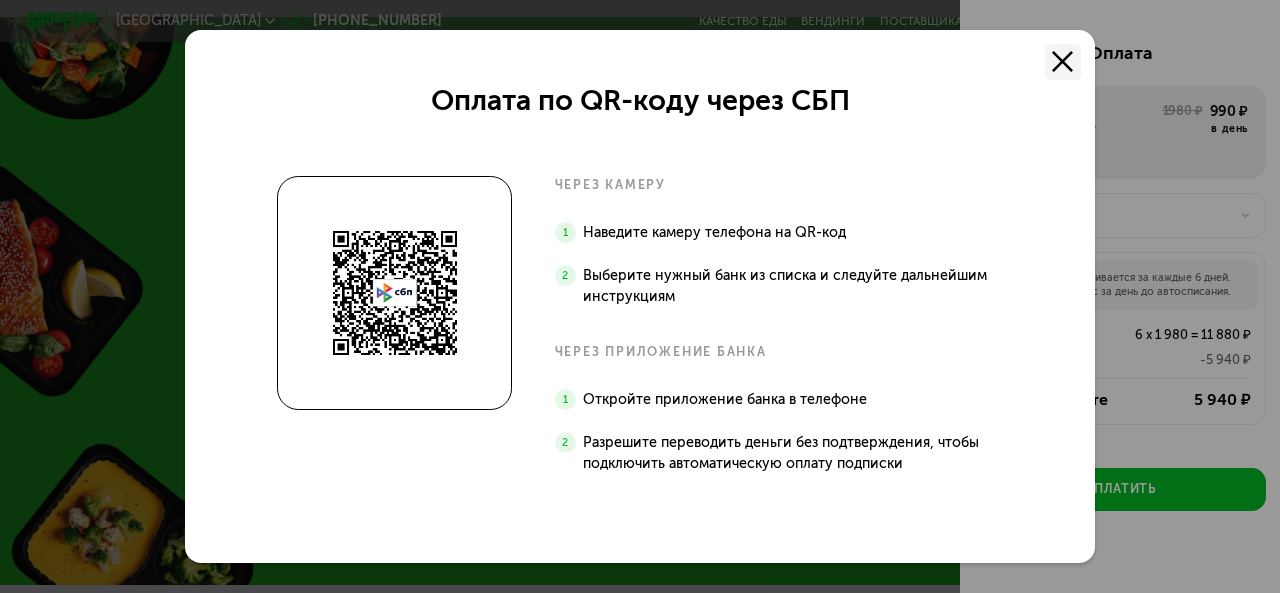 click at bounding box center (1063, 62) 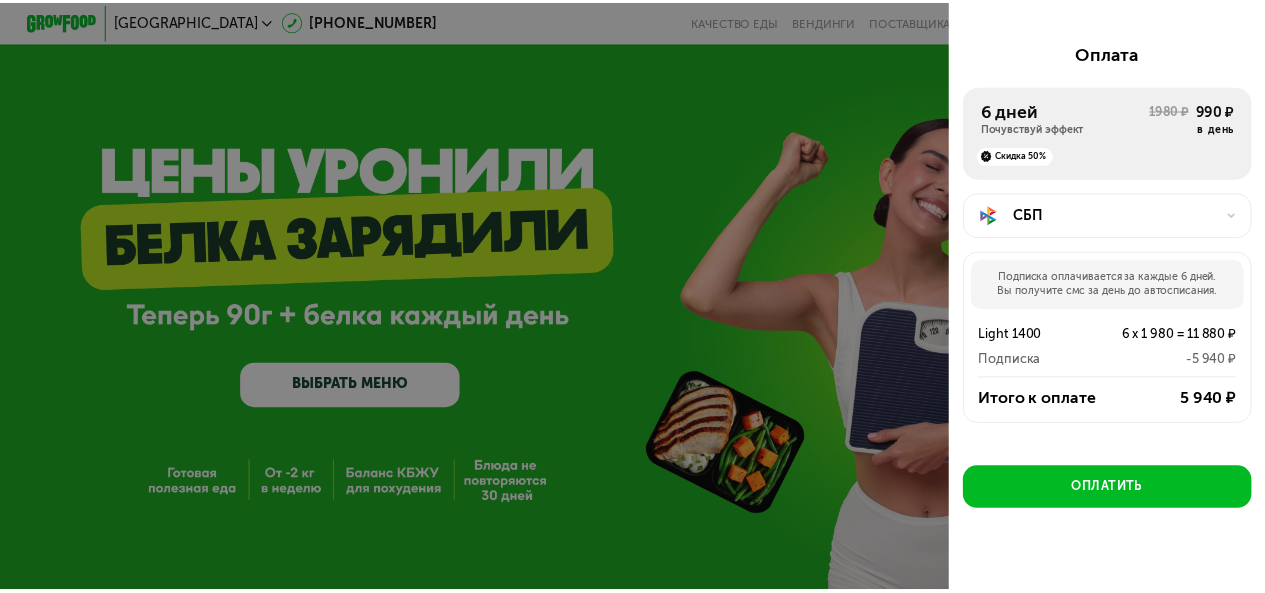 scroll, scrollTop: 2300, scrollLeft: 0, axis: vertical 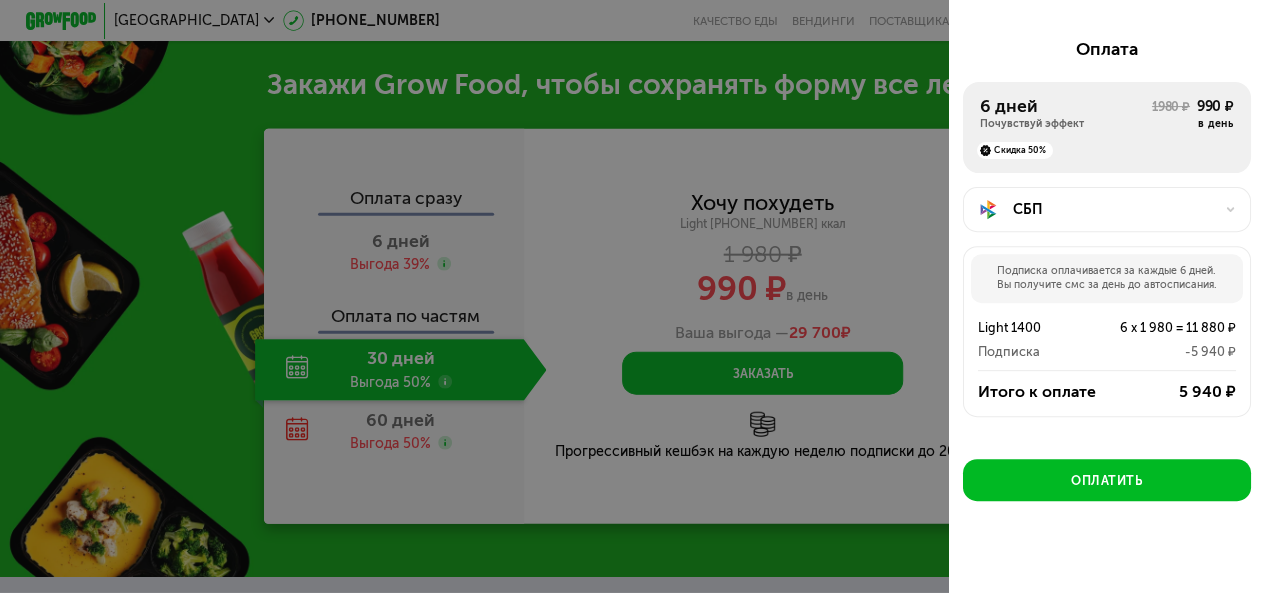 click on "СБП" at bounding box center [1107, 209] 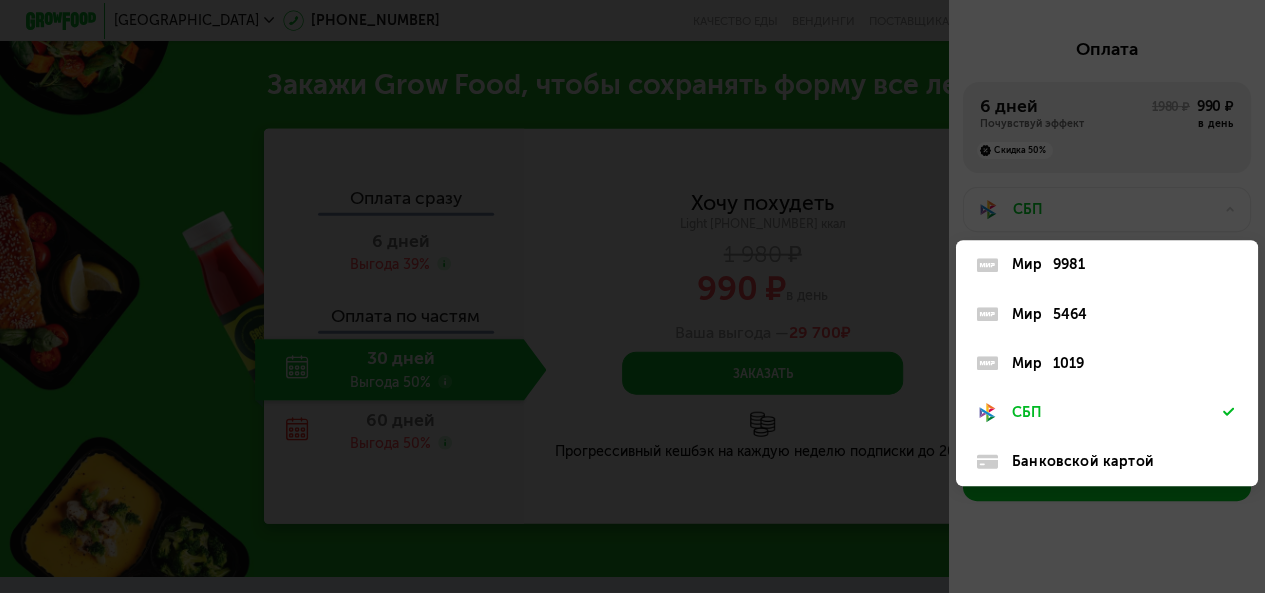 click on "9981" at bounding box center [1069, 264] 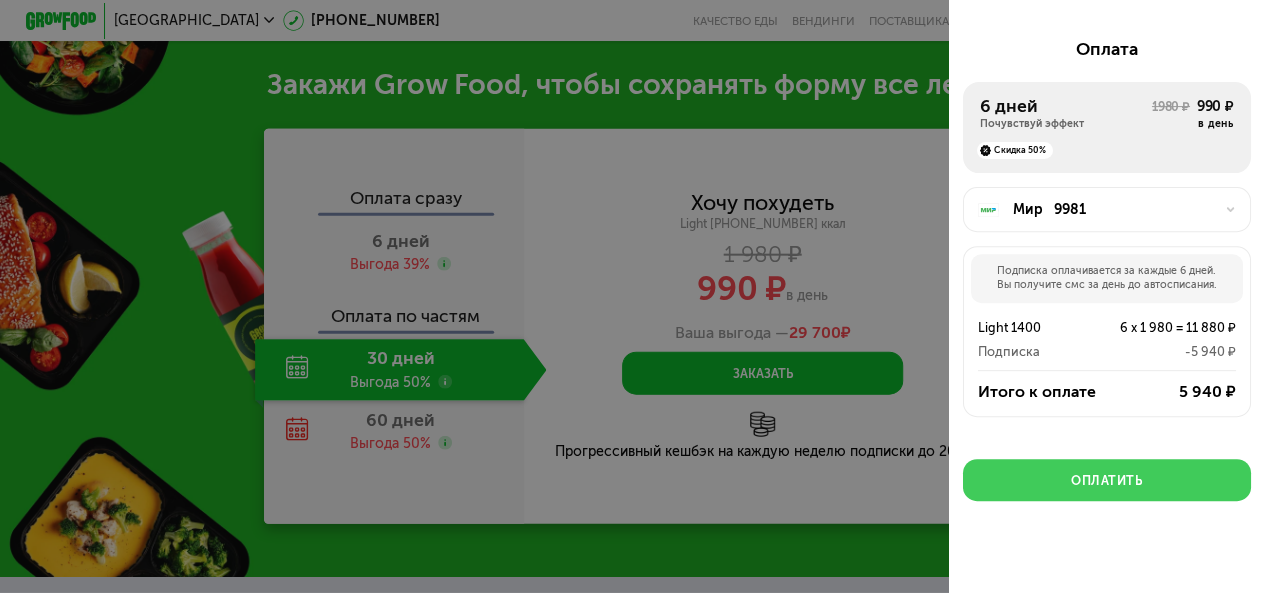 click on "Оплатить" at bounding box center [1106, 481] 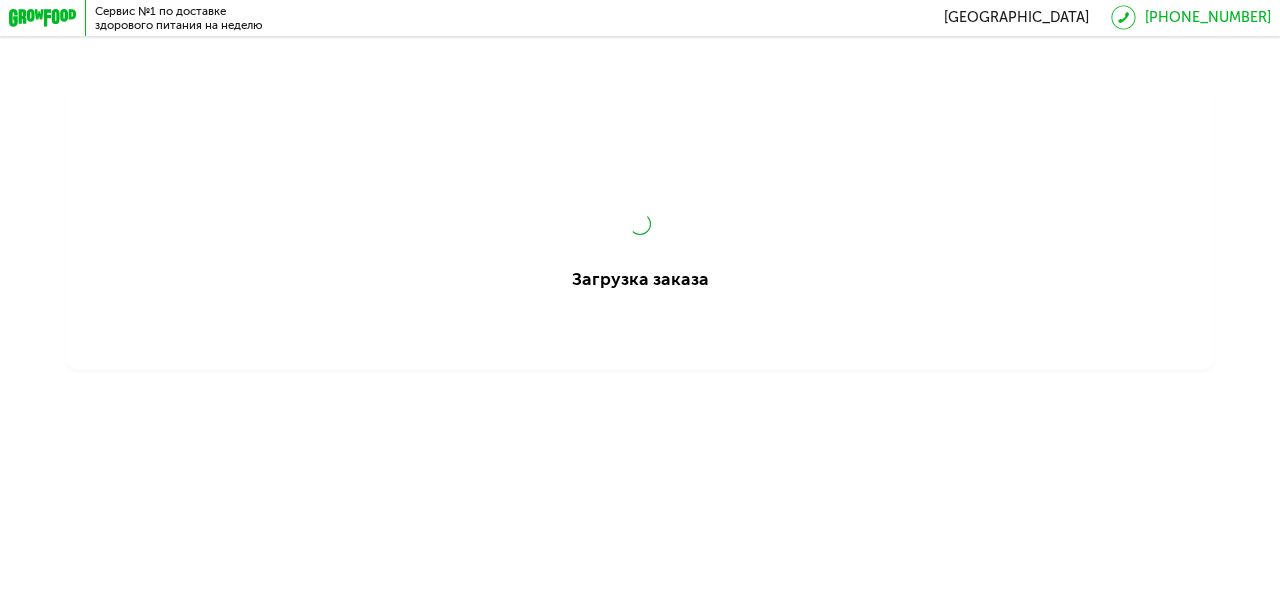 scroll, scrollTop: 0, scrollLeft: 0, axis: both 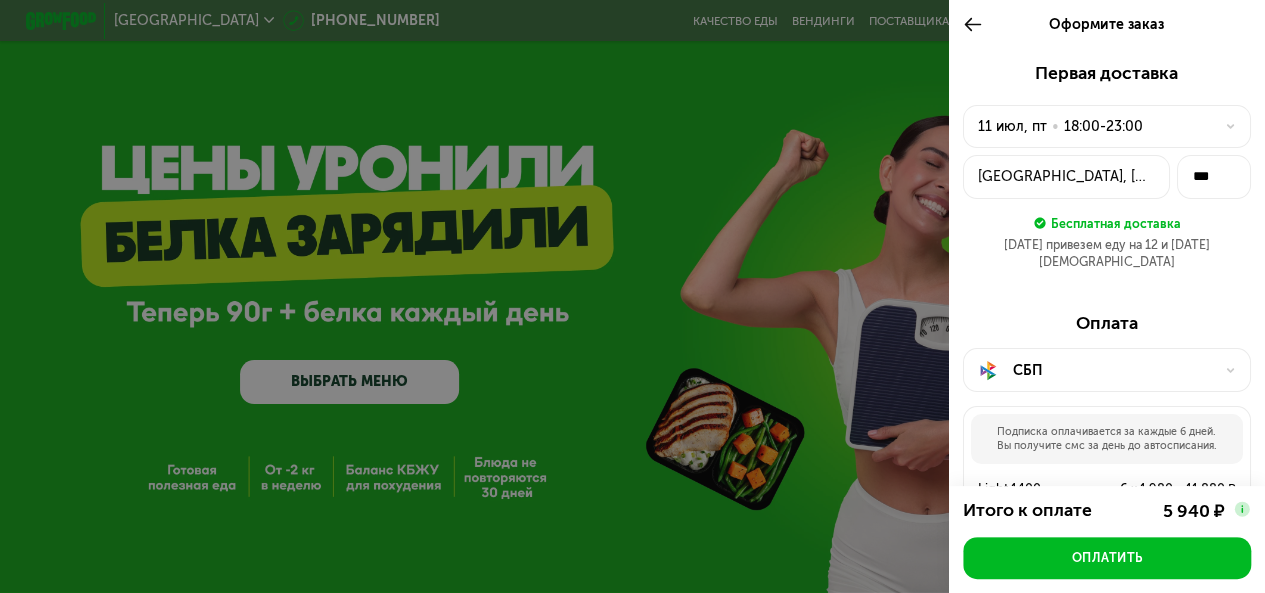 click on "18:00-23:00" at bounding box center (1103, 126) 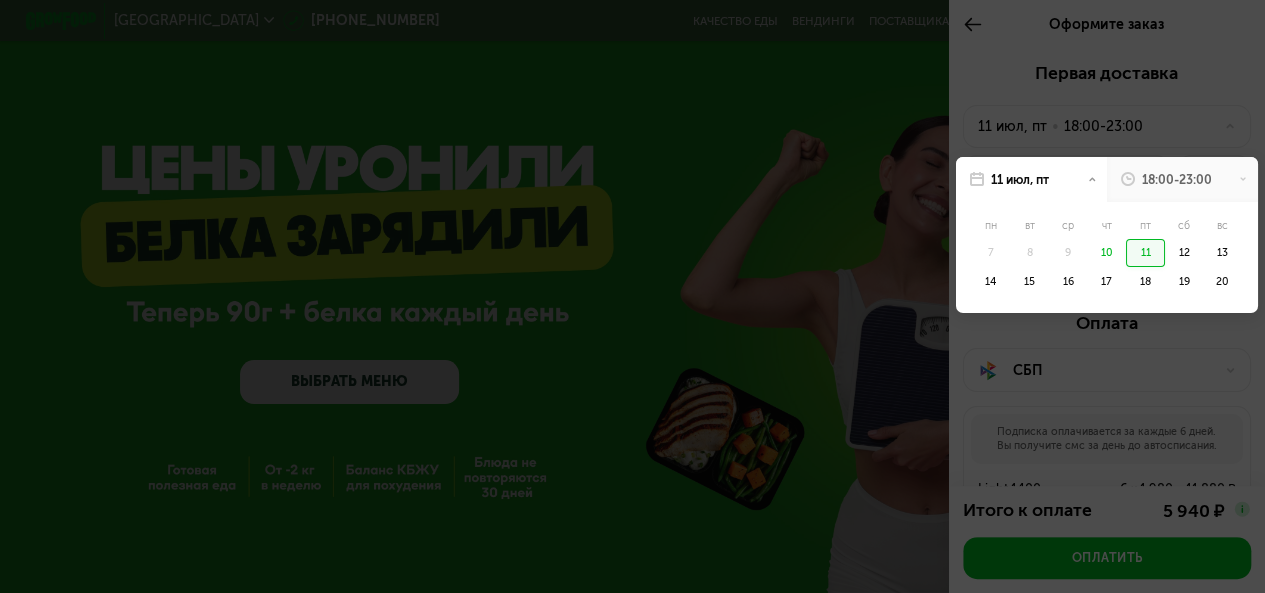 click on "10" 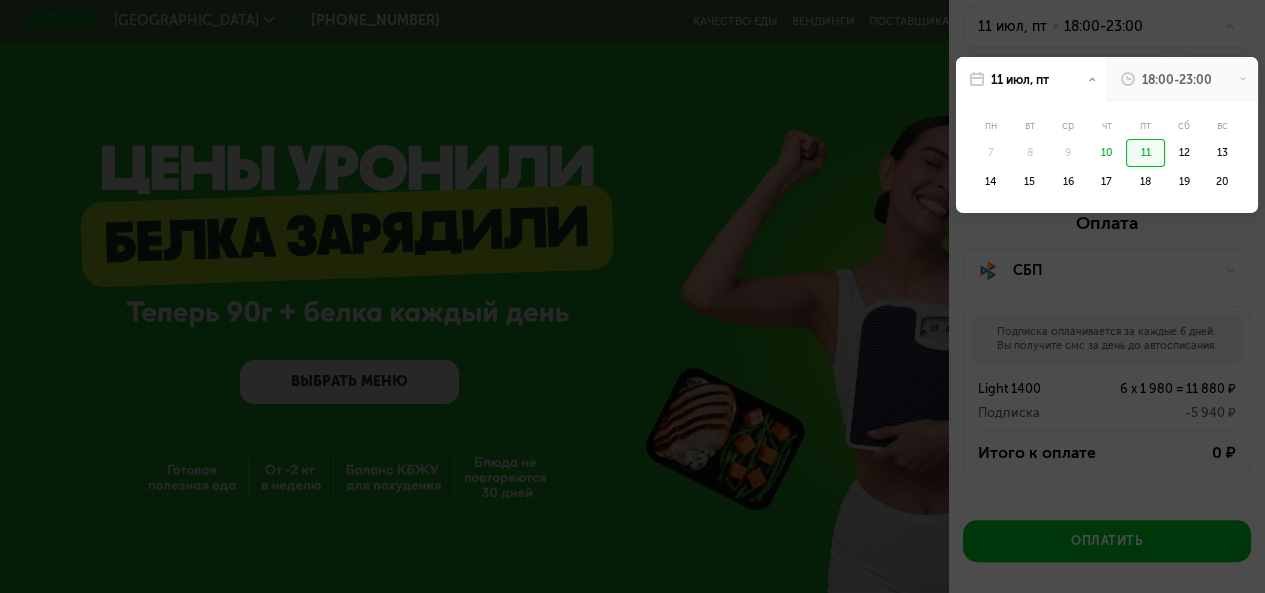 scroll, scrollTop: 0, scrollLeft: 0, axis: both 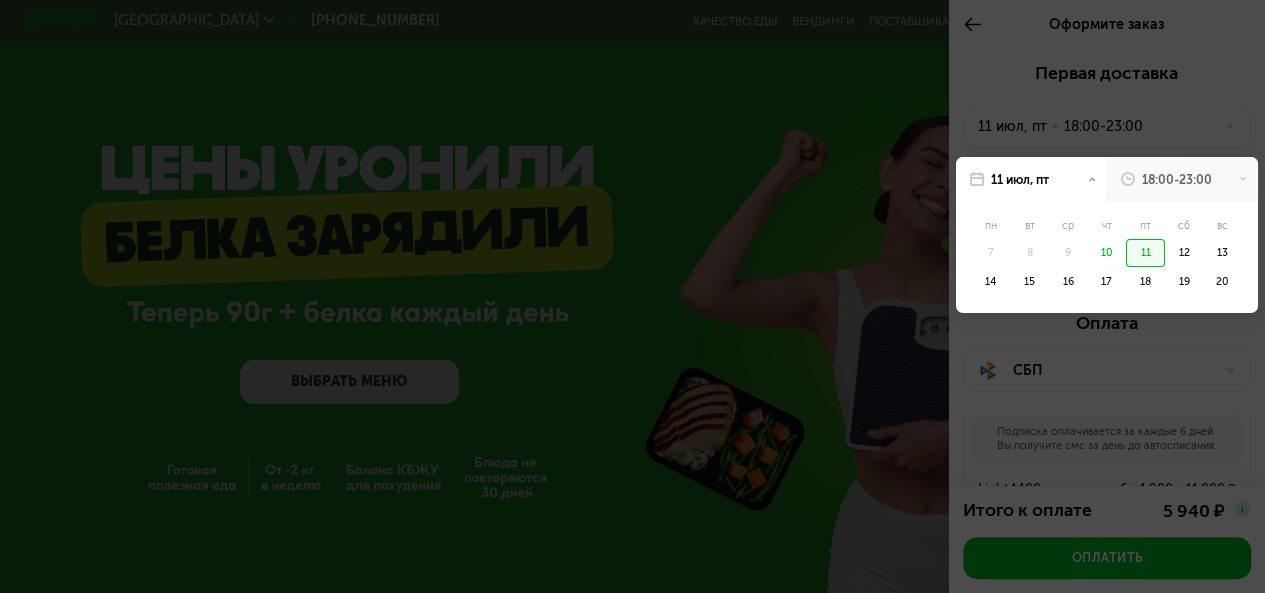 click at bounding box center [632, 296] 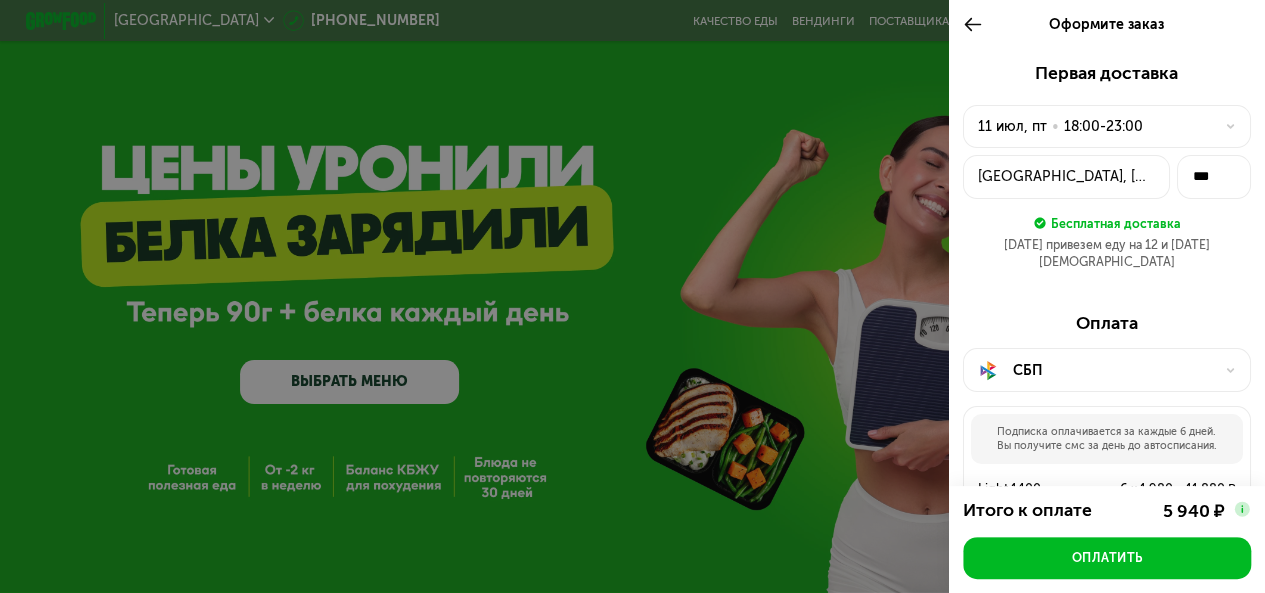 click 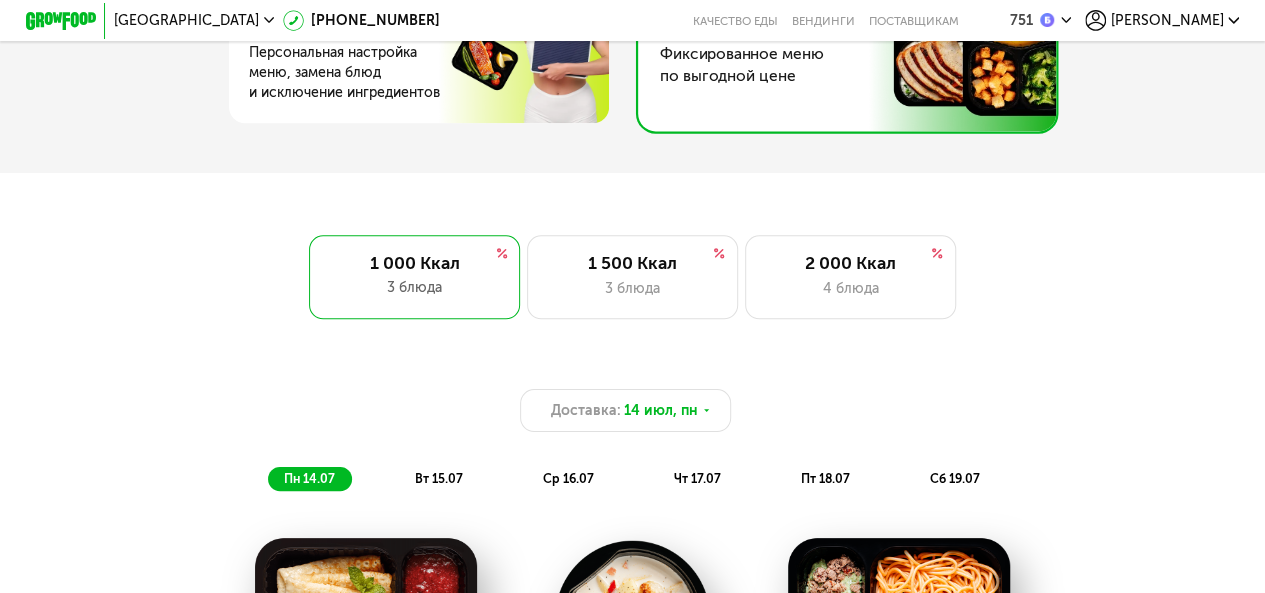 scroll, scrollTop: 648, scrollLeft: 0, axis: vertical 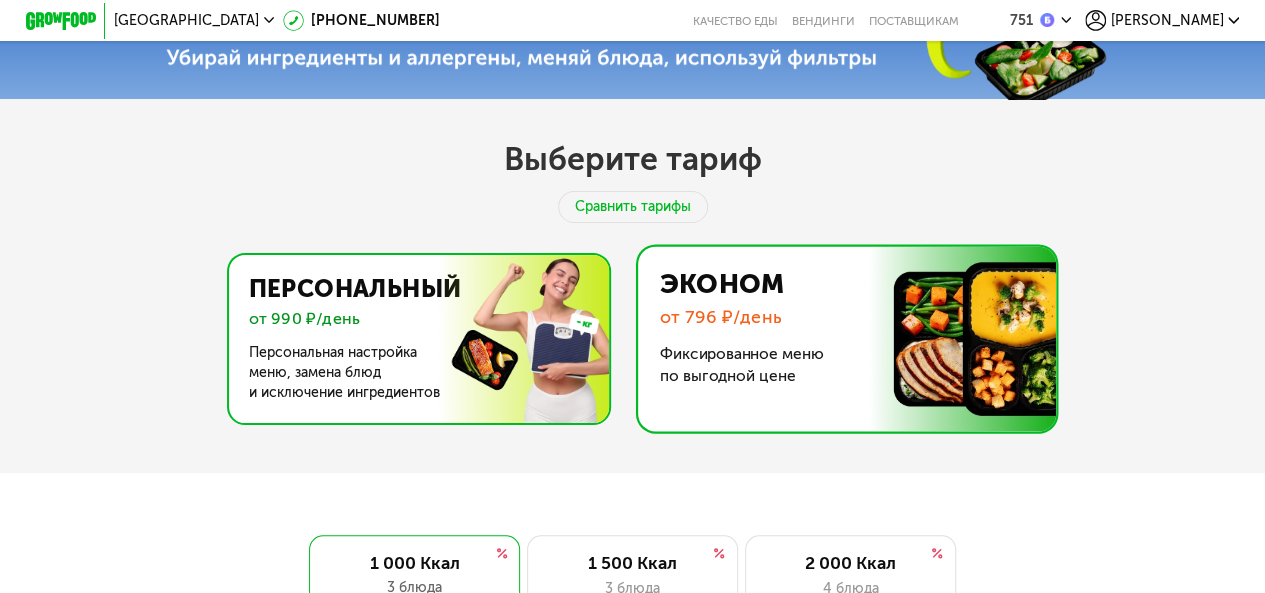 click at bounding box center (413, 339) 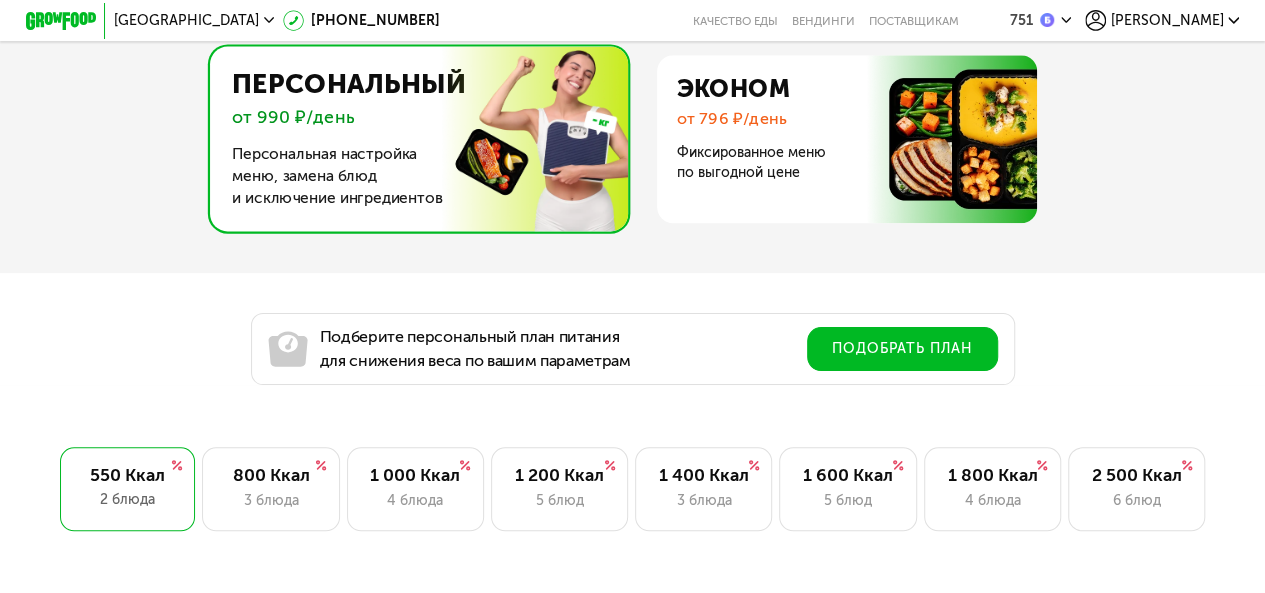 scroll, scrollTop: 948, scrollLeft: 0, axis: vertical 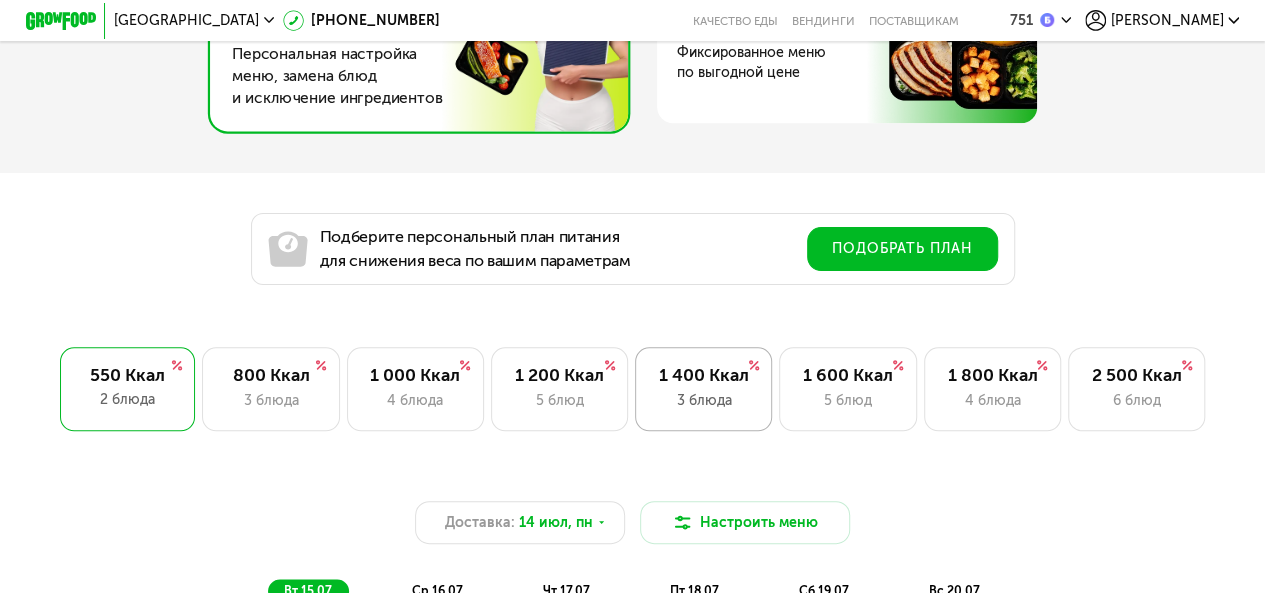 click on "1 400 Ккал" at bounding box center [704, 375] 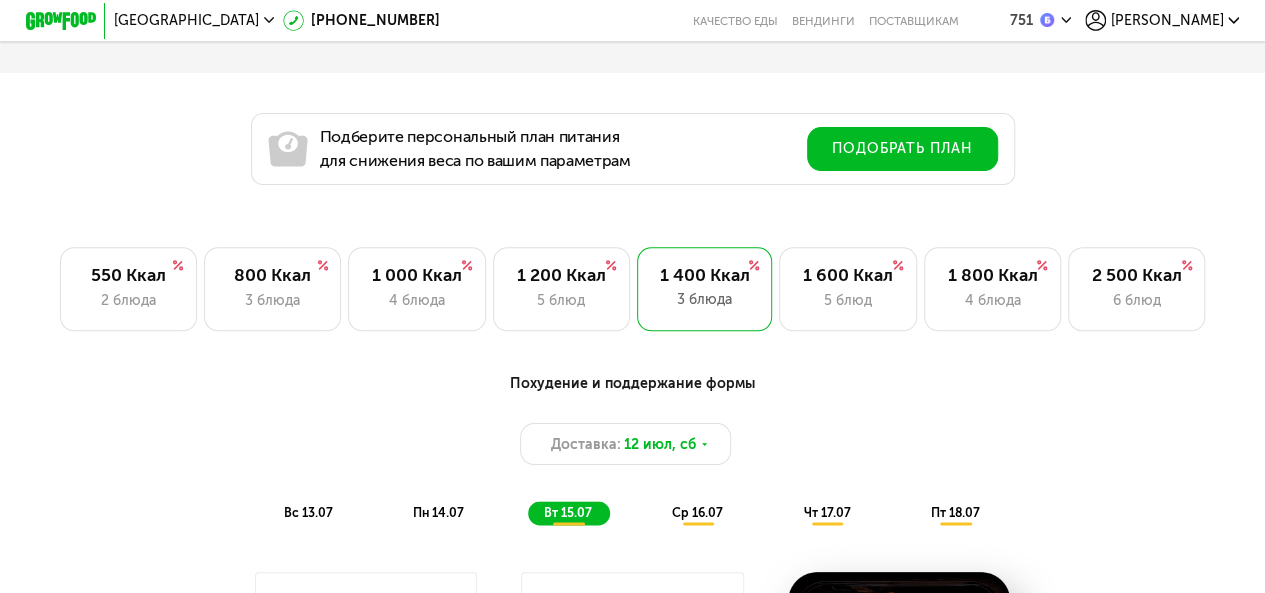 scroll, scrollTop: 1148, scrollLeft: 0, axis: vertical 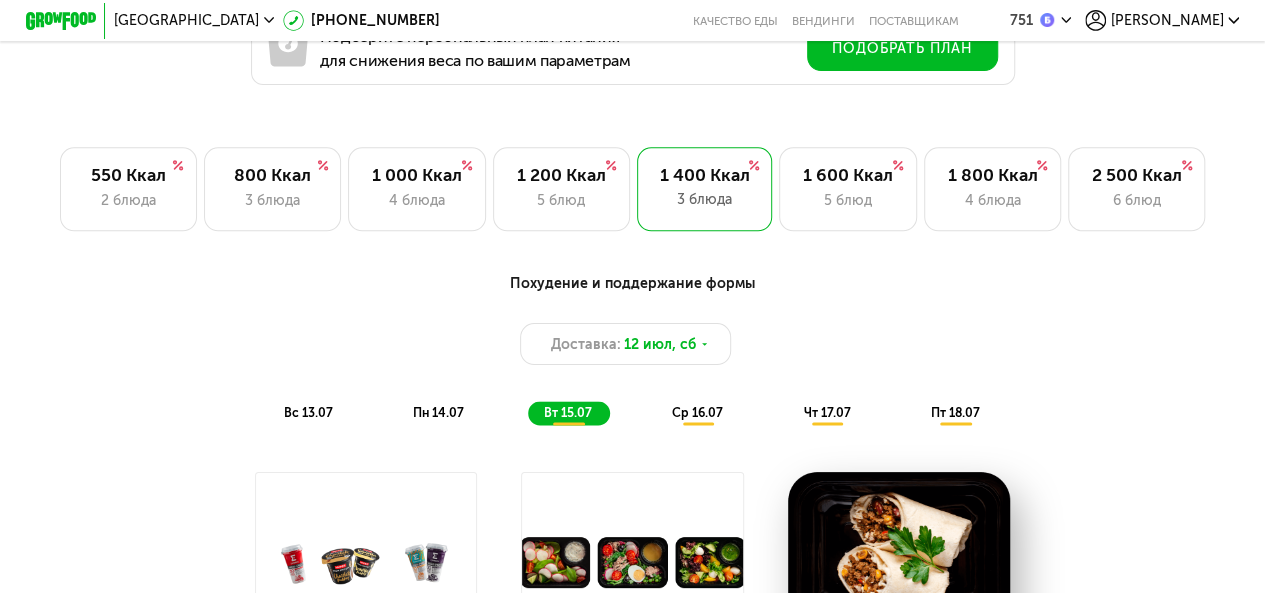 click on "ср 16.07" at bounding box center (697, 412) 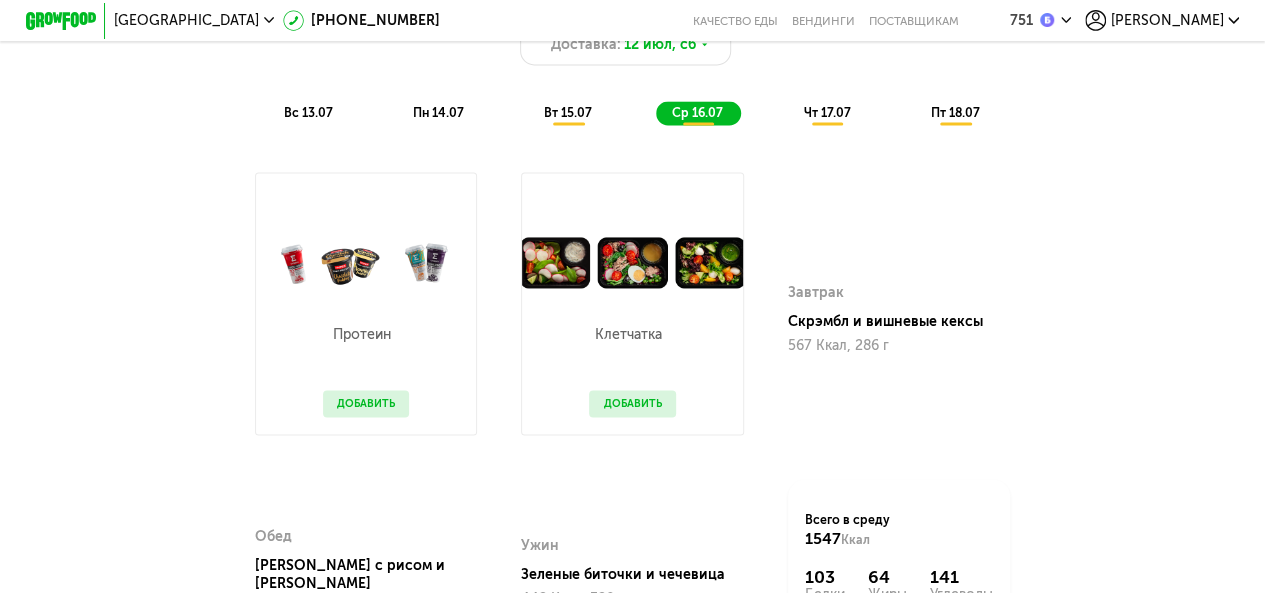 scroll, scrollTop: 1348, scrollLeft: 0, axis: vertical 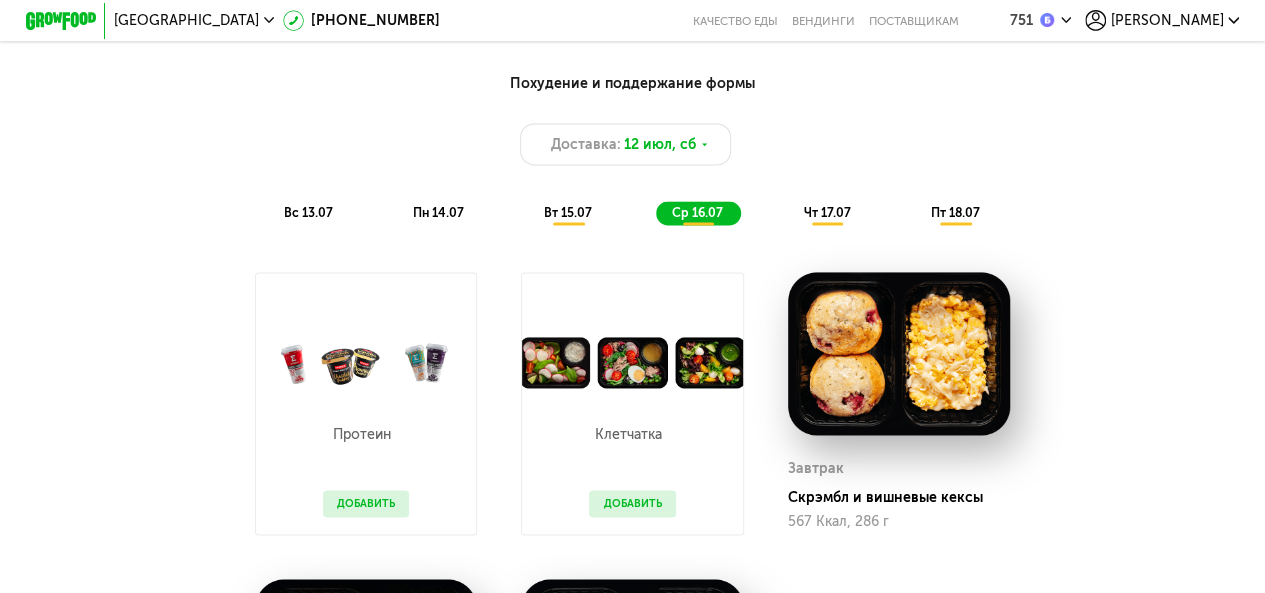click on "чт 17.07" at bounding box center [826, 212] 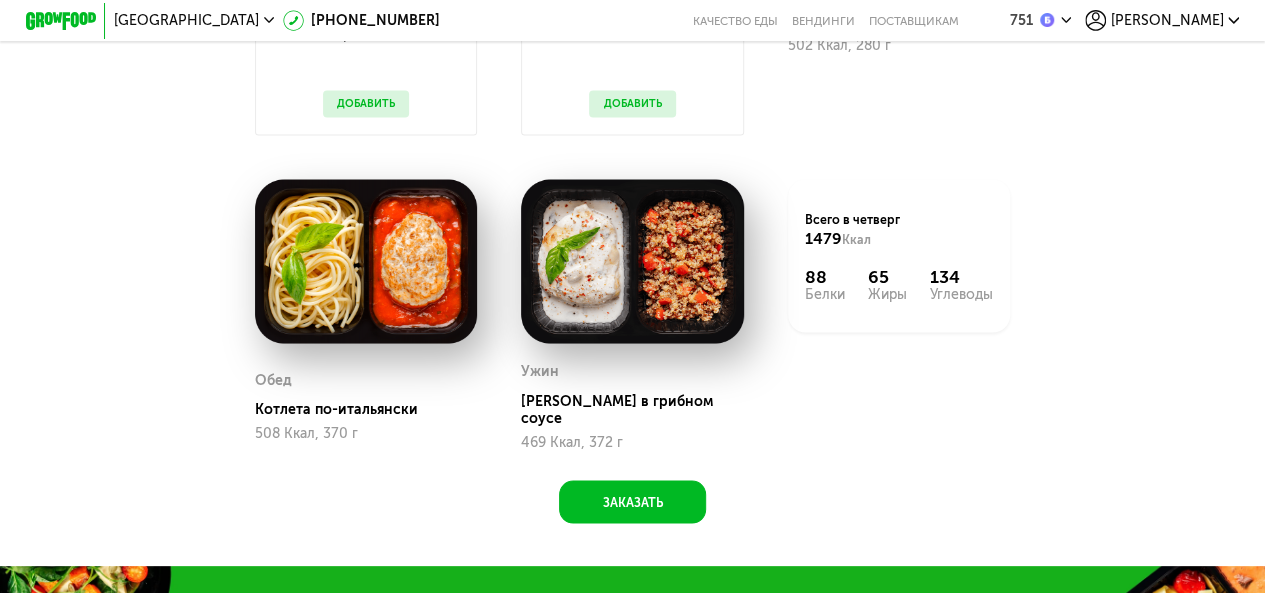 scroll, scrollTop: 1348, scrollLeft: 0, axis: vertical 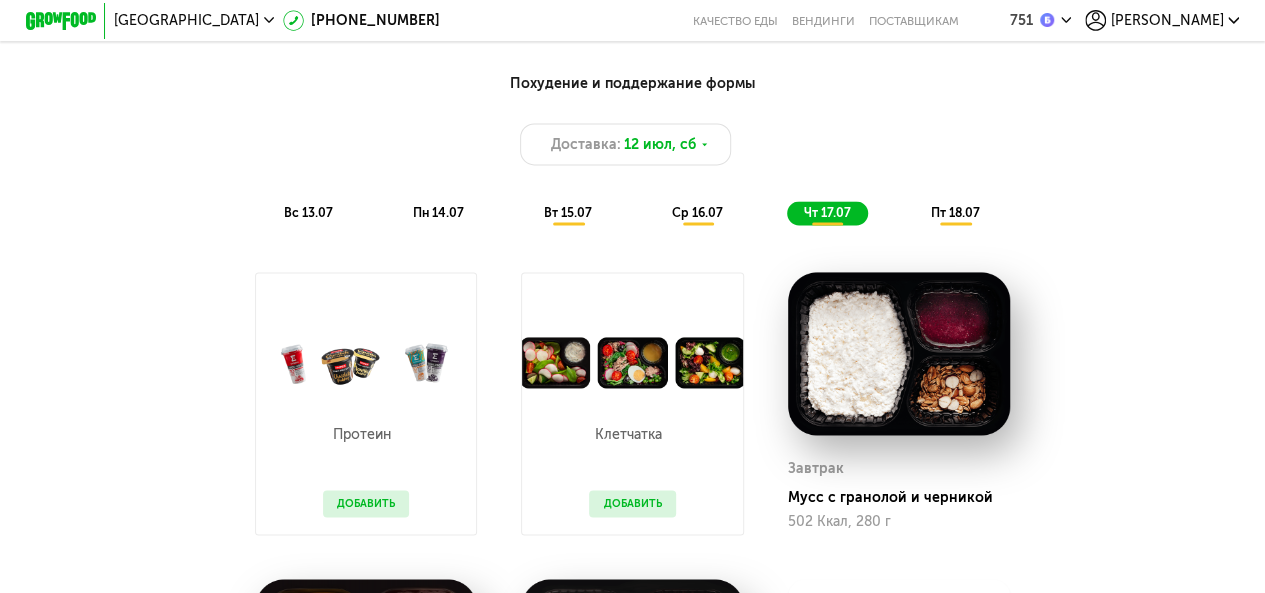 click on "пт 18.07" at bounding box center (954, 212) 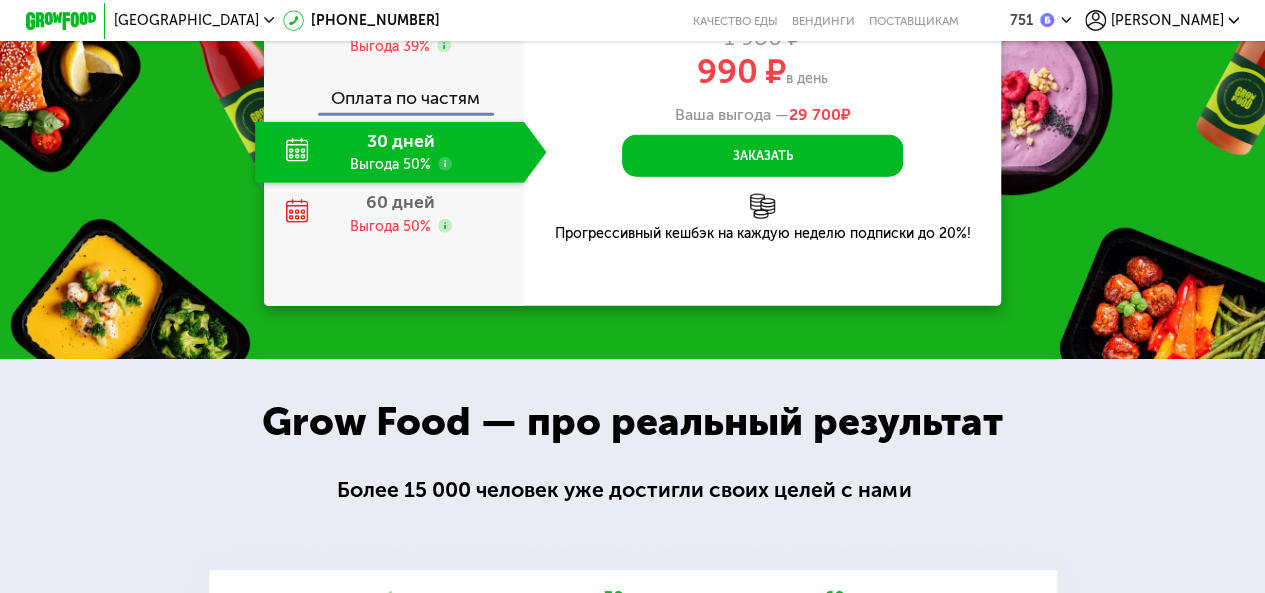 scroll, scrollTop: 2500, scrollLeft: 0, axis: vertical 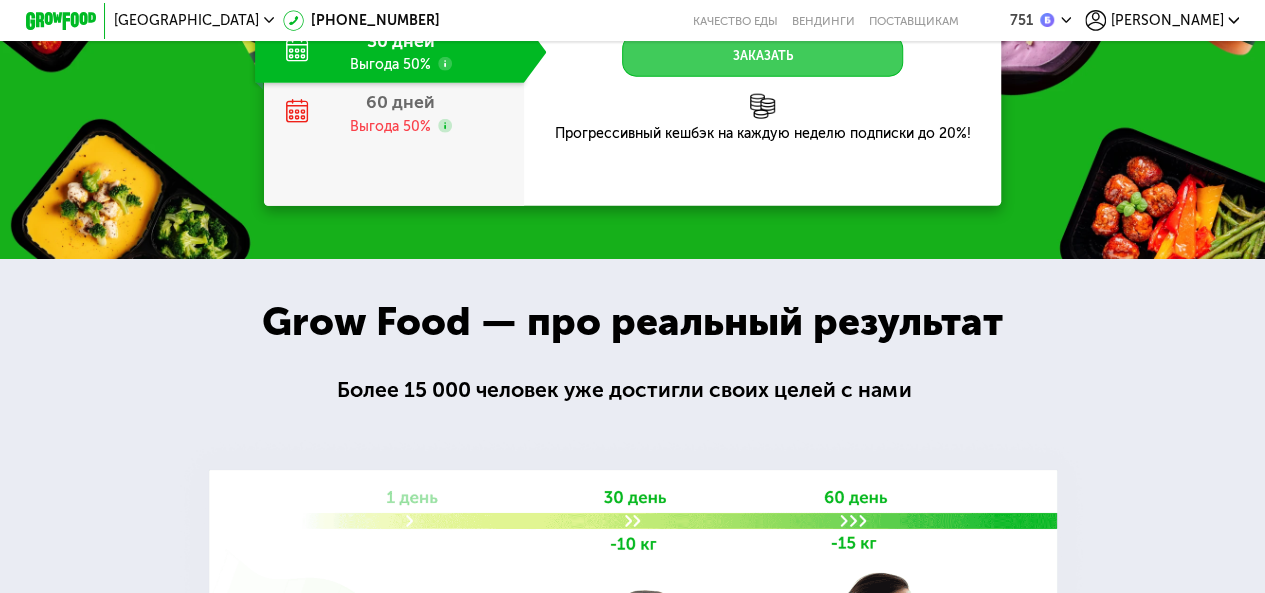 click on "Заказать" at bounding box center [762, 56] 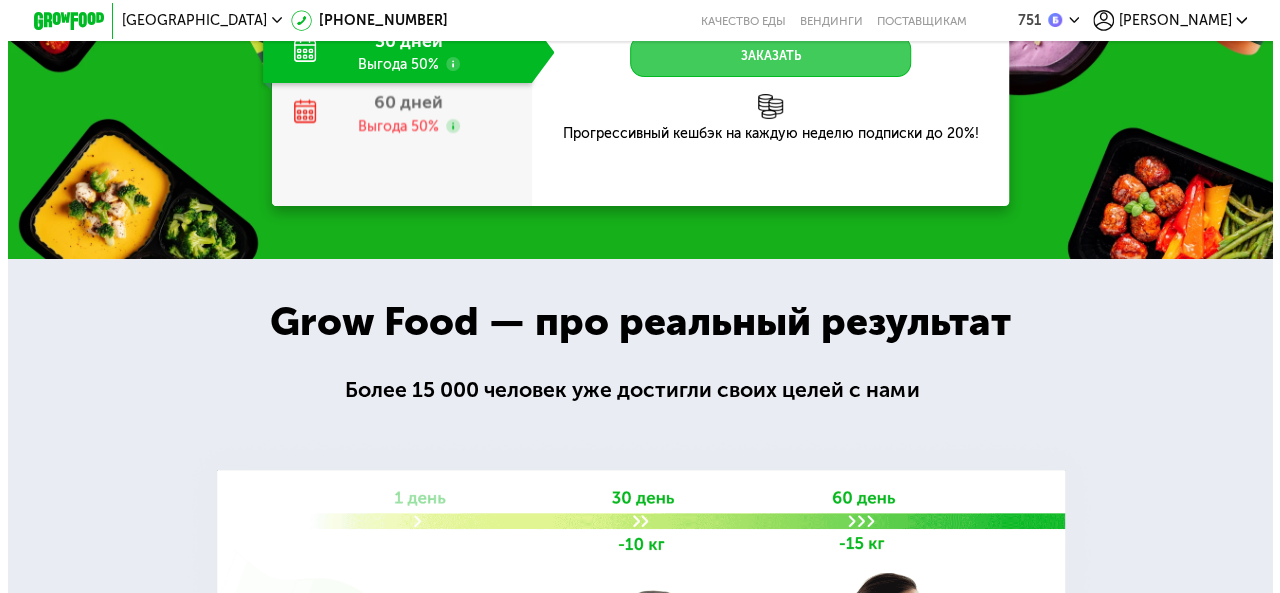 scroll, scrollTop: 0, scrollLeft: 0, axis: both 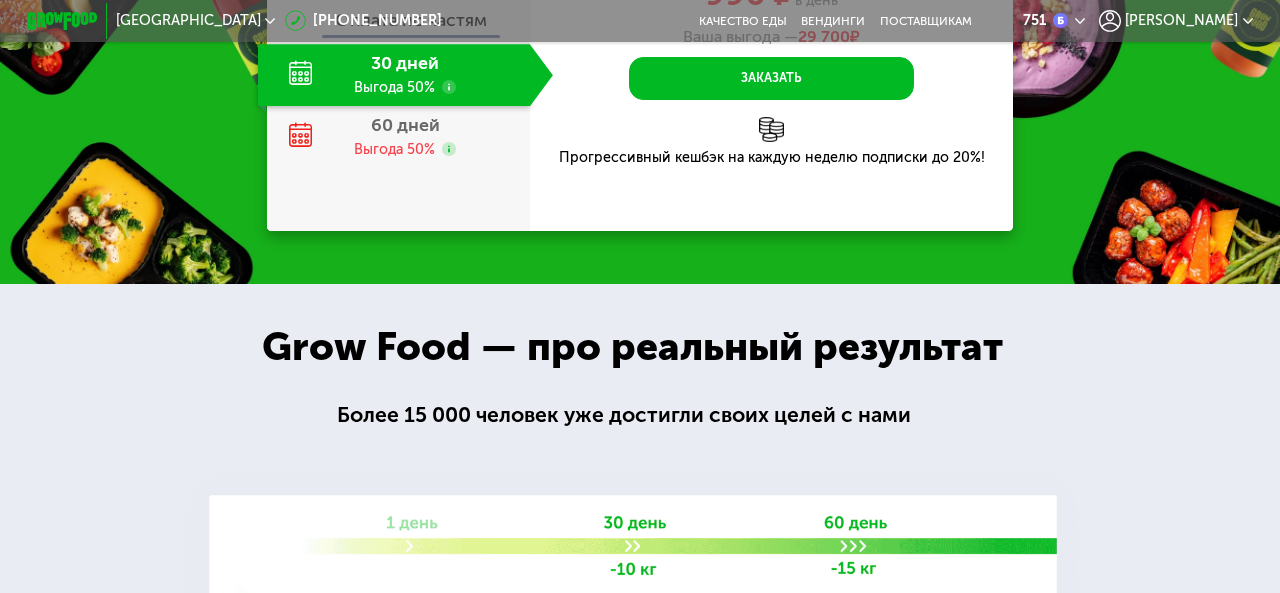 click on "[PERSON_NAME]" at bounding box center (1181, 21) 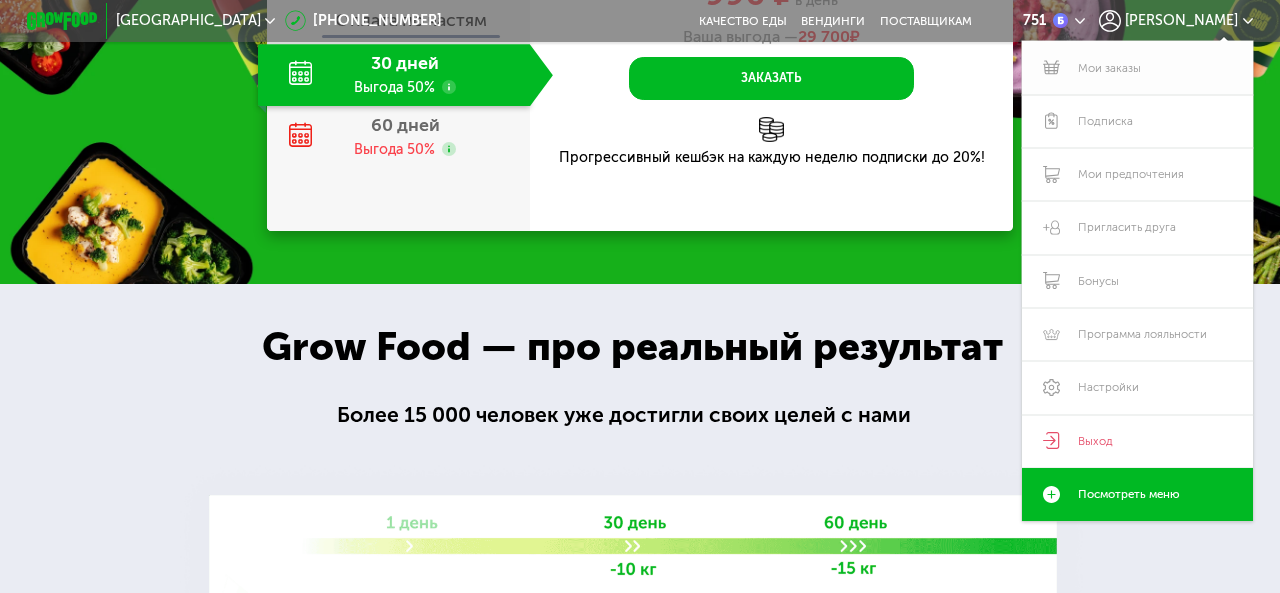 click on "Мои заказы" at bounding box center (1137, 67) 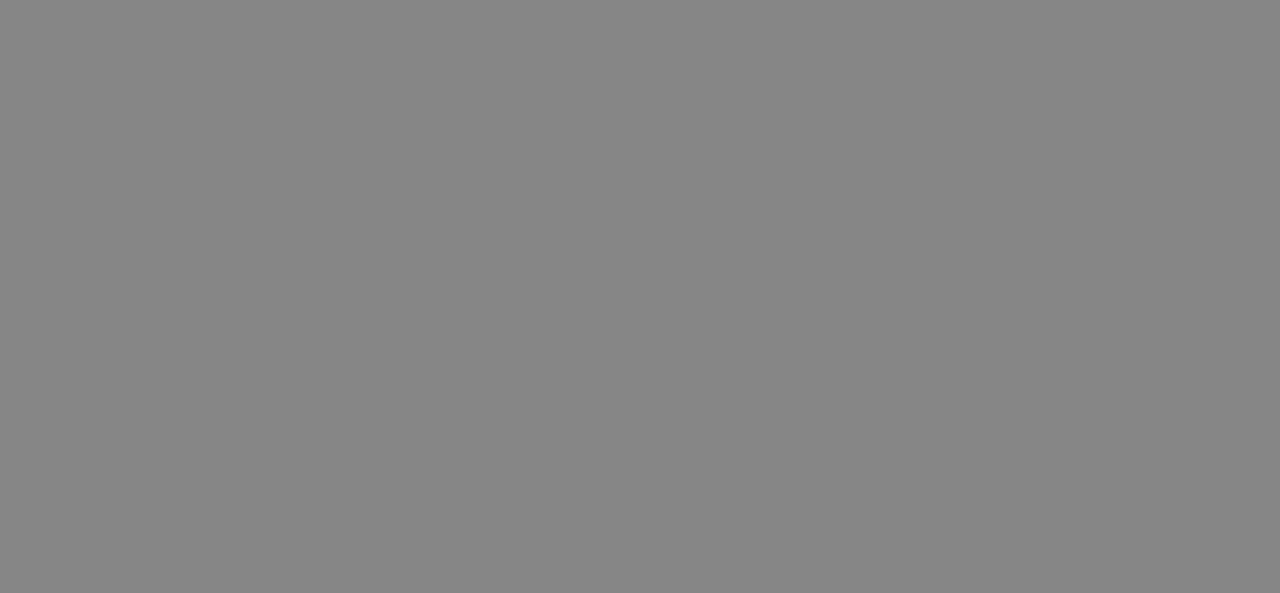 scroll, scrollTop: 0, scrollLeft: 0, axis: both 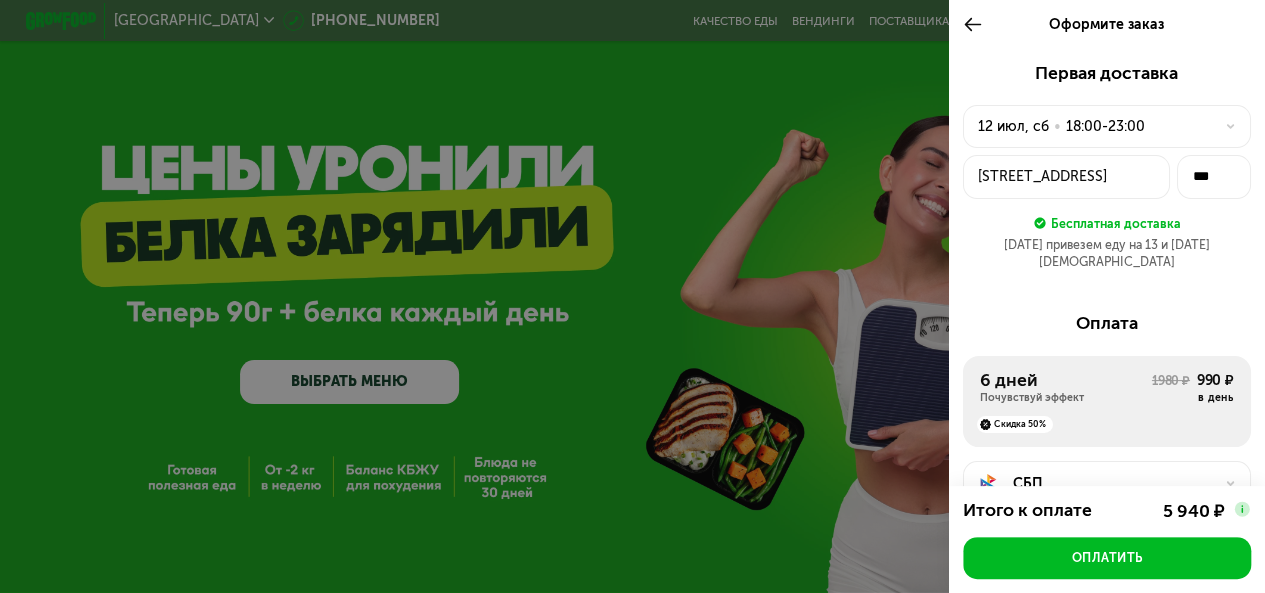 click on "[DATE]  •  18:00-23:00" 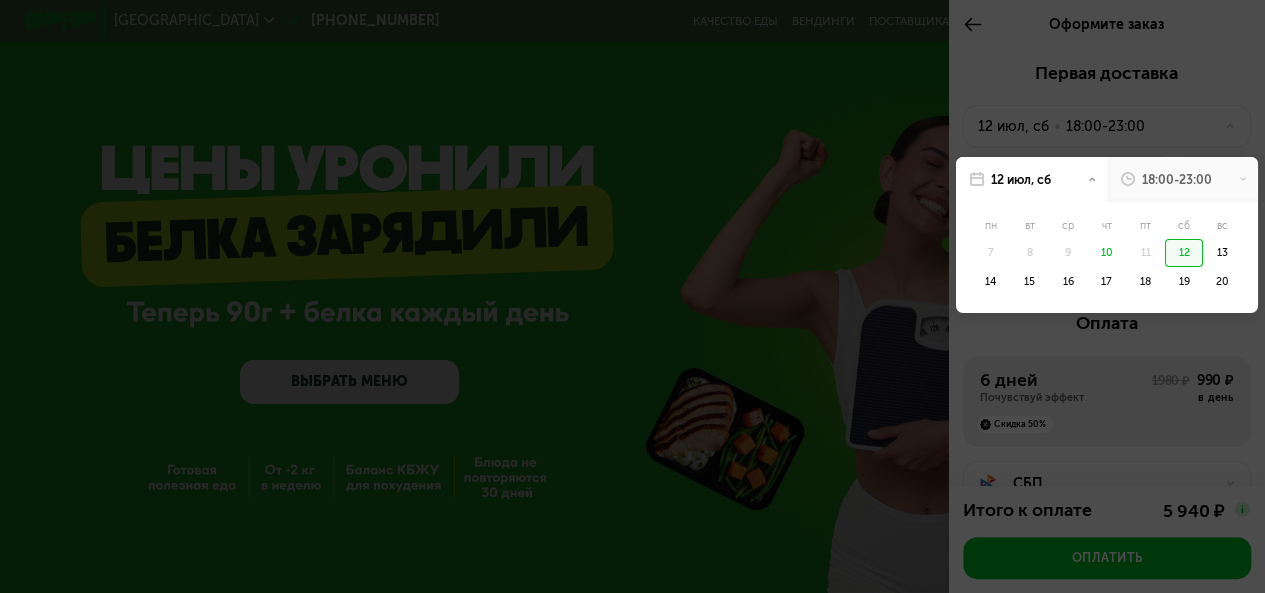 click on "11" 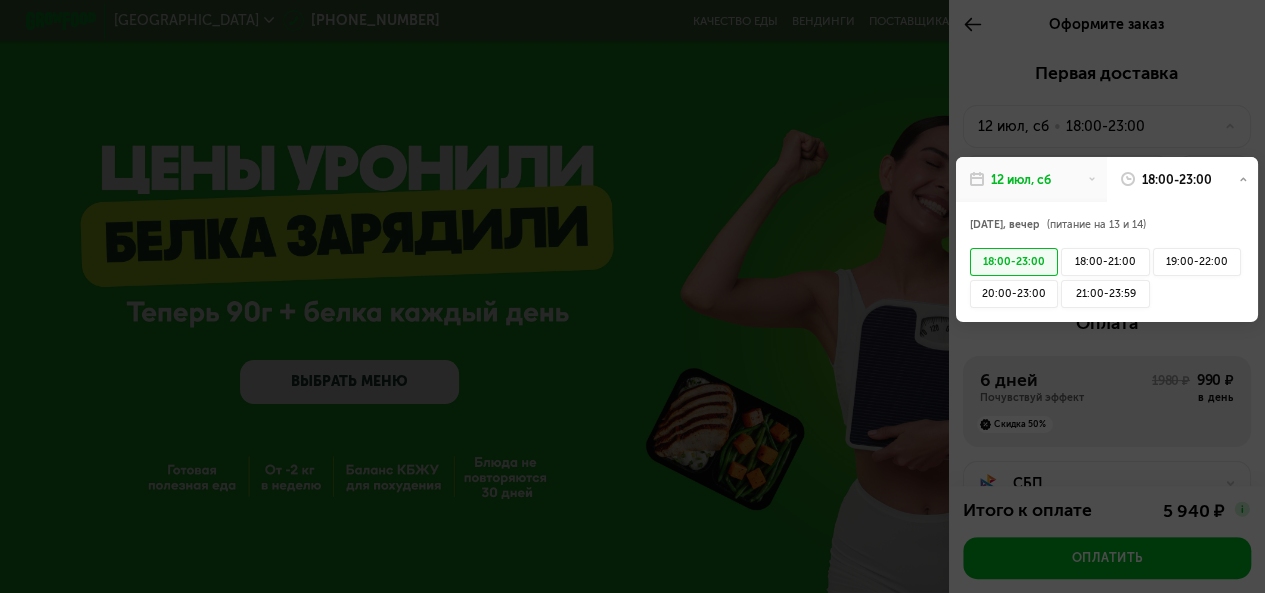 click at bounding box center [632, 296] 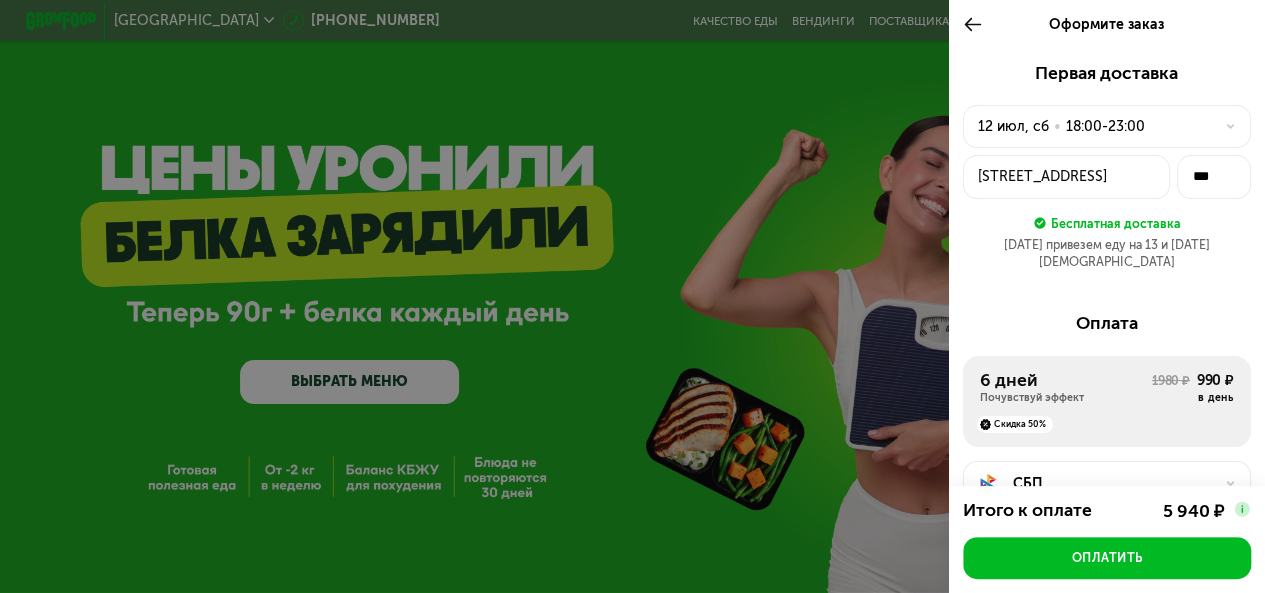 click on "[DATE]  •  18:00-23:00" 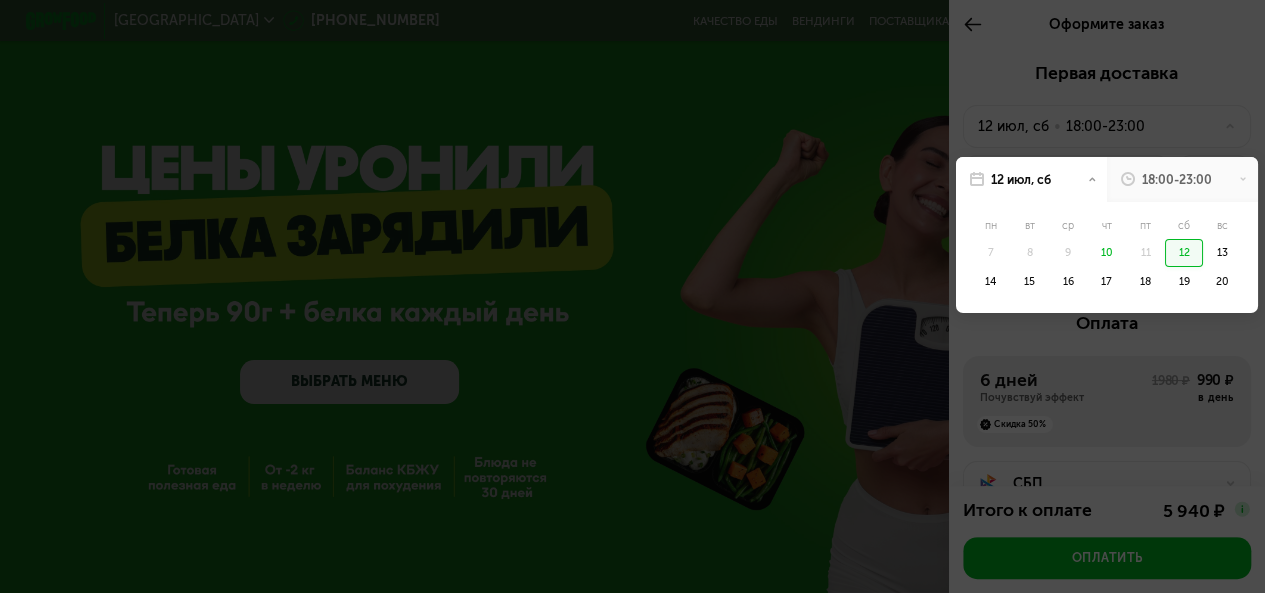 click at bounding box center [632, 296] 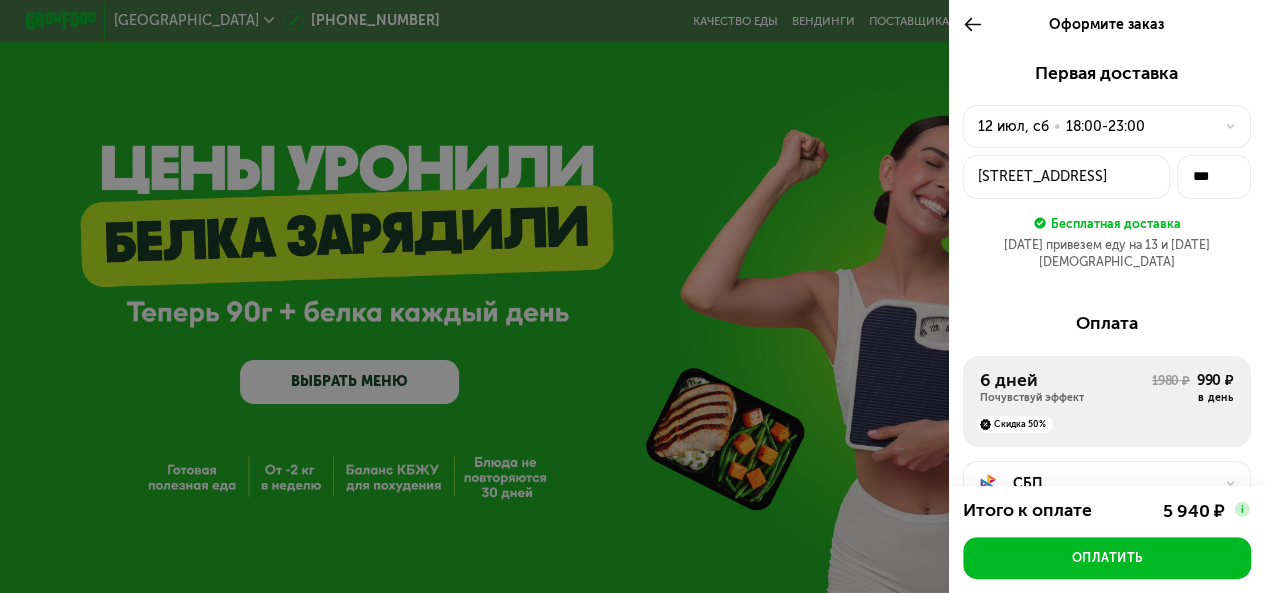 click 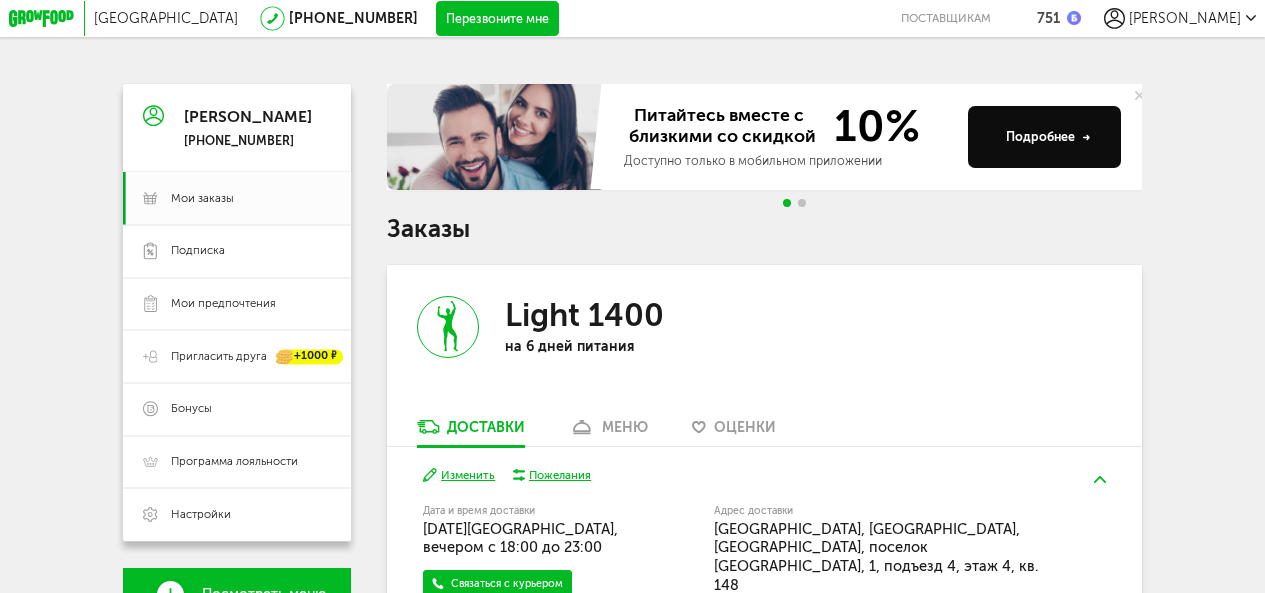 scroll, scrollTop: 424, scrollLeft: 0, axis: vertical 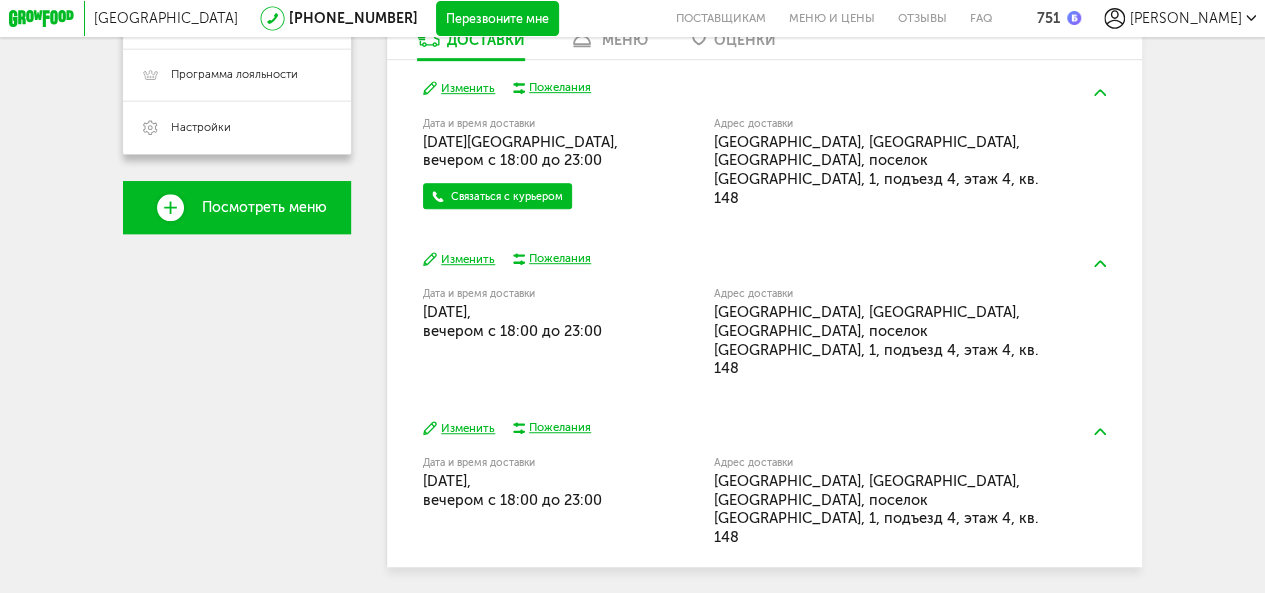 click on "Изменить" at bounding box center (459, 428) 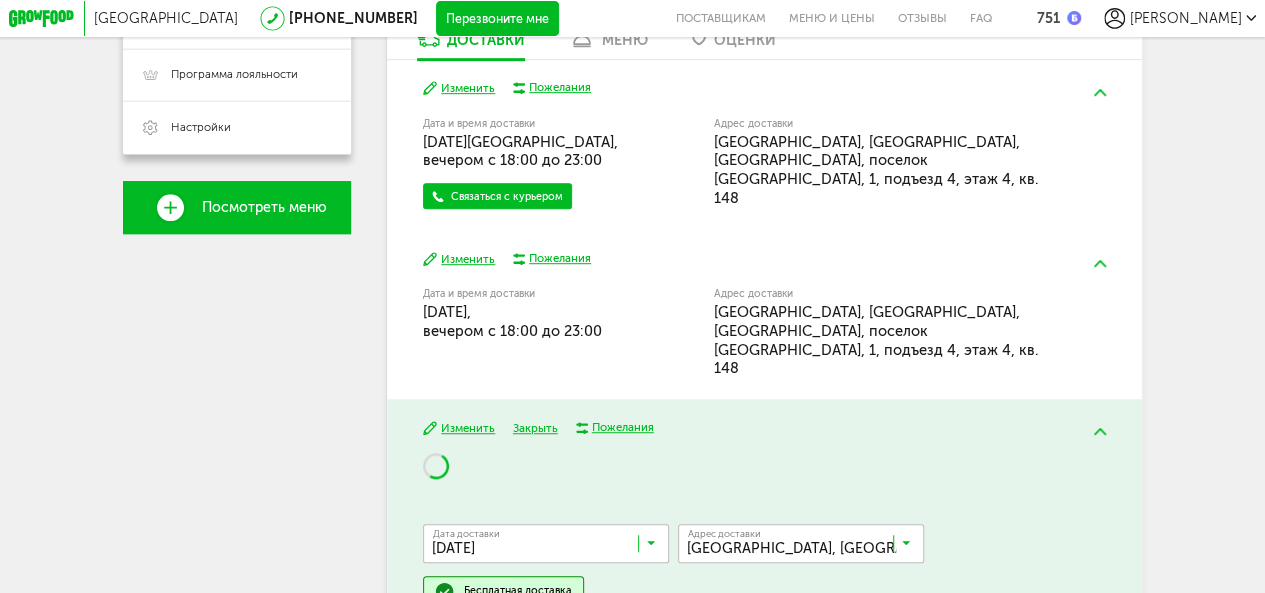 scroll, scrollTop: 617, scrollLeft: 0, axis: vertical 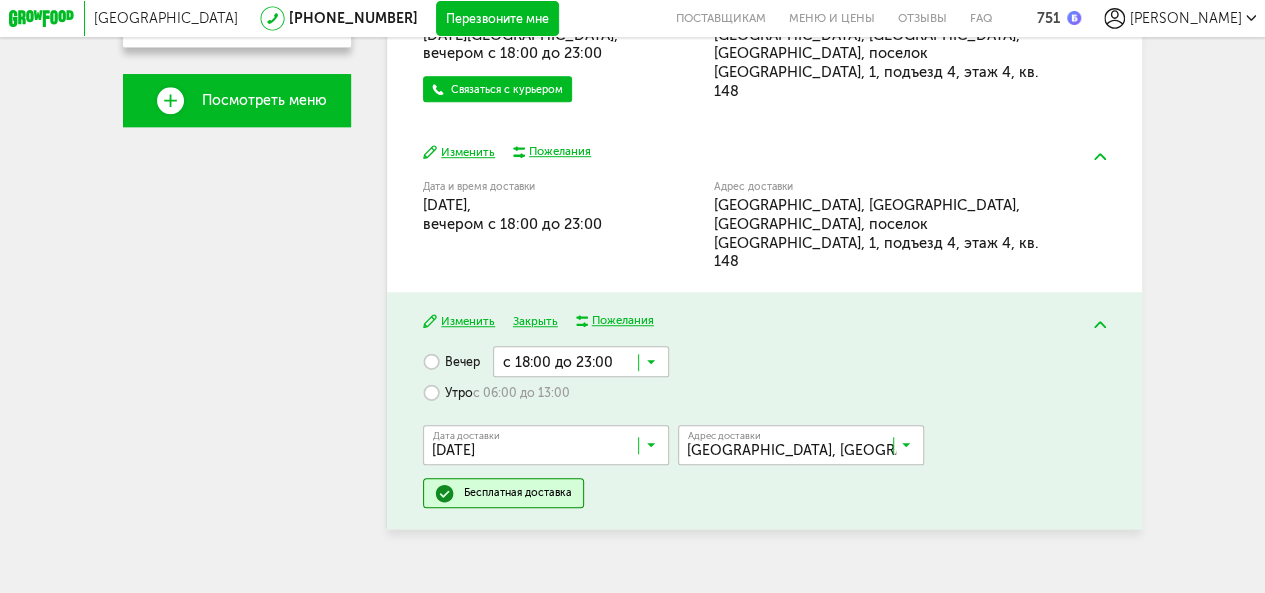 click at bounding box center [550, 449] 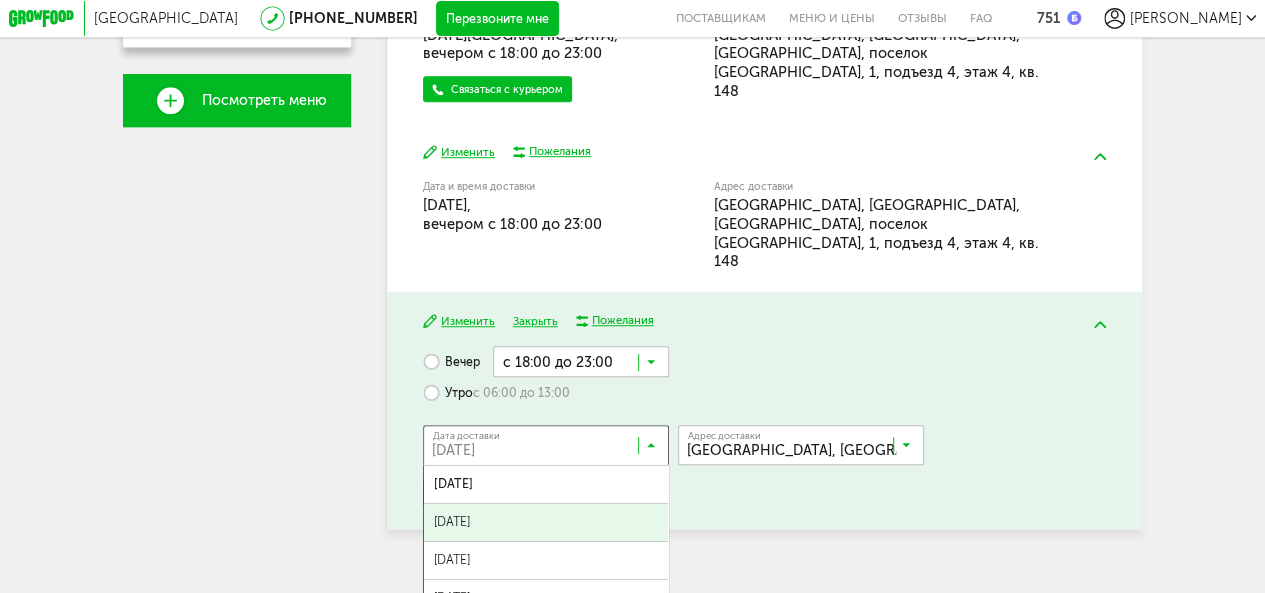 click on "Изменить     Закрыть
Пожелания
Вечер       с 18:00 до 23:00           Загрузка...     Утро  с 06:00 до 13:00     Дата доставки     15 июля, вторник           Загрузка...     15 июля, вторник 16 июля, среда 17 июля, четверг 18 июля, пятница 19 июля, суббота 20 июля, воскресенье 21 июля, понедельник 22 июля, вторник 23 июля, среда 24 июля, четверг 25 июля, пятница 26 июля, суббота 27 июля, воскресенье 28 июля, понедельник 29 июля, вторник 30 июля, среда 31 июля, четверг 01 августа, пятница 02 августа, суббота 03 августа, воскресенье 04 августа, понедельник       Адрес           Квартира     Комментарий для курьера" at bounding box center (764, 410) 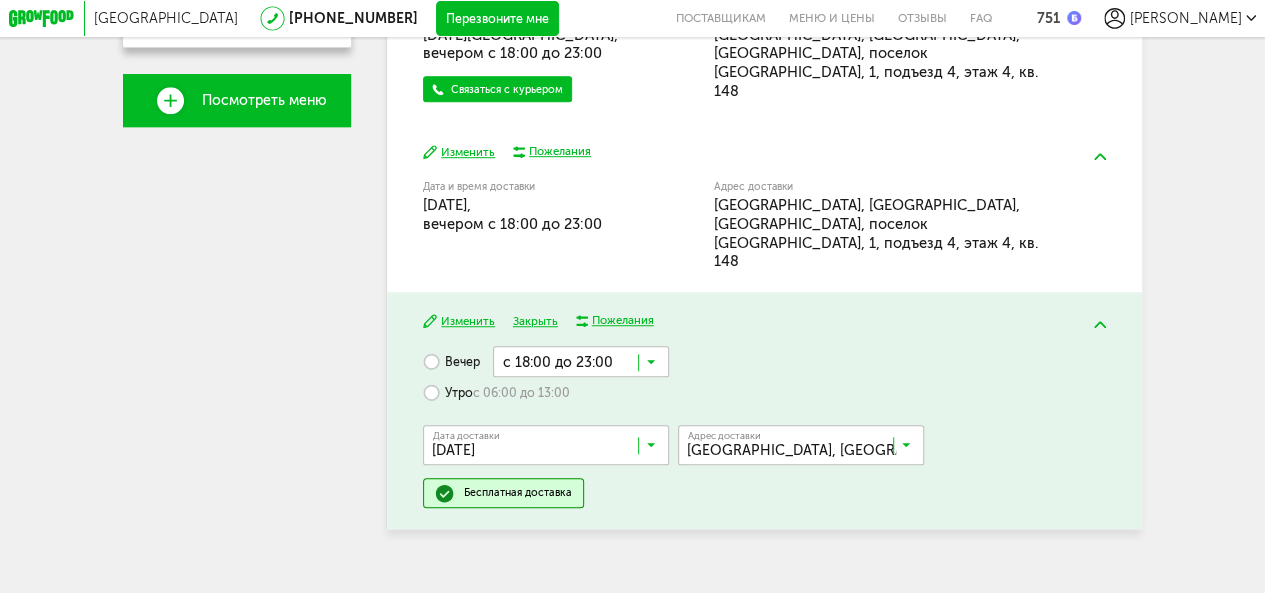 click on "Вечер       с 18:00 до 23:00           Загрузка...     Утро  с 06:00 до 13:00     Дата доставки     15 июля, вторник           Загрузка...       Адрес           Квартира     Комментарий для курьера         Адрес доставки     Красногорск, Заповедная, поселок Ильинское-Усово, 1, кв. 148           Загрузка...             Бесплатная доставка" at bounding box center (764, 427) 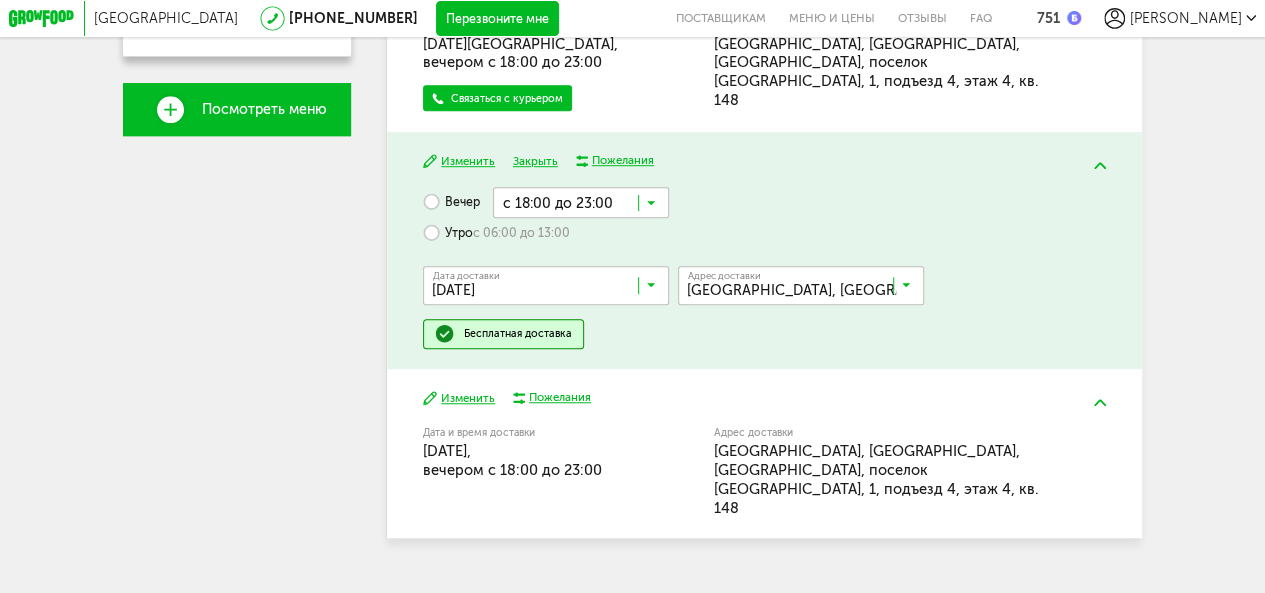 scroll, scrollTop: 617, scrollLeft: 0, axis: vertical 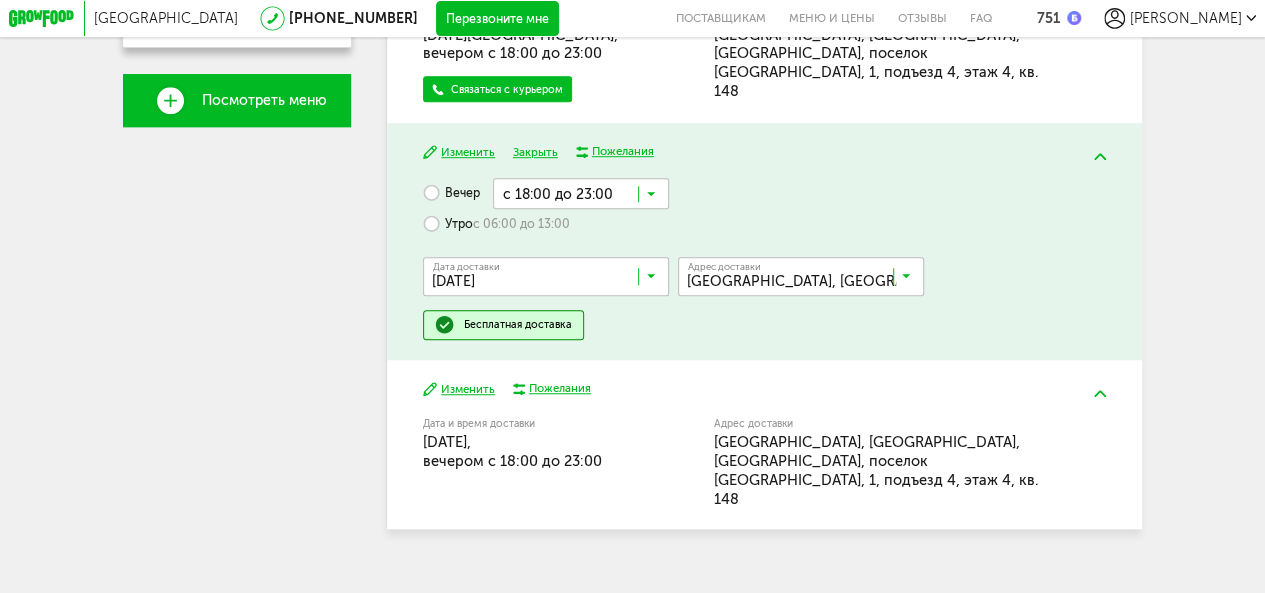 click at bounding box center (550, 281) 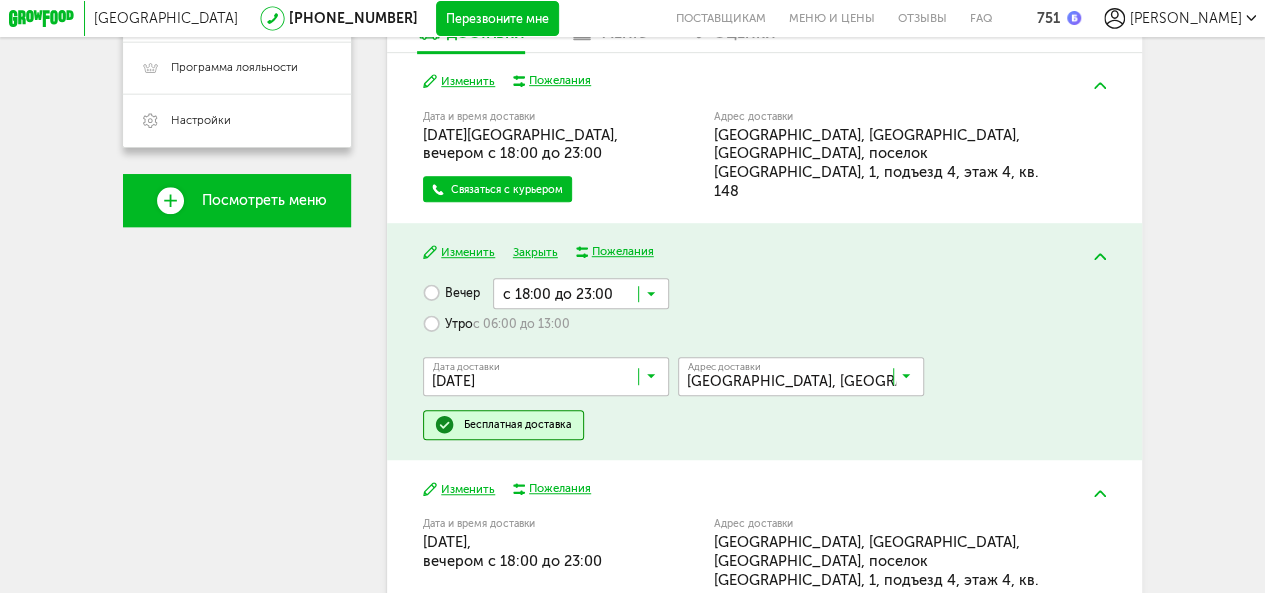 scroll, scrollTop: 518, scrollLeft: 0, axis: vertical 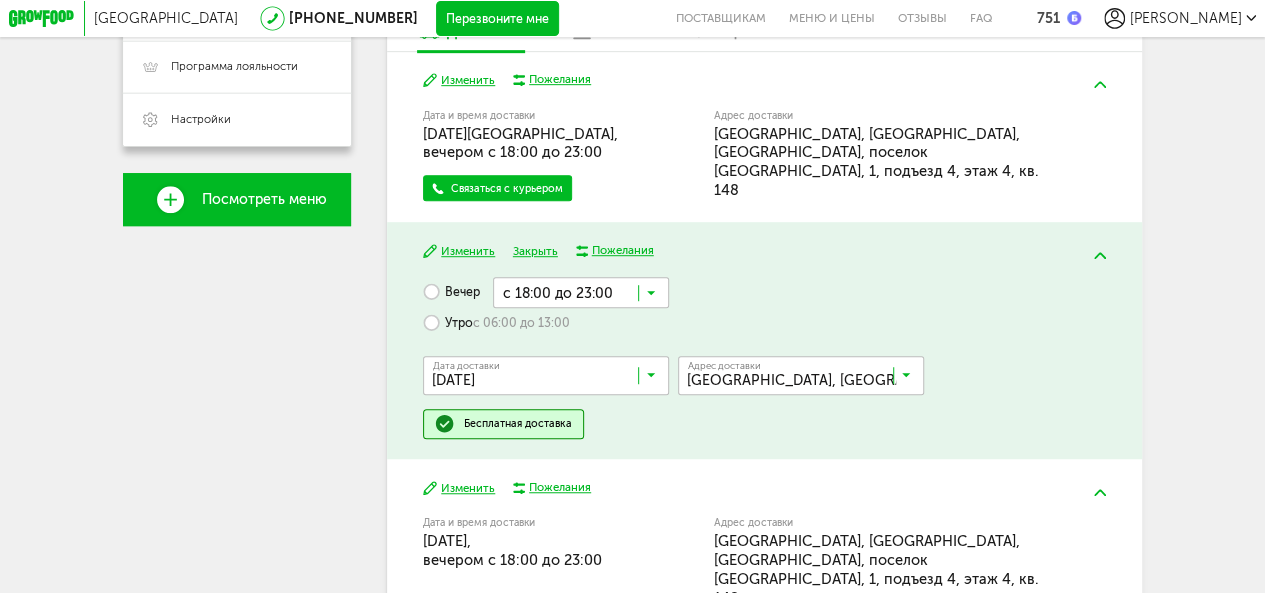 click on "Изменить     Закрыть
Пожелания" at bounding box center (764, 251) 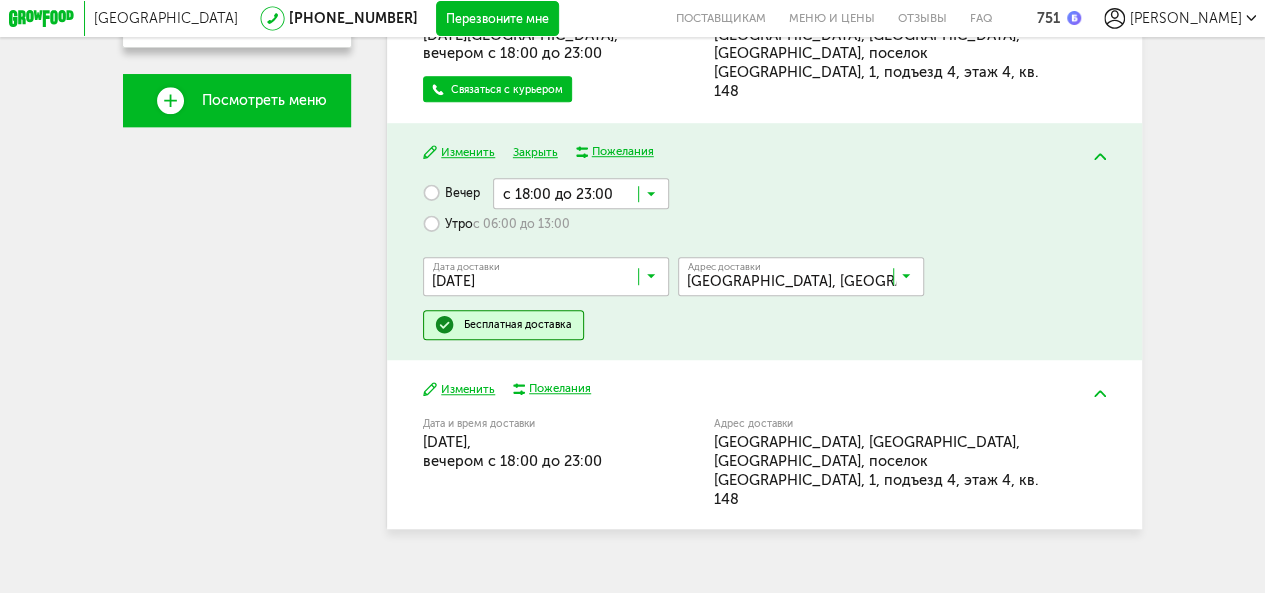 scroll, scrollTop: 517, scrollLeft: 0, axis: vertical 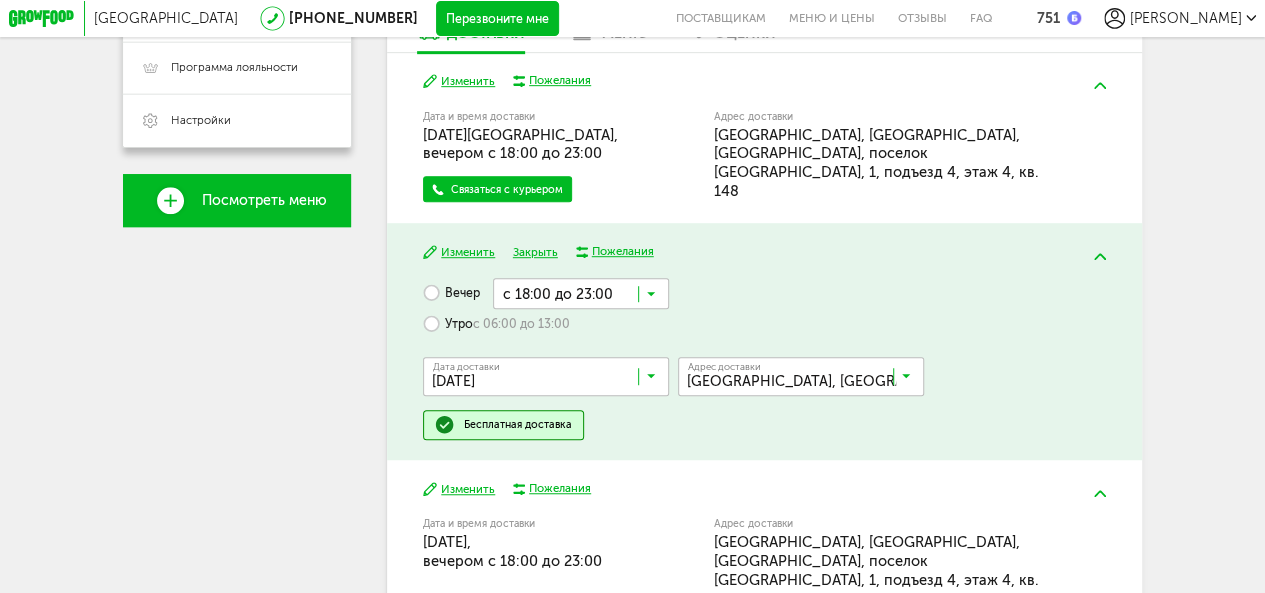 click on "Изменить     Закрыть
Пожелания" at bounding box center (764, 252) 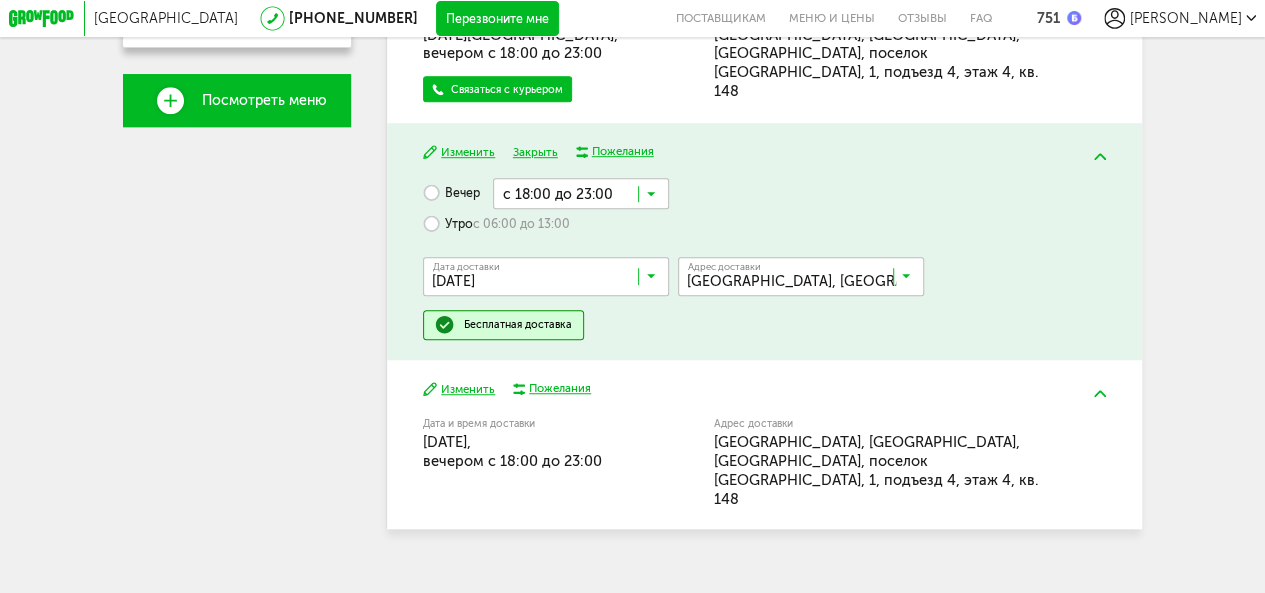 click on "Вечер       с 18:00 до 23:00           Загрузка...     Утро  с 06:00 до 13:00     Дата доставки     13 июля, воскресенье           Загрузка...       Адрес           Квартира     Комментарий для курьера         Адрес доставки     Красногорск, Заповедная, поселок Ильинское-Усово, 1, кв. 148           Загрузка...             Бесплатная доставка" at bounding box center (764, 259) 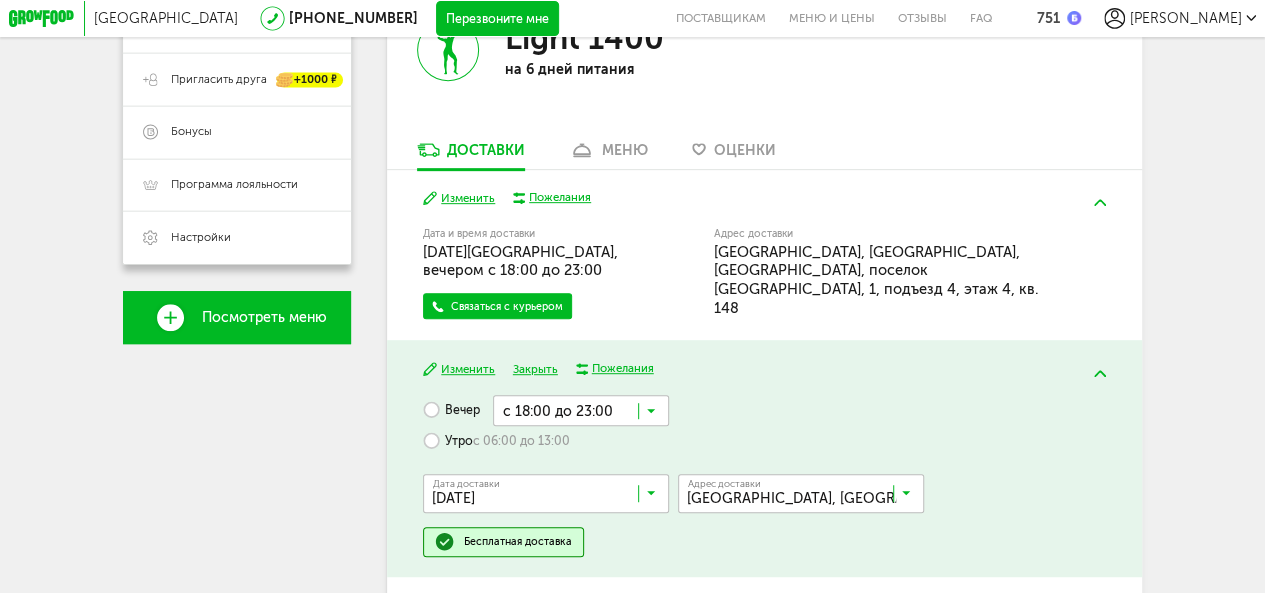scroll, scrollTop: 600, scrollLeft: 0, axis: vertical 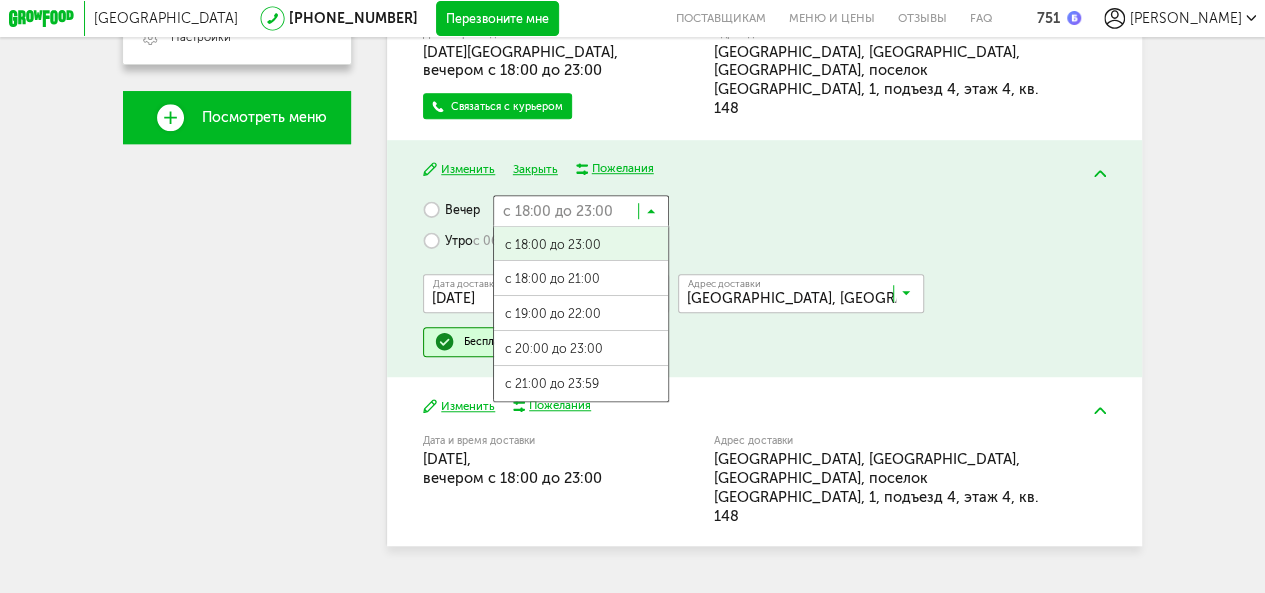 click at bounding box center (651, 215) 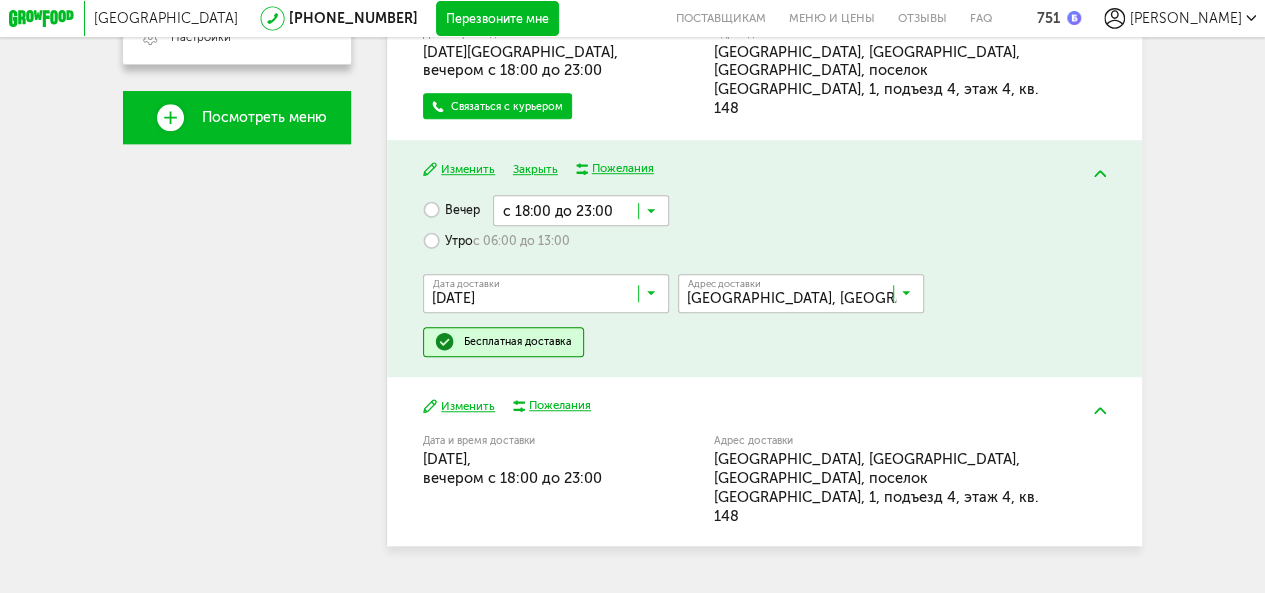 click on "Изменить" at bounding box center [459, 406] 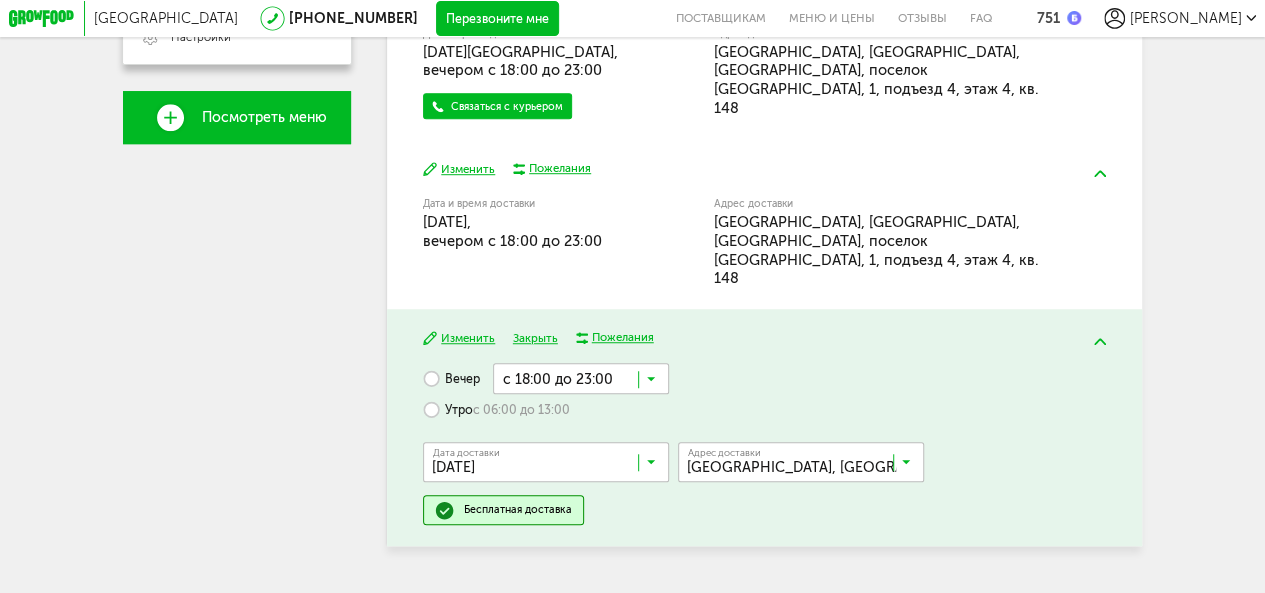 click at bounding box center [550, 466] 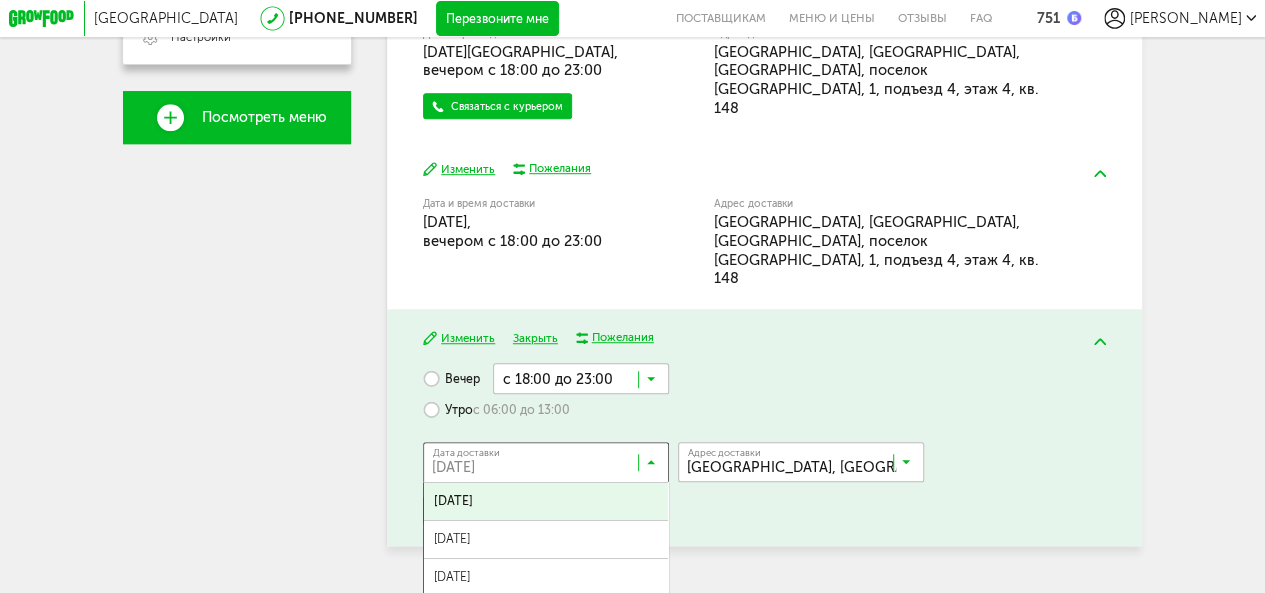 scroll, scrollTop: 400, scrollLeft: 0, axis: vertical 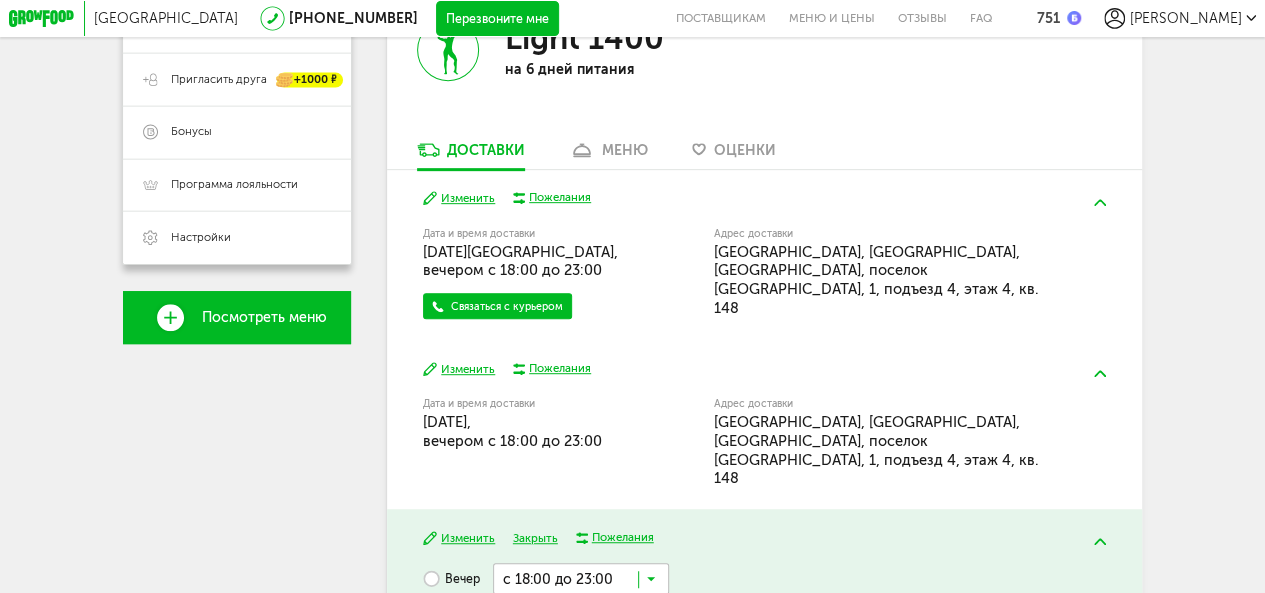 click on "Изменить
Пожелания
Дата и время доставки   13 июля, воскресенье,  вечером c 18:00 до 23:00     Адрес доставки   Москва, Красногорск, Заповедная, поселок Ильинское-Усово, 1, подъезд 4, этаж 4, кв. 148" at bounding box center (764, 424) 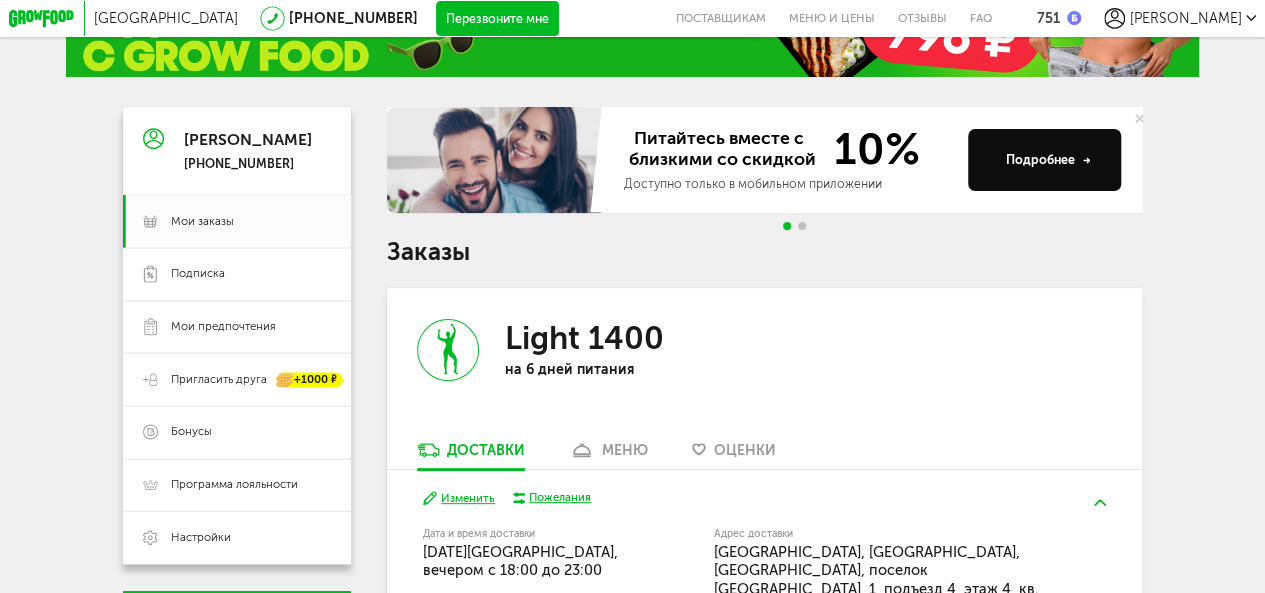scroll, scrollTop: 0, scrollLeft: 0, axis: both 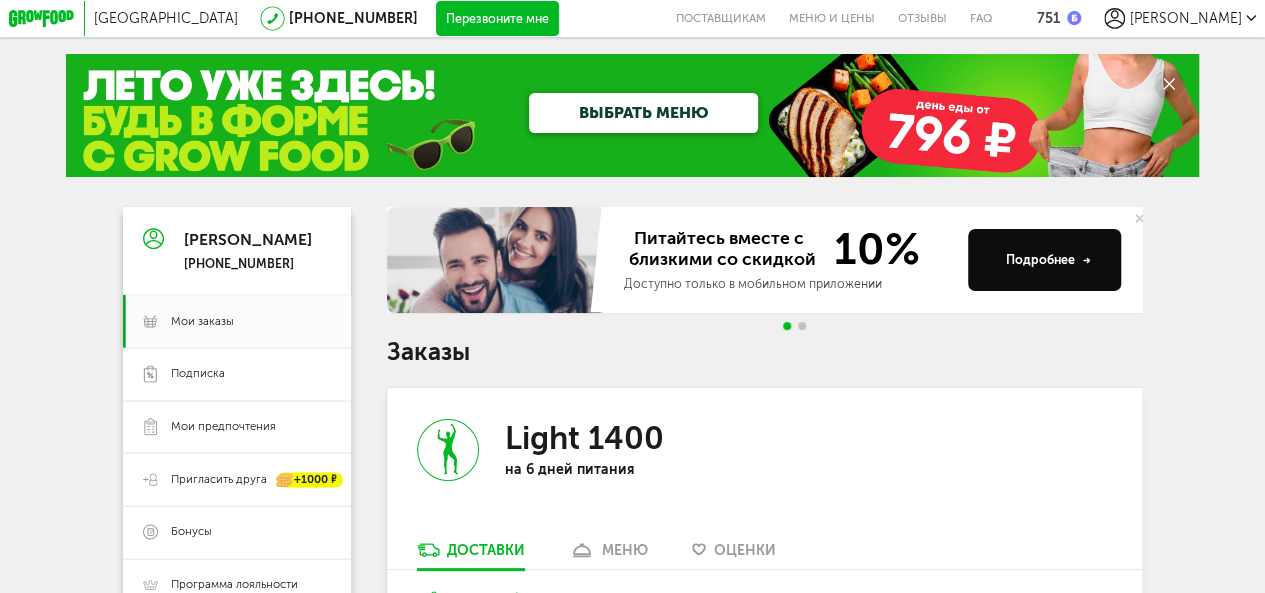 click 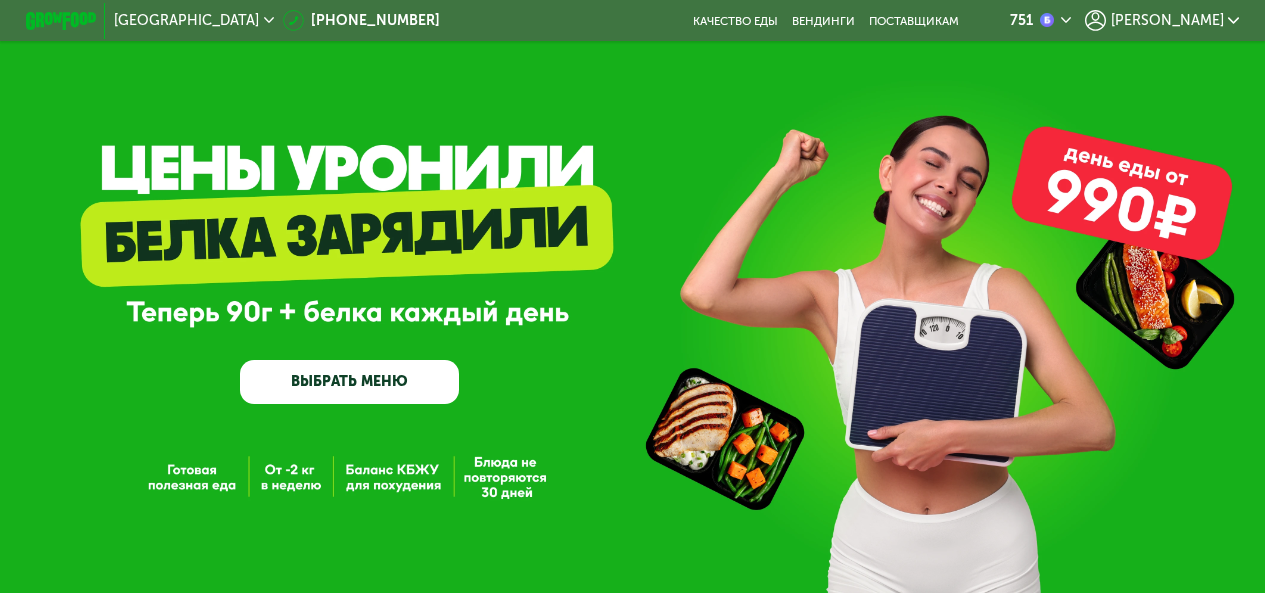 scroll, scrollTop: 0, scrollLeft: 0, axis: both 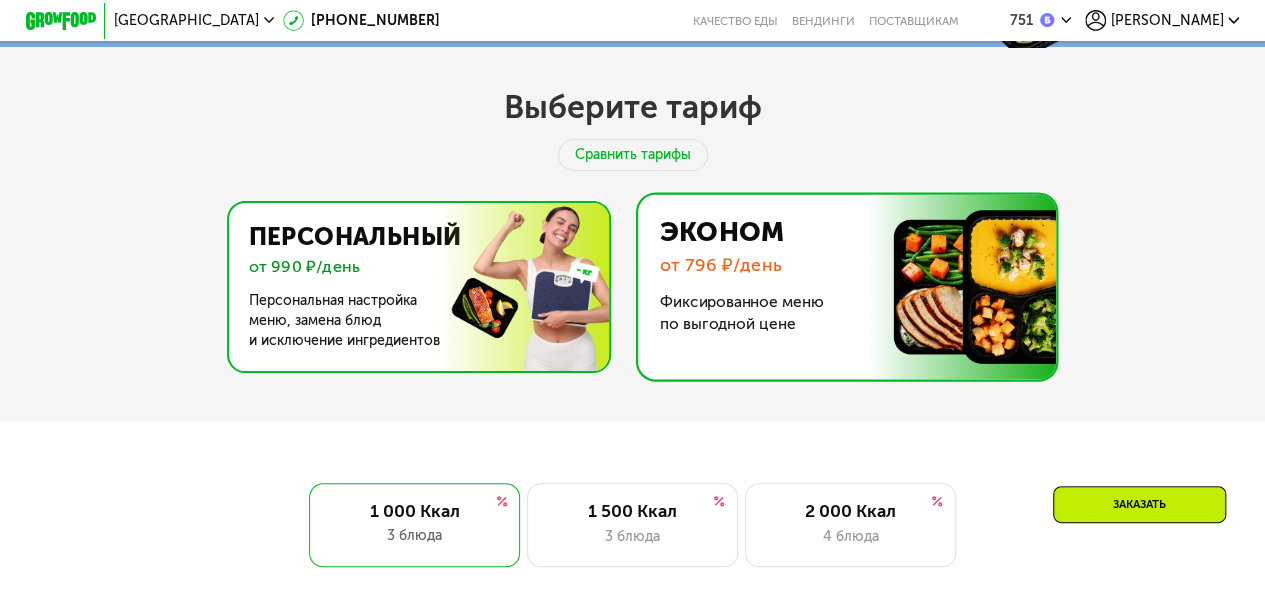 click at bounding box center (413, 287) 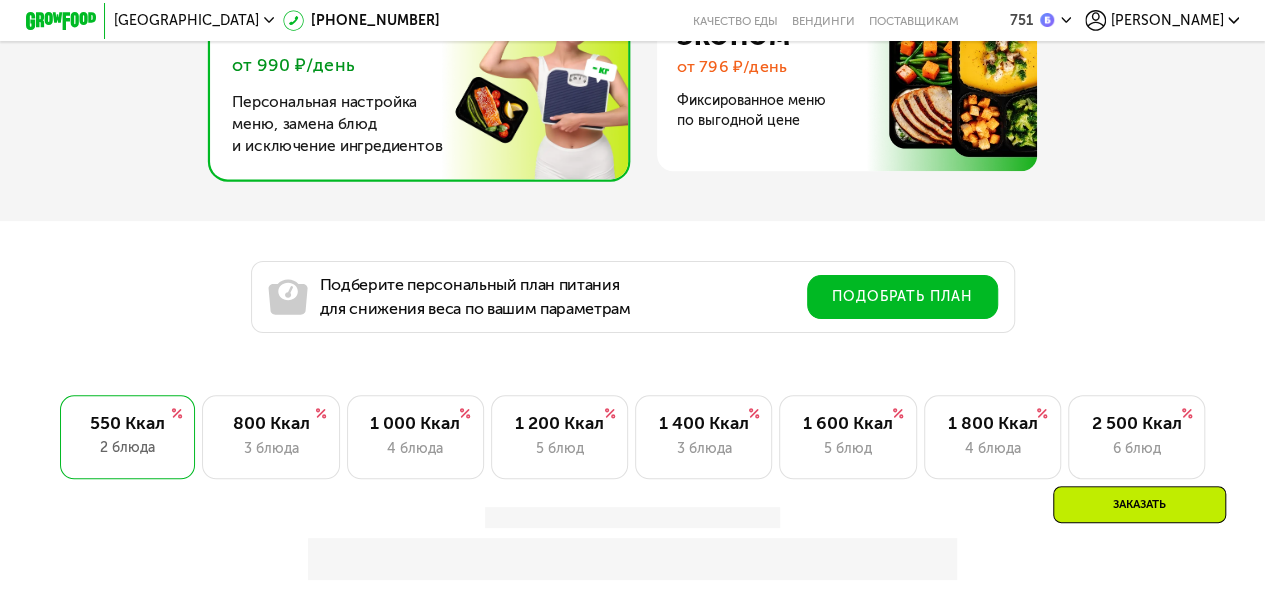 scroll, scrollTop: 1000, scrollLeft: 0, axis: vertical 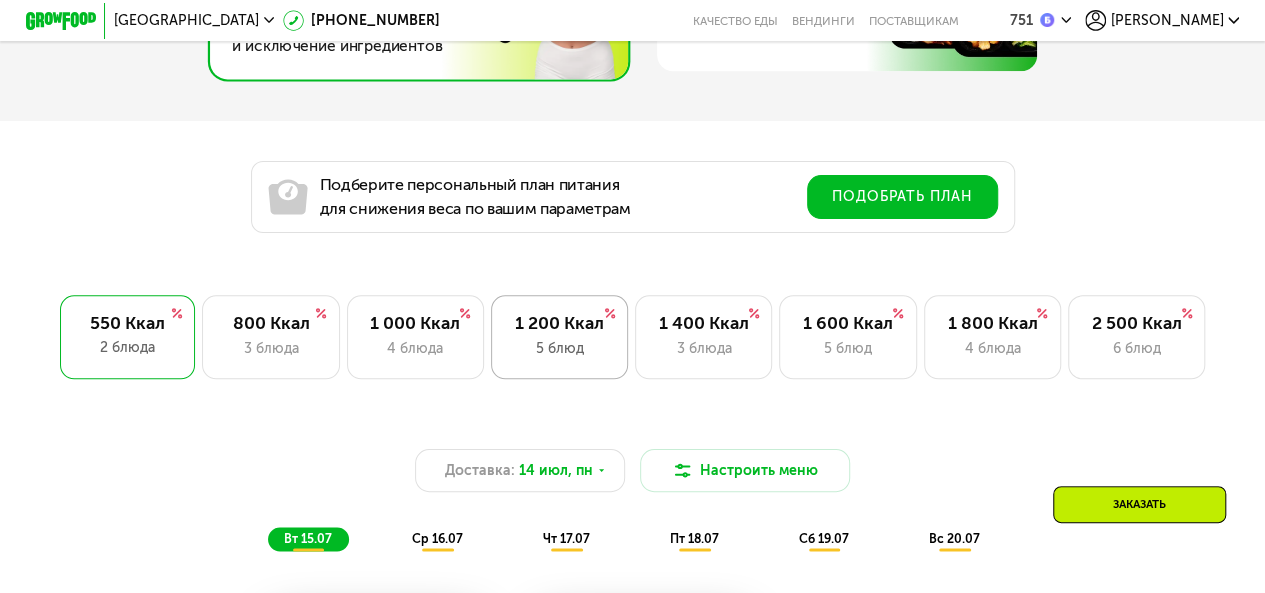 click on "1 200 Ккал" at bounding box center (560, 323) 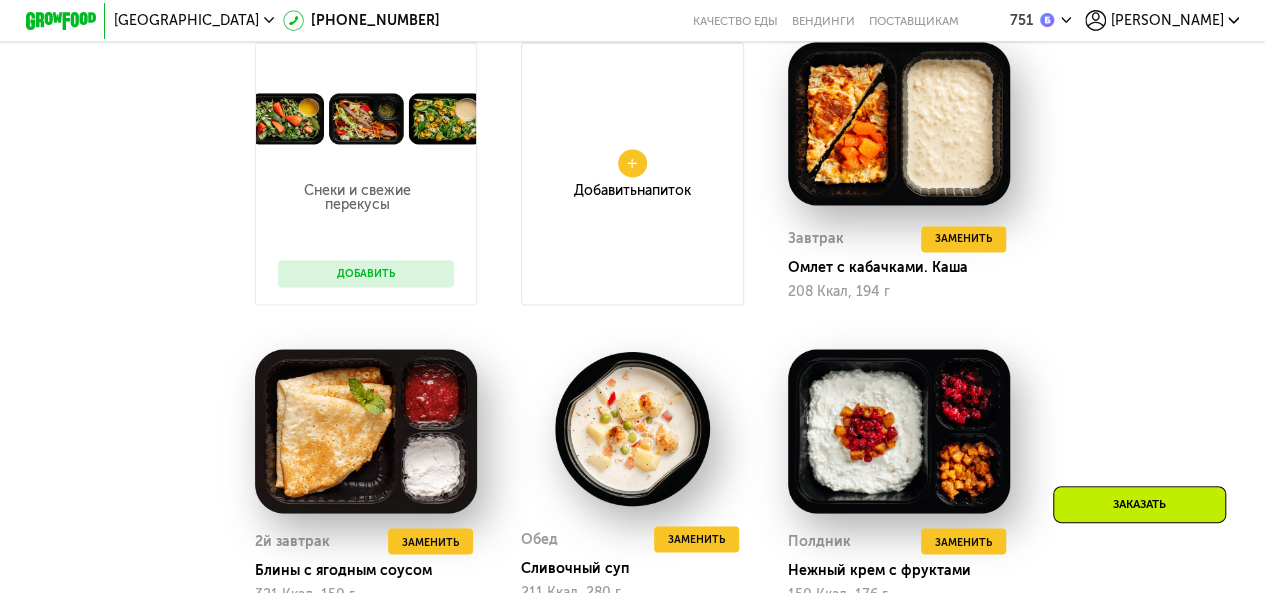 scroll, scrollTop: 1300, scrollLeft: 0, axis: vertical 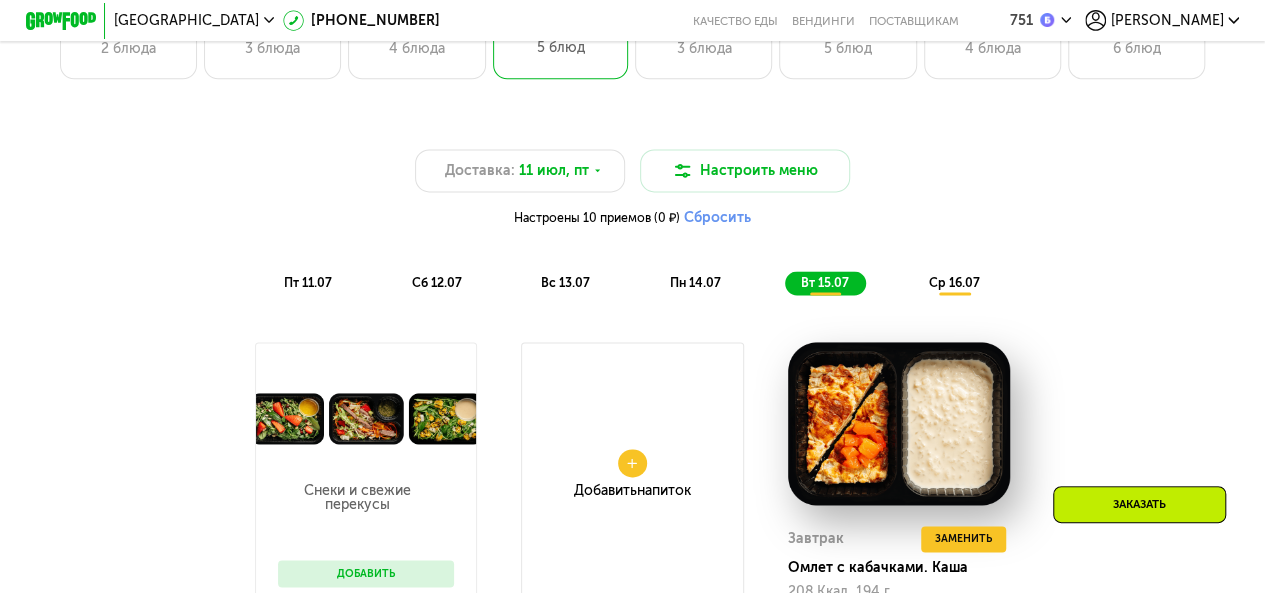 click on "пн 14.07" at bounding box center (695, 282) 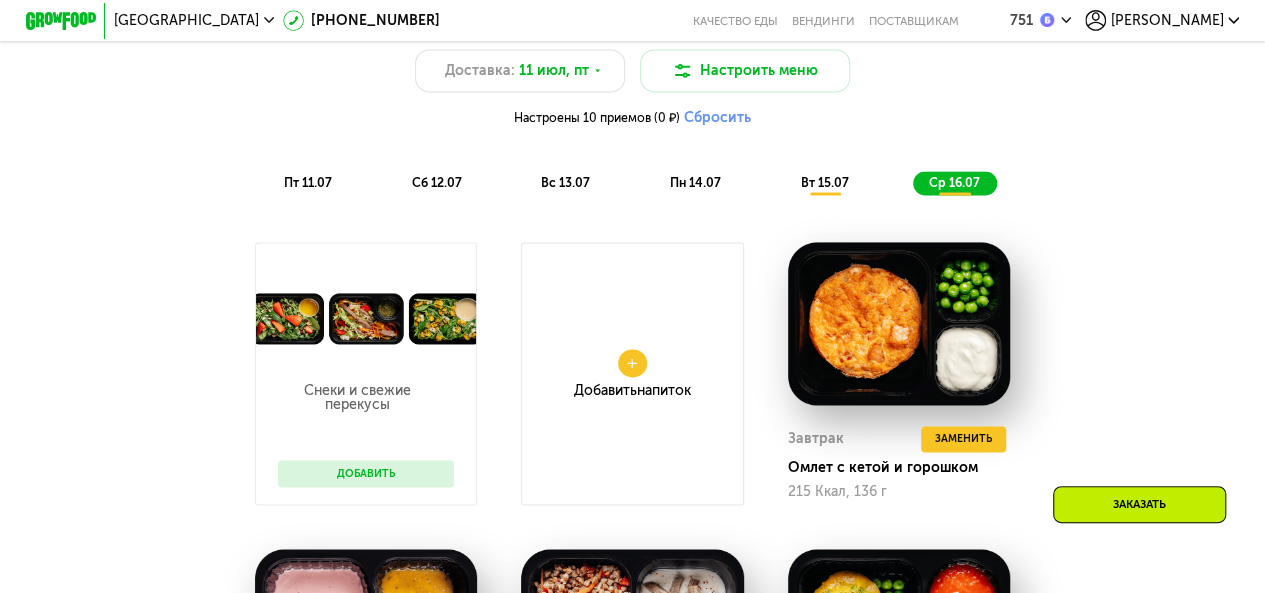 scroll, scrollTop: 1000, scrollLeft: 0, axis: vertical 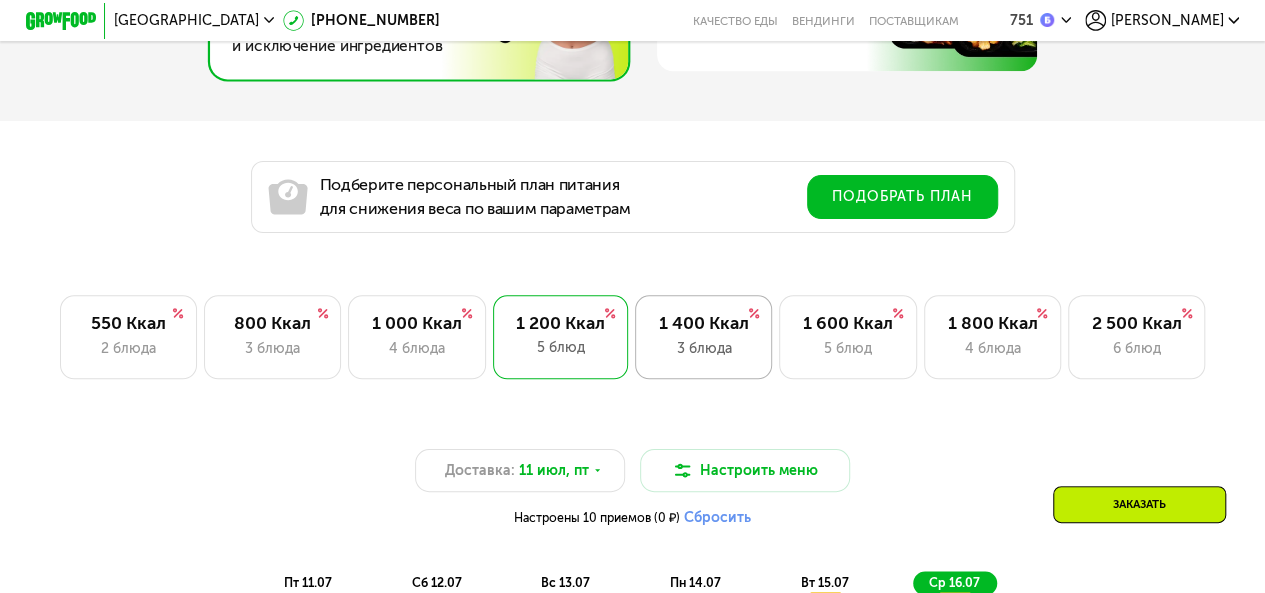 click on "1 400 Ккал" at bounding box center (704, 323) 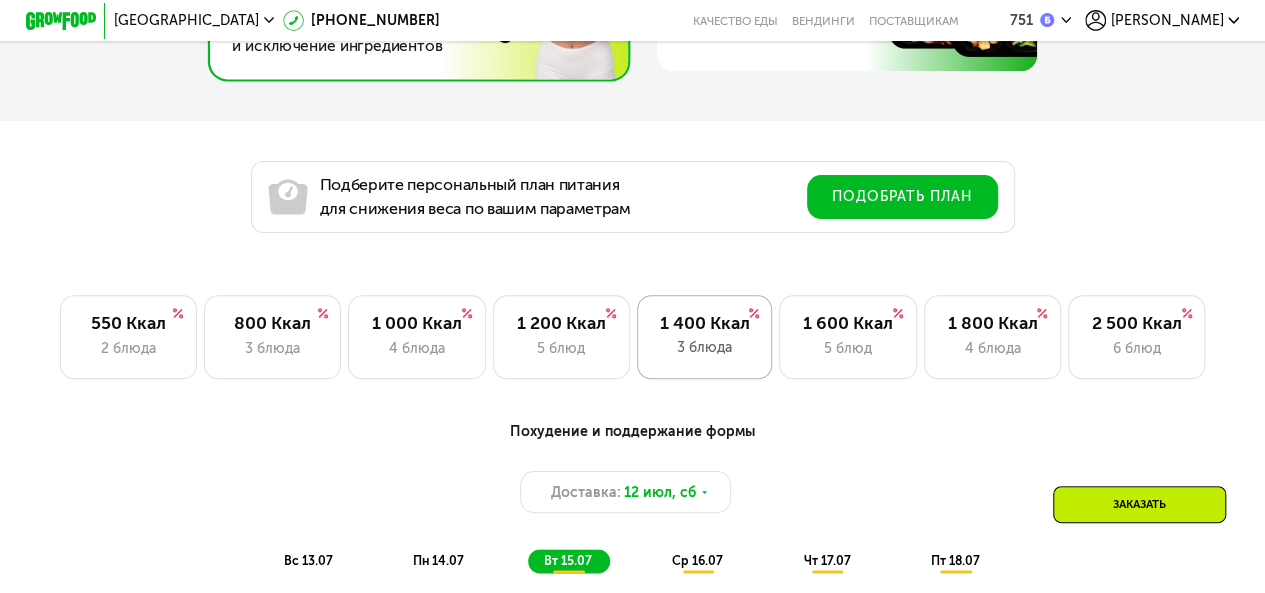 scroll, scrollTop: 800, scrollLeft: 0, axis: vertical 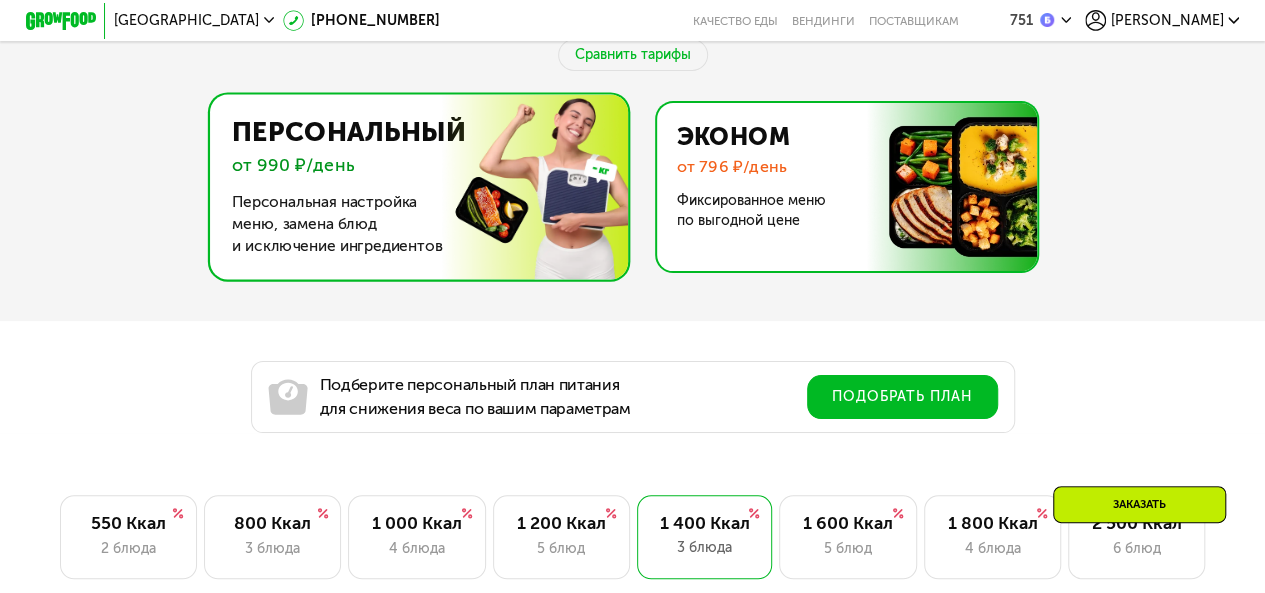 click at bounding box center [841, 187] 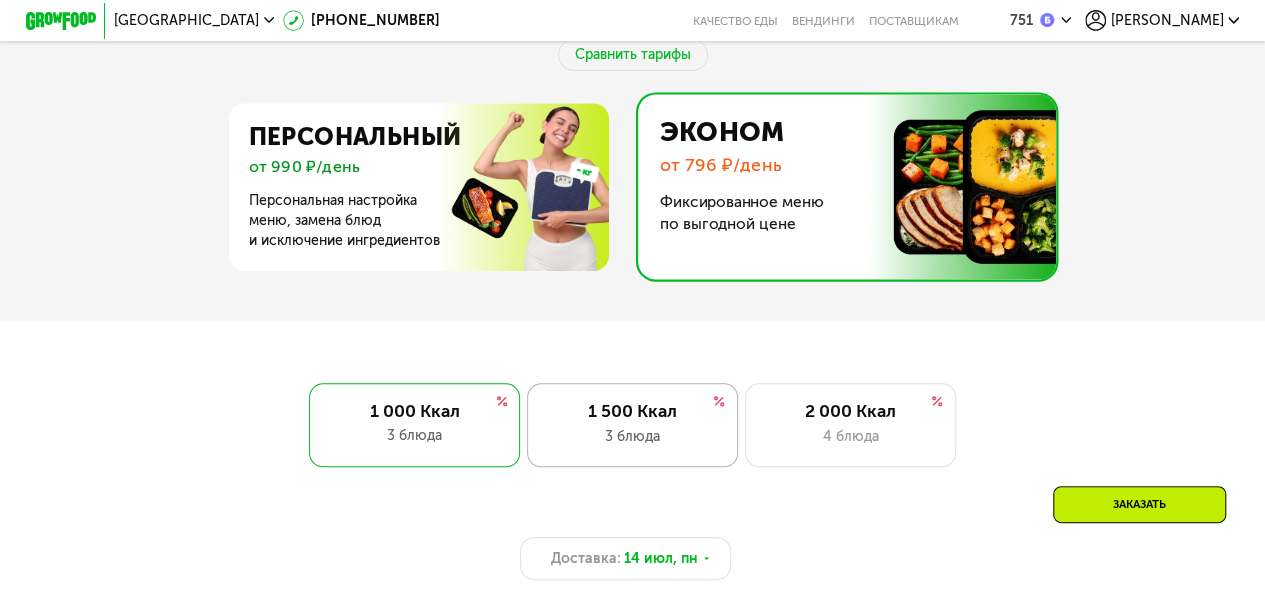 click on "1 500 Ккал" at bounding box center [633, 411] 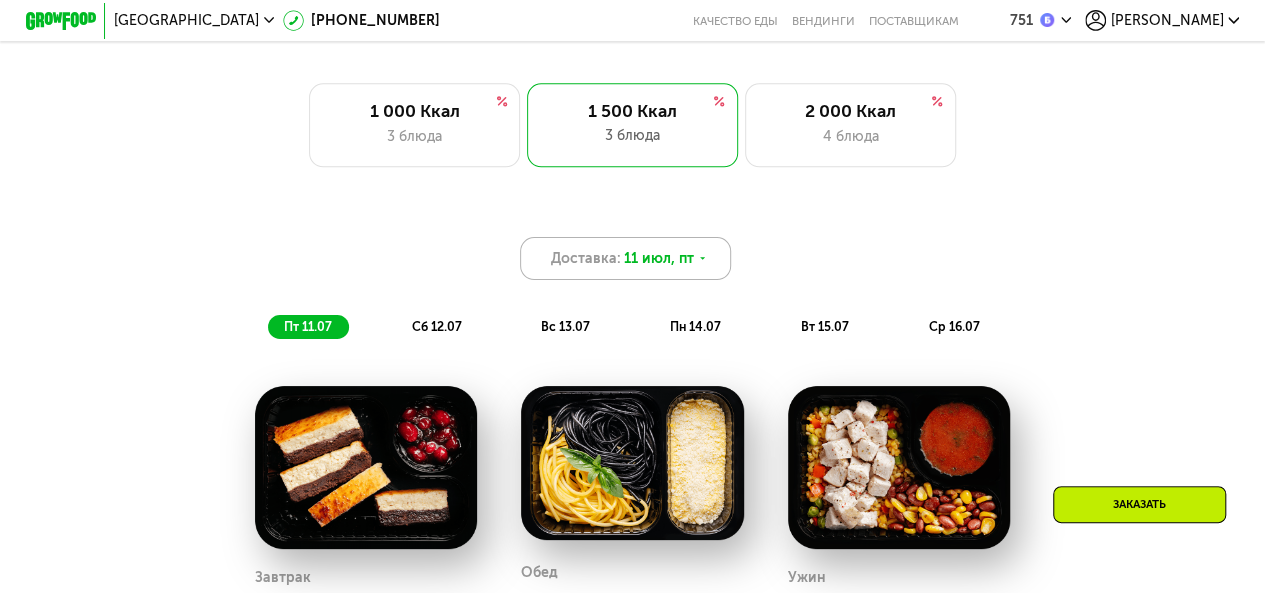 scroll, scrollTop: 900, scrollLeft: 0, axis: vertical 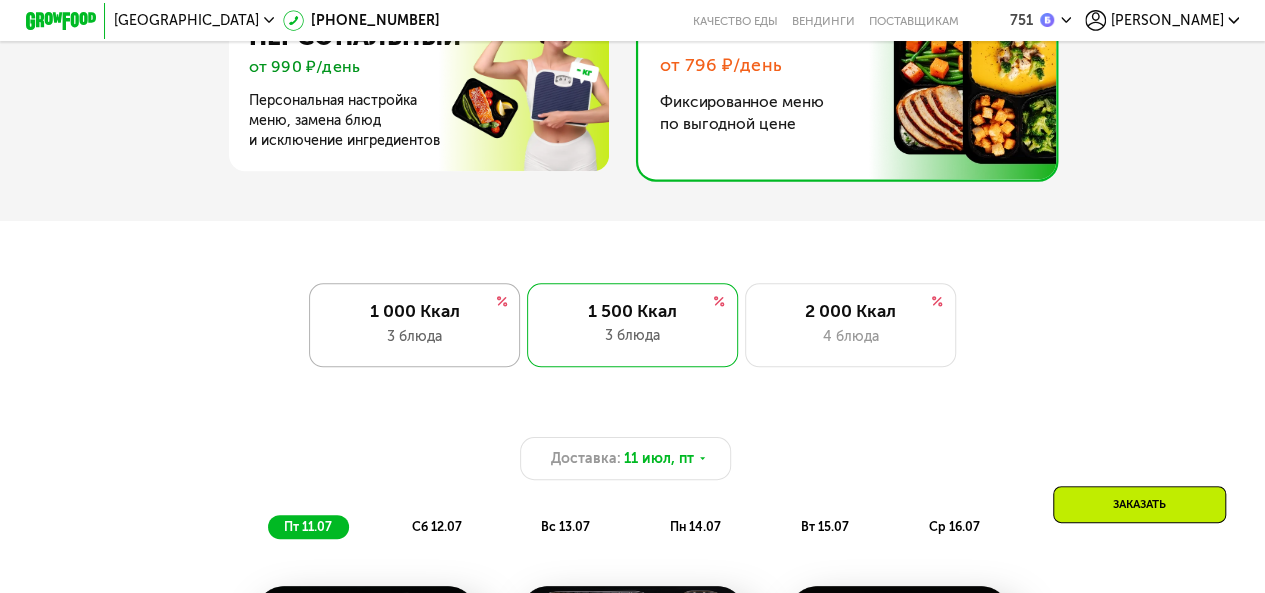 click on "3 блюда" at bounding box center [415, 336] 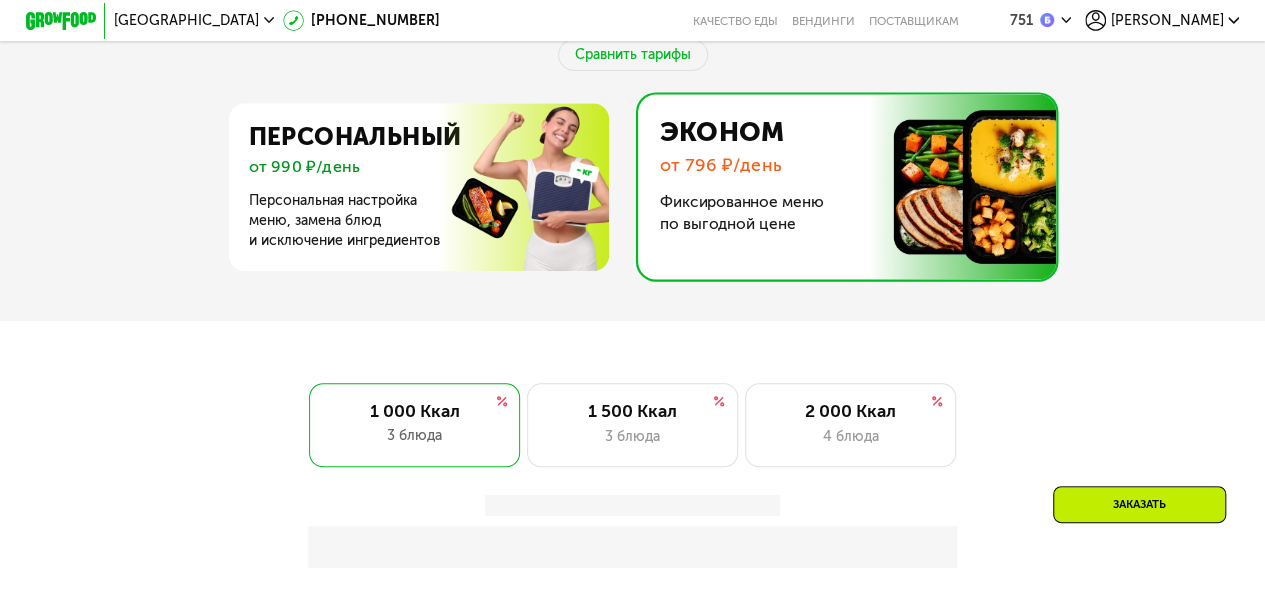 scroll, scrollTop: 600, scrollLeft: 0, axis: vertical 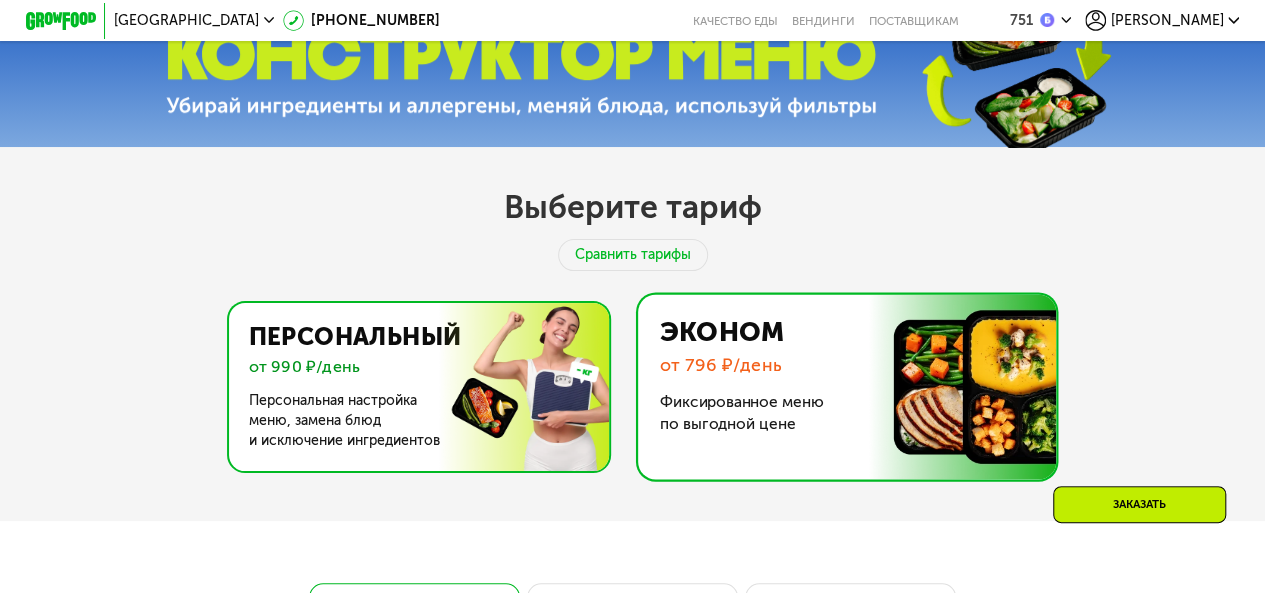 click at bounding box center (413, 387) 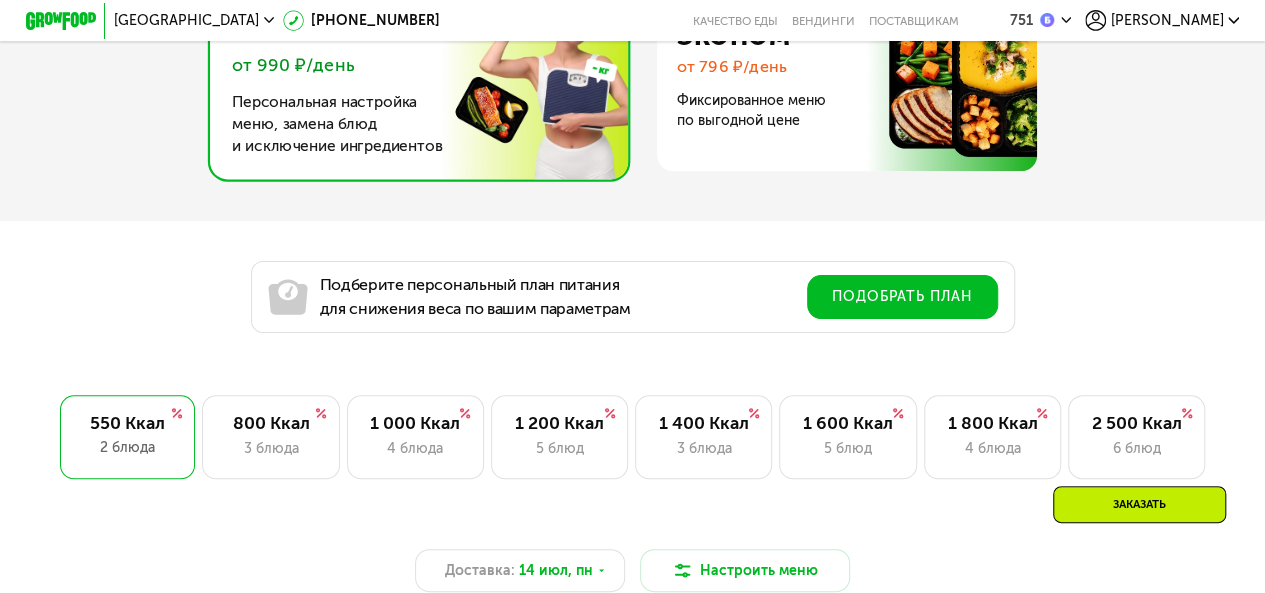 scroll, scrollTop: 1100, scrollLeft: 0, axis: vertical 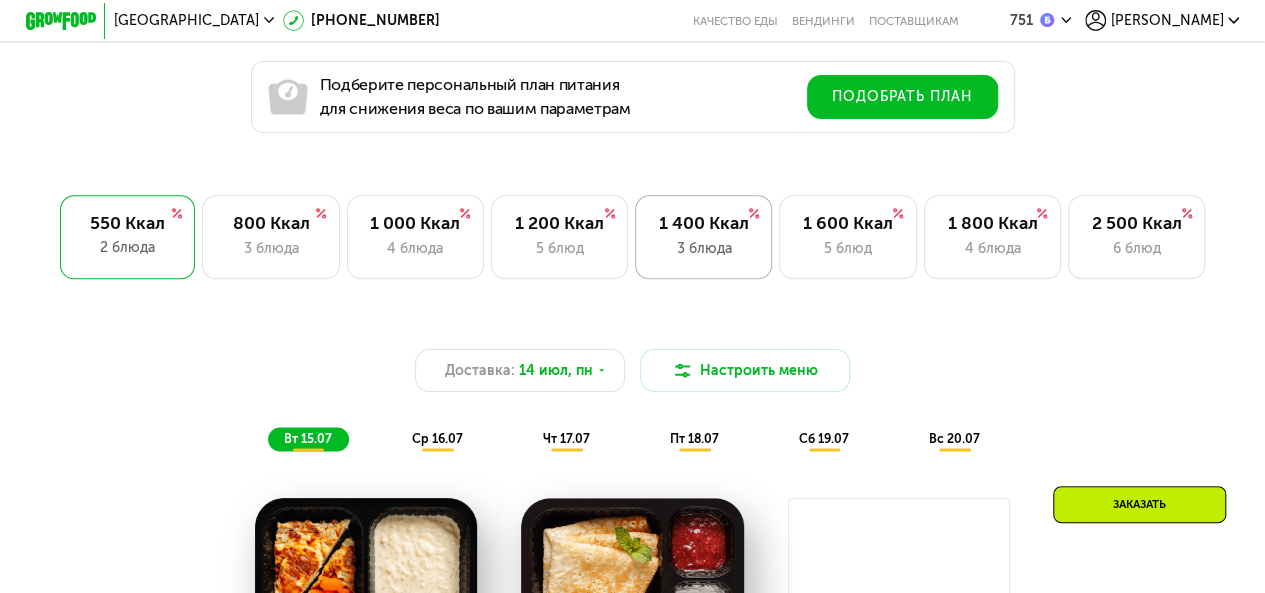 click on "3 блюда" at bounding box center (704, 248) 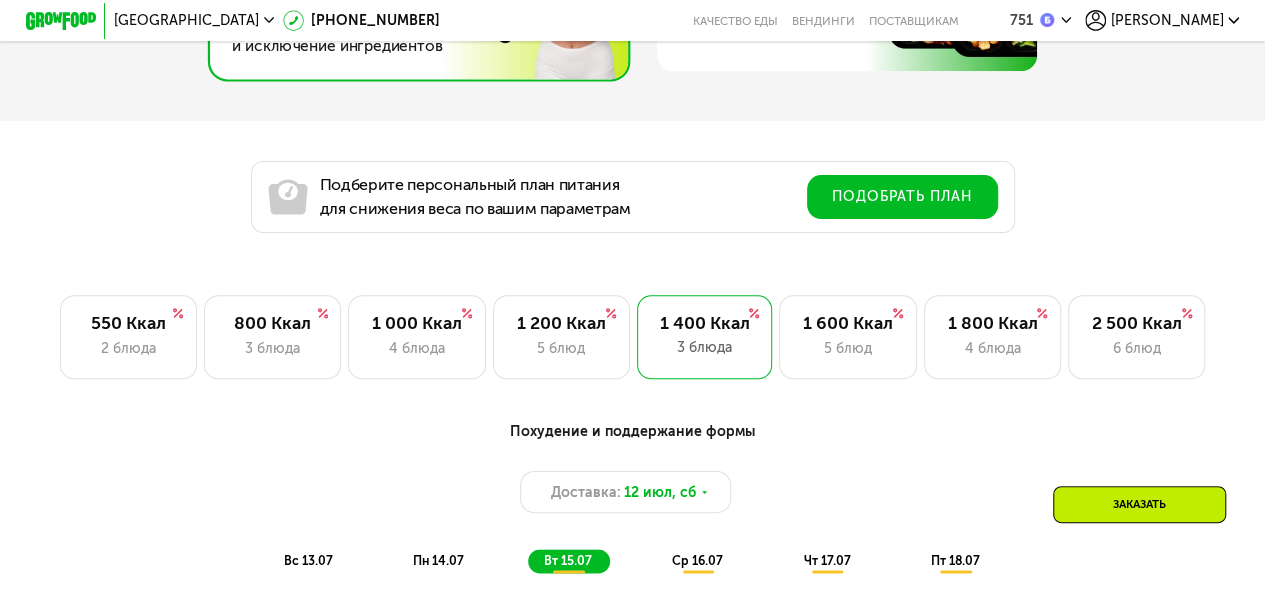 scroll, scrollTop: 1200, scrollLeft: 0, axis: vertical 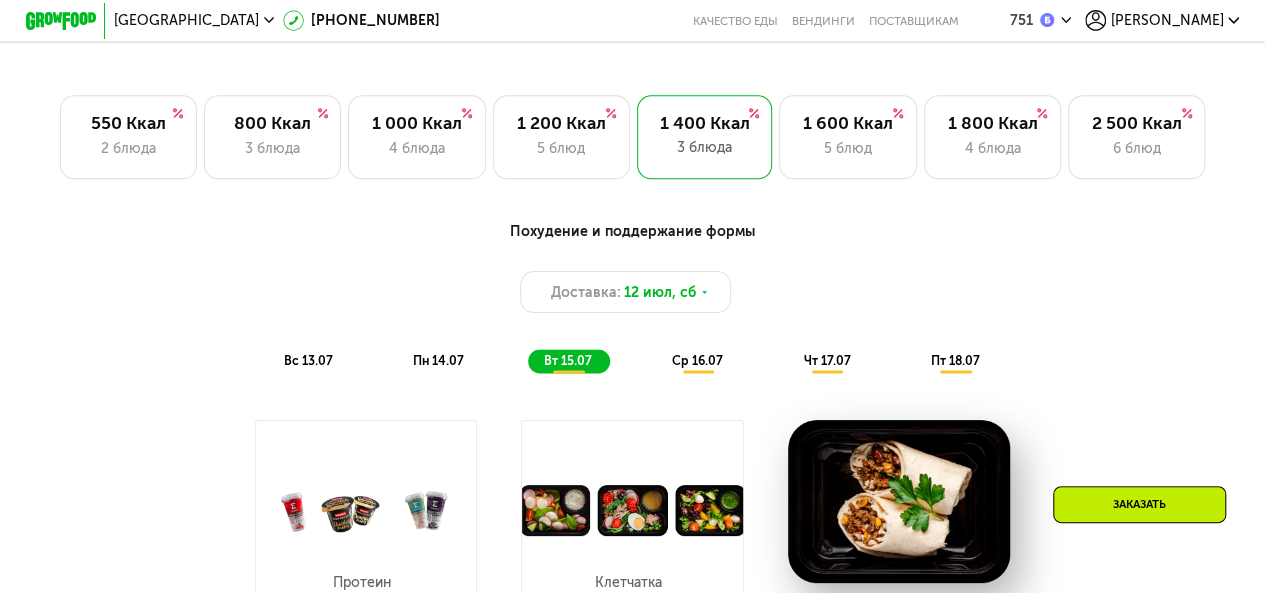 click on "ср 16.07" at bounding box center (697, 360) 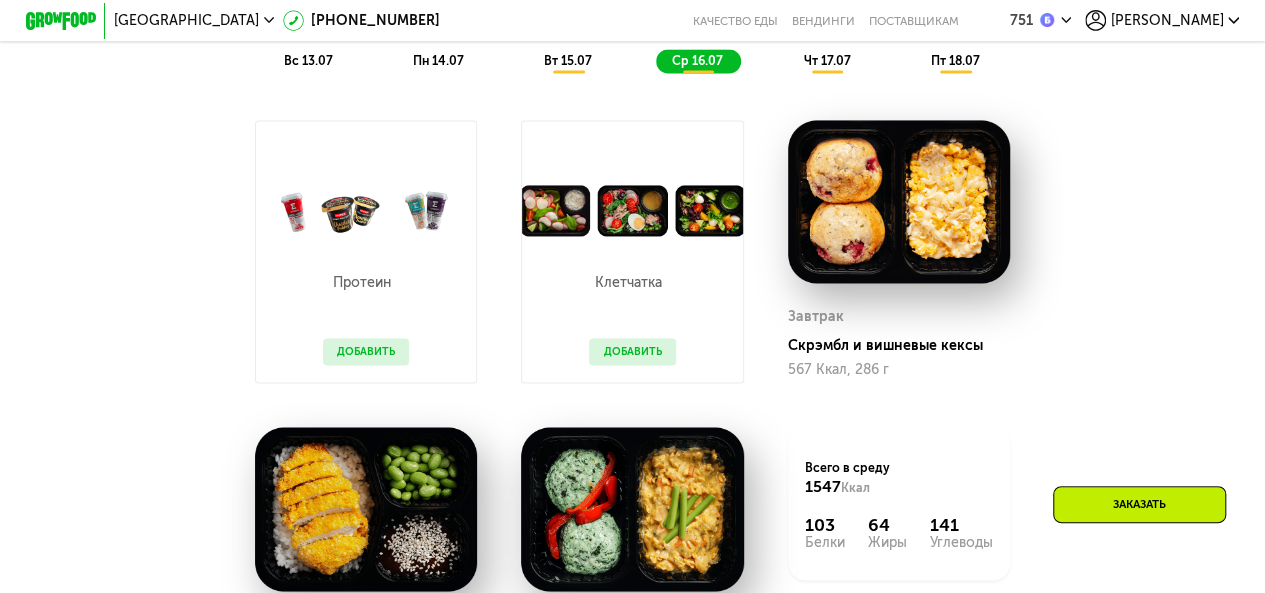 scroll, scrollTop: 1400, scrollLeft: 0, axis: vertical 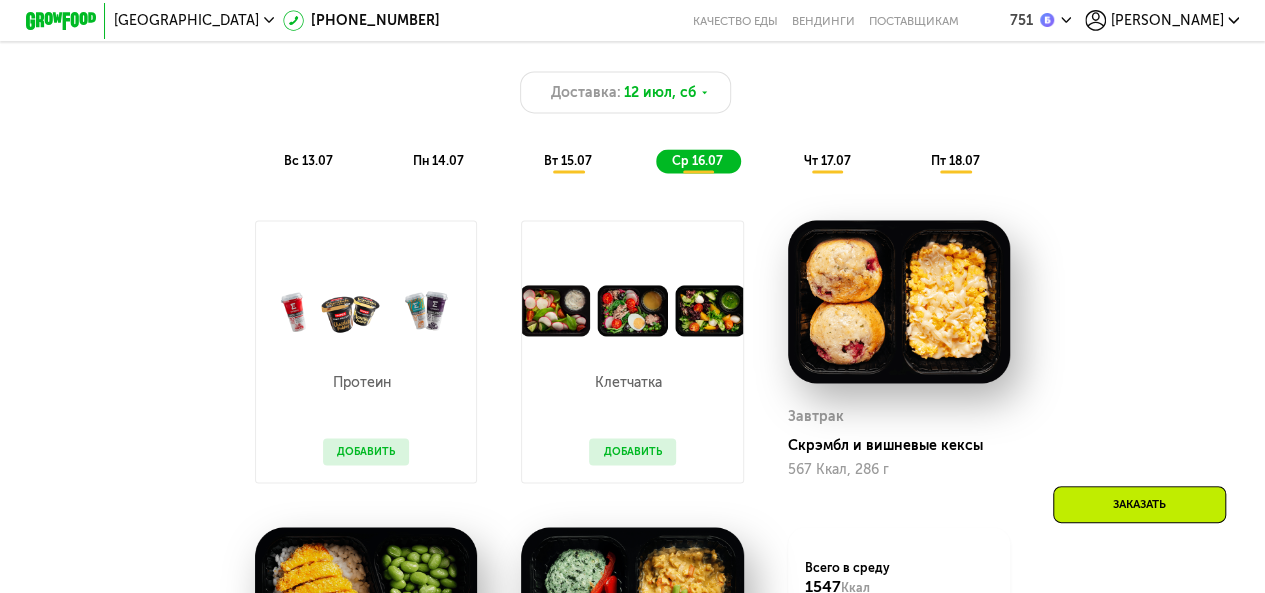 click on "[PERSON_NAME]" at bounding box center [1167, 21] 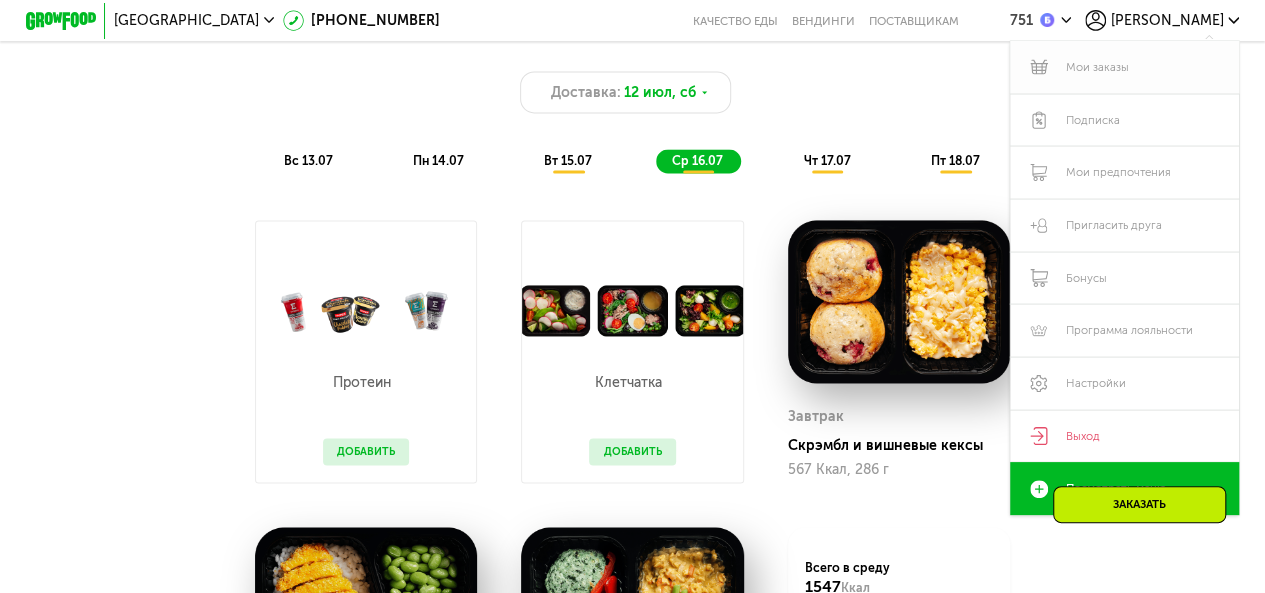 click on "Мои заказы" at bounding box center (1124, 67) 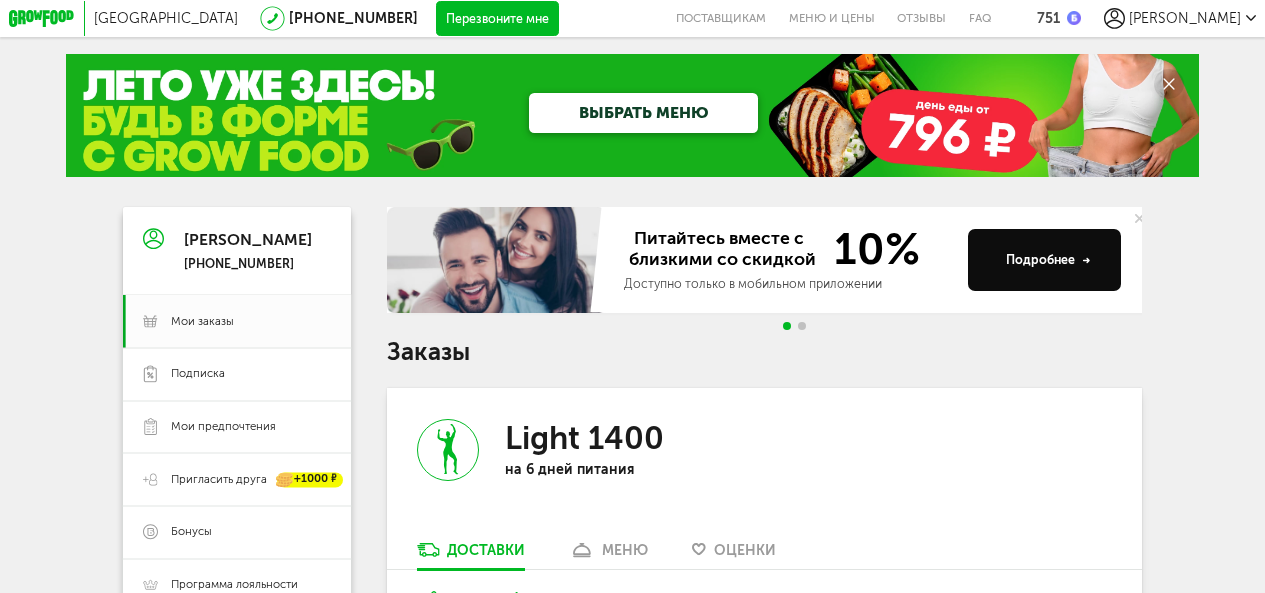 scroll, scrollTop: 200, scrollLeft: 0, axis: vertical 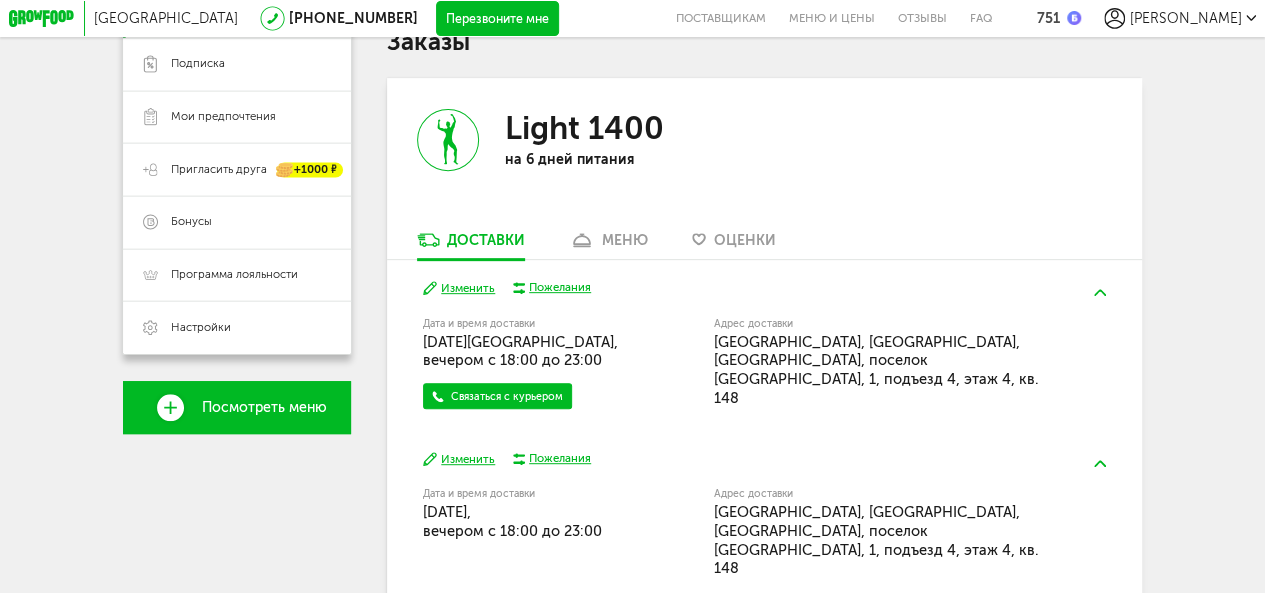 click on "меню" at bounding box center [608, 244] 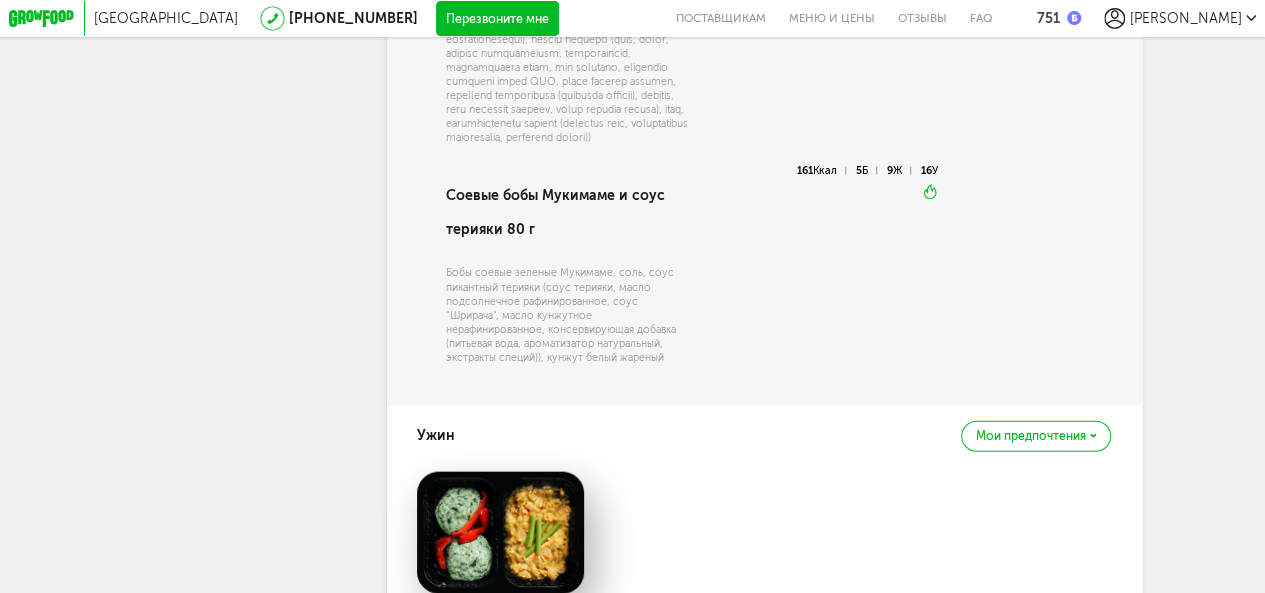 scroll, scrollTop: 1783, scrollLeft: 0, axis: vertical 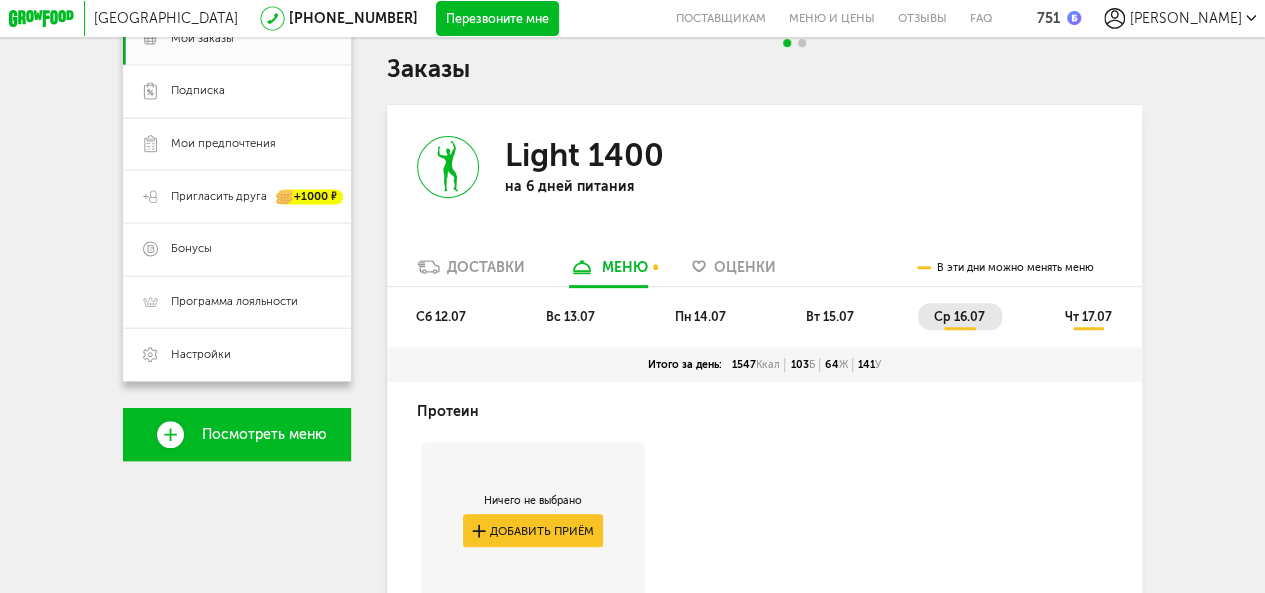 click on "Доставки" at bounding box center [486, 267] 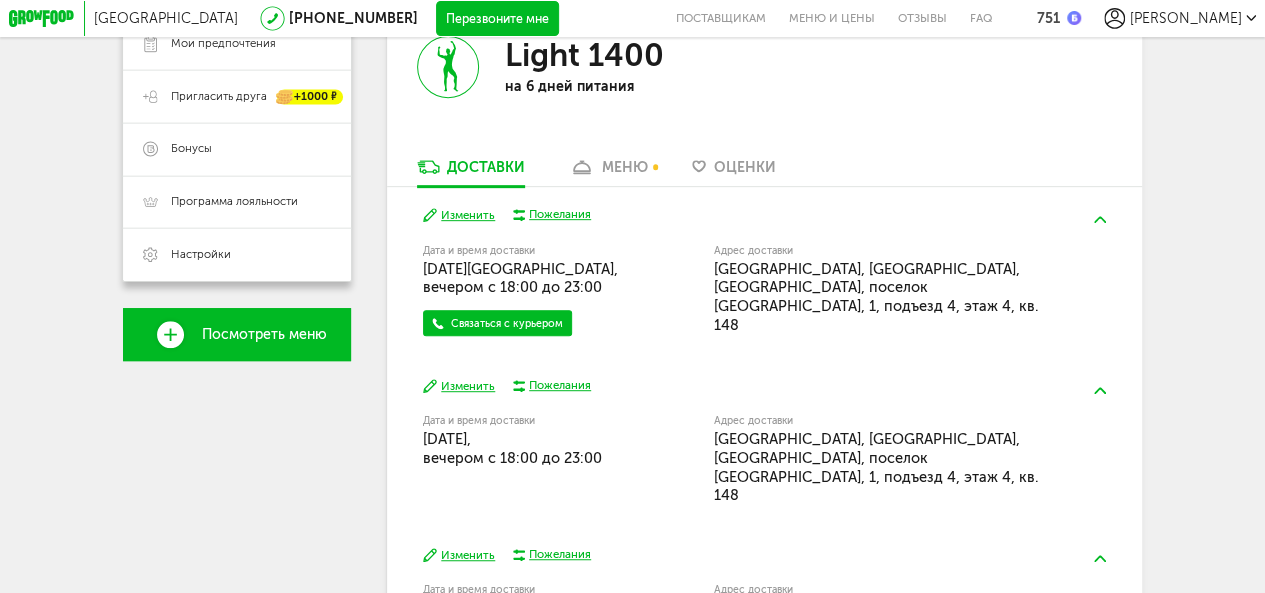 scroll, scrollTop: 483, scrollLeft: 0, axis: vertical 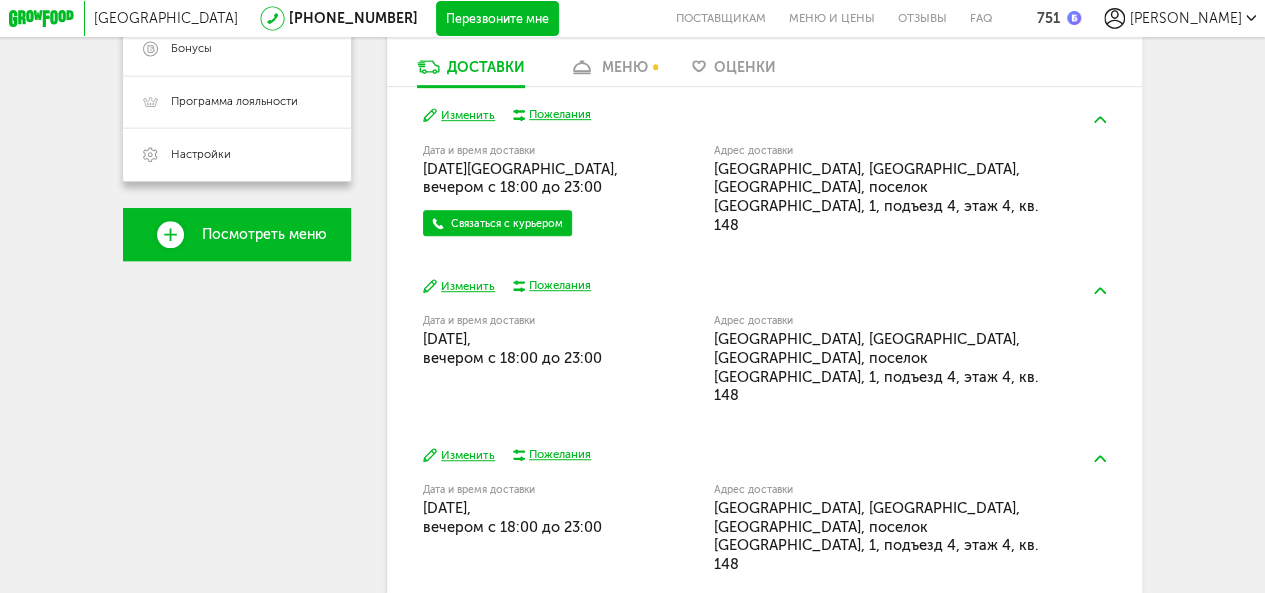 click on "Пожелания" at bounding box center [560, 286] 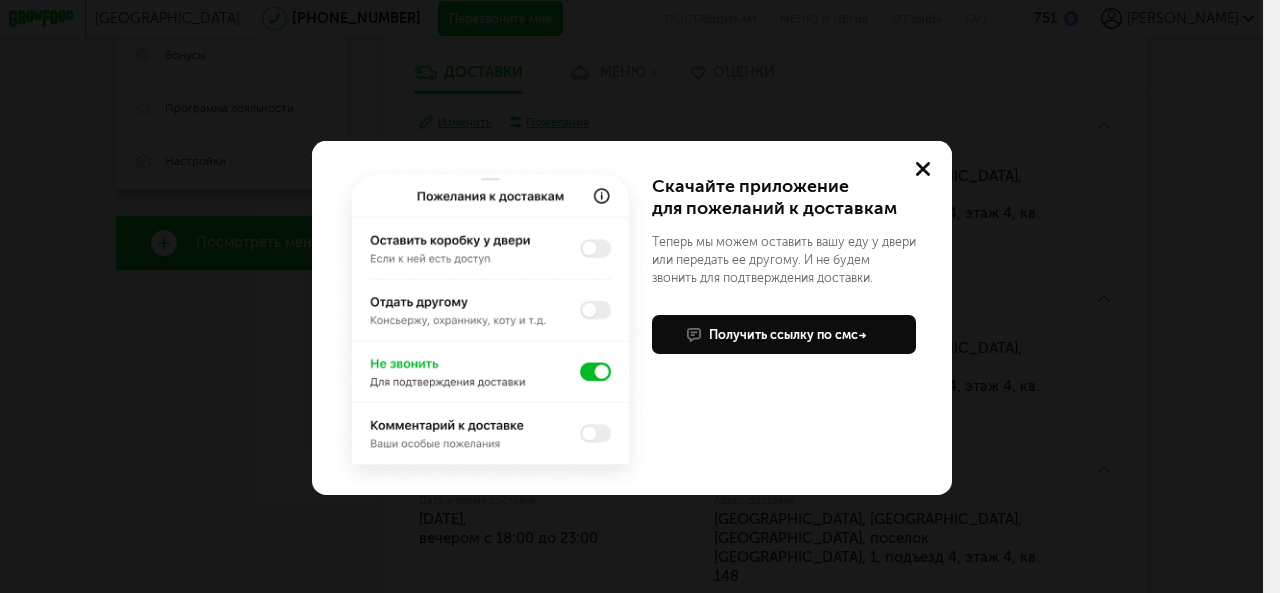 click 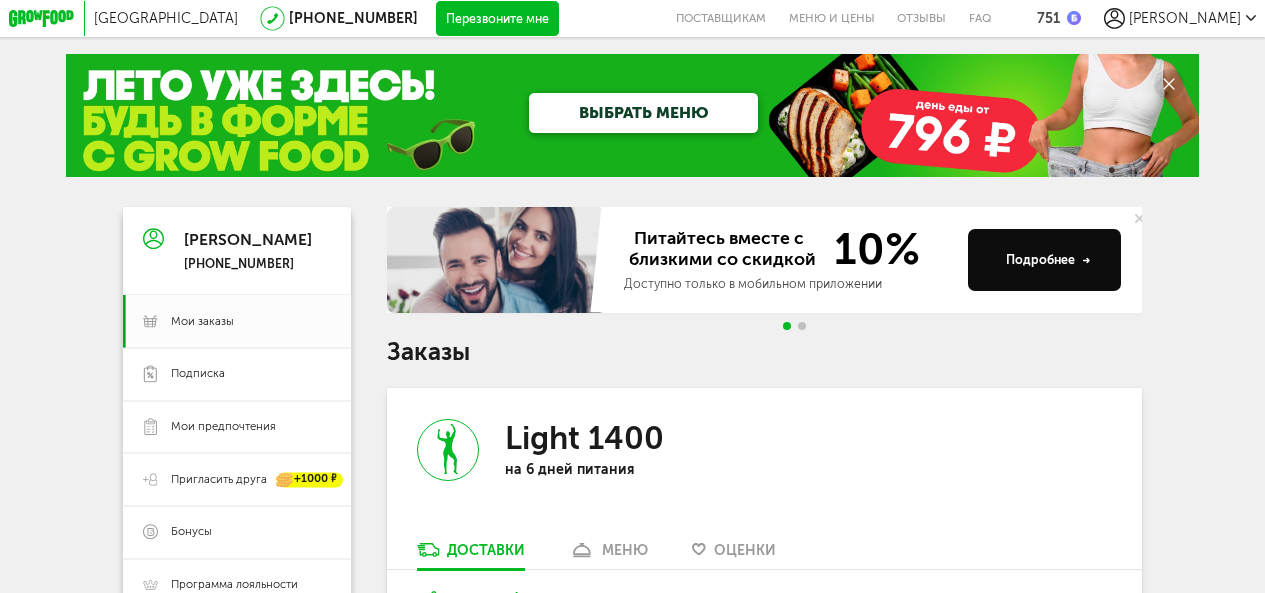 scroll, scrollTop: 383, scrollLeft: 0, axis: vertical 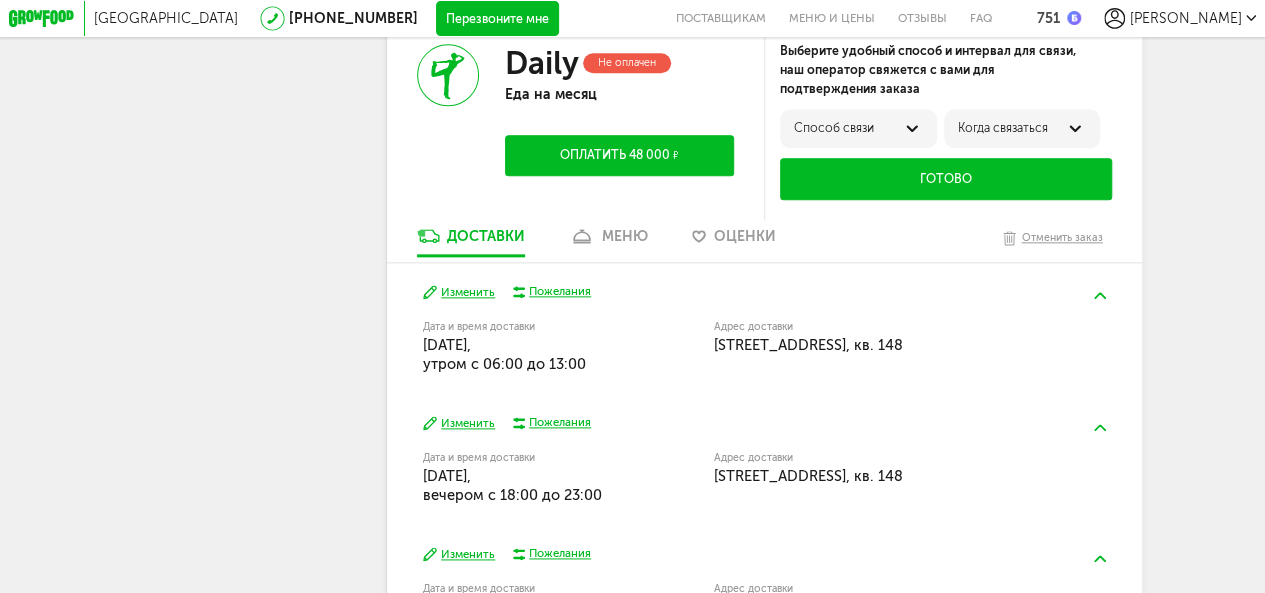 click on "меню" at bounding box center (625, 236) 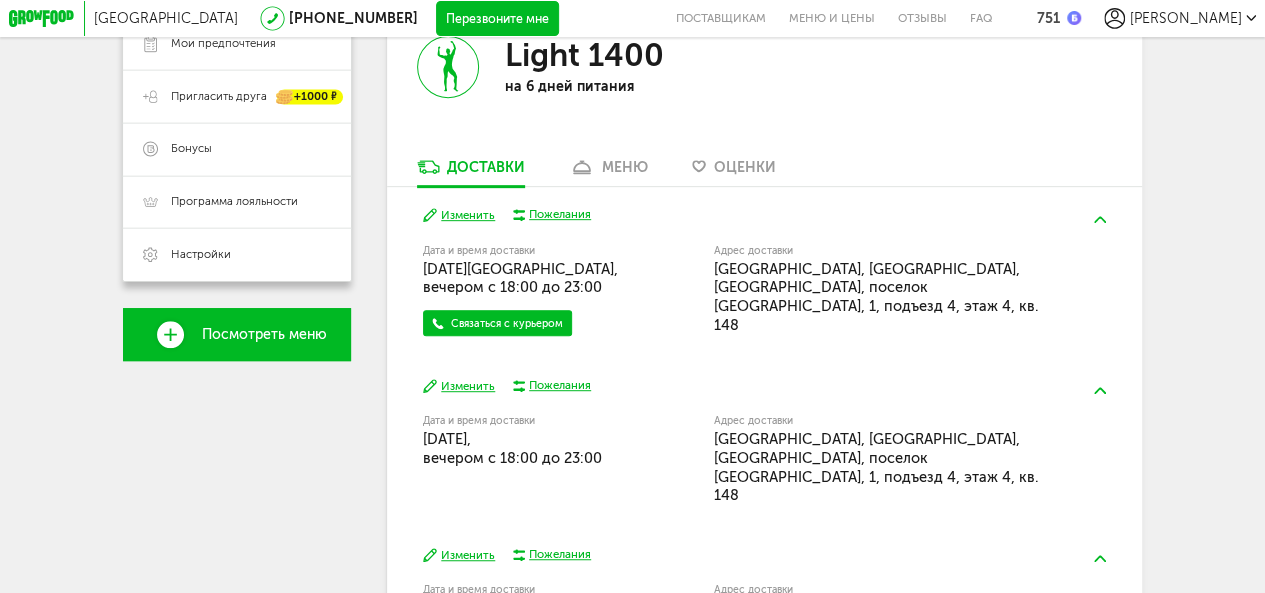 scroll, scrollTop: 483, scrollLeft: 0, axis: vertical 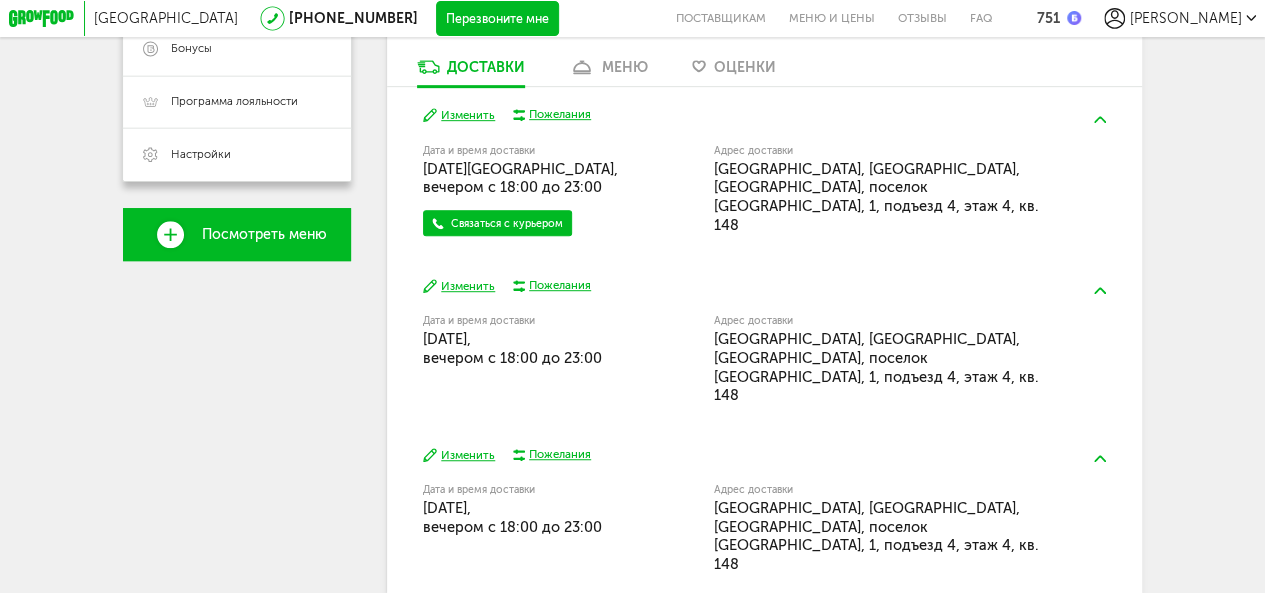 click on "Изменить" at bounding box center [459, 286] 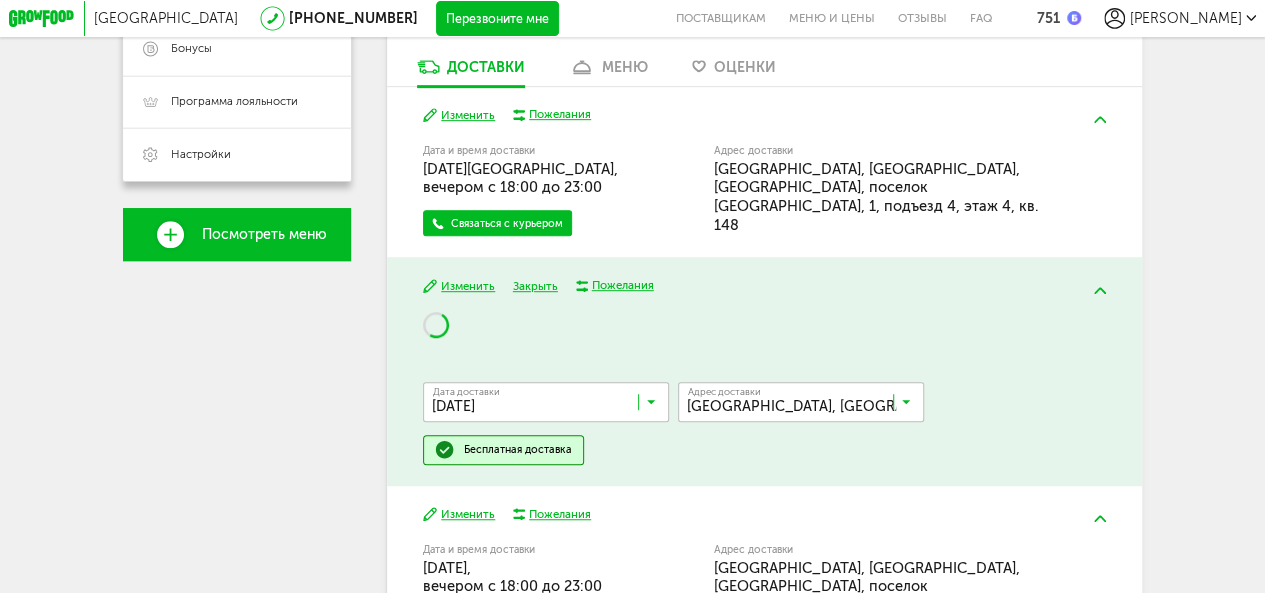 click on "Дата доставки     13 июля, воскресенье           Загрузка..." at bounding box center (546, 402) 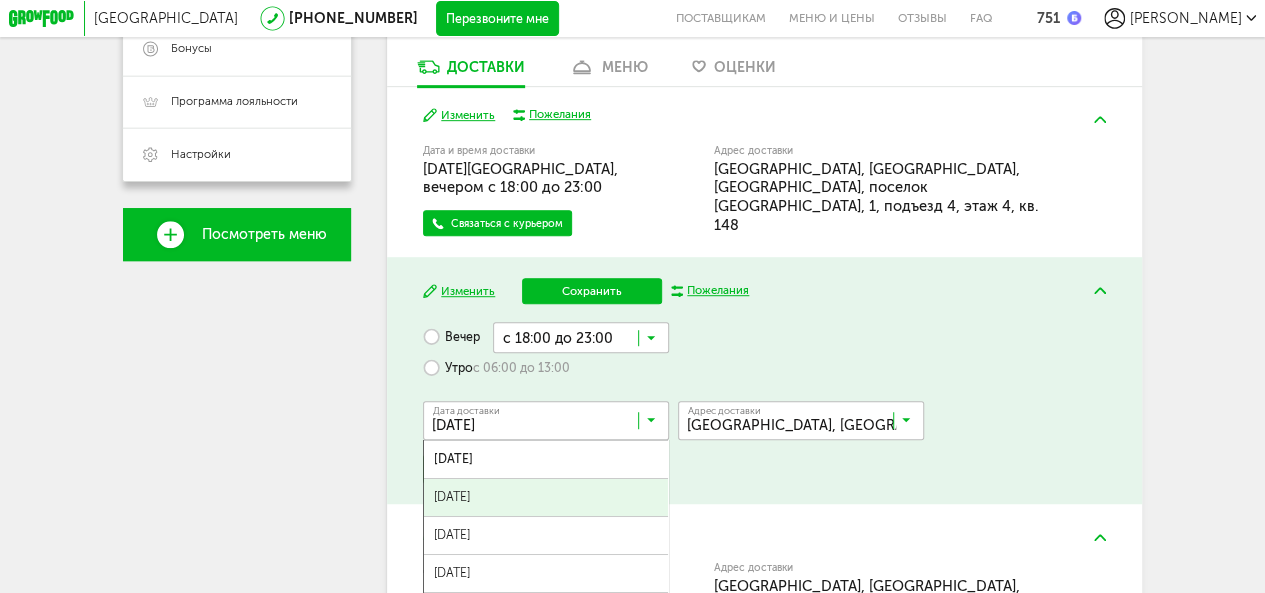 click on "14 июля, понедельник" at bounding box center (546, 497) 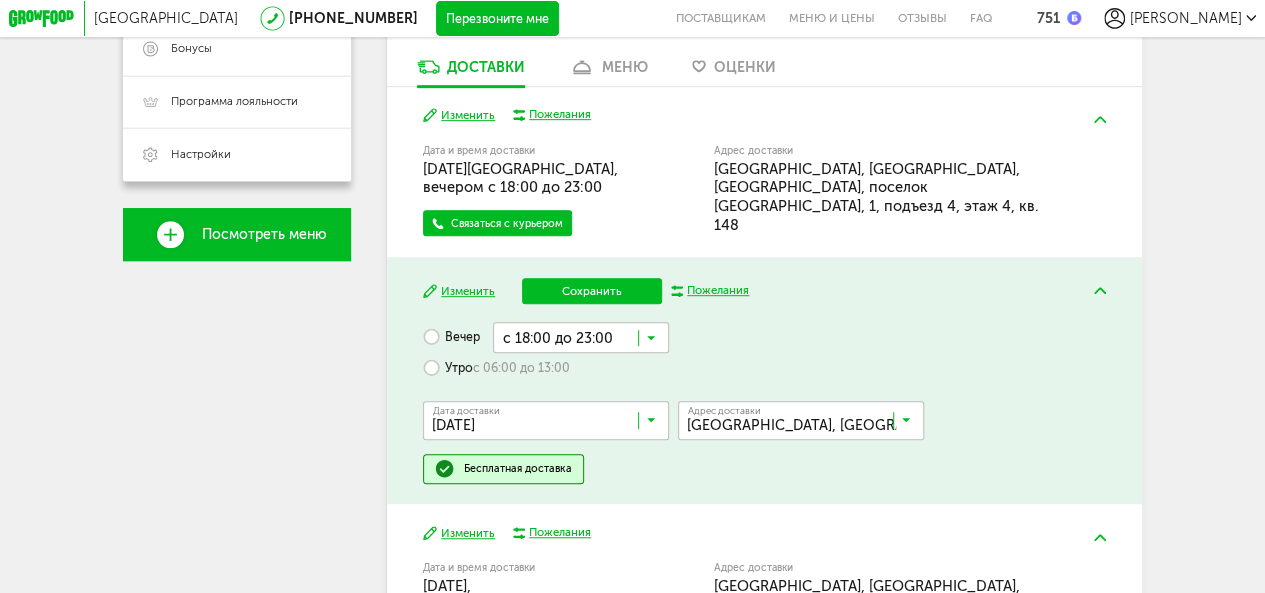 click at bounding box center (581, 337) 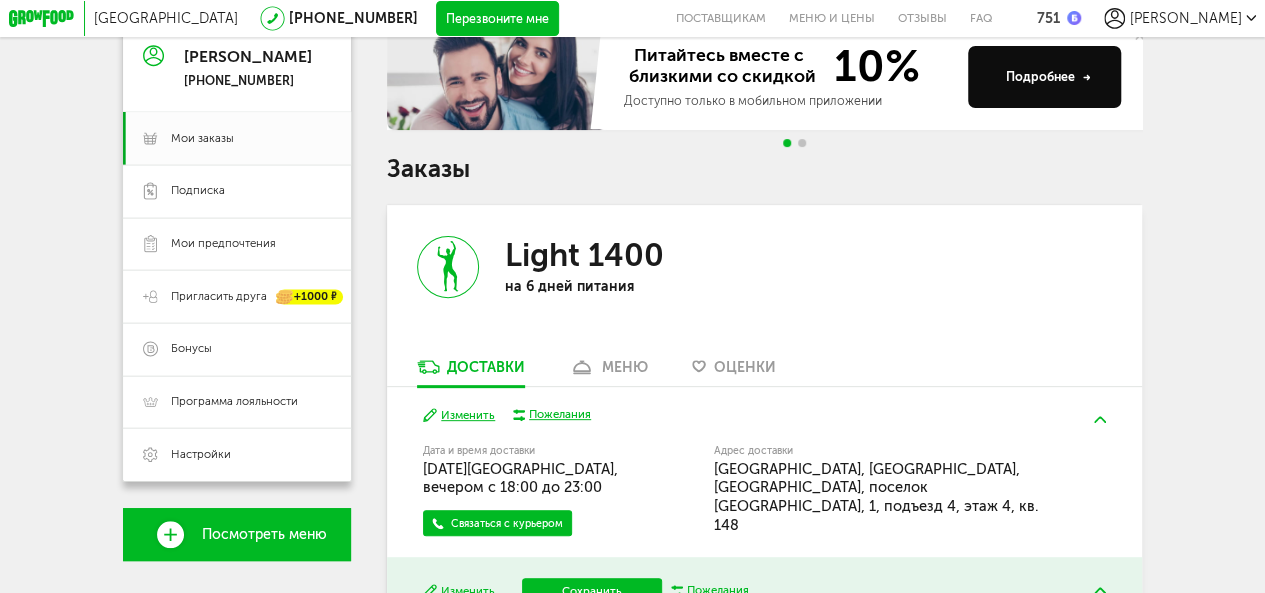 scroll, scrollTop: 583, scrollLeft: 0, axis: vertical 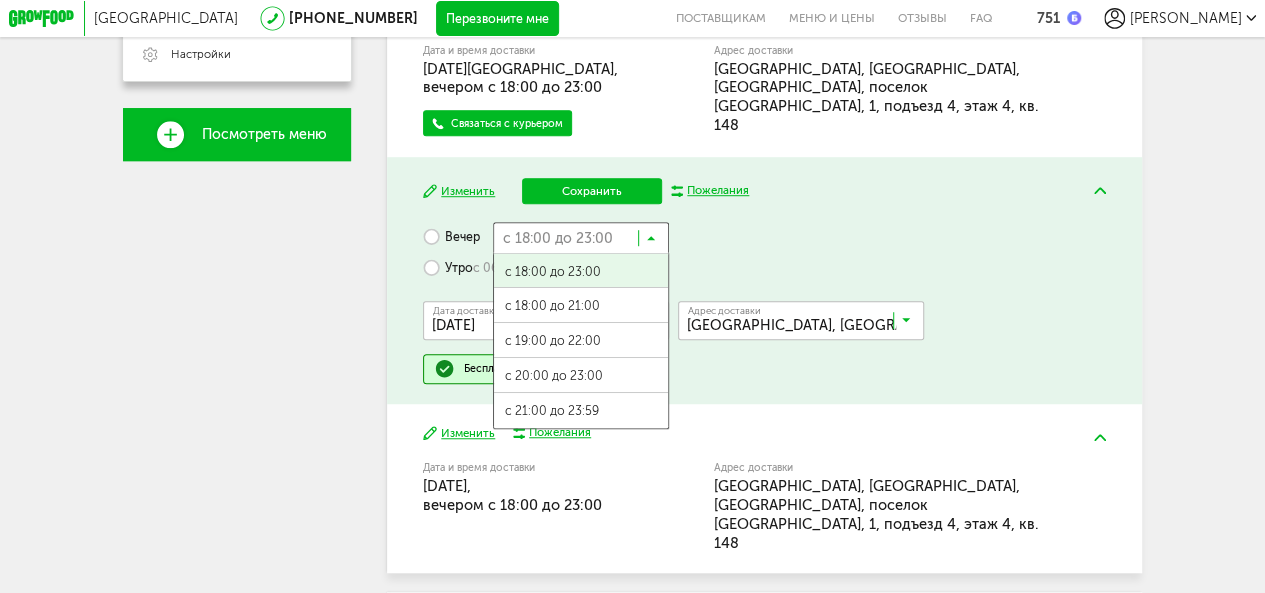 click on "Вечер       с 18:00 до 23:00           Загрузка...     с 18:00 до 23:00 с 18:00 до 21:00 с 19:00 до 22:00 с 20:00 до 23:00 с 21:00 до 23:59     Утро  с 06:00 до 13:00     Дата доставки     14 июля, понедельник           Загрузка...       Адрес           Квартира     Комментарий для курьера         Адрес доставки     Красногорск, Заповедная, поселок Ильинское-Усово, 1, кв. 148           Загрузка...             Бесплатная доставка" at bounding box center (764, 303) 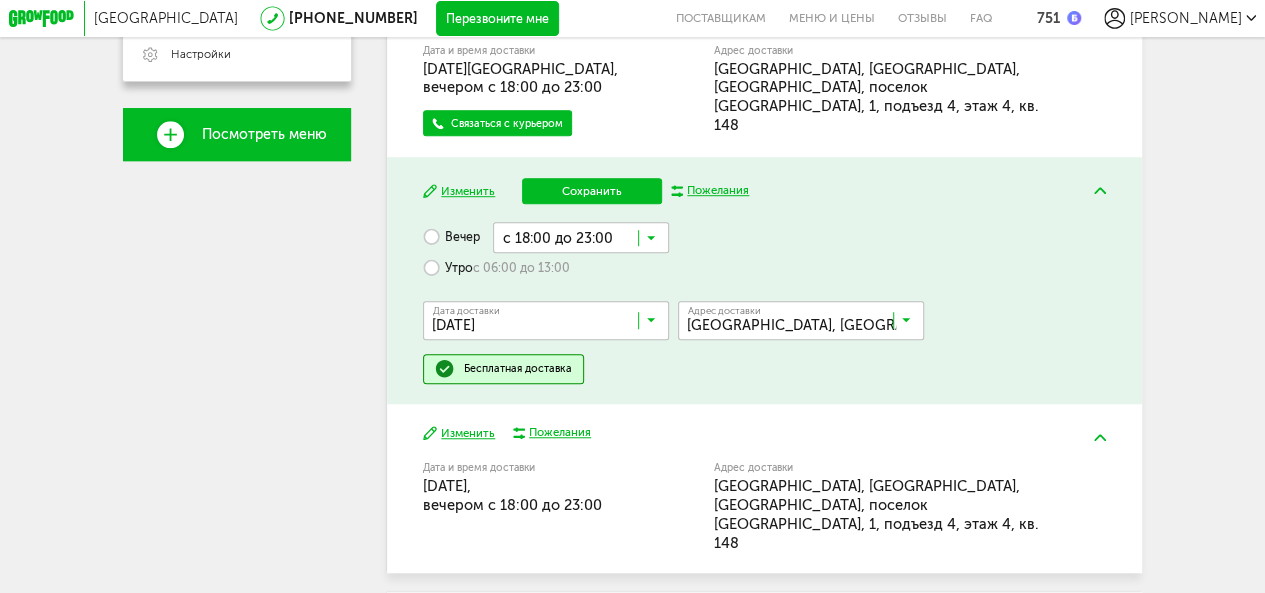click on "Утро  с 06:00 до 13:00" at bounding box center (496, 268) 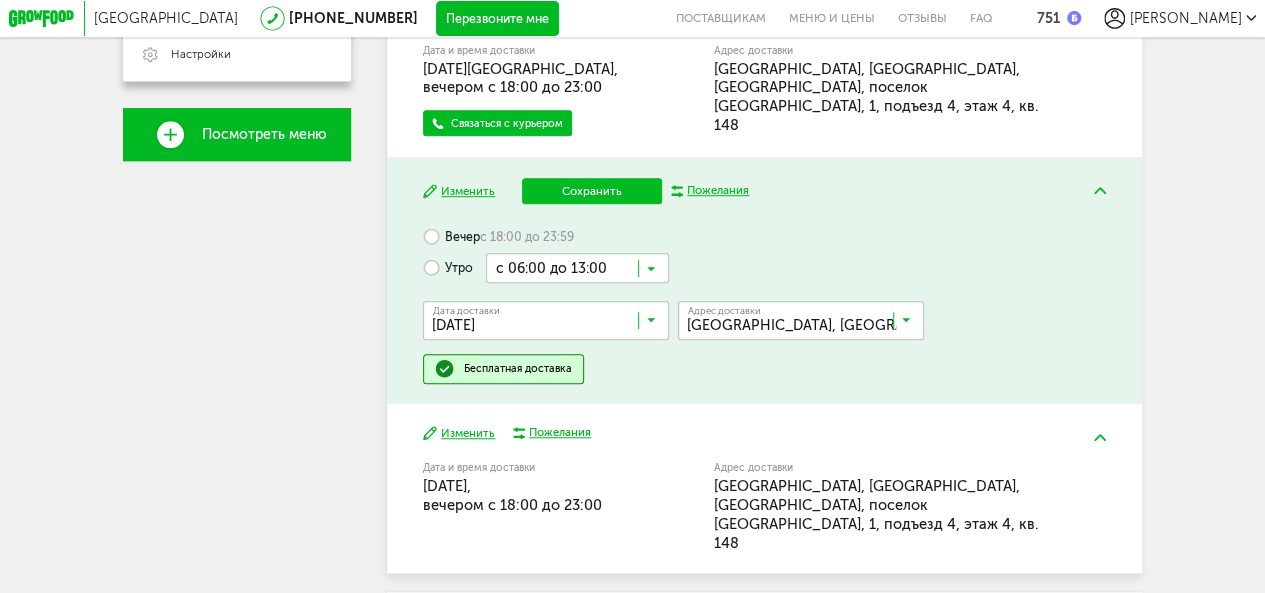 scroll, scrollTop: 483, scrollLeft: 0, axis: vertical 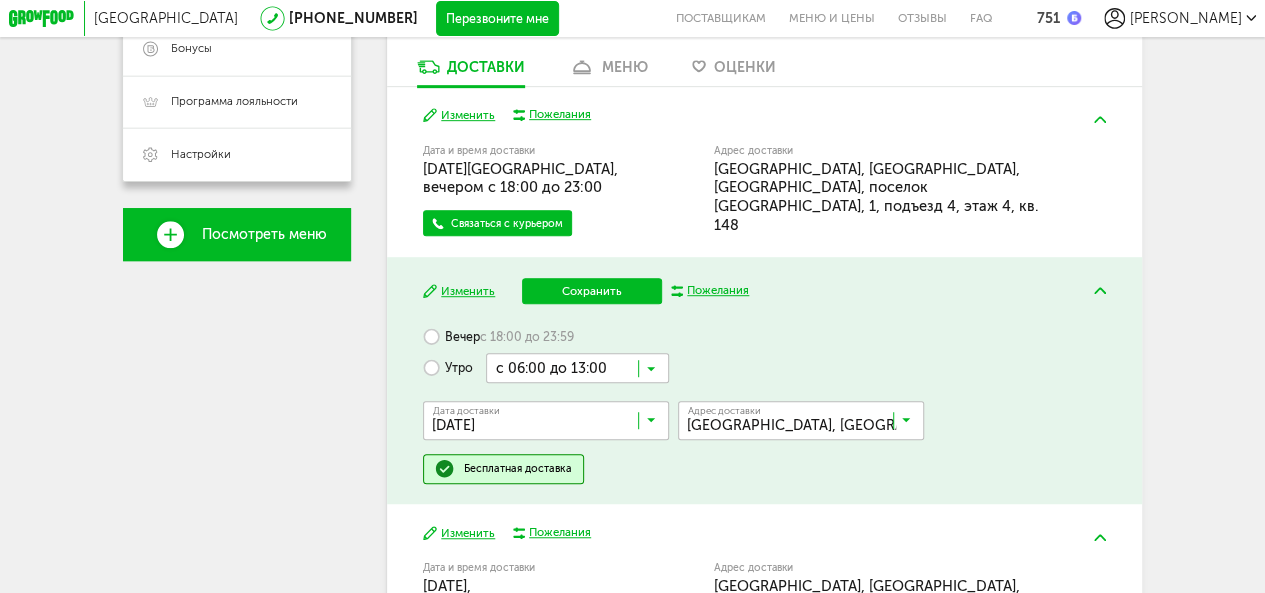 drag, startPoint x: 673, startPoint y: 177, endPoint x: 596, endPoint y: 146, distance: 83.00603 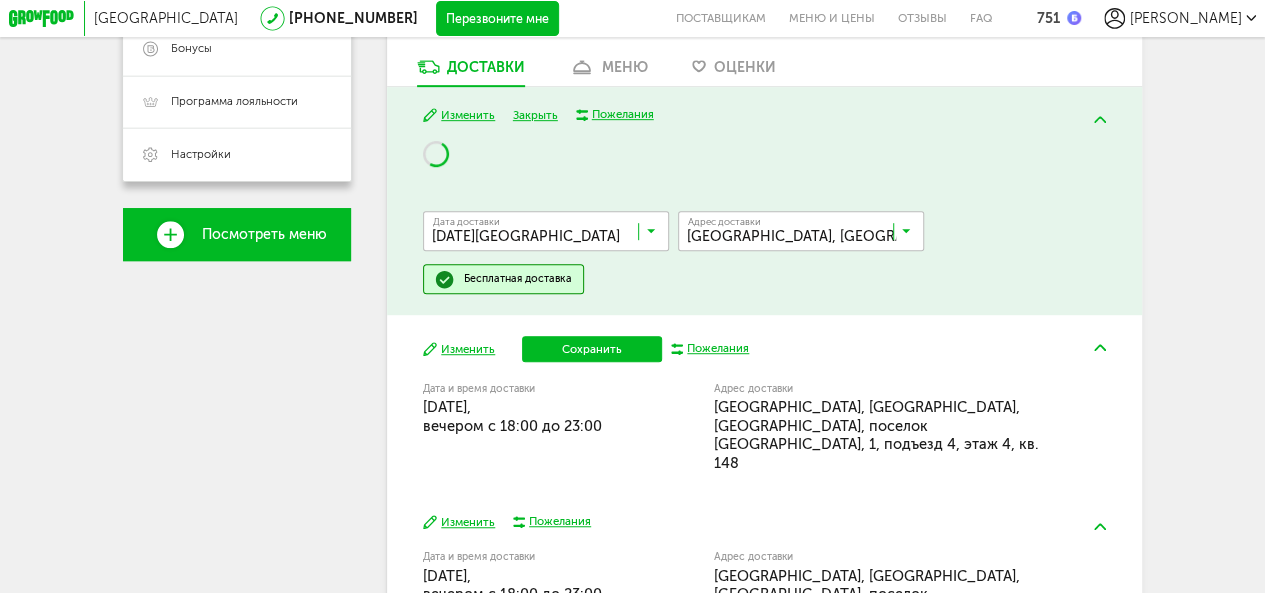 click at bounding box center (550, 235) 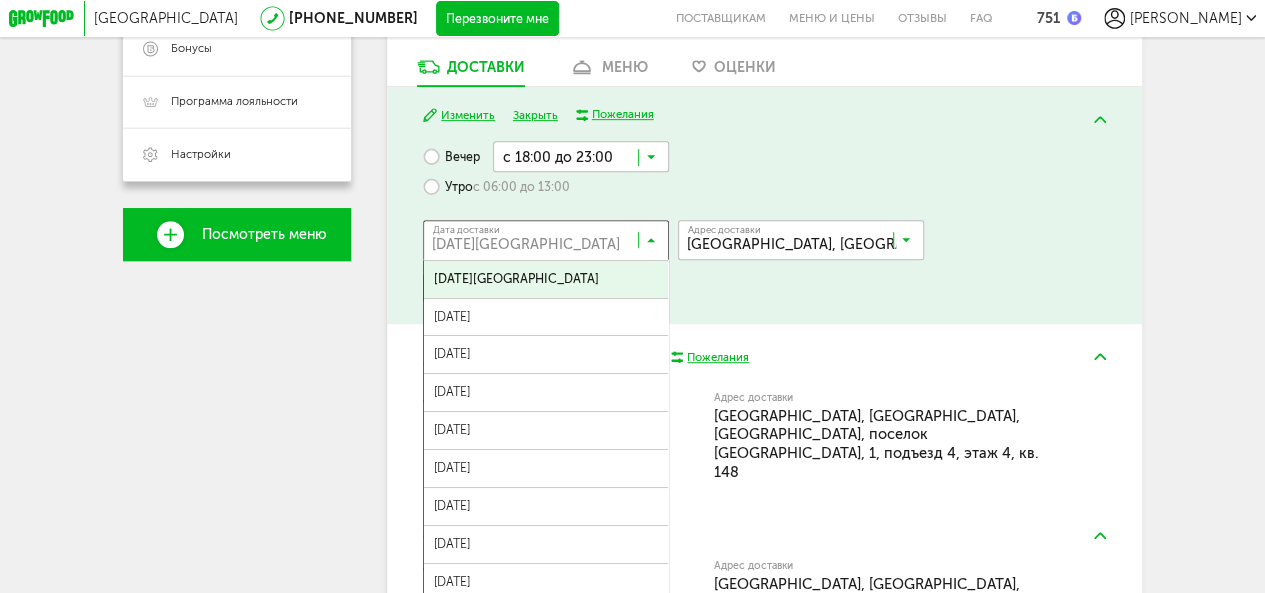 click on "11 июля, пятница" at bounding box center [546, 279] 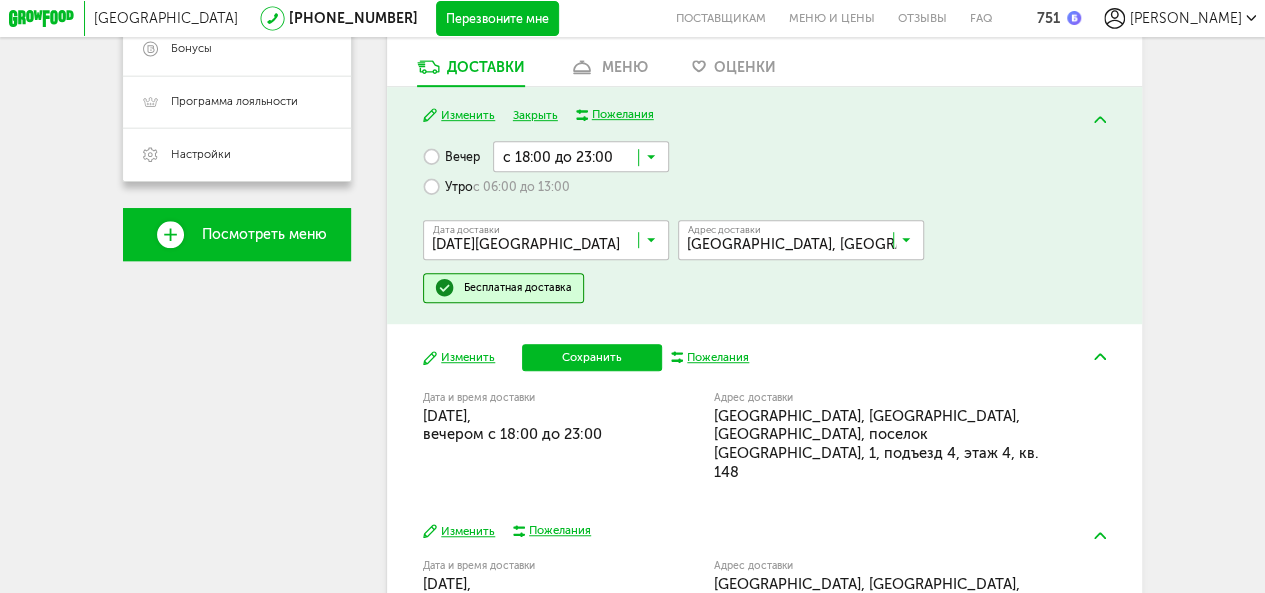 click on "с 06:00 до 13:00" at bounding box center [521, 187] 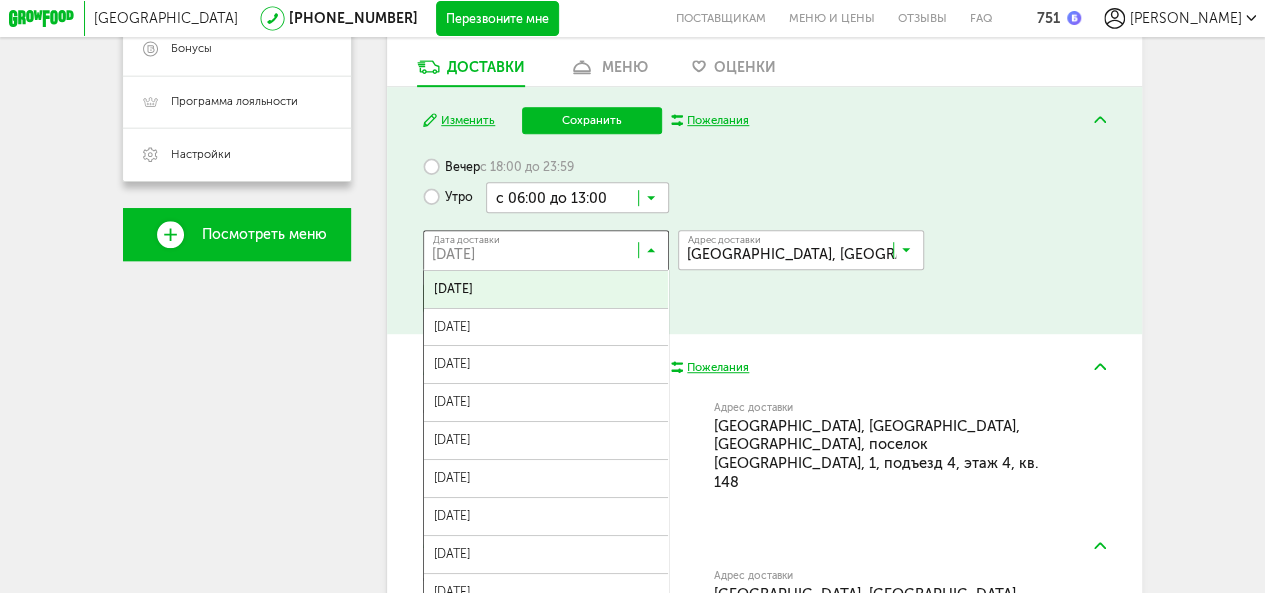 click at bounding box center (550, 254) 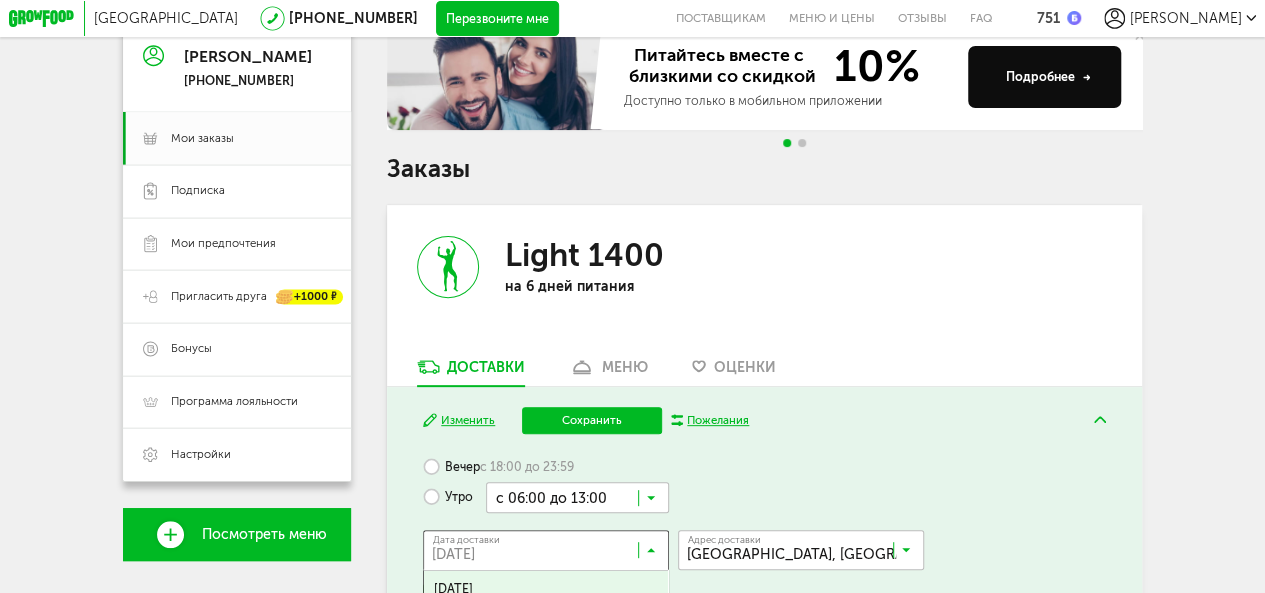 scroll, scrollTop: 383, scrollLeft: 0, axis: vertical 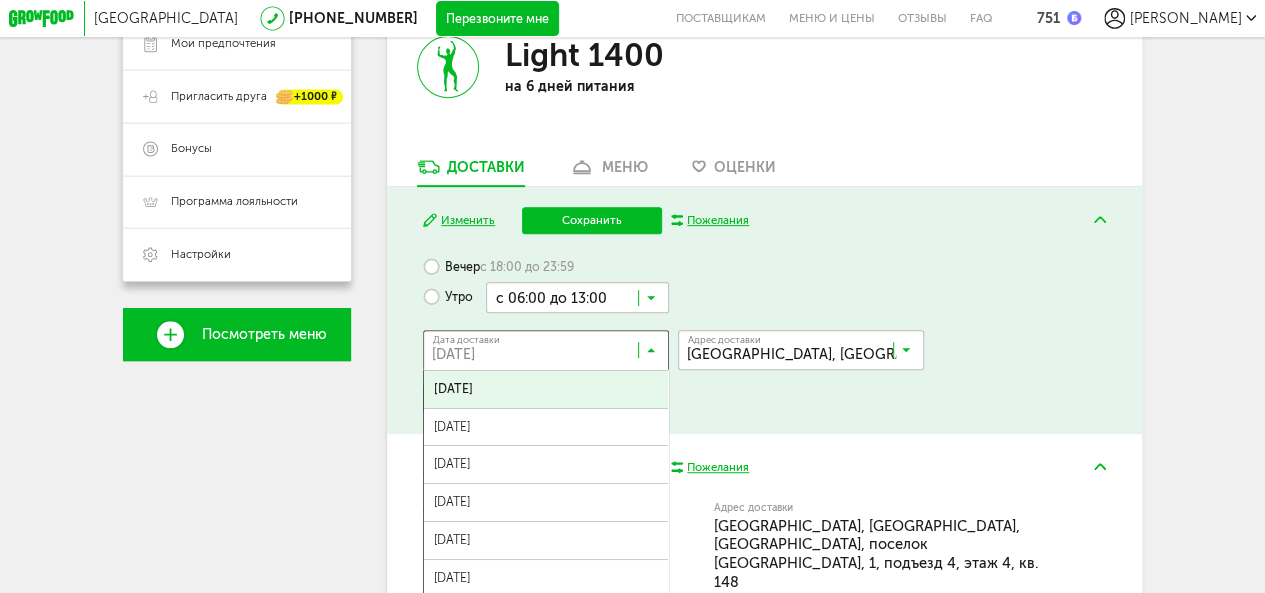 click on "Вечер  с 18:00 до 23:59" at bounding box center [498, 266] 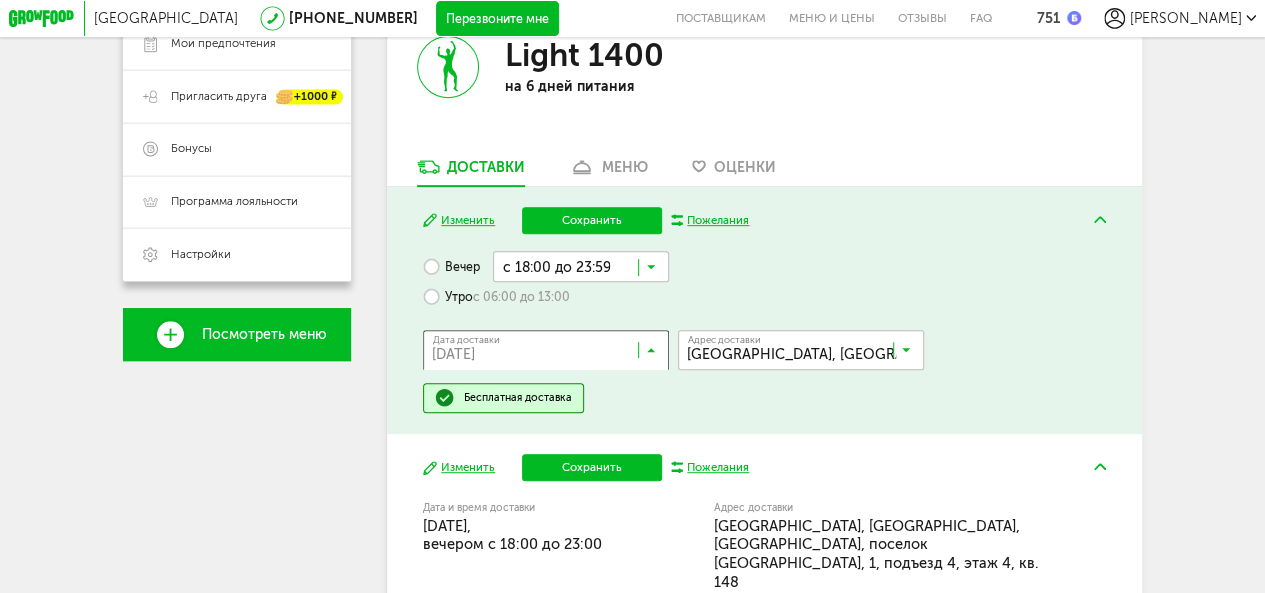 click at bounding box center [550, 354] 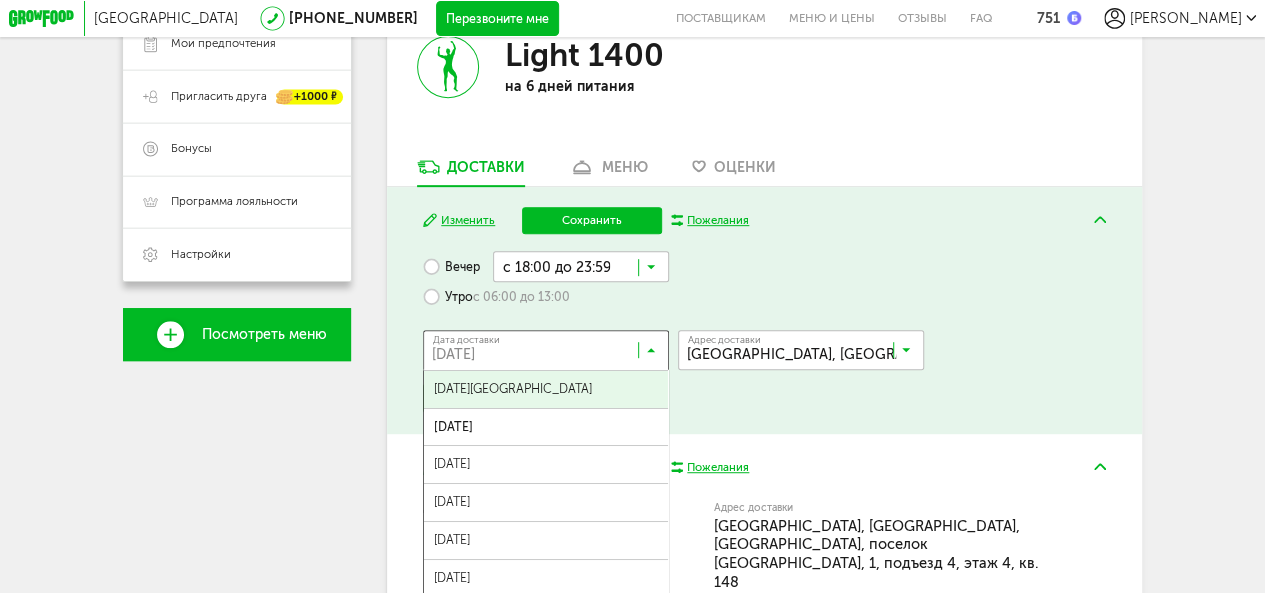 click on "[DATE][GEOGRAPHIC_DATA]" at bounding box center (546, 389) 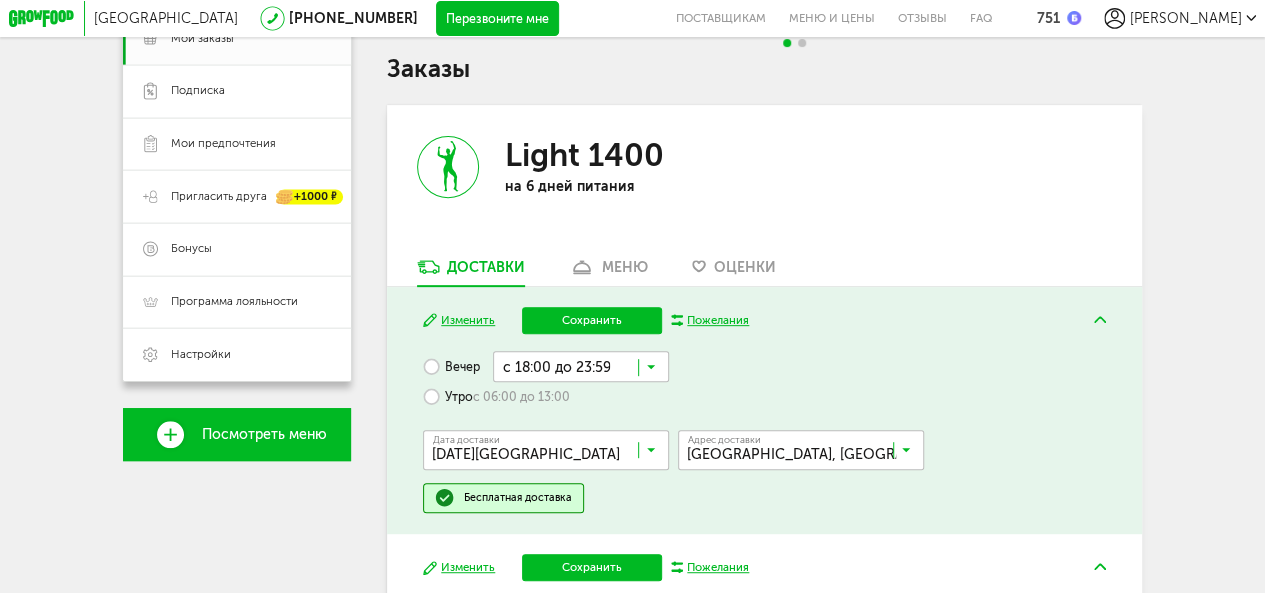 scroll, scrollTop: 383, scrollLeft: 0, axis: vertical 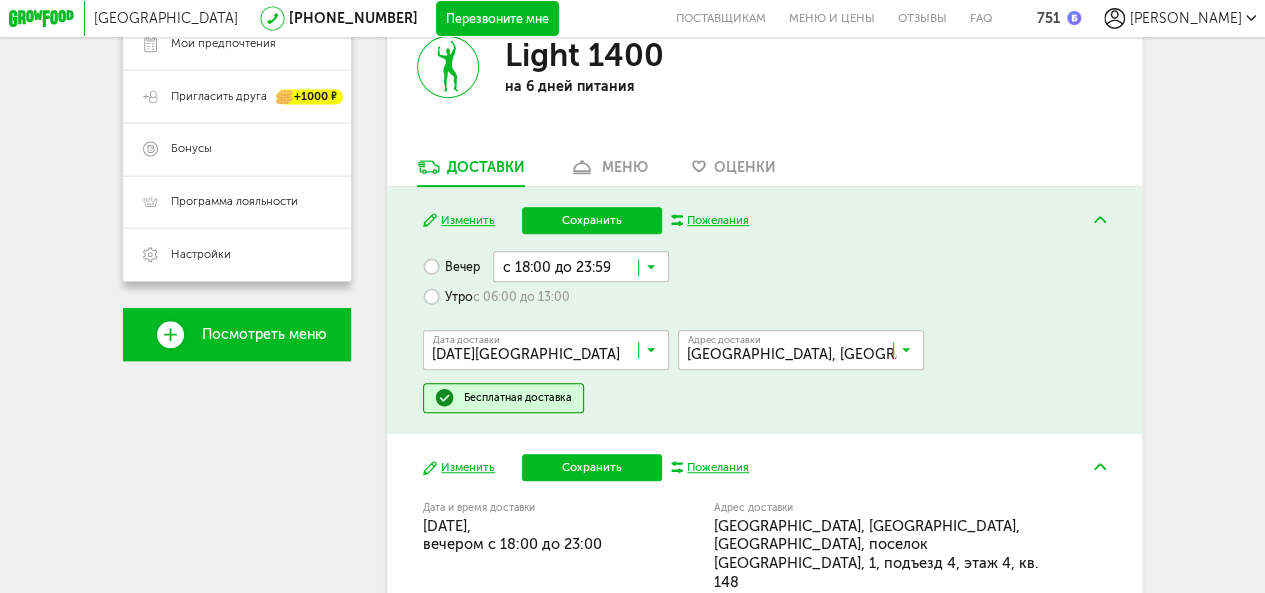 click at bounding box center (550, 354) 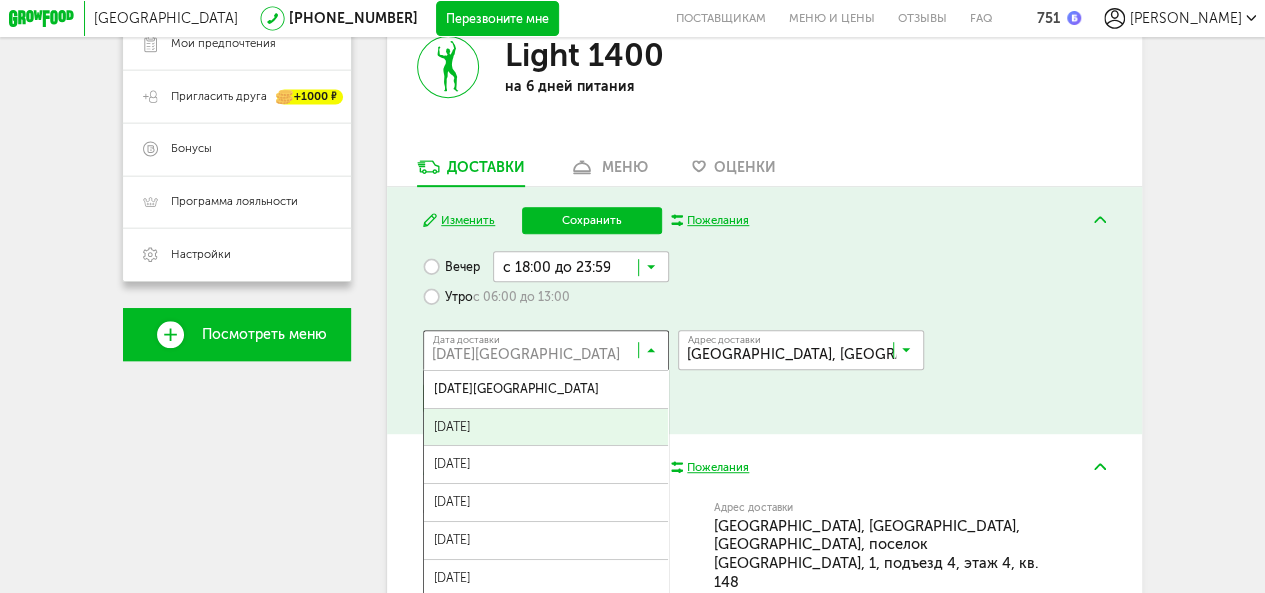 click on "[DATE]" at bounding box center (546, 427) 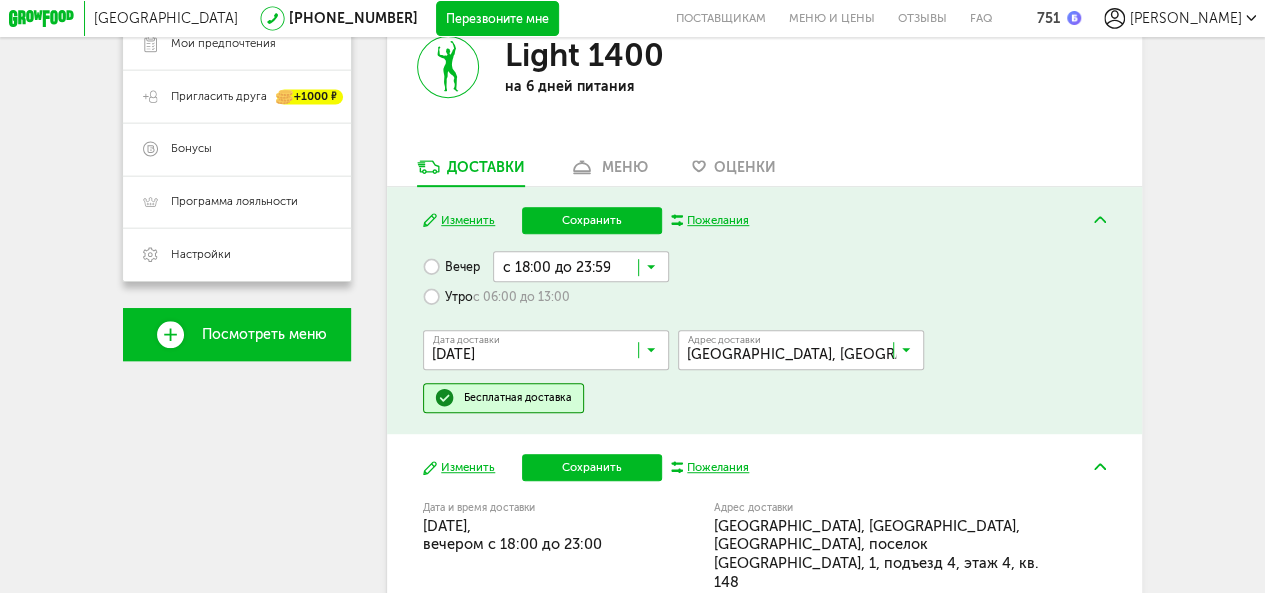 click on "с 06:00 до 13:00" at bounding box center [521, 297] 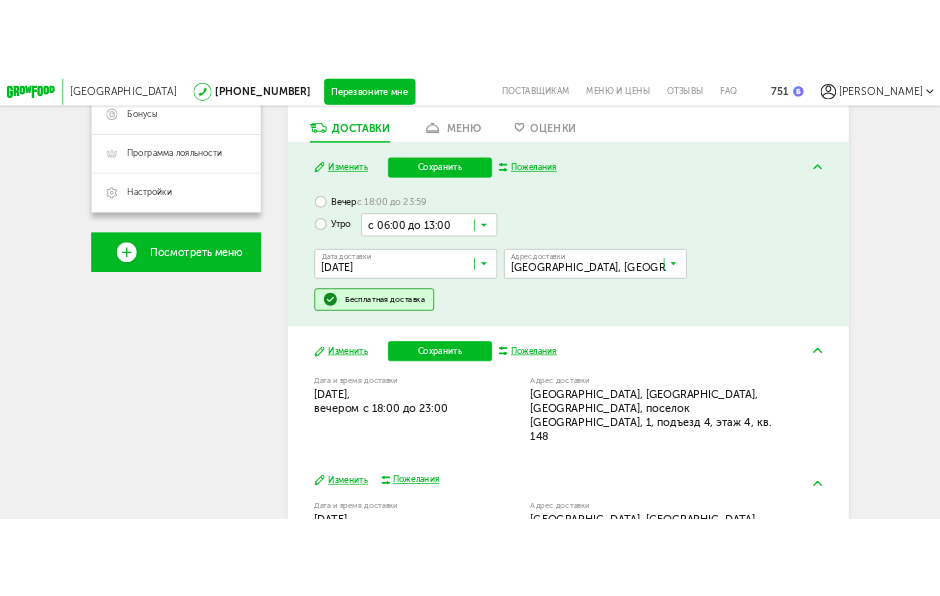 scroll, scrollTop: 583, scrollLeft: 0, axis: vertical 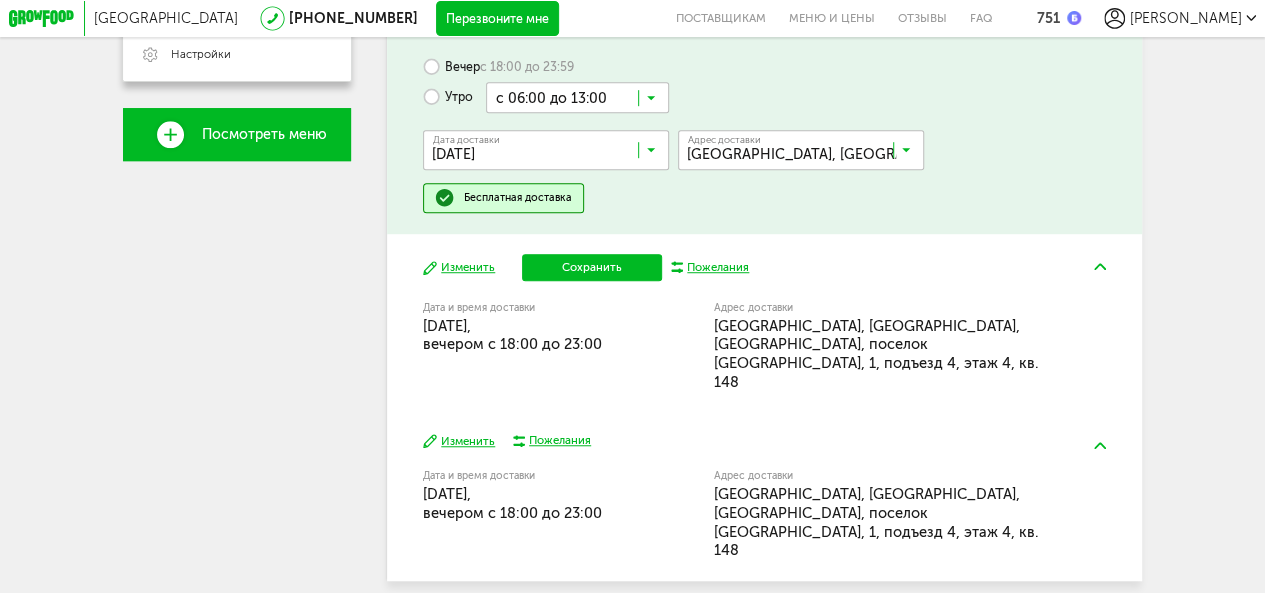 click on "Изменить" at bounding box center (459, 267) 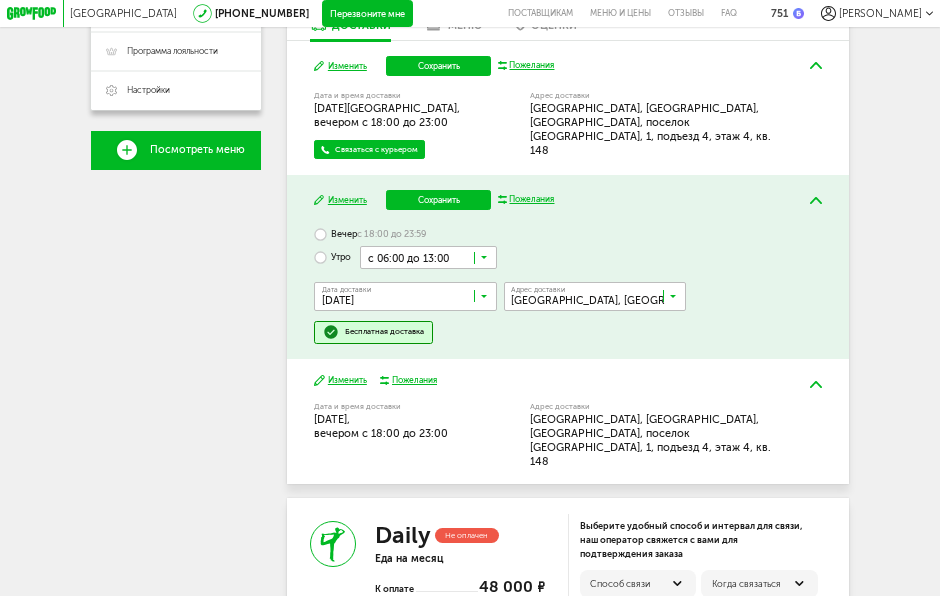scroll, scrollTop: 283, scrollLeft: 0, axis: vertical 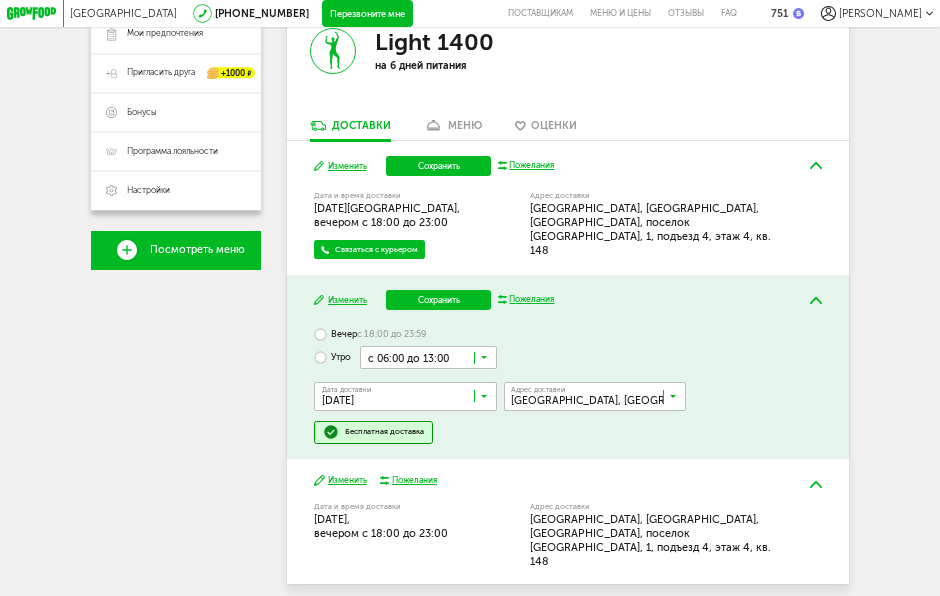 click at bounding box center [409, 399] 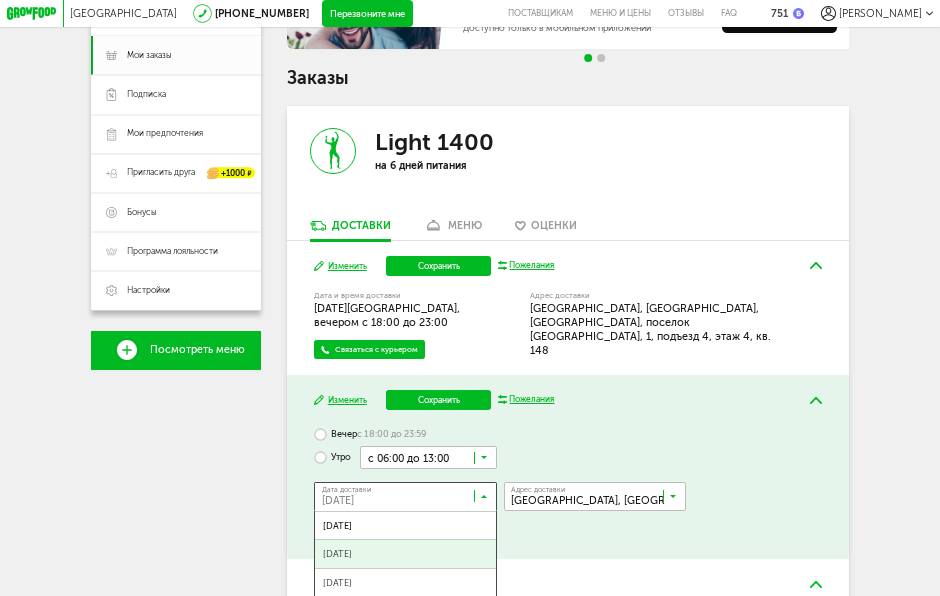 scroll, scrollTop: 283, scrollLeft: 0, axis: vertical 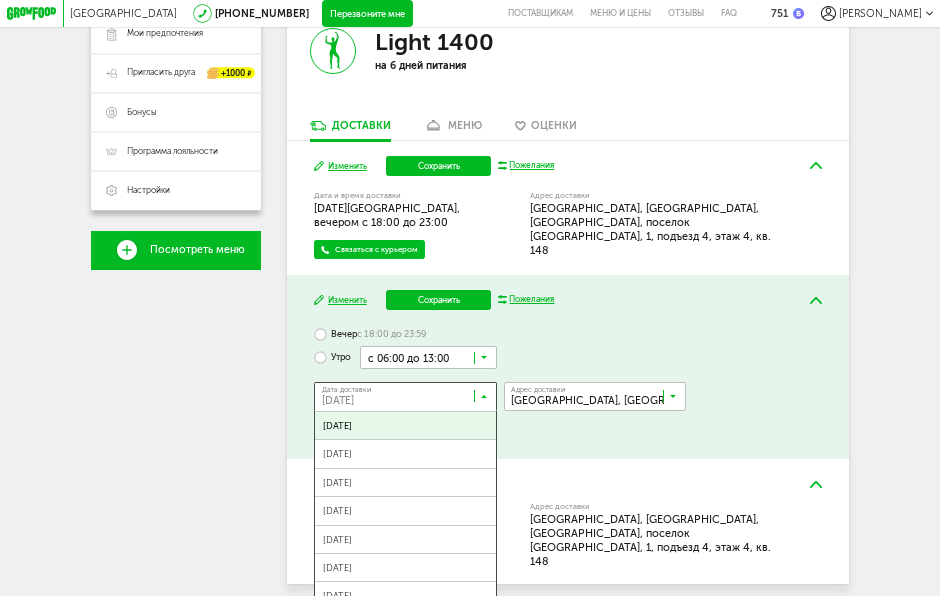 click on "Вечер  с 18:00 до 23:59     Утро       с 06:00 до 13:00           Загрузка...     Дата доставки     14 июля, понедельник           Загрузка...     14 июля, понедельник 15 июля, вторник 16 июля, среда 17 июля, четверг 18 июля, пятница 19 июля, суббота 20 июля, воскресенье 21 июля, понедельник 22 июля, вторник 23 июля, среда 24 июля, четверг 25 июля, пятница 26 июля, суббота 27 июля, воскресенье 28 июля, понедельник 29 июля, вторник 30 июля, среда 31 июля, четверг 01 августа, пятница 02 августа, суббота 03 августа, воскресенье       Адрес           Квартира     Комментарий для курьера         Адрес доставки               Загрузка..." at bounding box center [567, 383] 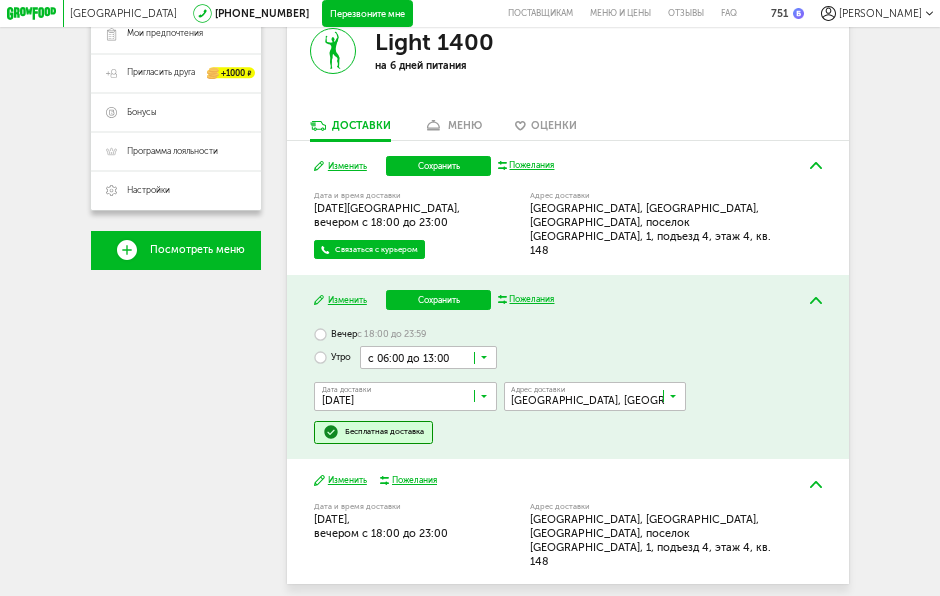 click on "Вечер  с 18:00 до 23:59" at bounding box center [369, 334] 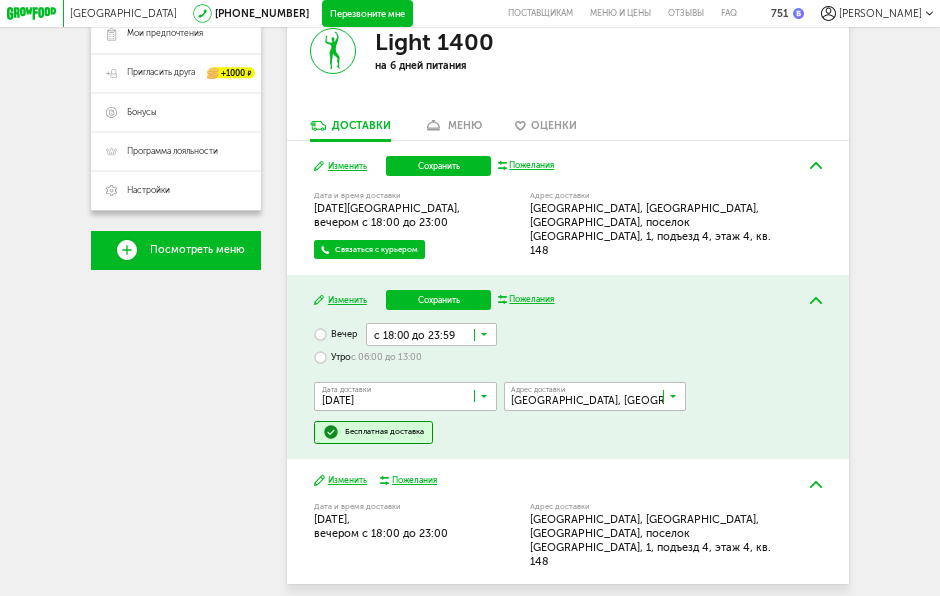 click at bounding box center (409, 399) 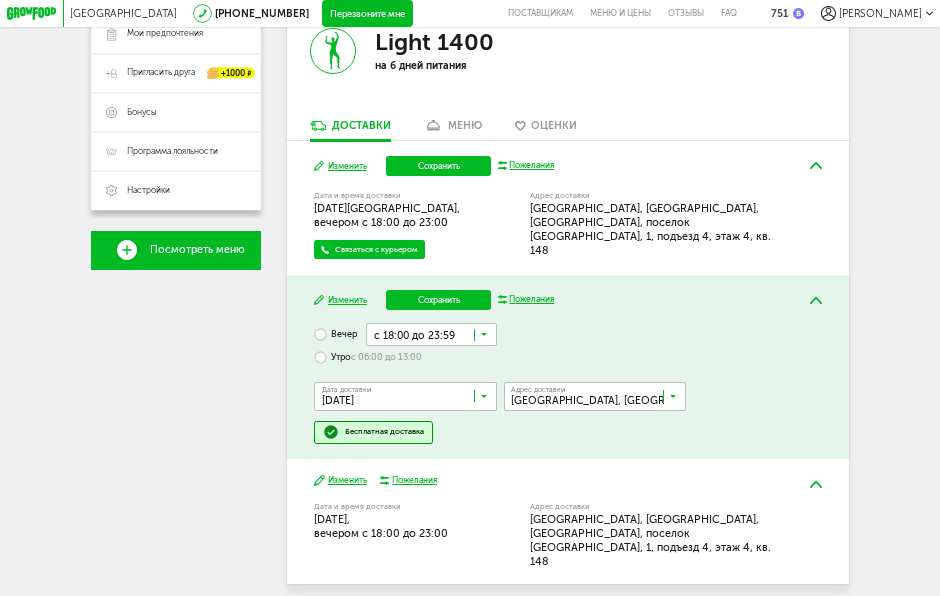 click on "[DATE]" at bounding box center (405, 425) 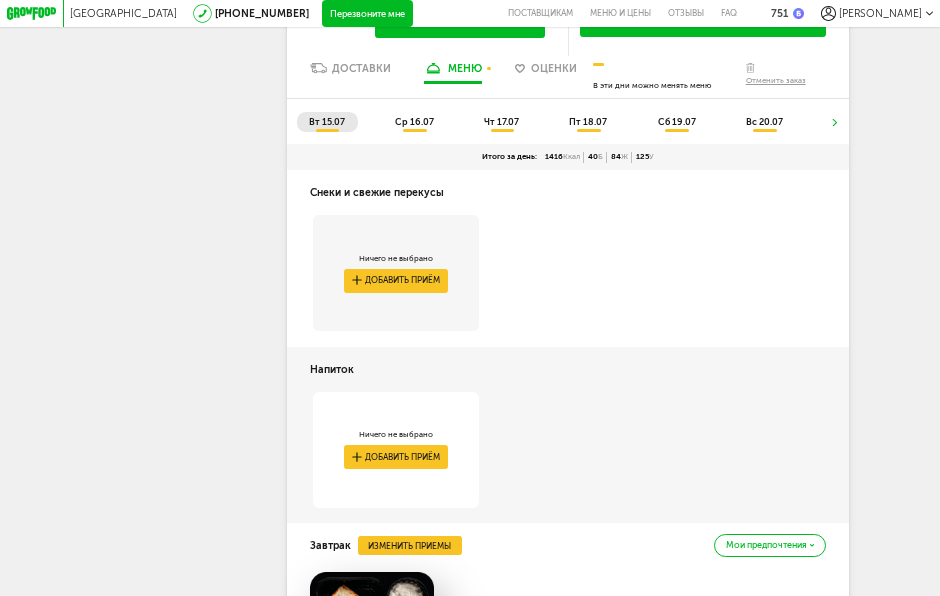 scroll, scrollTop: 683, scrollLeft: 0, axis: vertical 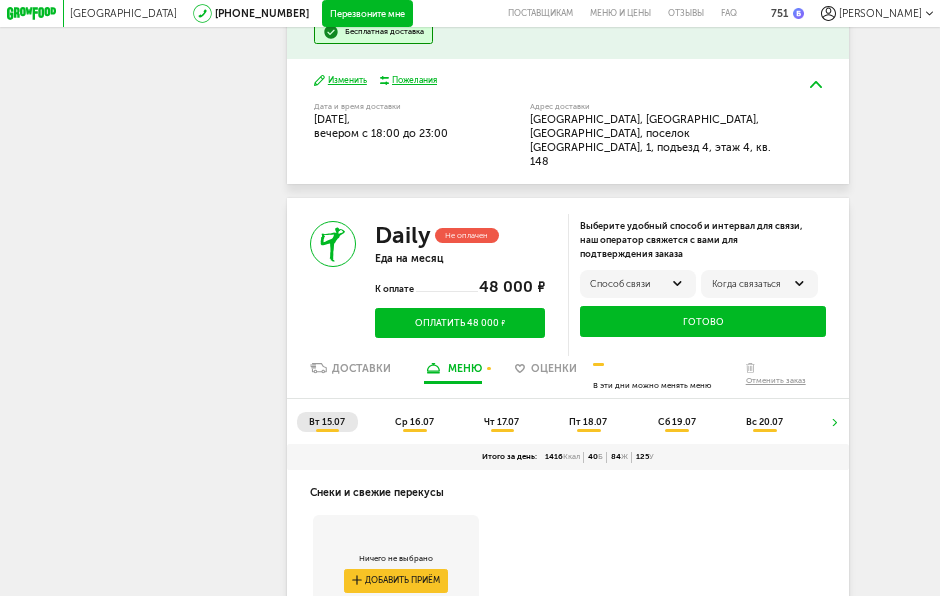 click on "ср 16.07" at bounding box center (414, 421) 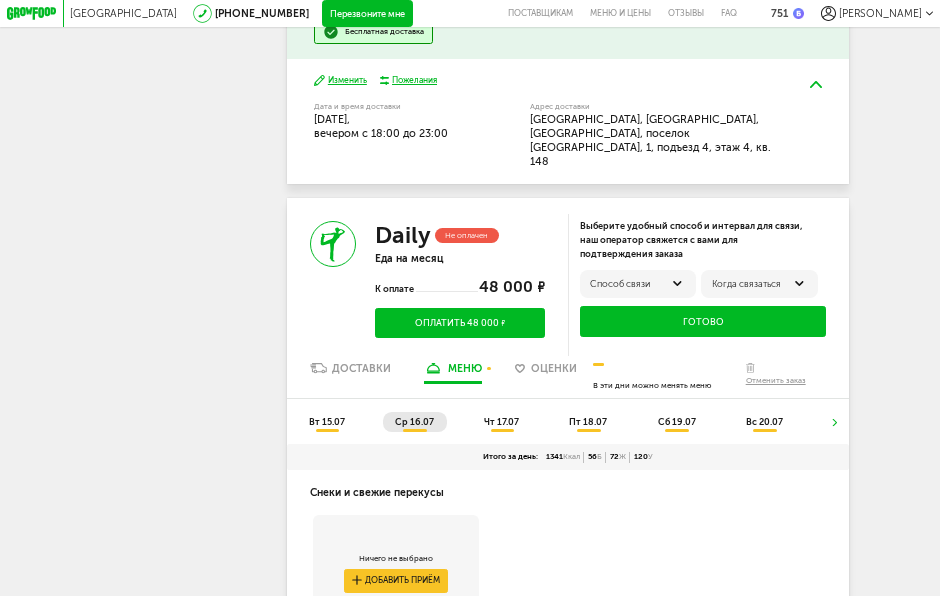 click on "чт 17.07" at bounding box center [501, 421] 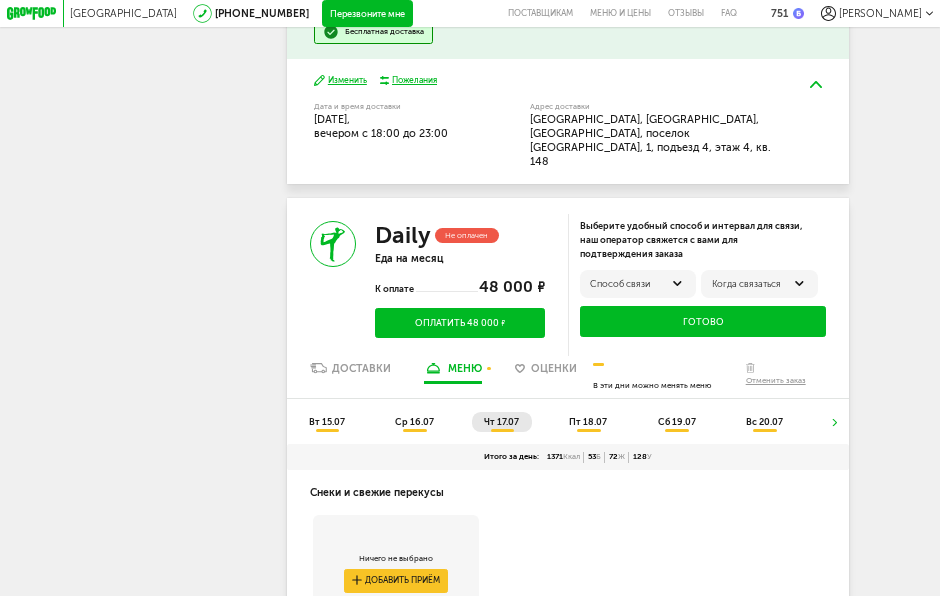 click on "пт 18.07" at bounding box center [588, 421] 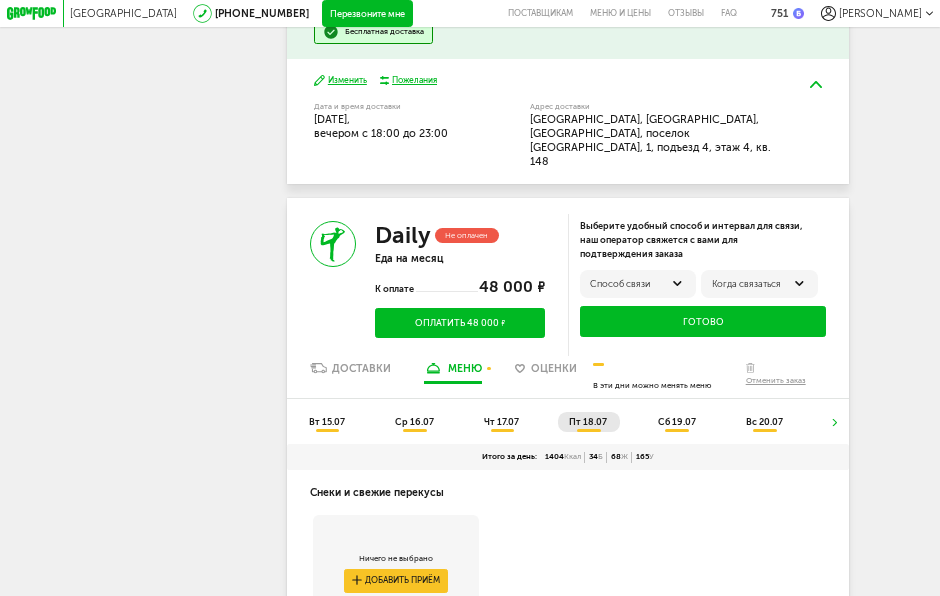 click on "сб 19.07" at bounding box center (677, 421) 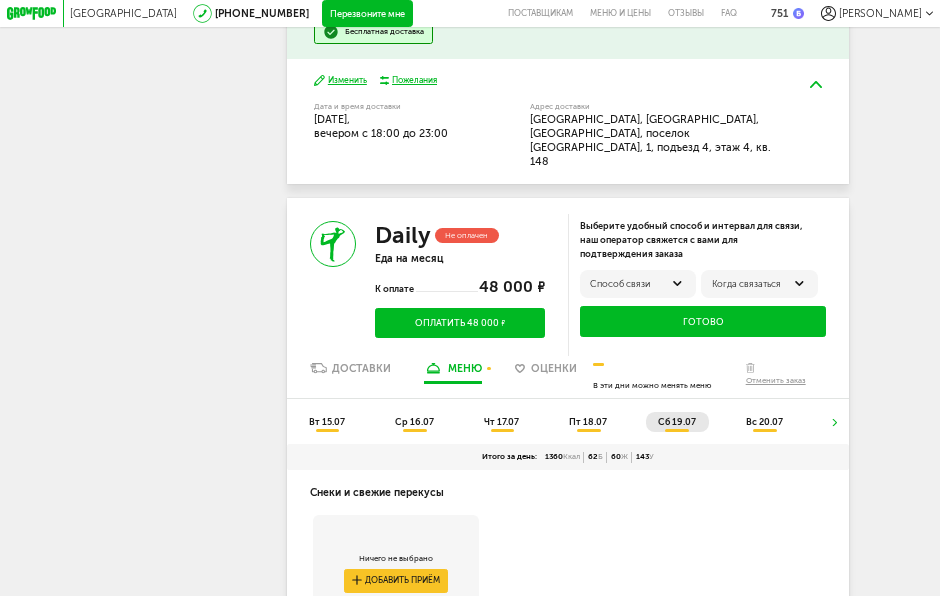 click on "вс 20.07" at bounding box center [765, 422] 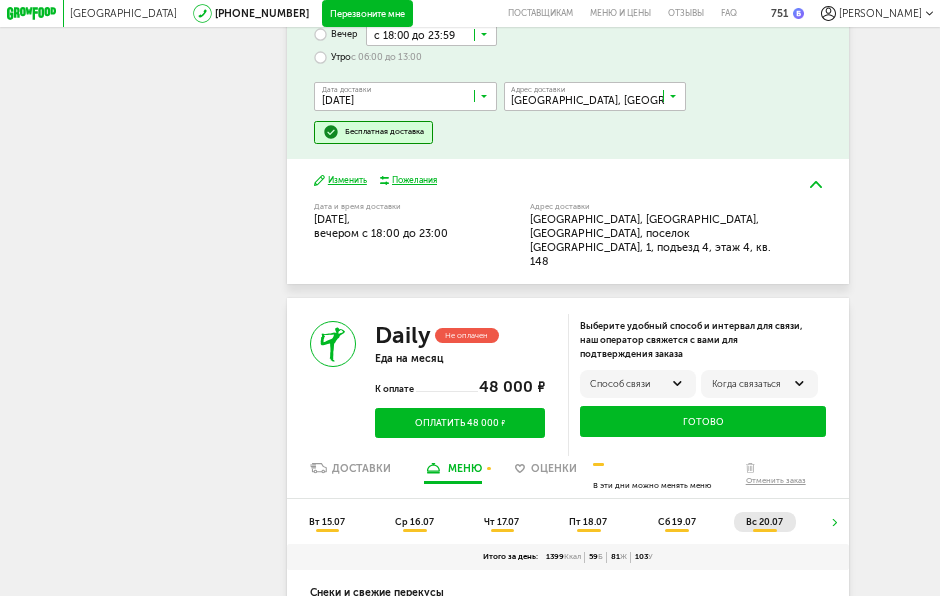 scroll, scrollTop: 383, scrollLeft: 0, axis: vertical 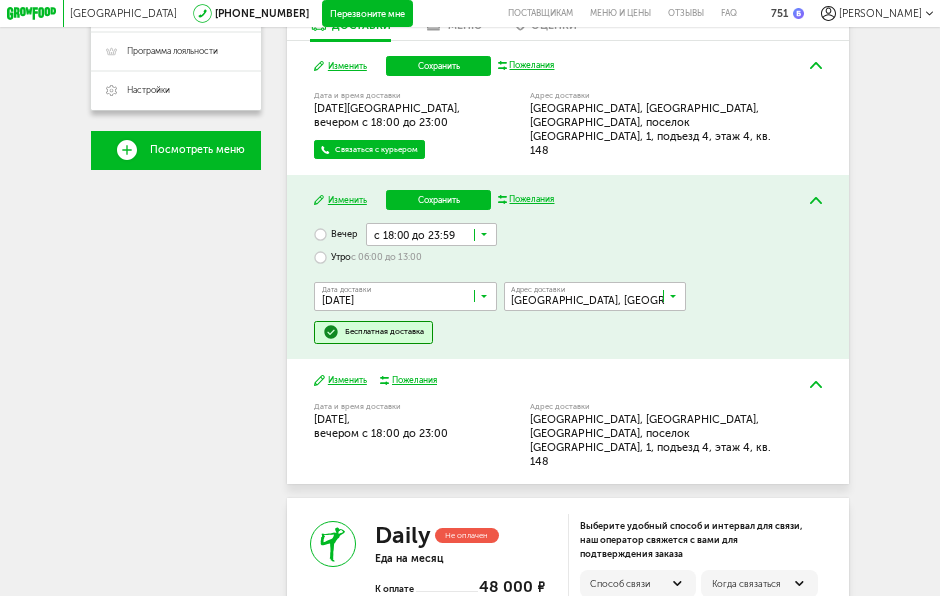 click on "Утро  с 06:00 до 13:00" at bounding box center [367, 257] 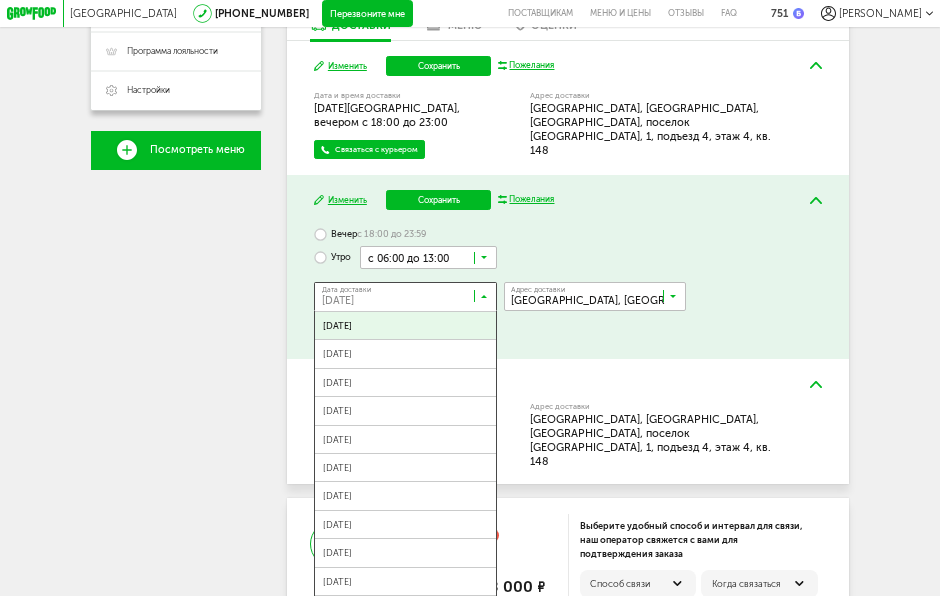 click at bounding box center [409, 299] 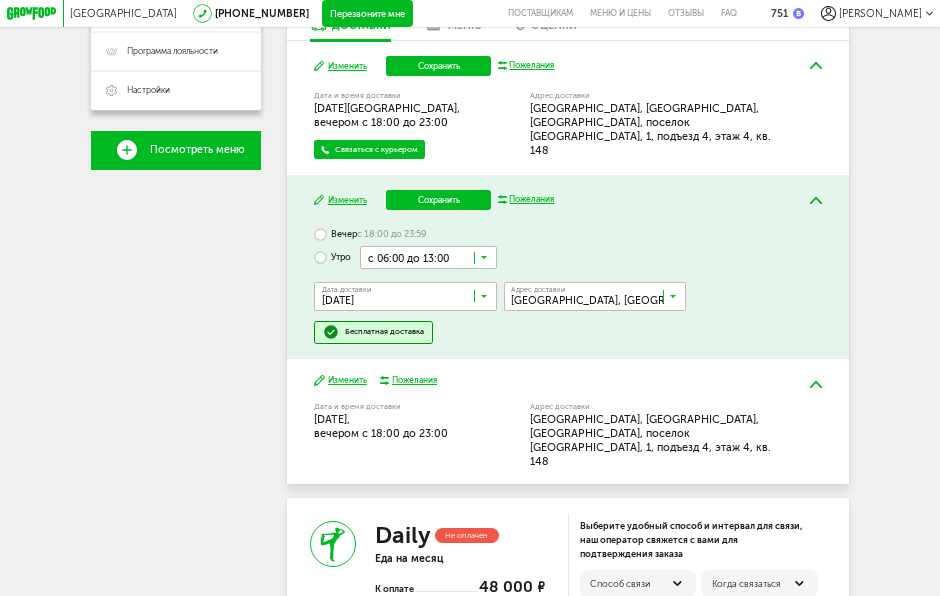click on "16 июля, среда" at bounding box center [405, 382] 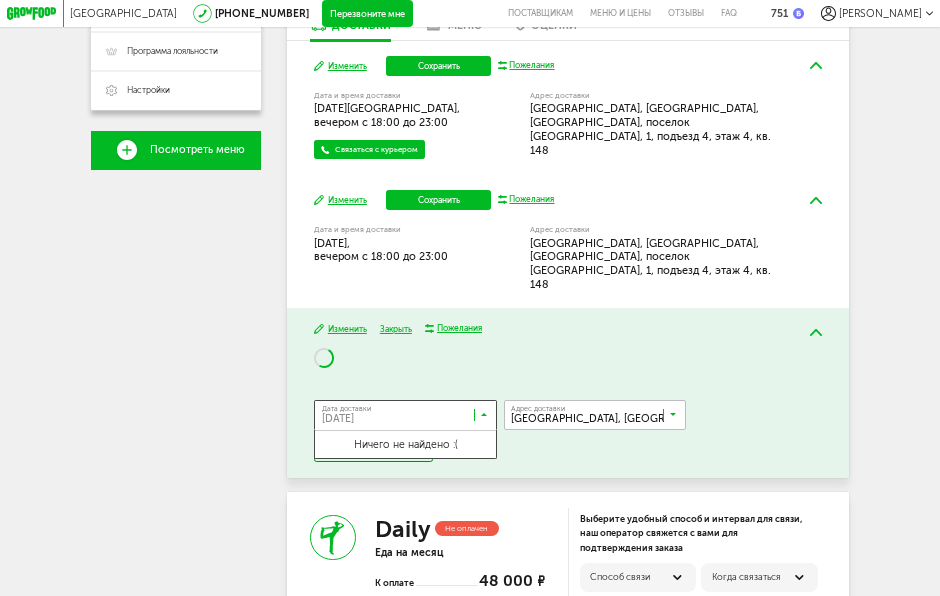 click at bounding box center (409, 418) 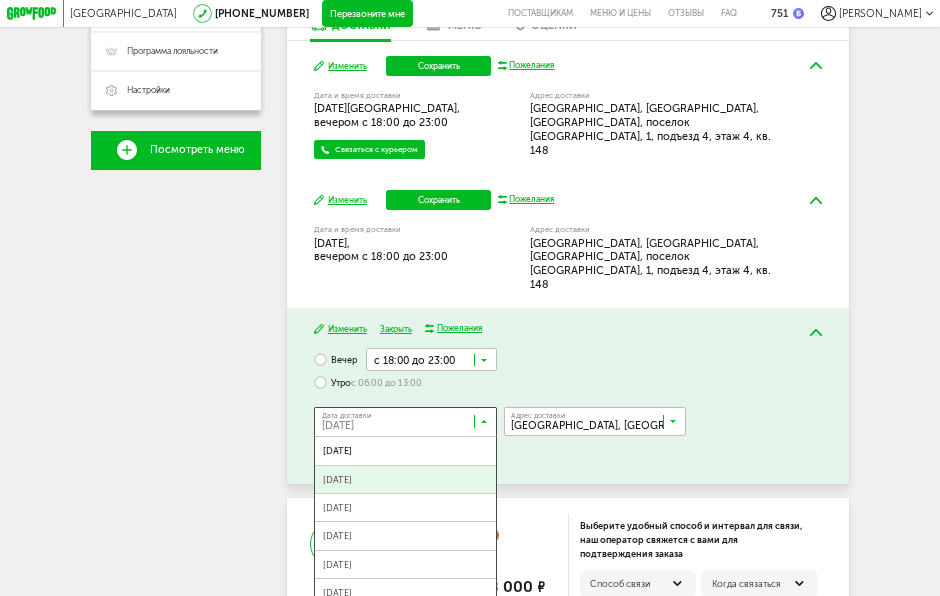 click on "15 июля, вторник 16 июля, среда 17 июля, четверг 18 июля, пятница 19 июля, суббота 20 июля, воскресенье 21 июля, понедельник 22 июля, вторник 23 июля, среда 24 июля, четверг 25 июля, пятница 26 июля, суббота 27 июля, воскресенье 28 июля, понедельник 29 июля, вторник 30 июля, среда 31 июля, четверг 01 августа, пятница 02 августа, суббота 03 августа, воскресенье 04 августа, понедельник" at bounding box center [405, 636] 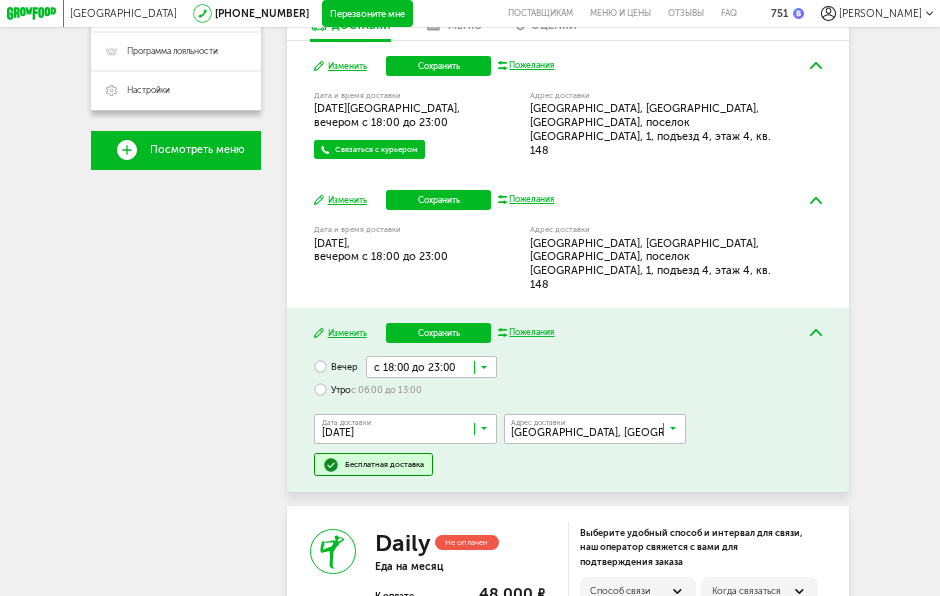 click at bounding box center (409, 432) 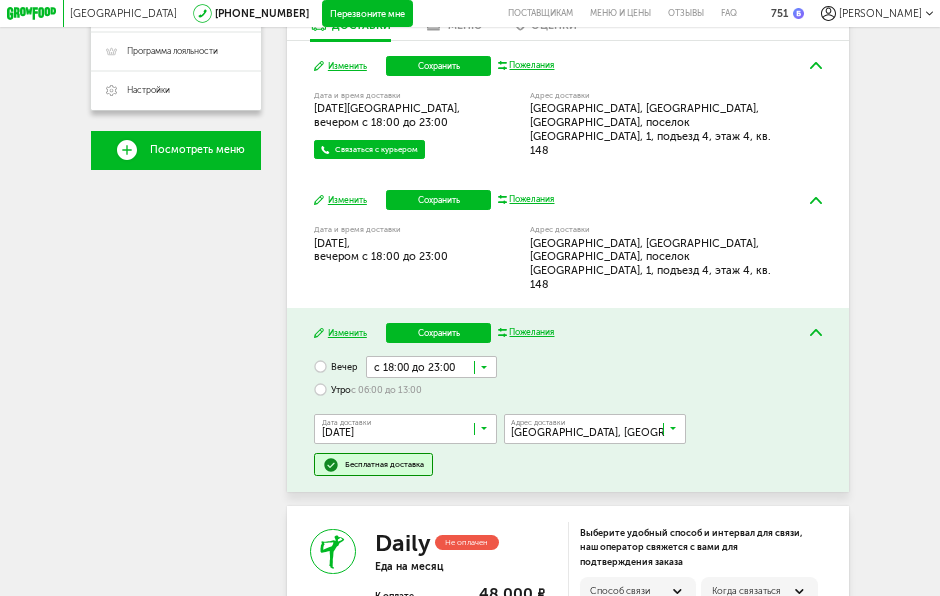 click on "15 июля, вторник" at bounding box center (405, 458) 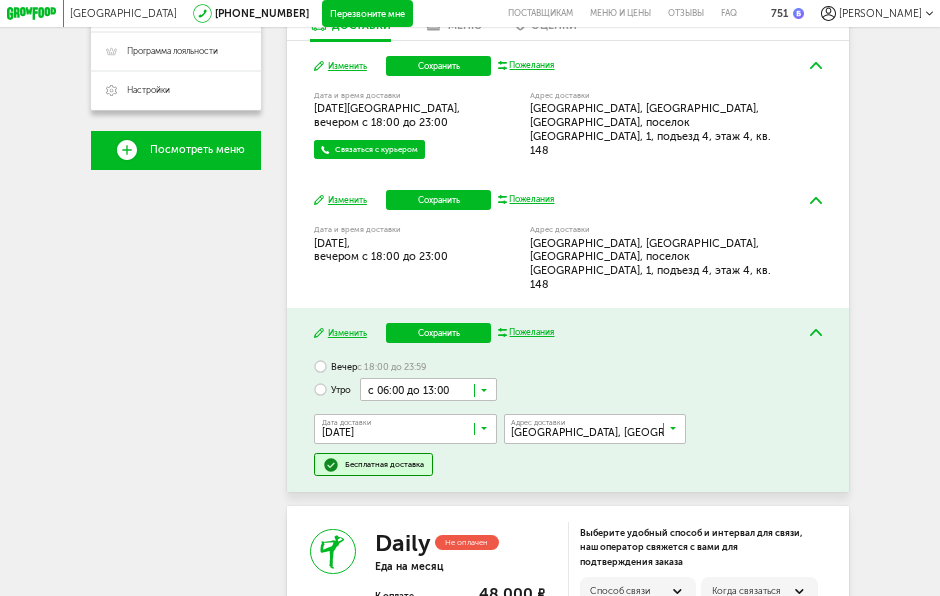 click at bounding box center (409, 432) 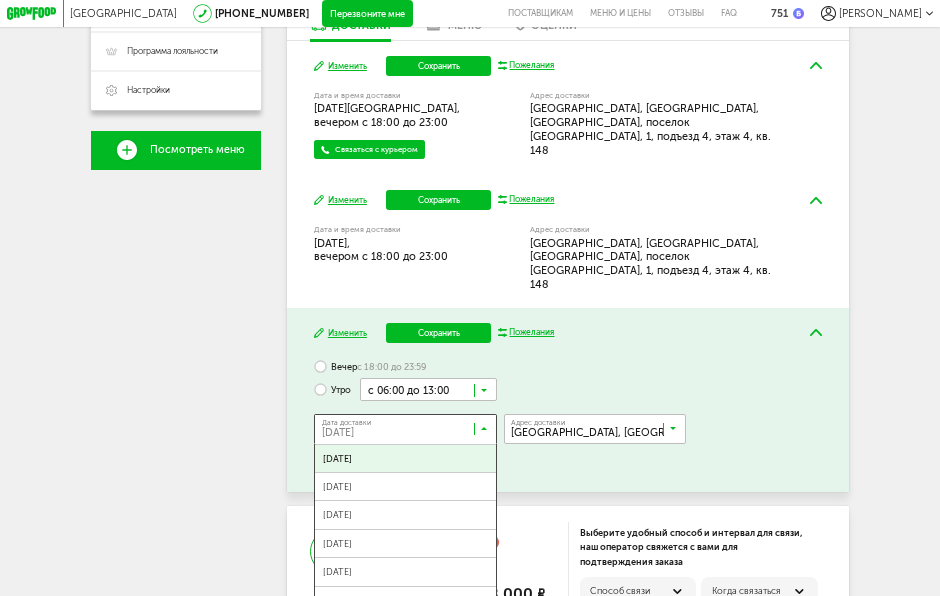 click on "16 июля, среда" at bounding box center [405, 458] 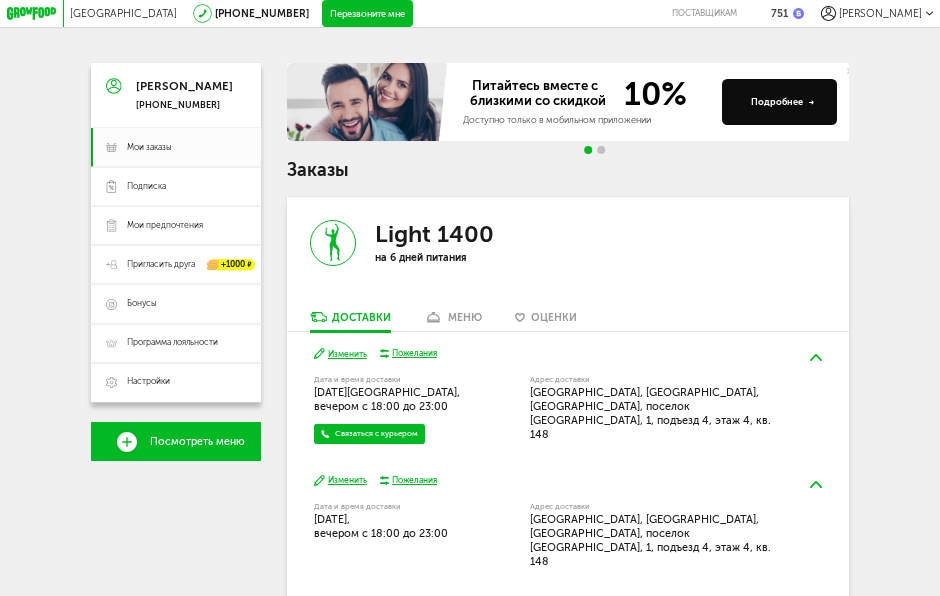 scroll, scrollTop: 290, scrollLeft: 0, axis: vertical 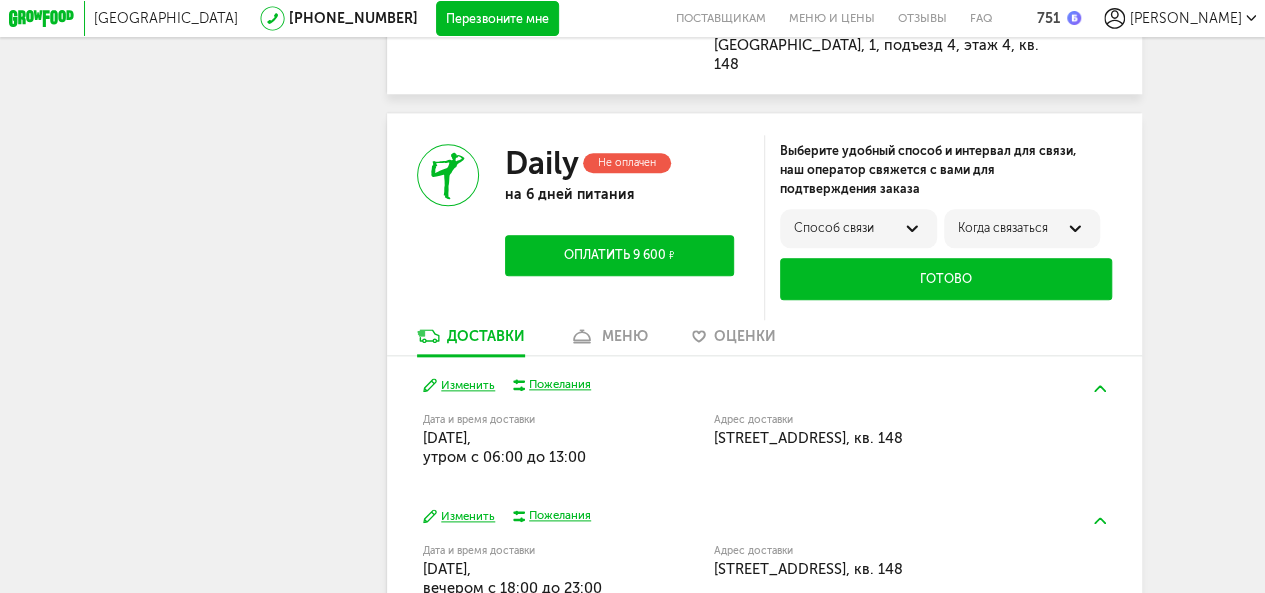 click on "меню" at bounding box center (625, 336) 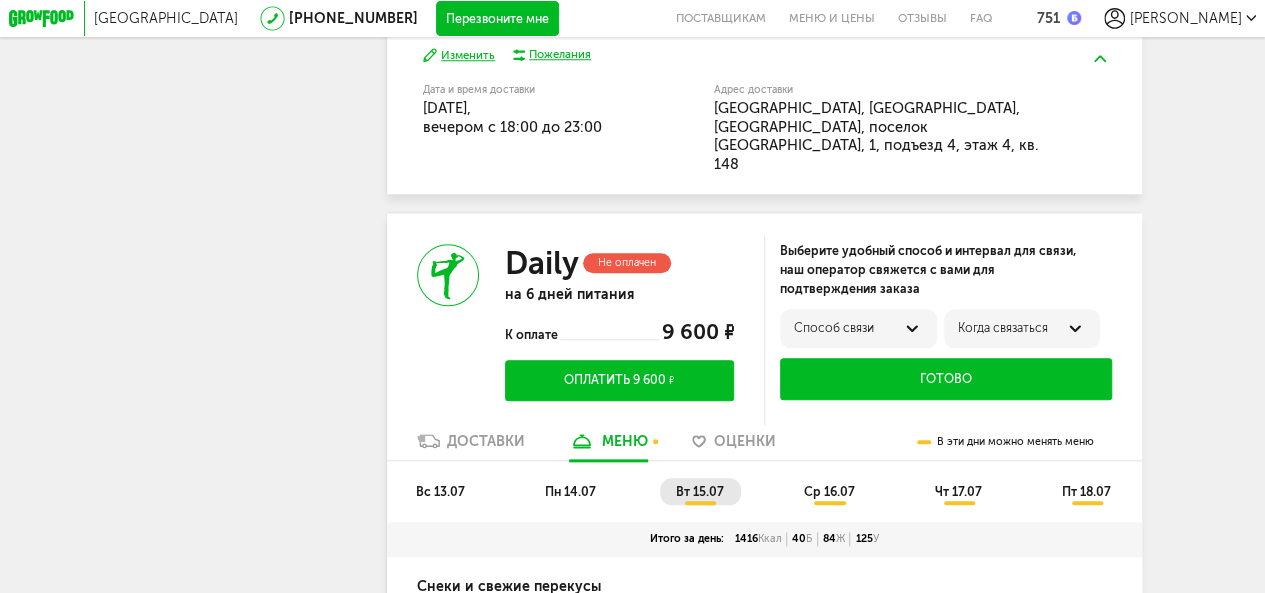 scroll, scrollTop: 983, scrollLeft: 0, axis: vertical 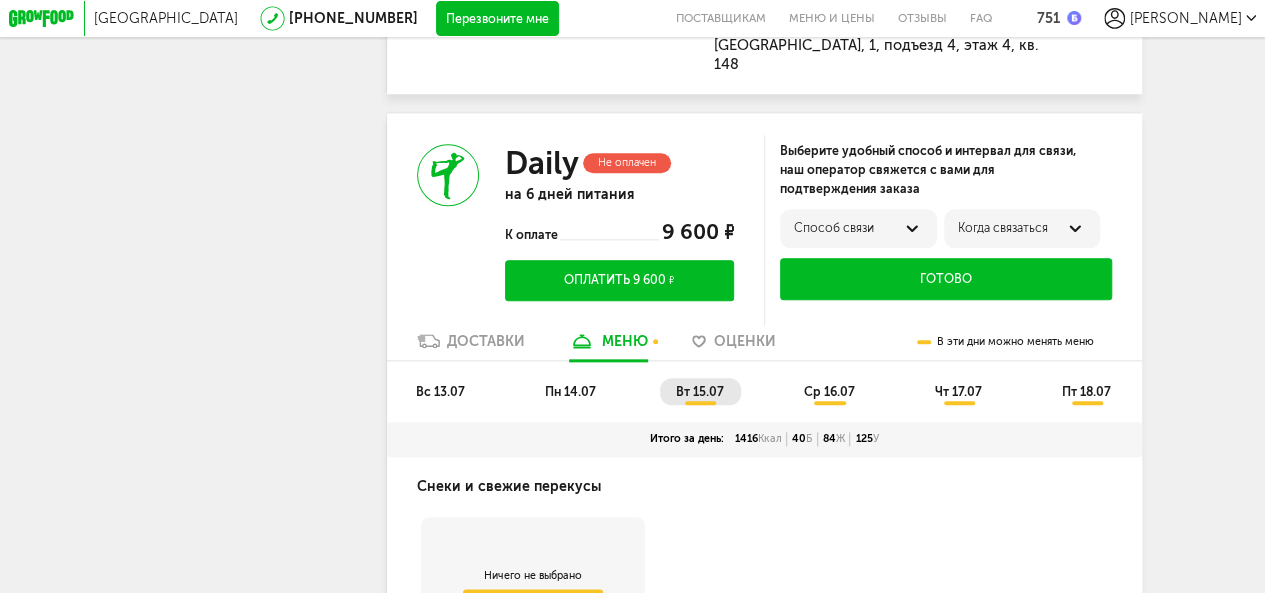 click on "вс 13.07" at bounding box center (440, 391) 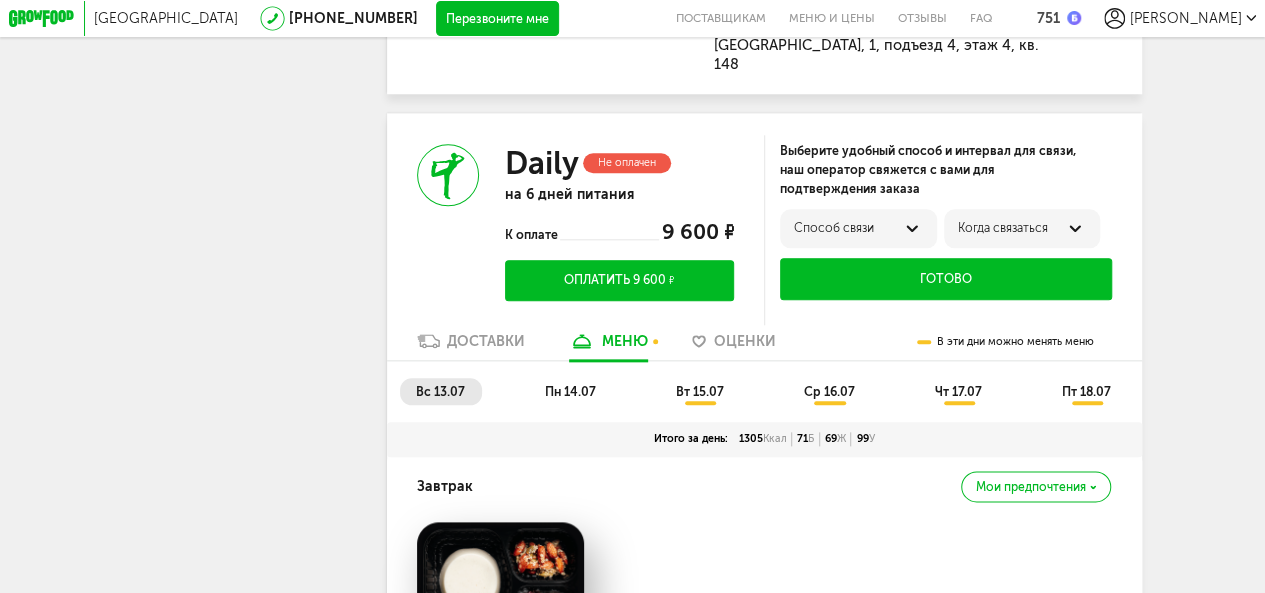 click on "пн 14.07" at bounding box center [570, 391] 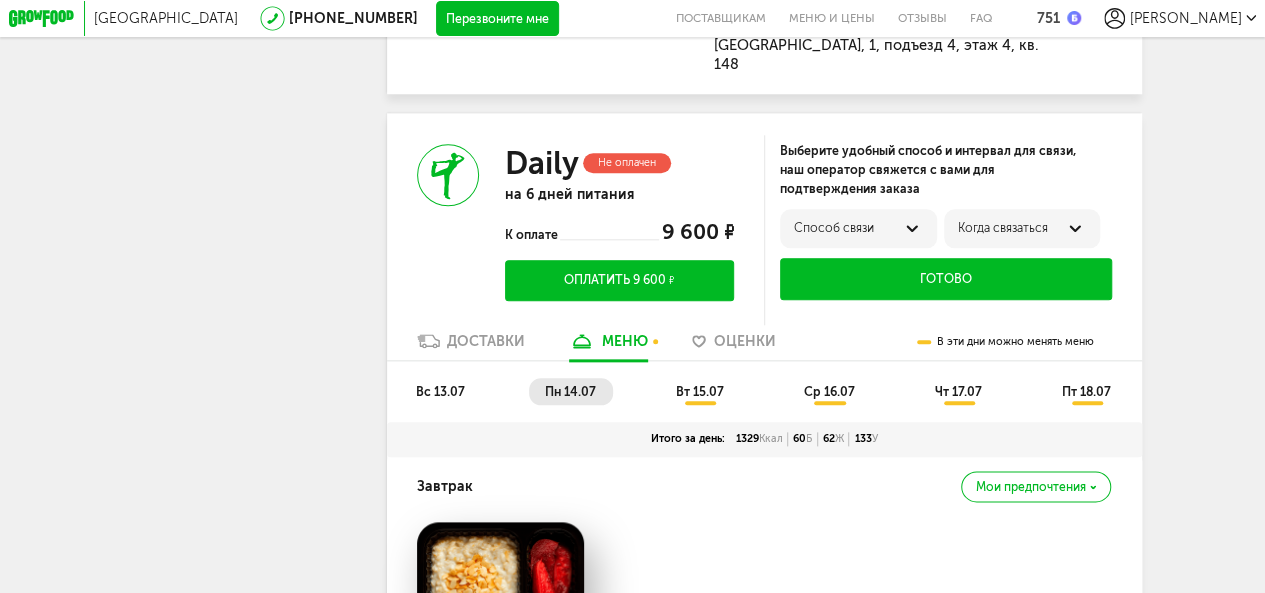 click on "вт 15.07" at bounding box center (700, 391) 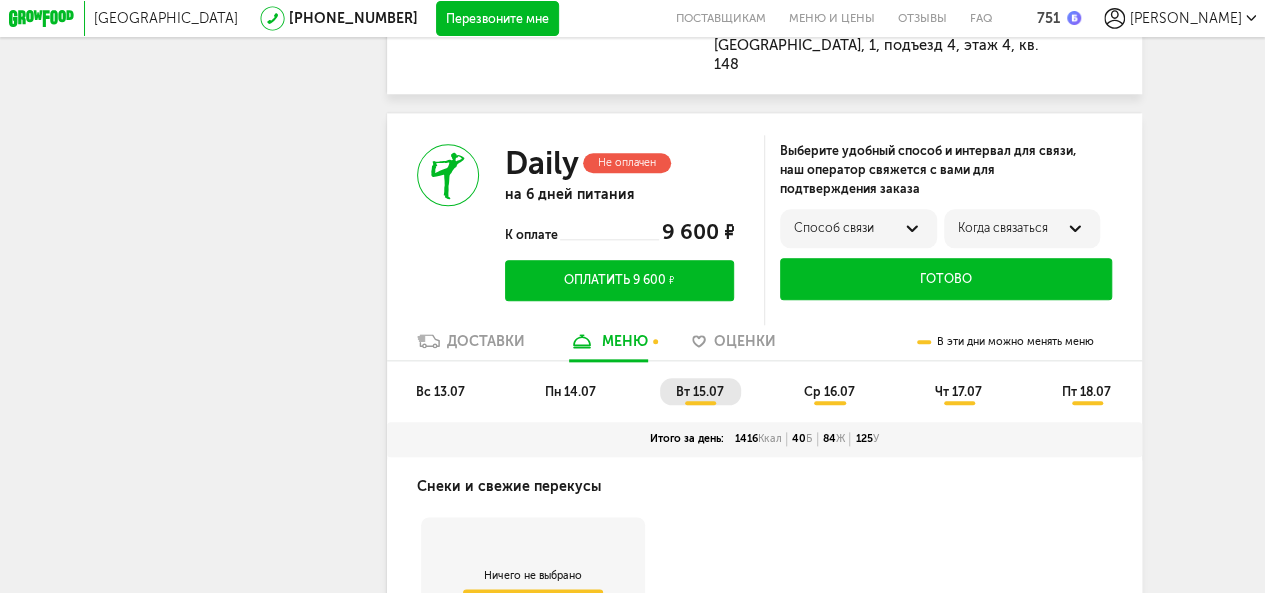 click on "ср 16.07" at bounding box center [830, 391] 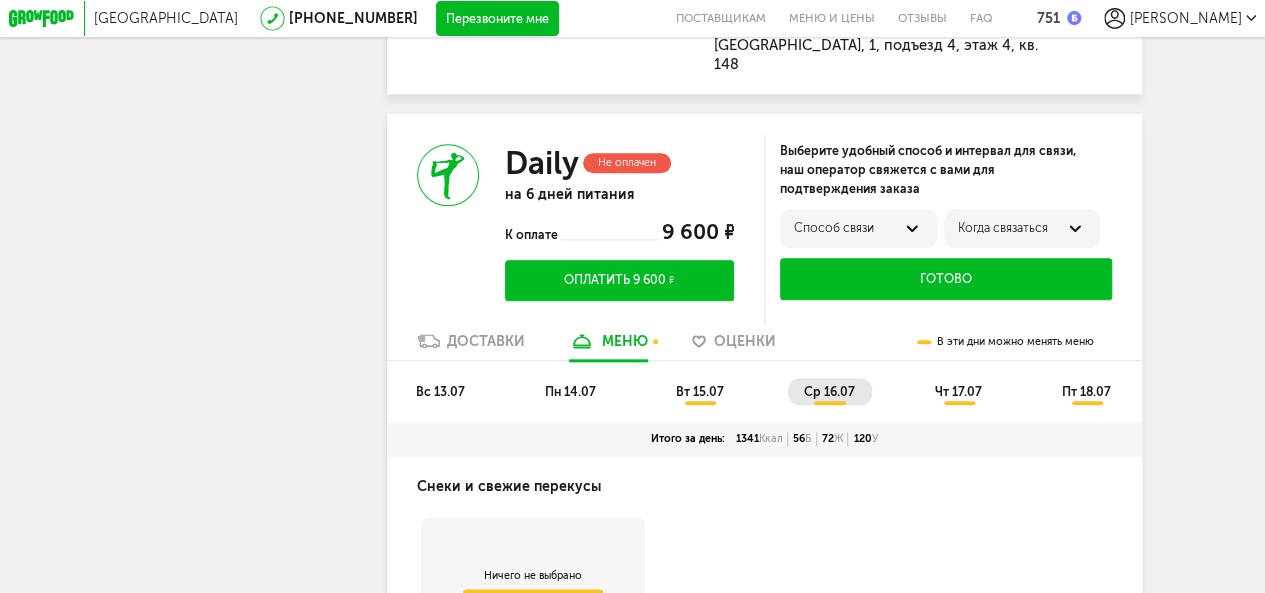 click on "чт 17.07" at bounding box center (958, 391) 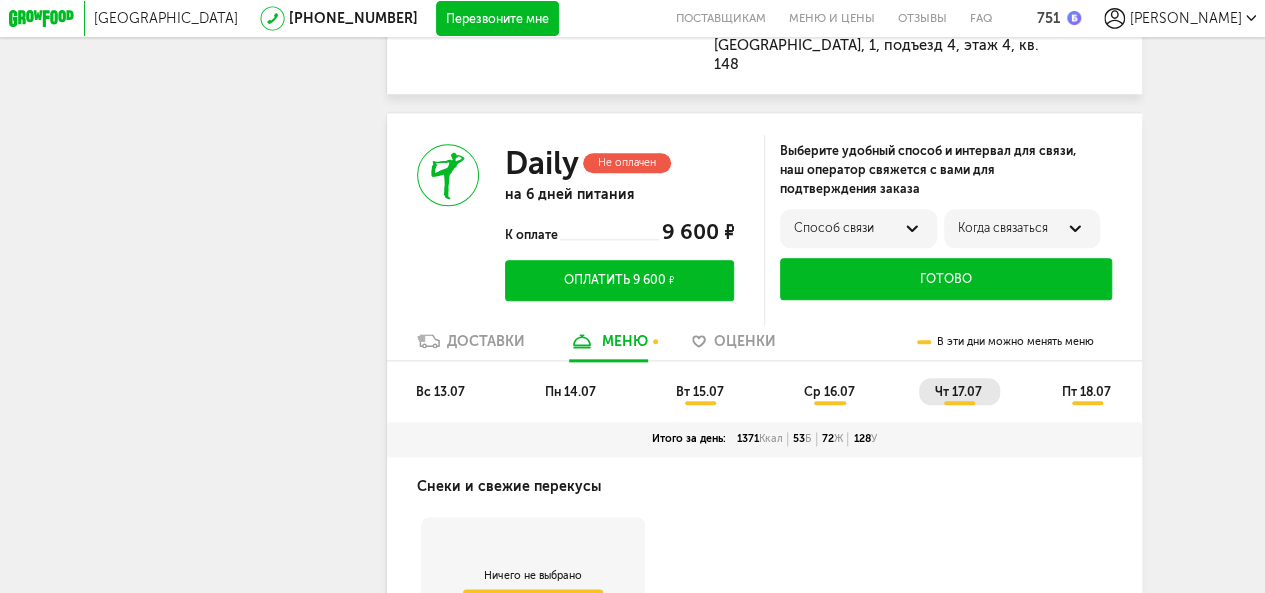 click on "пт 18.07" at bounding box center [1086, 391] 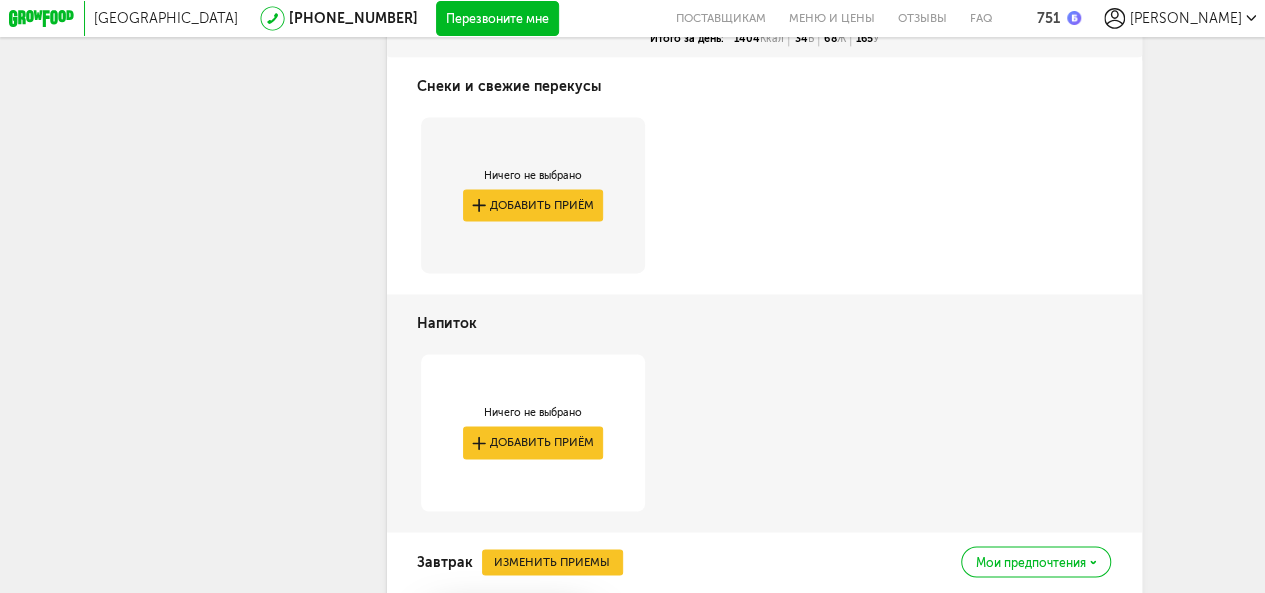 scroll, scrollTop: 1183, scrollLeft: 0, axis: vertical 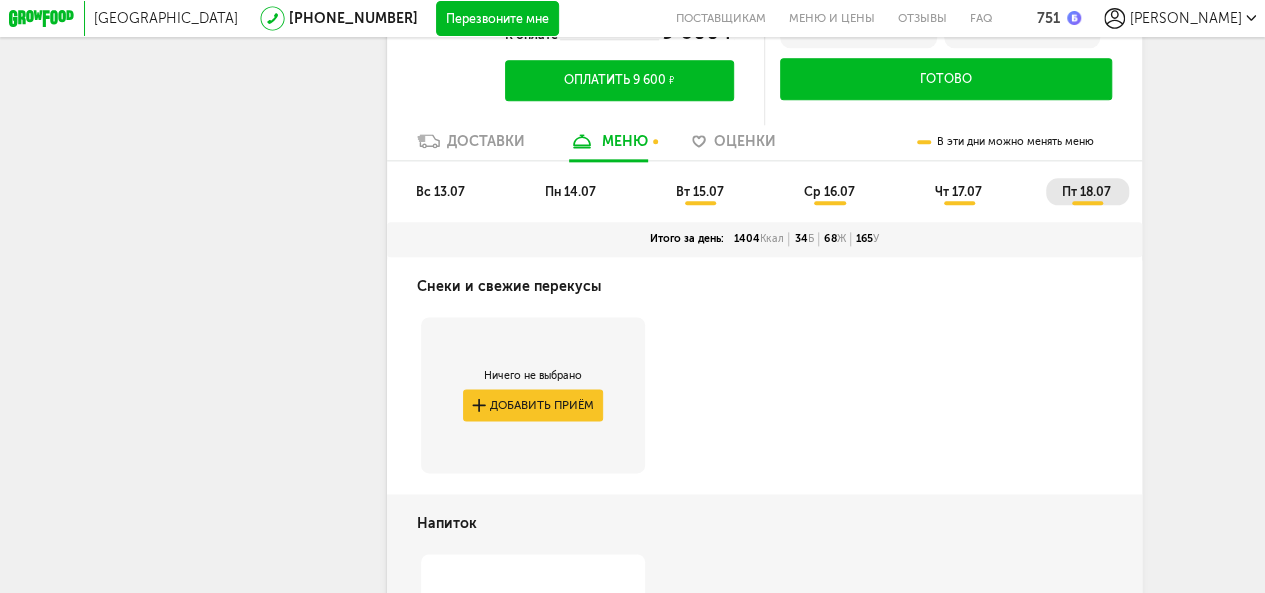 click on "вт 15.07" at bounding box center [700, 191] 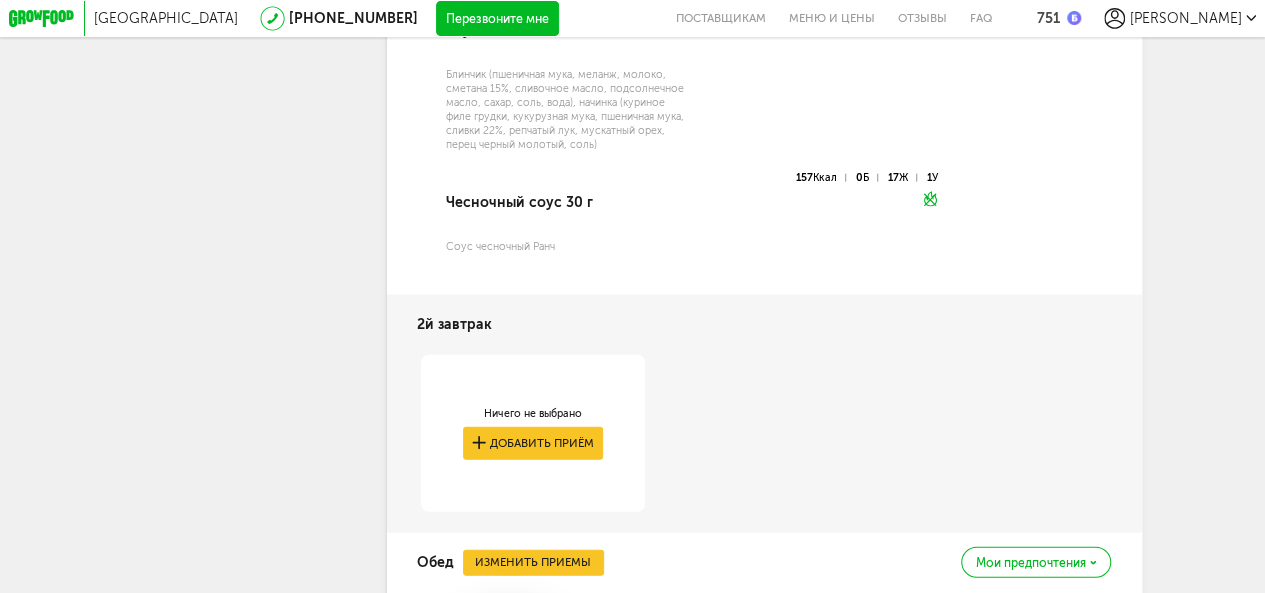 scroll, scrollTop: 2283, scrollLeft: 0, axis: vertical 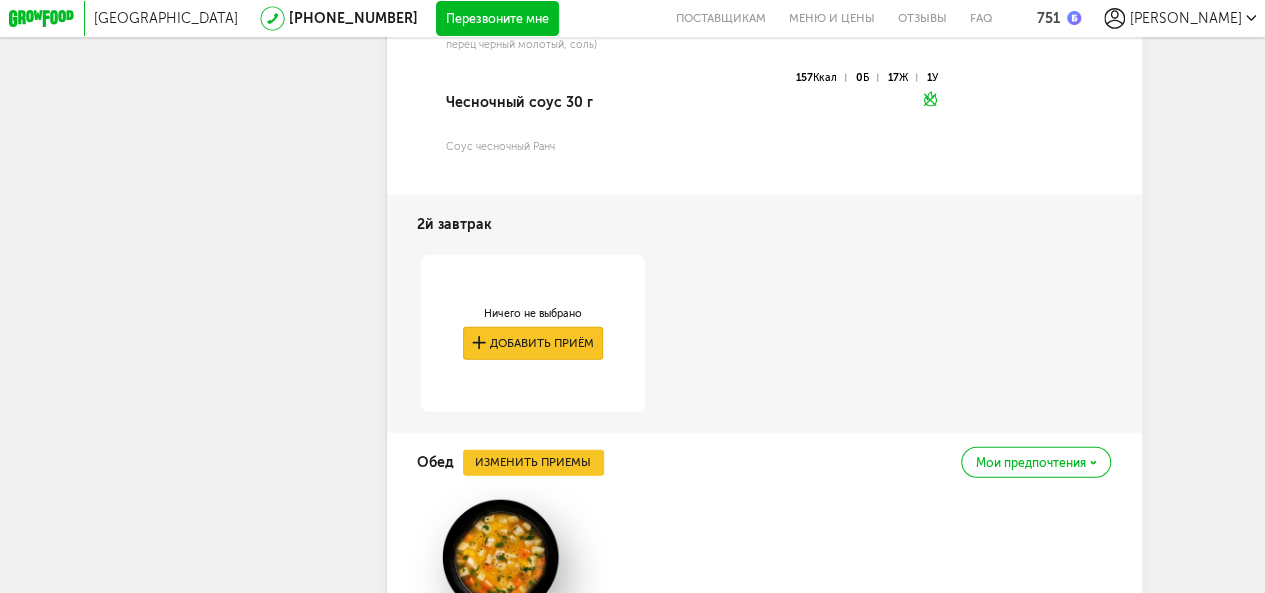 click on "Добавить приём" at bounding box center [533, 343] 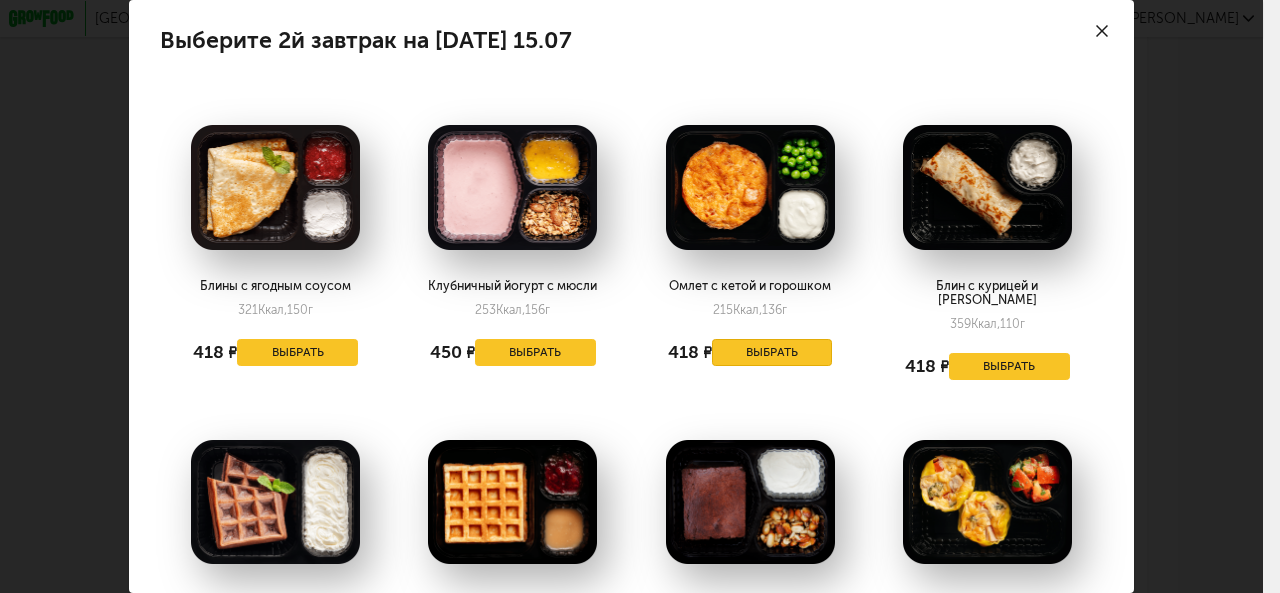 click on "Выбрать" at bounding box center (772, 352) 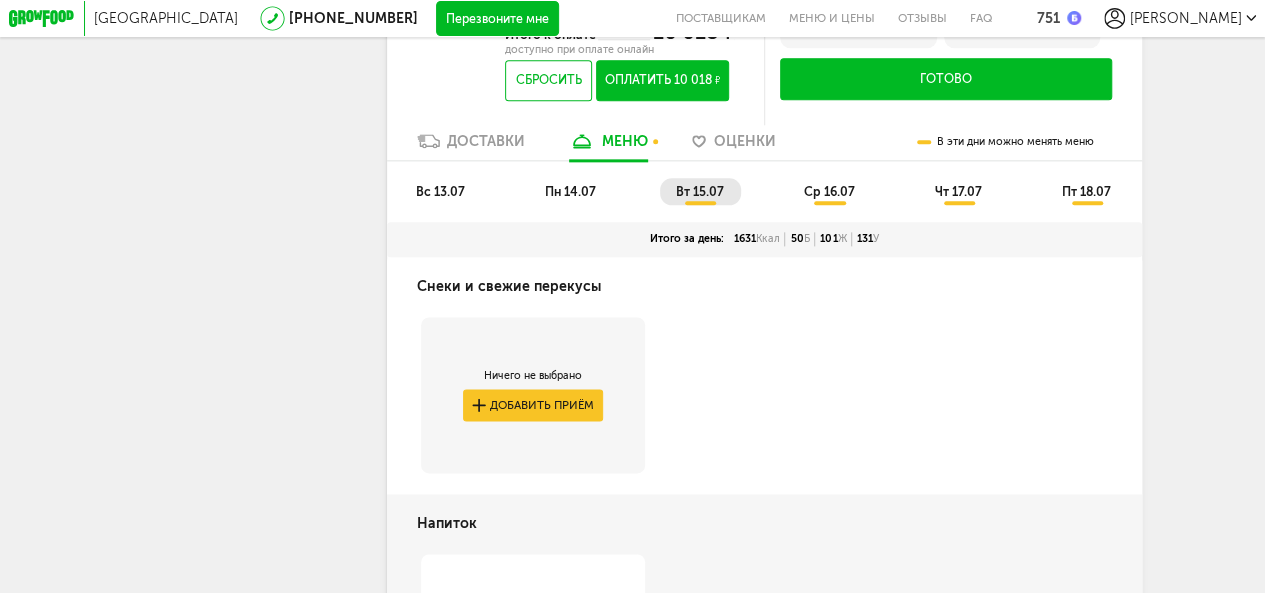 scroll, scrollTop: 1083, scrollLeft: 0, axis: vertical 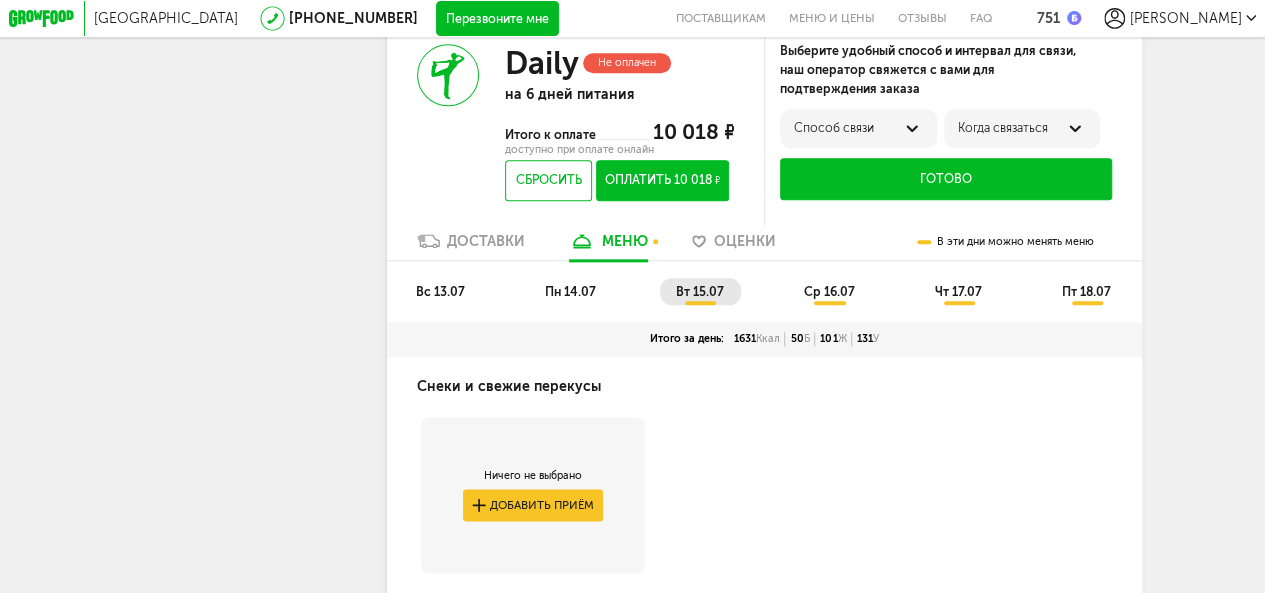 click on "ср 16.07" at bounding box center [829, 291] 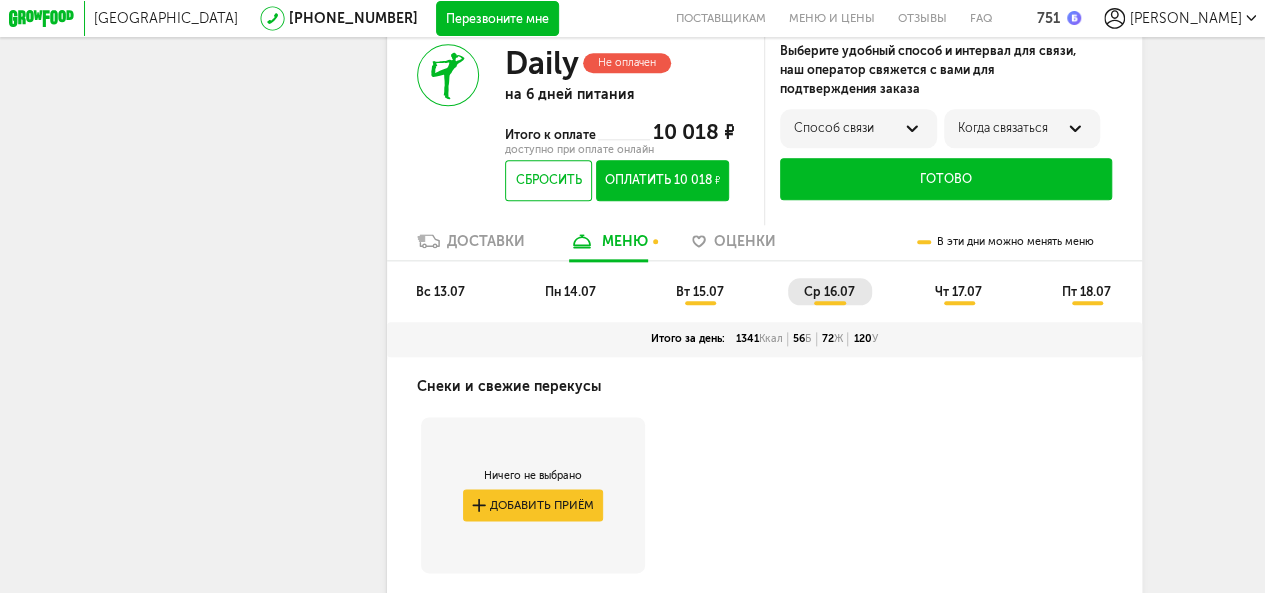 click on "чт 17.07" at bounding box center [959, 291] 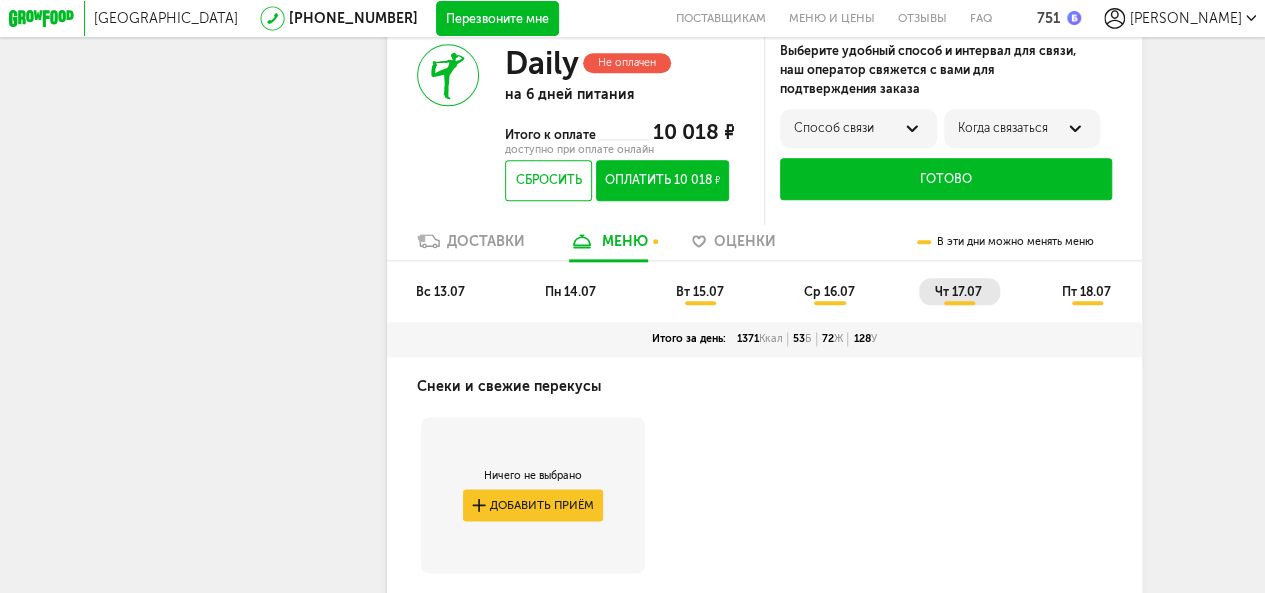 click on "пт 18.07" at bounding box center [1087, 291] 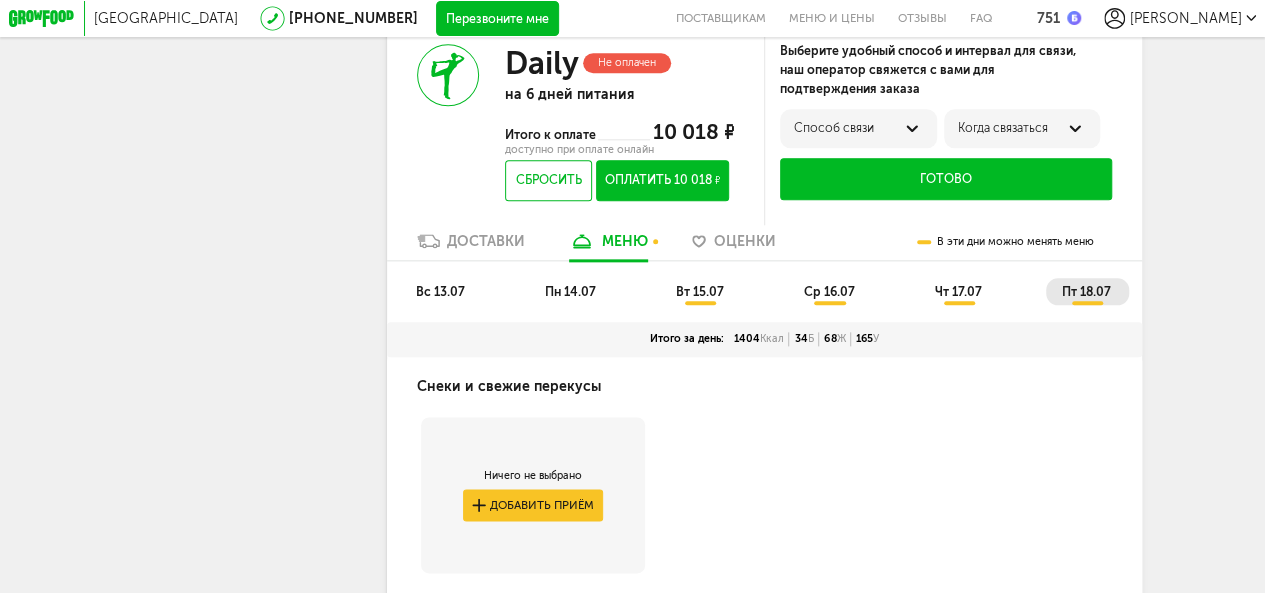 click on "вс 13.07" at bounding box center (441, 291) 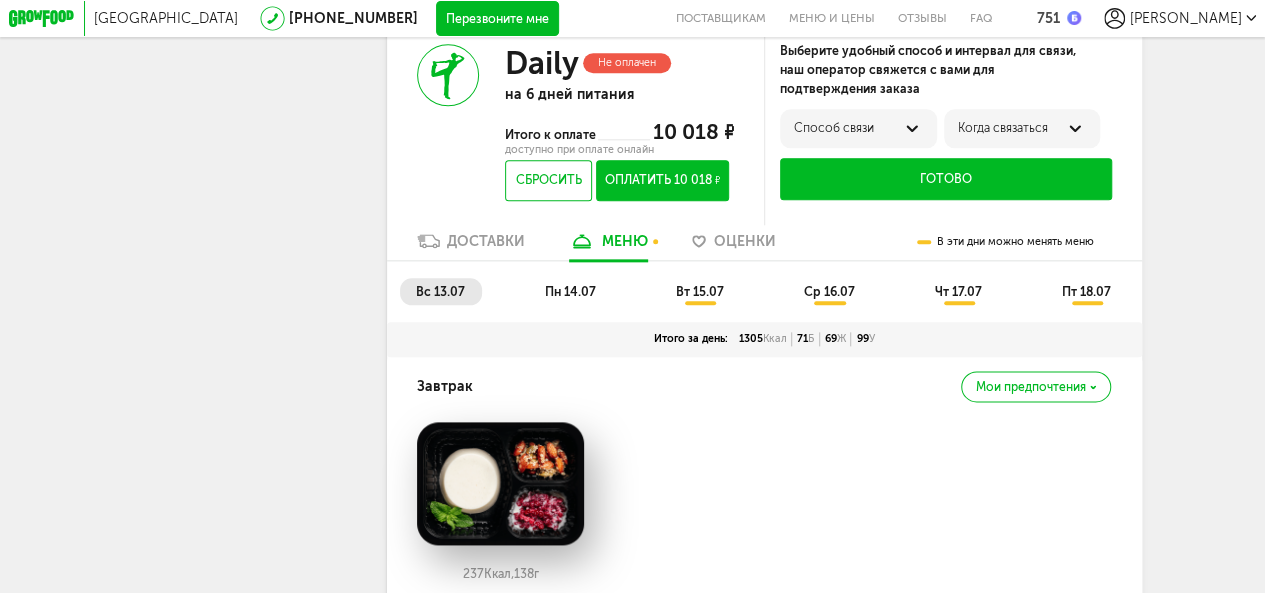 click on "пн 14.07" at bounding box center (570, 291) 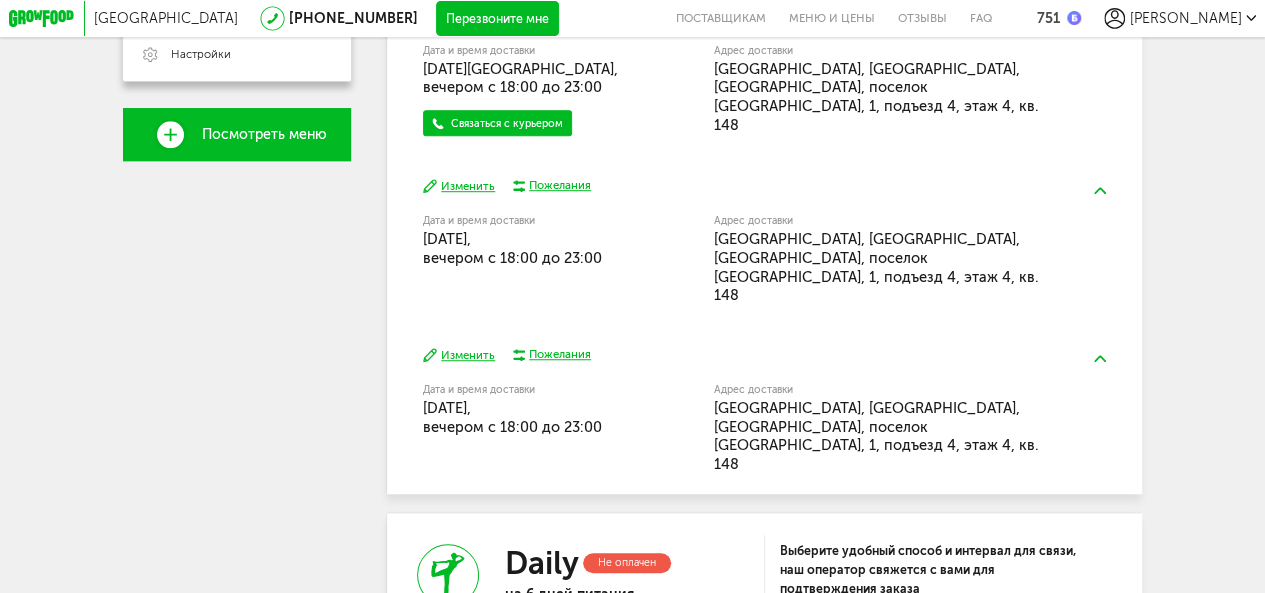 scroll, scrollTop: 283, scrollLeft: 0, axis: vertical 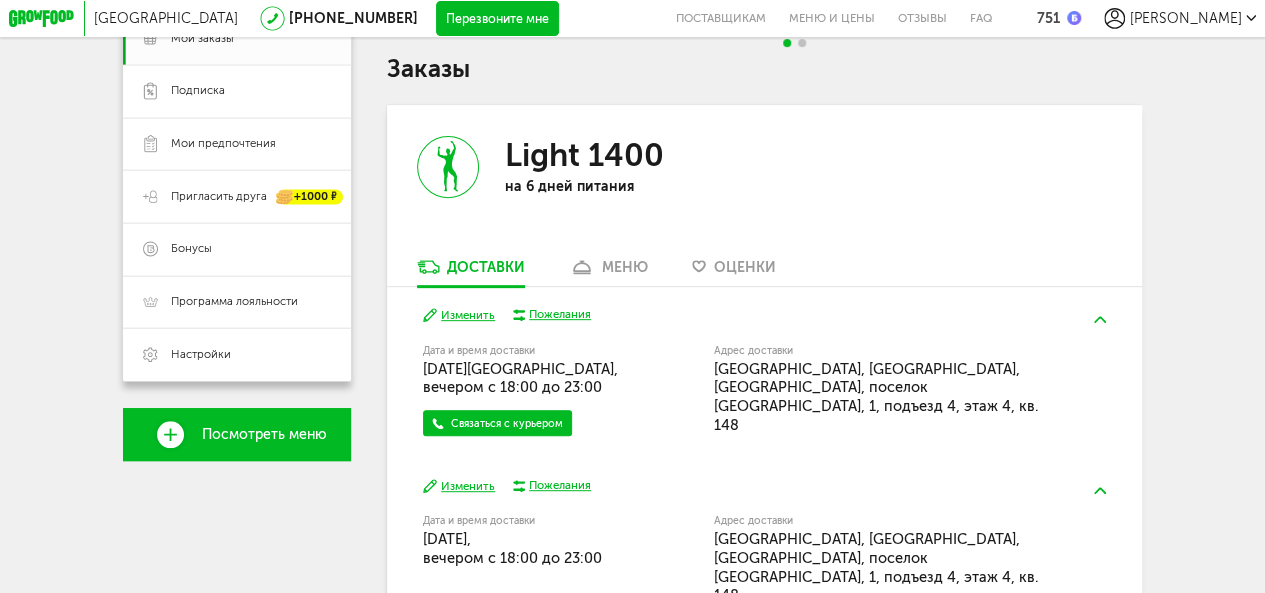 click on "Завтра    Изменить
Пожелания" at bounding box center (764, 315) 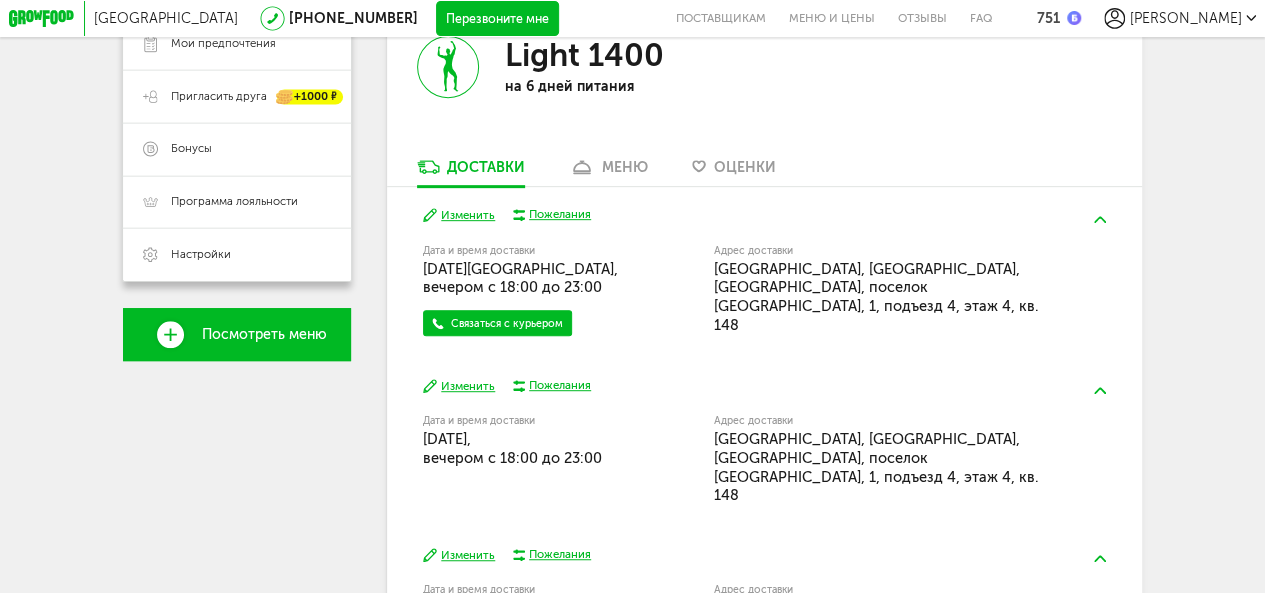 scroll, scrollTop: 483, scrollLeft: 0, axis: vertical 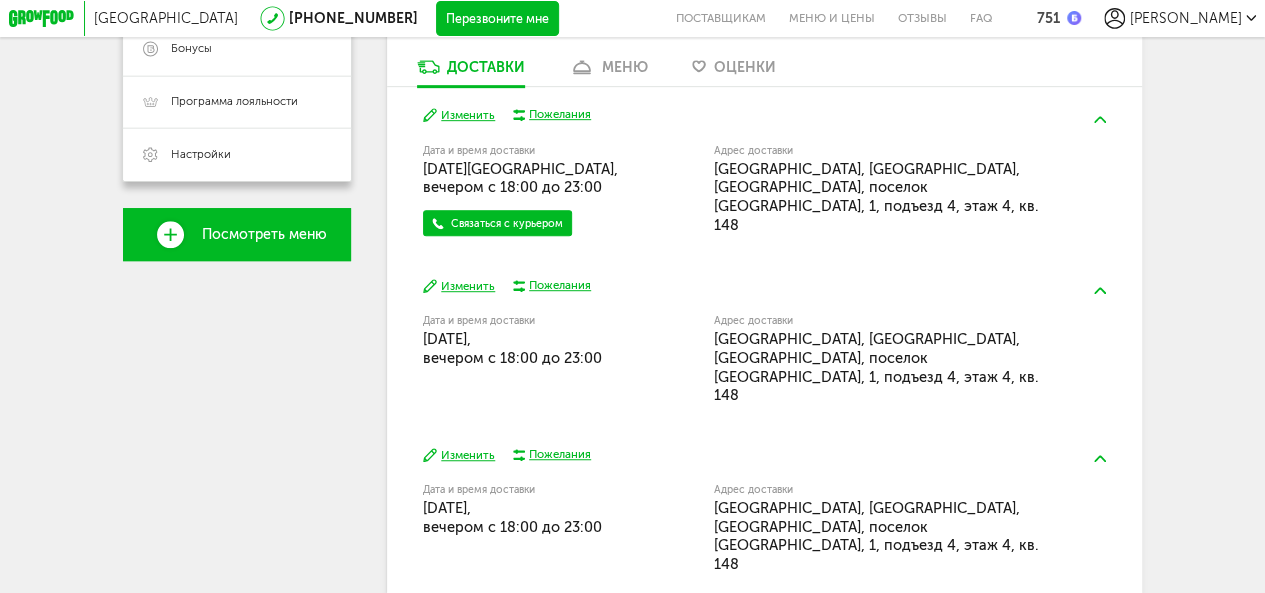 click on "Дата и время доставки   11 июля, пятница,  вечером c 18:00 до 23:00   Связаться с курьером" at bounding box center [568, 188] 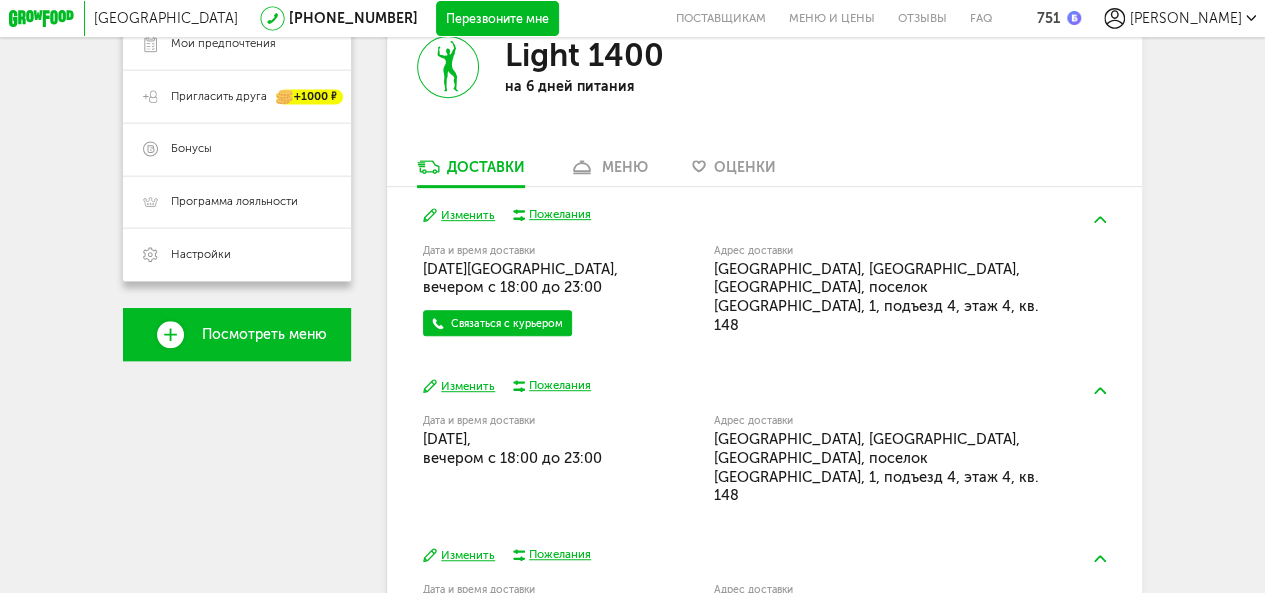 click on "Изменить" at bounding box center [459, 215] 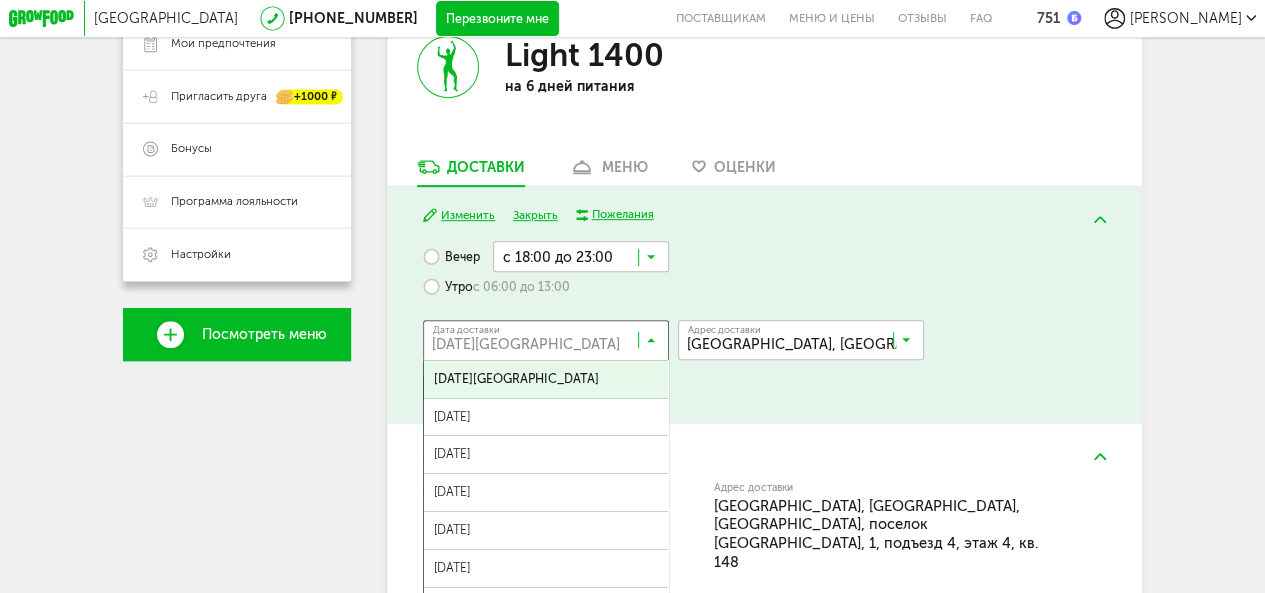 click at bounding box center [550, 344] 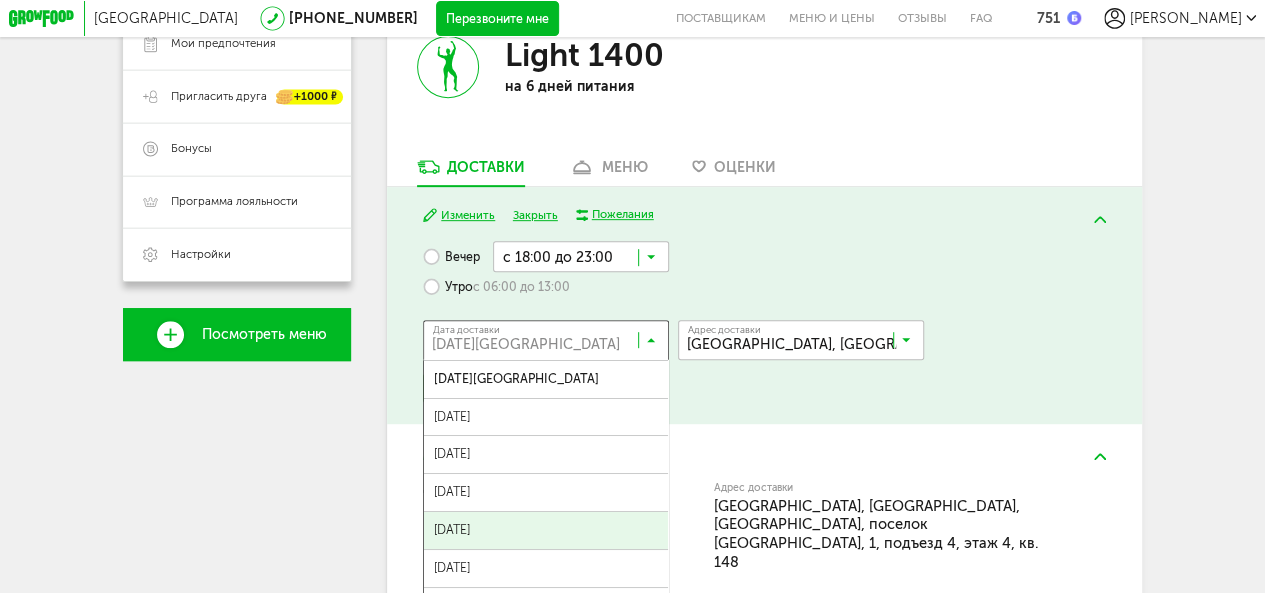 scroll, scrollTop: 100, scrollLeft: 0, axis: vertical 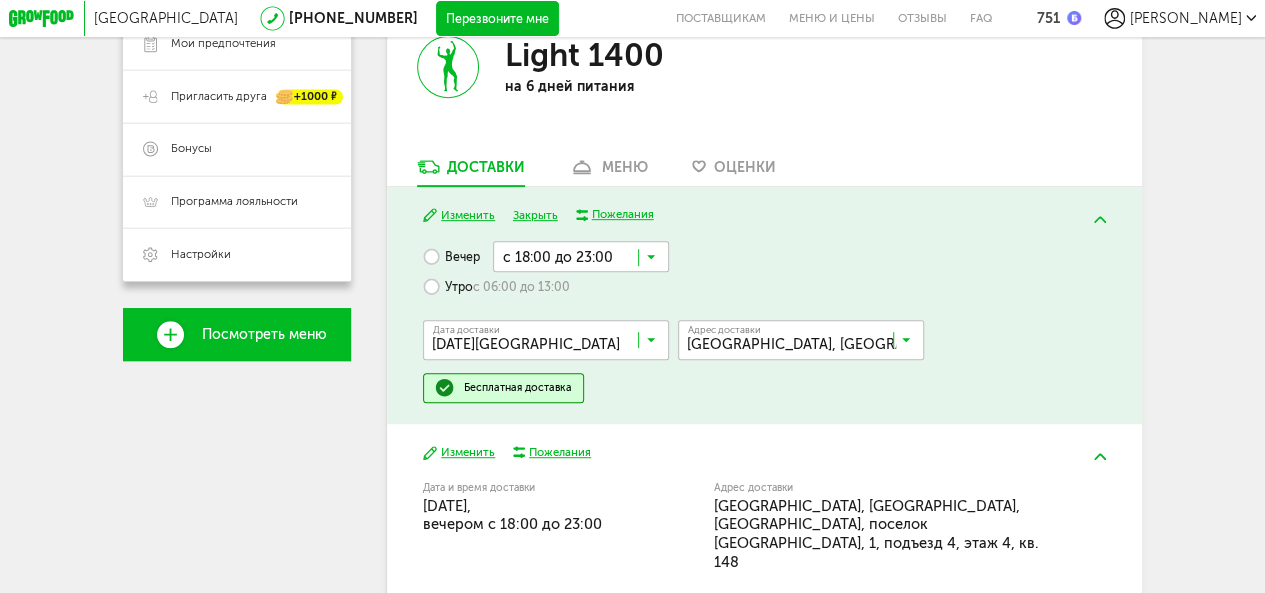 click on "Вечер       с 18:00 до 23:00           Загрузка...     Утро  с 06:00 до 13:00     Дата доставки     [DATE]           Загрузка...     [DATE] июля, [DATE], [DATE], [DATE], [DATE], [DATE], [DATE], [DATE], [DATE], [GEOGRAPHIC_DATA][DATE], [DATE], [DATE], [DATE], [DATE], [GEOGRAPHIC_DATA][DATE], [DATE], [DATE], [DATE], [DATE], [DATE] [DATE]       [PERSON_NAME]     Комментарий для курьера         Адрес доставки               [PERSON_NAME]..." at bounding box center [764, 322] 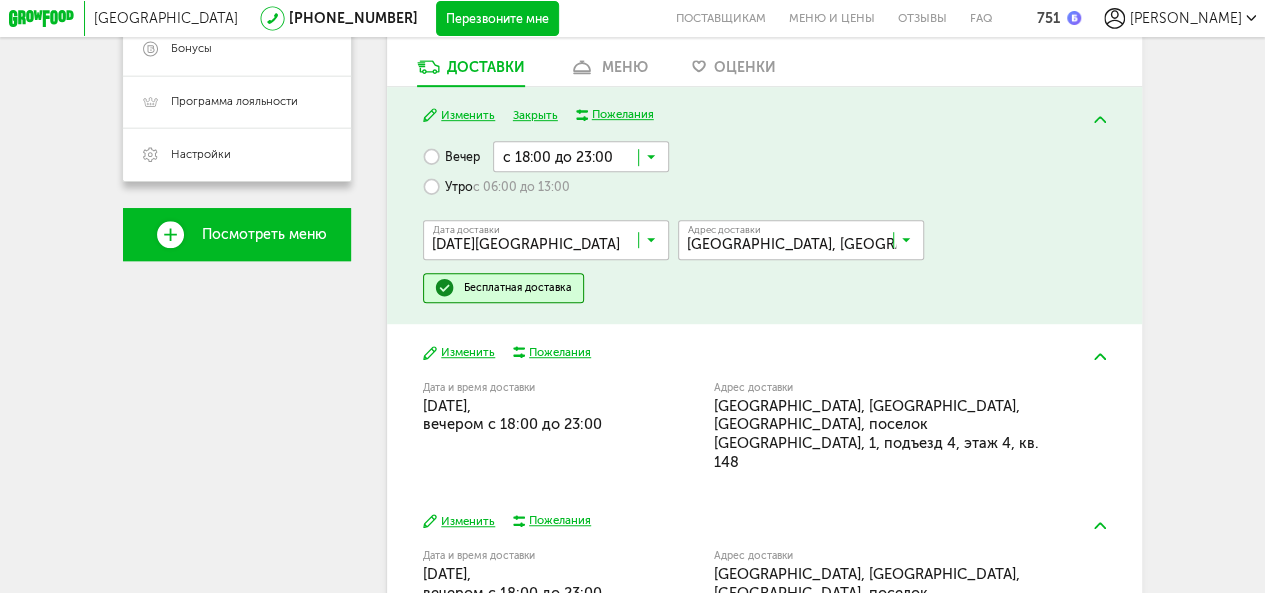 scroll, scrollTop: 583, scrollLeft: 0, axis: vertical 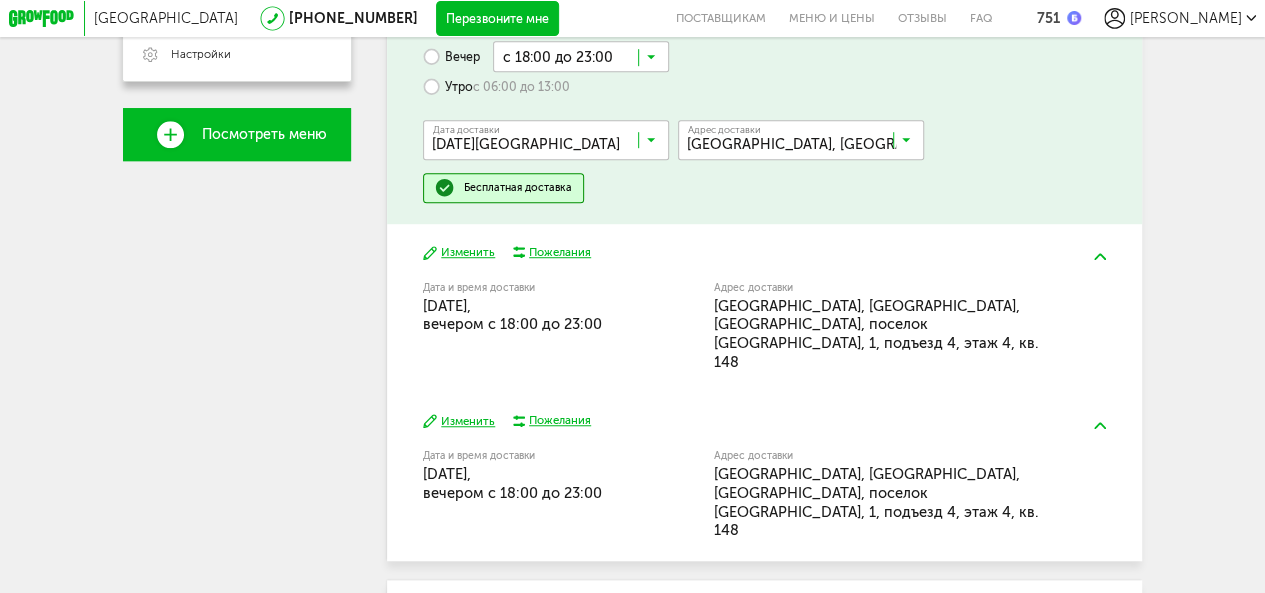 click on "Изменить" at bounding box center (459, 421) 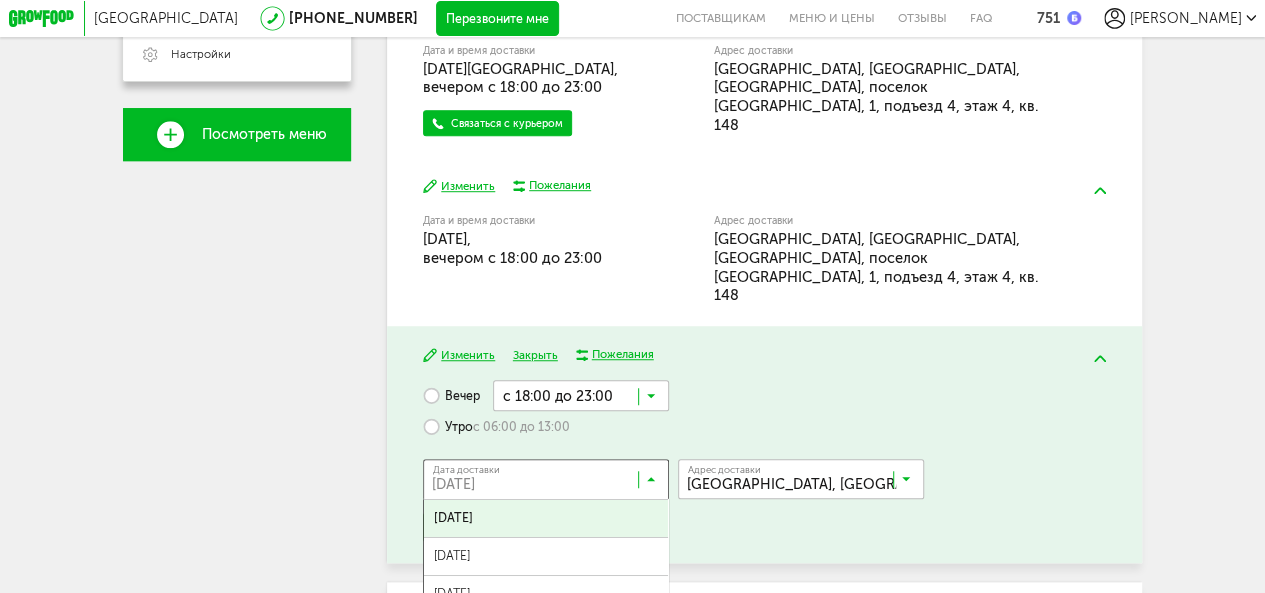 click on "Дата доставки     15 июля, вторник           Загрузка..." at bounding box center (546, 479) 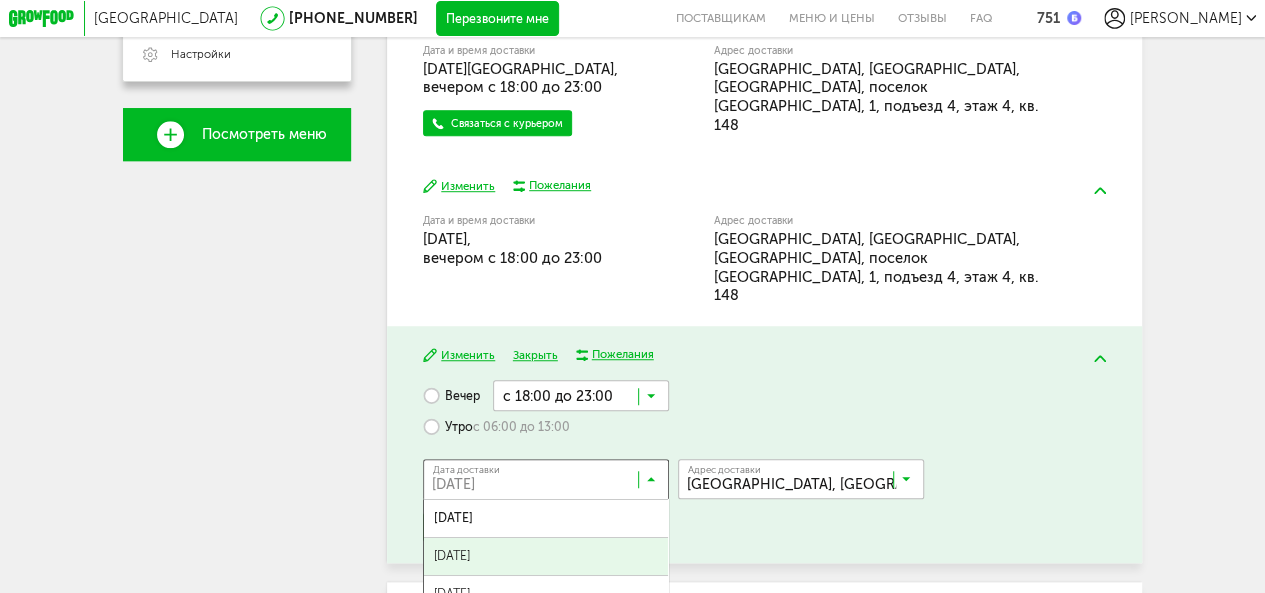 click on "[DATE]" at bounding box center [546, 556] 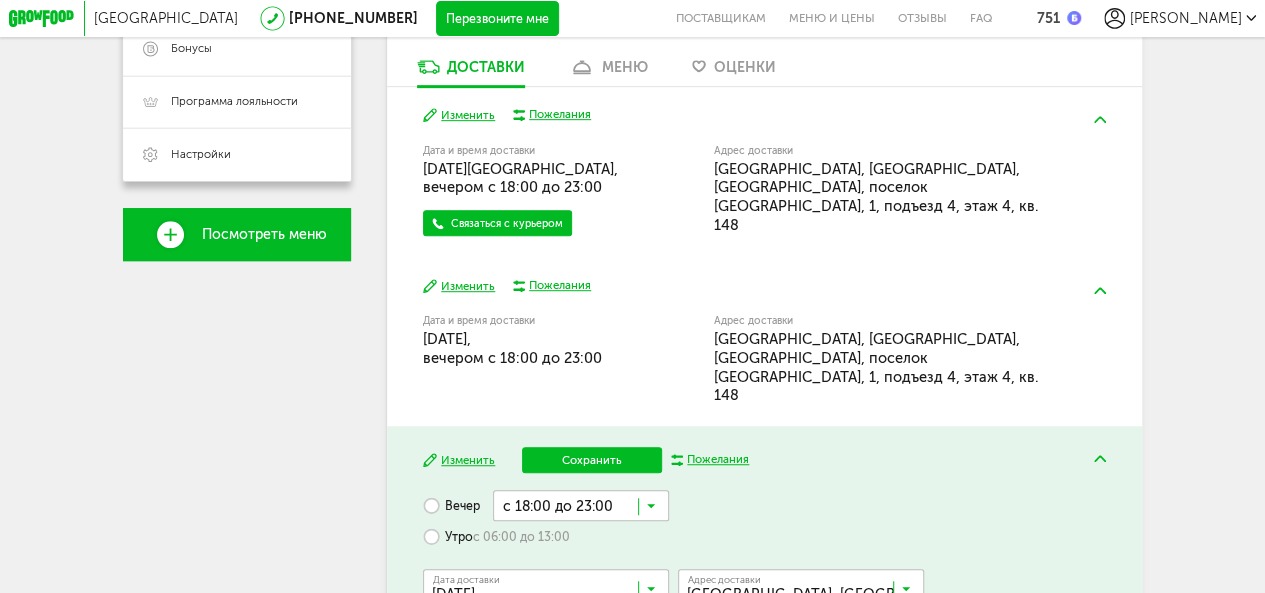 scroll, scrollTop: 683, scrollLeft: 0, axis: vertical 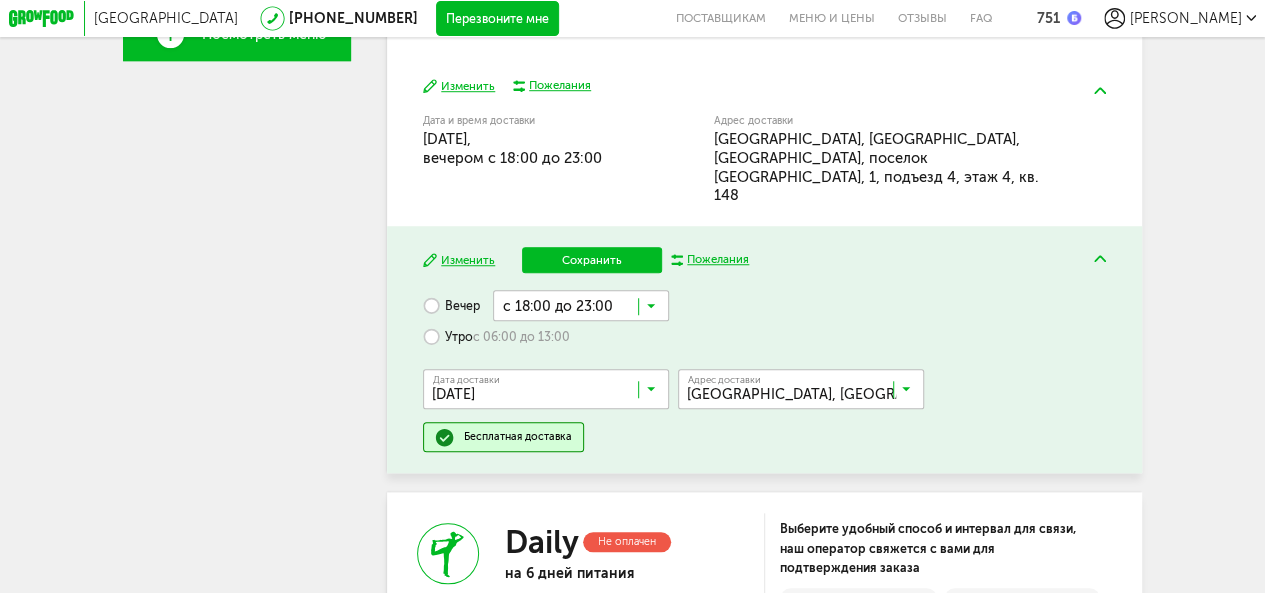 click on "Изменить   Сохранить
Пожелания" at bounding box center (764, 260) 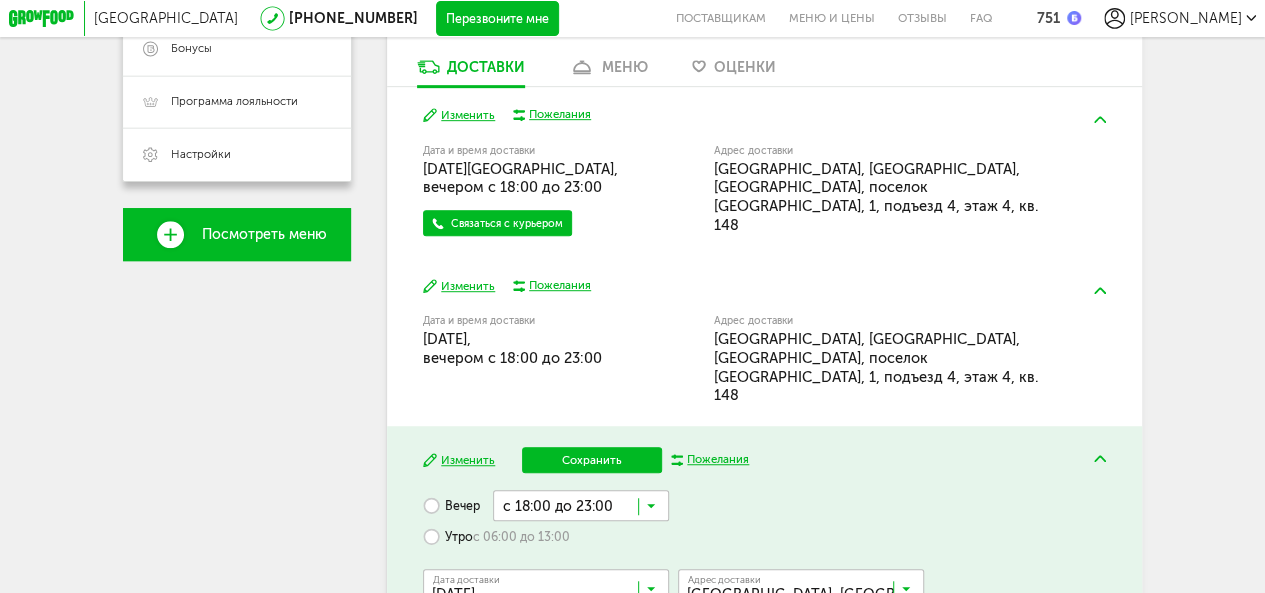 scroll, scrollTop: 583, scrollLeft: 0, axis: vertical 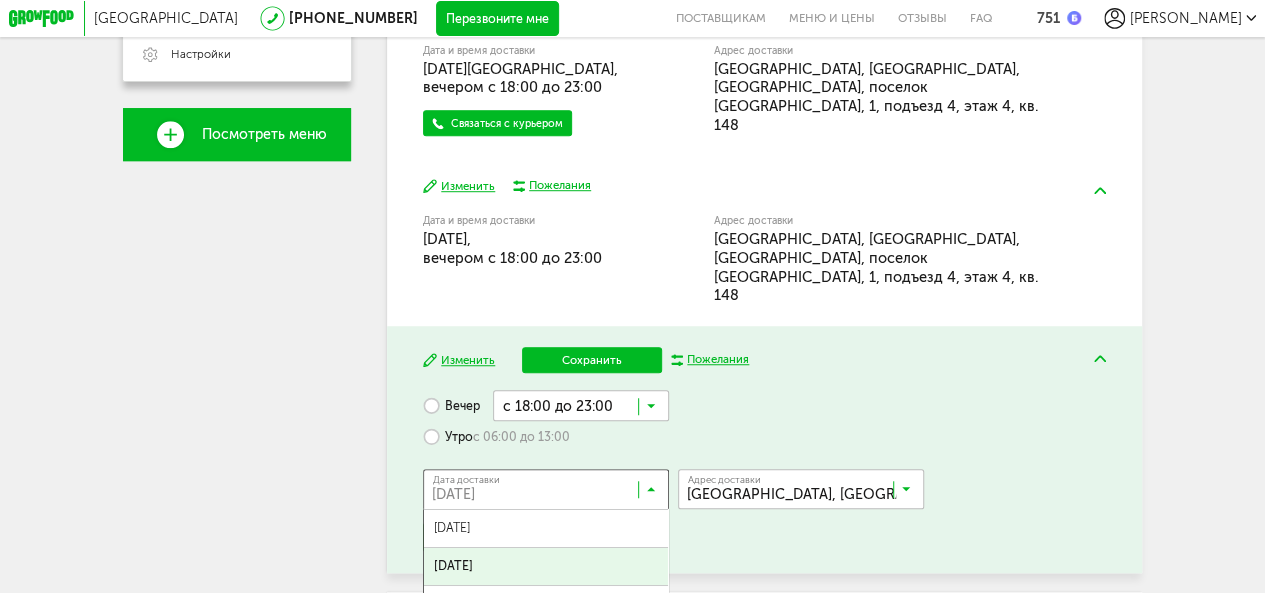 click at bounding box center (651, 493) 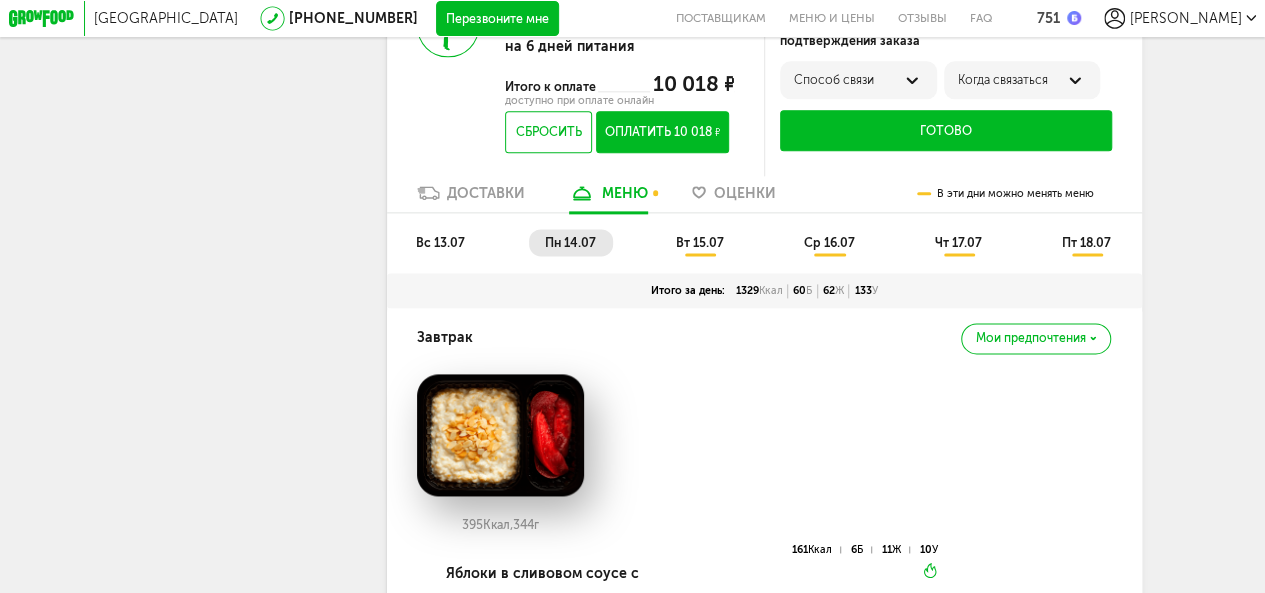 scroll, scrollTop: 910, scrollLeft: 0, axis: vertical 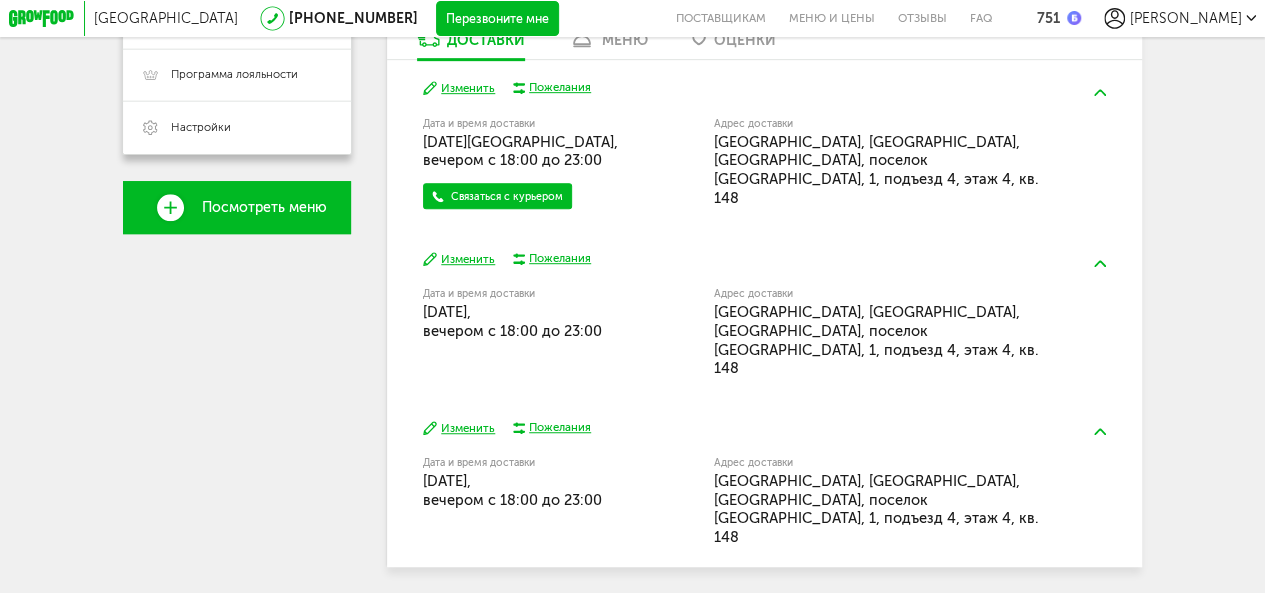 click on "[DATE],  вечером c 18:00 до 23:00" at bounding box center (520, 151) 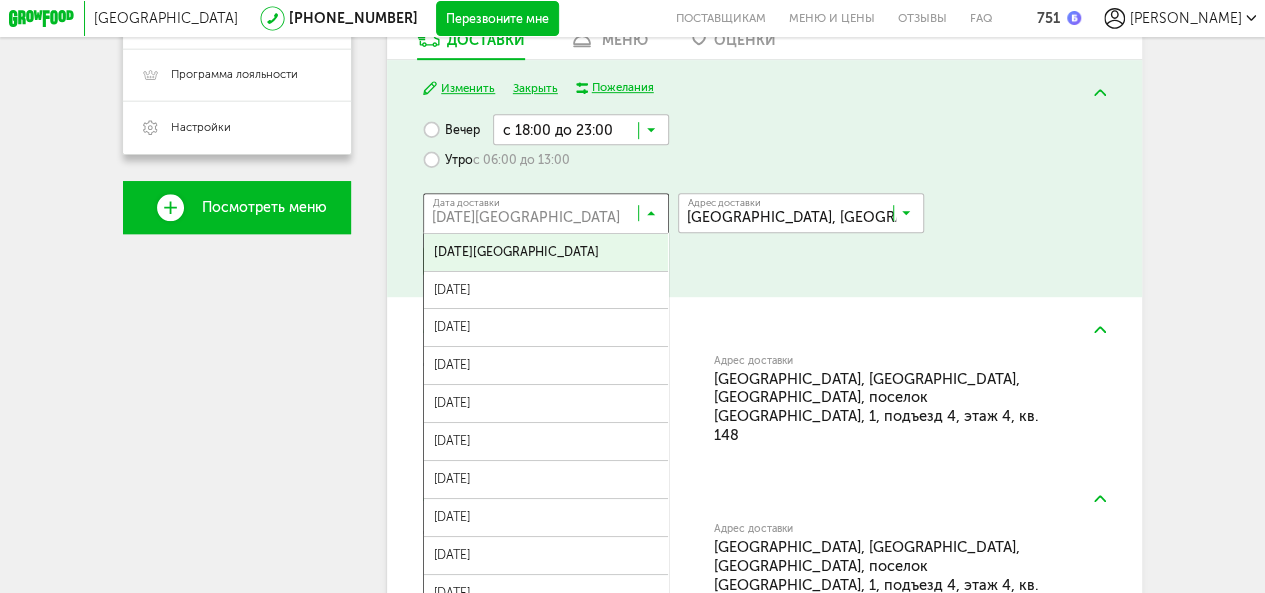 click at bounding box center [550, 217] 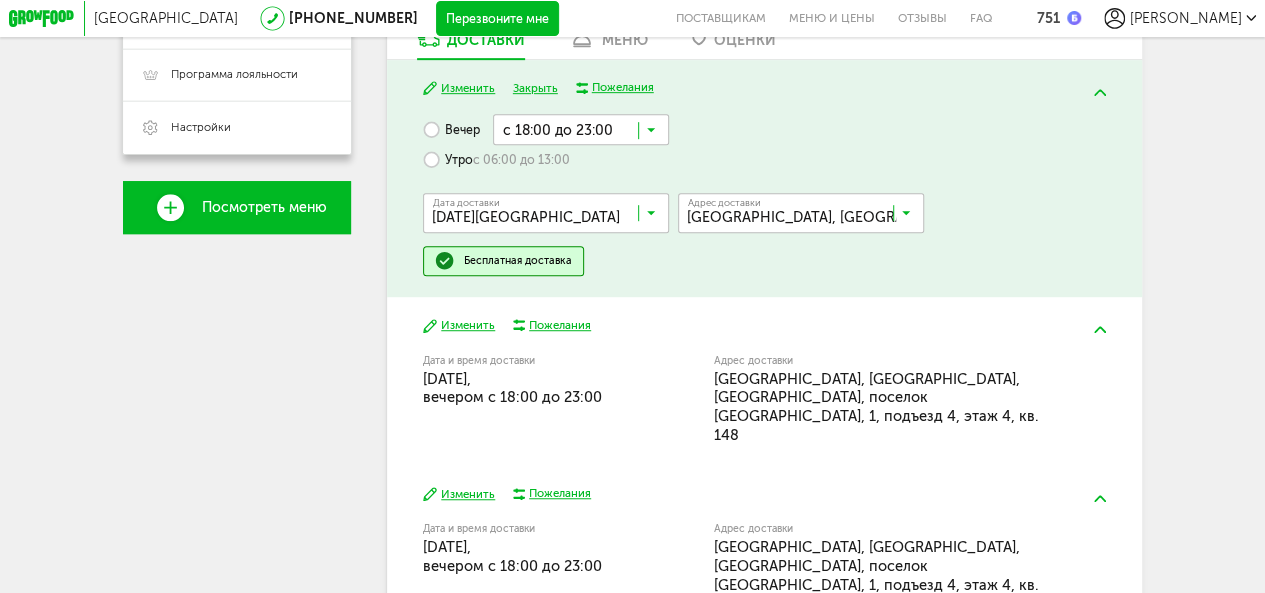 click on "[DATE][GEOGRAPHIC_DATA]" at bounding box center [546, 252] 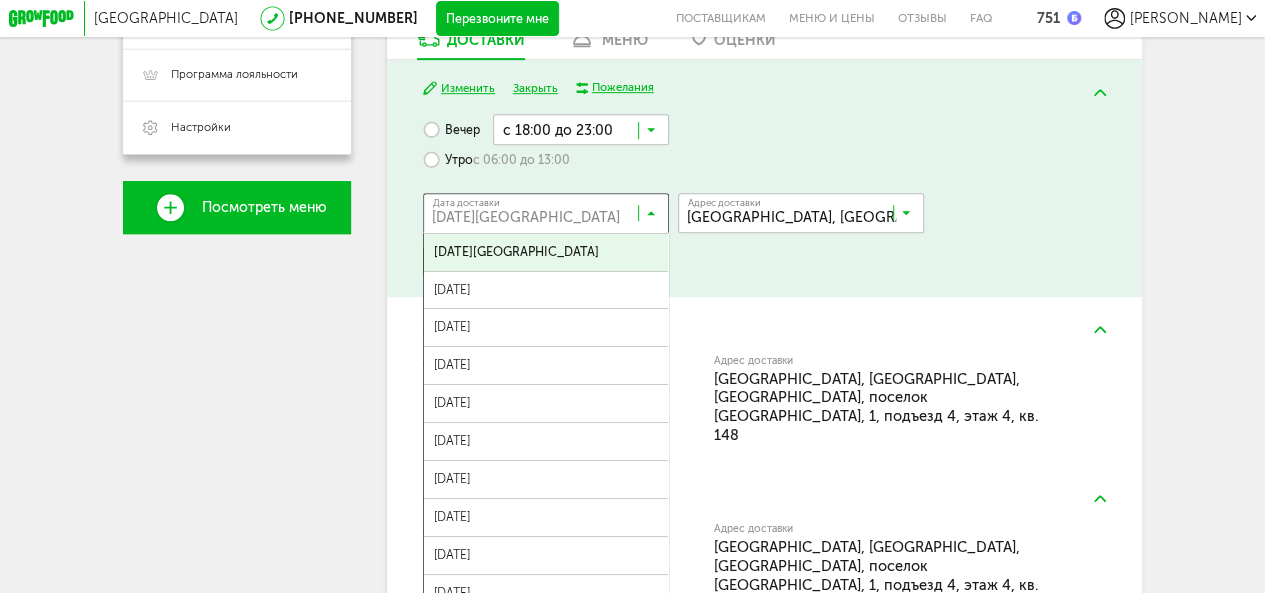 click at bounding box center (550, 217) 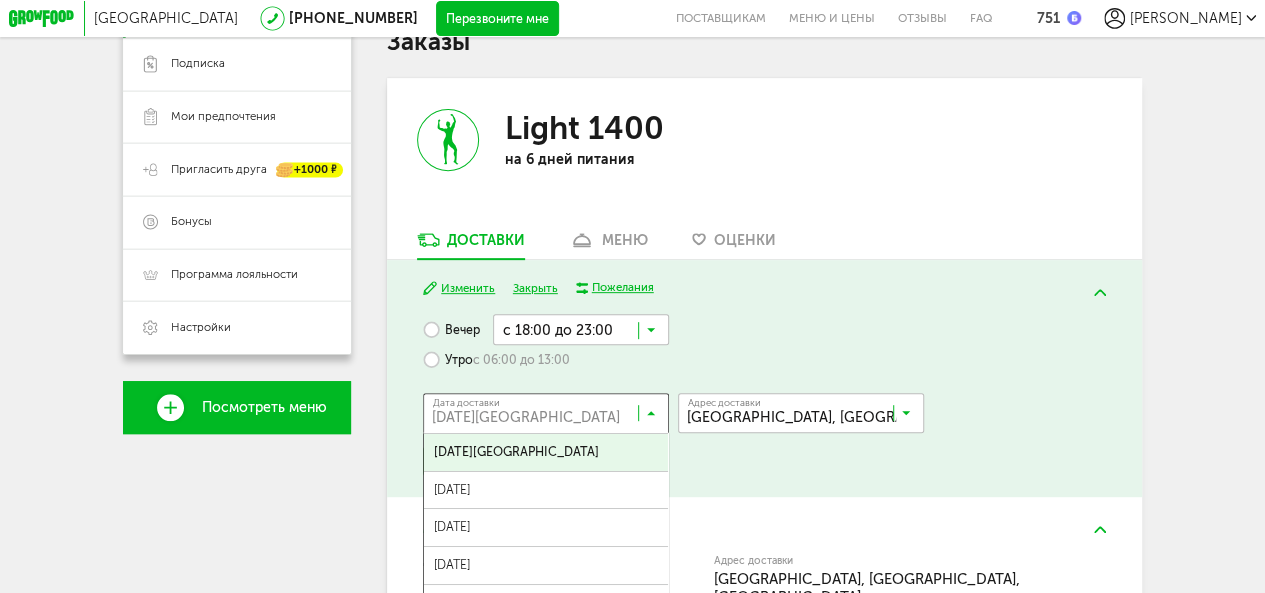 scroll, scrollTop: 410, scrollLeft: 0, axis: vertical 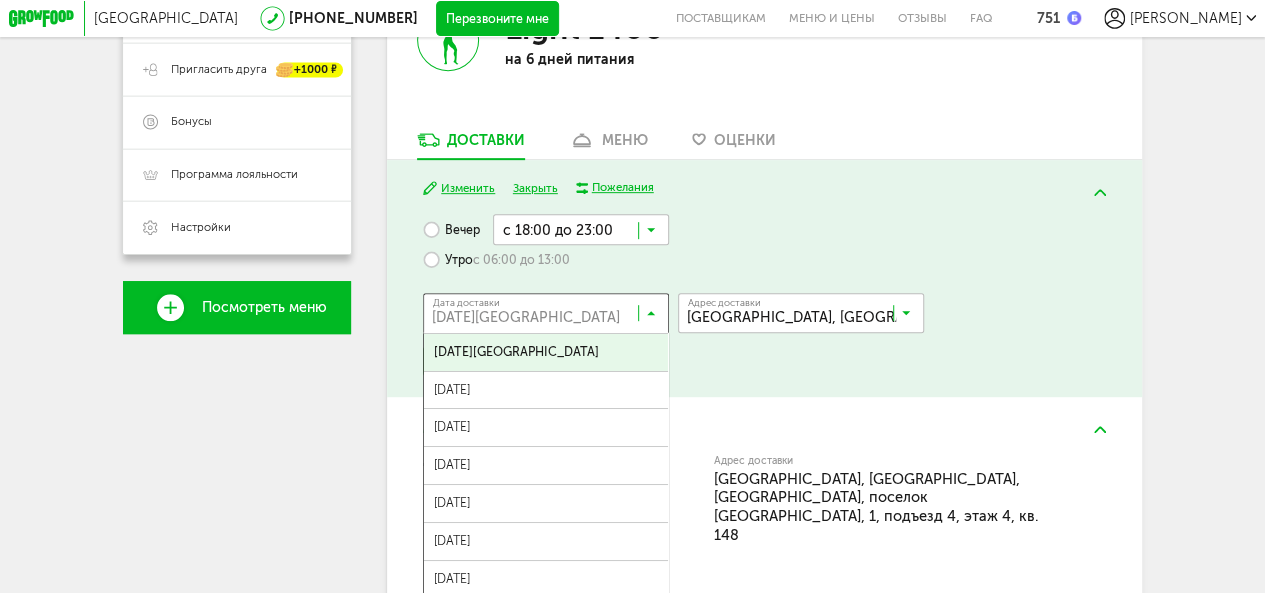 click on "Вечер       с 18:00 до 23:00           Загрузка...     Утро  с 06:00 до 13:00     Дата доставки     [DATE]           Загрузка...     [DATE] июля, [DATE], [DATE], [DATE], [DATE], [DATE], [DATE], [DATE], [DATE], [GEOGRAPHIC_DATA][DATE], [DATE], [DATE], [DATE], [DATE], [GEOGRAPHIC_DATA][DATE], [DATE], [DATE], [DATE], [DATE], [DATE] [DATE]       [PERSON_NAME]     Комментарий для курьера         Адрес доставки               [PERSON_NAME]..." at bounding box center [764, 295] 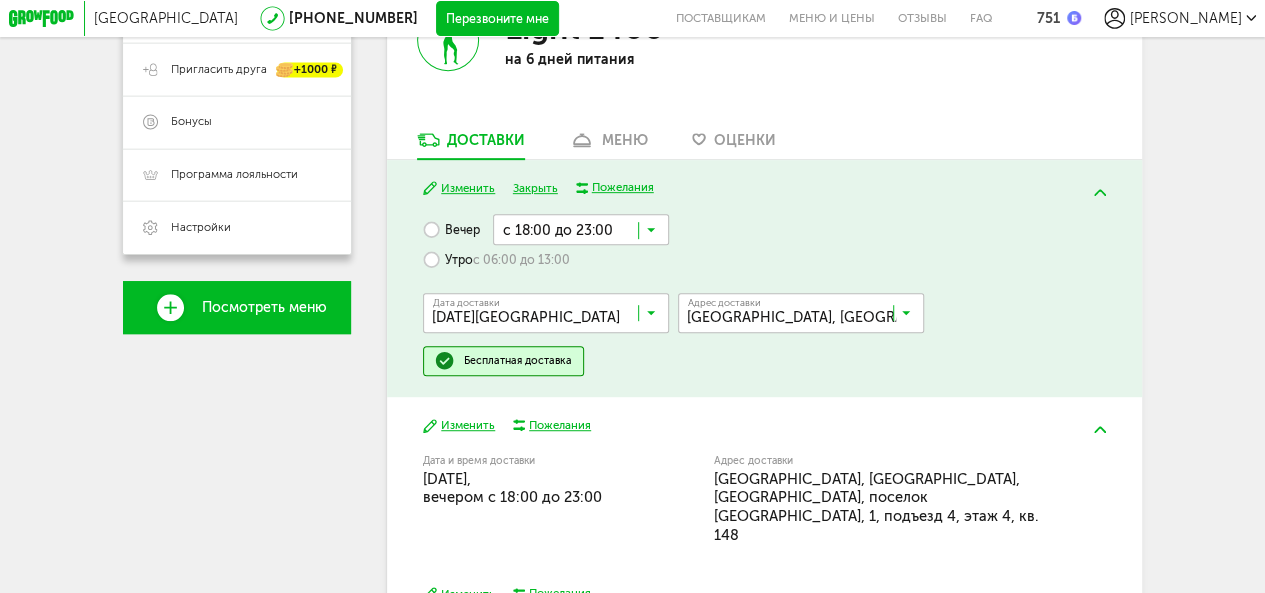 click on "с 06:00 до 13:00" at bounding box center [521, 260] 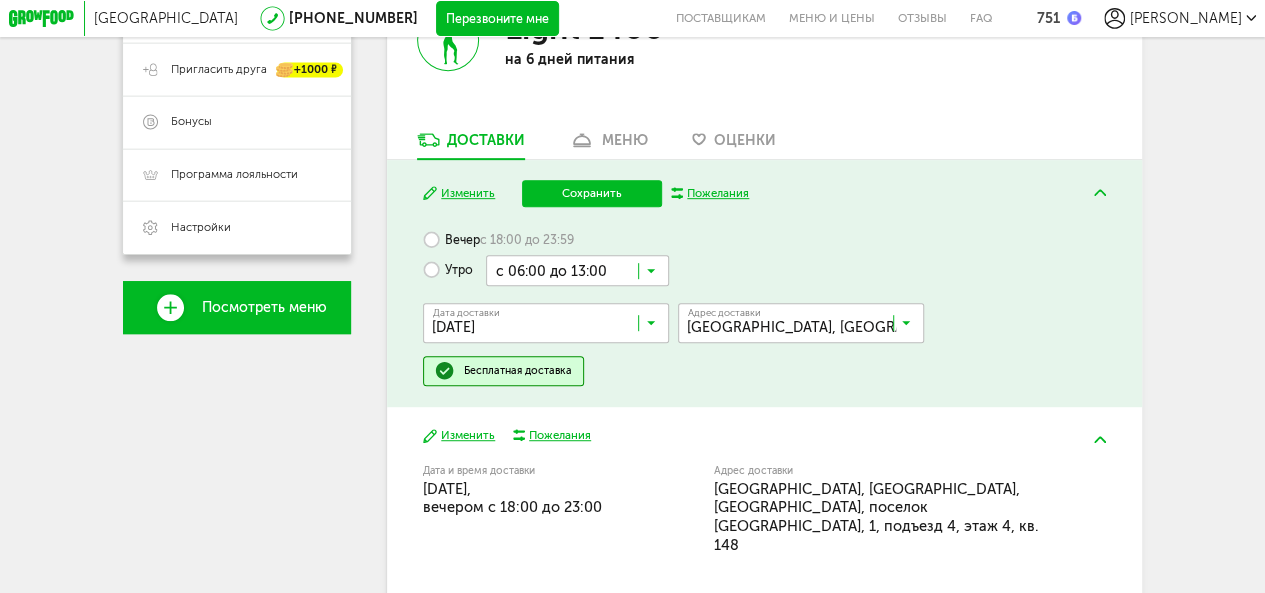 click on "Вечер  с 18:00 до 23:59" at bounding box center [498, 239] 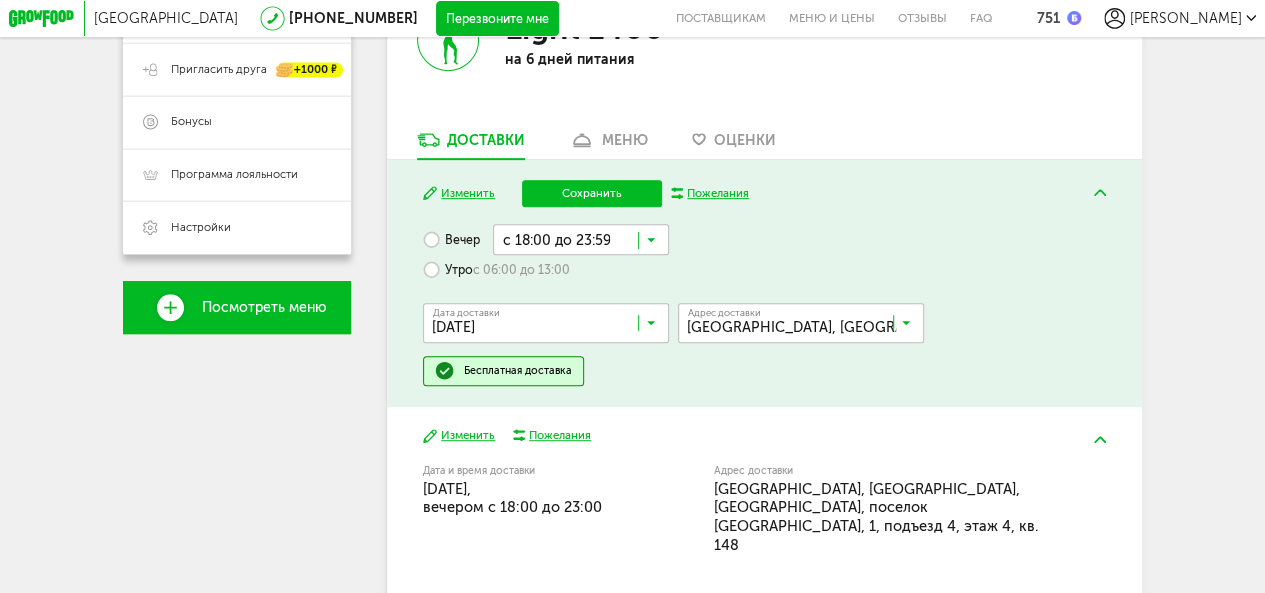 click at bounding box center [550, 327] 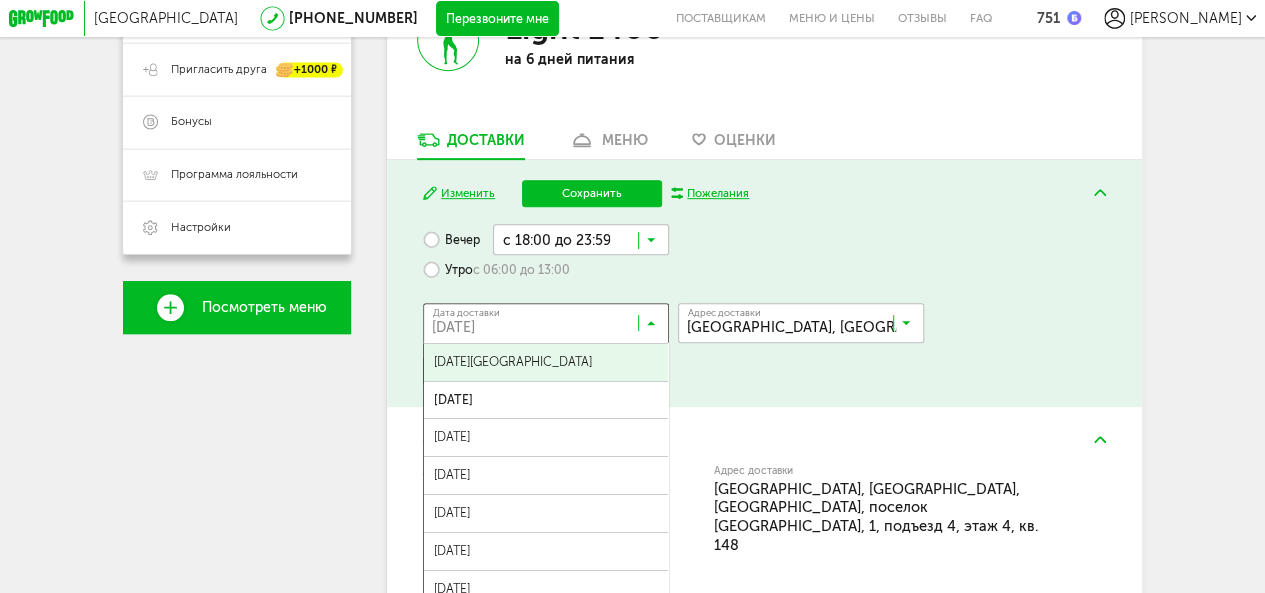 click on "[DATE][GEOGRAPHIC_DATA]" at bounding box center (546, 362) 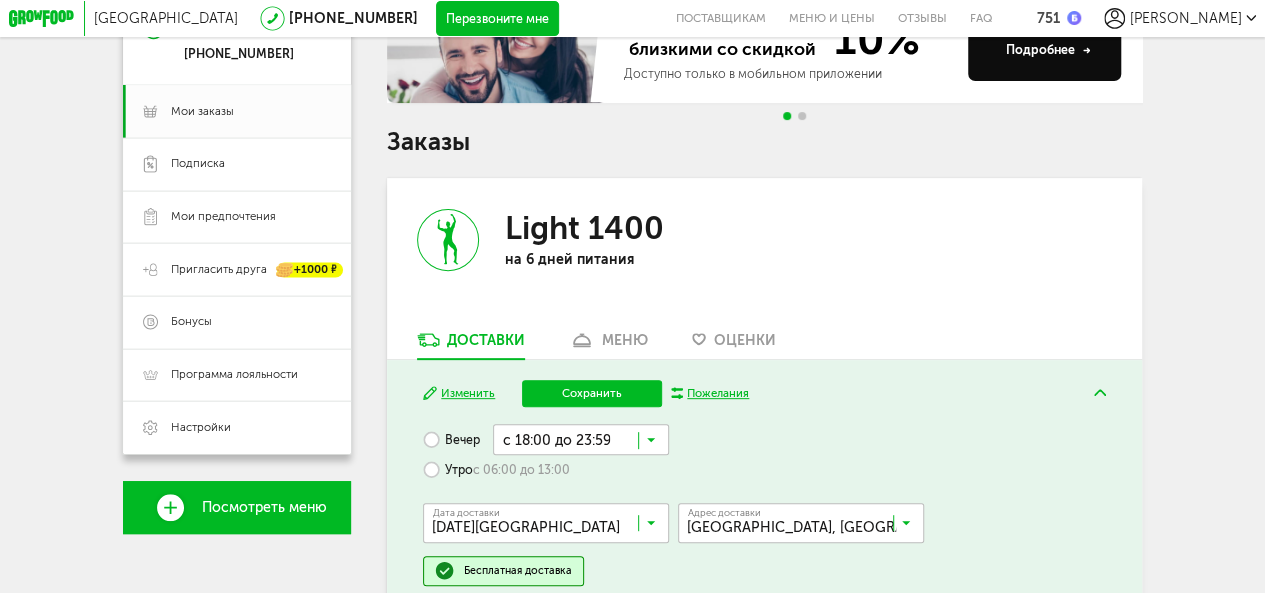 scroll, scrollTop: 410, scrollLeft: 0, axis: vertical 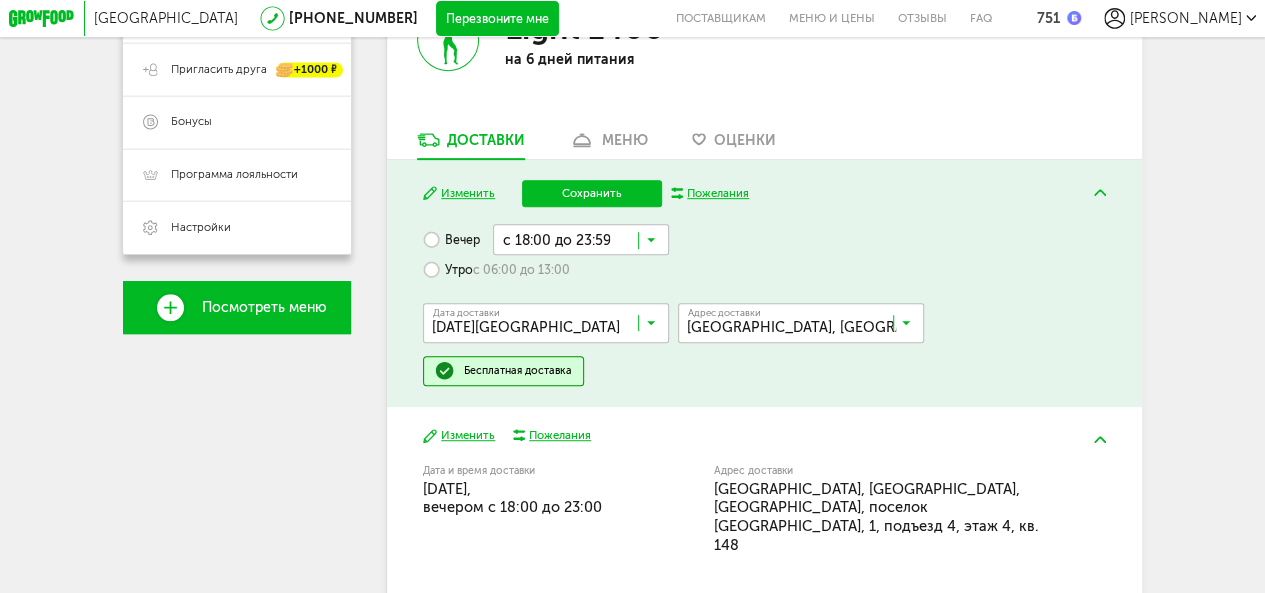 click at bounding box center (651, 245) 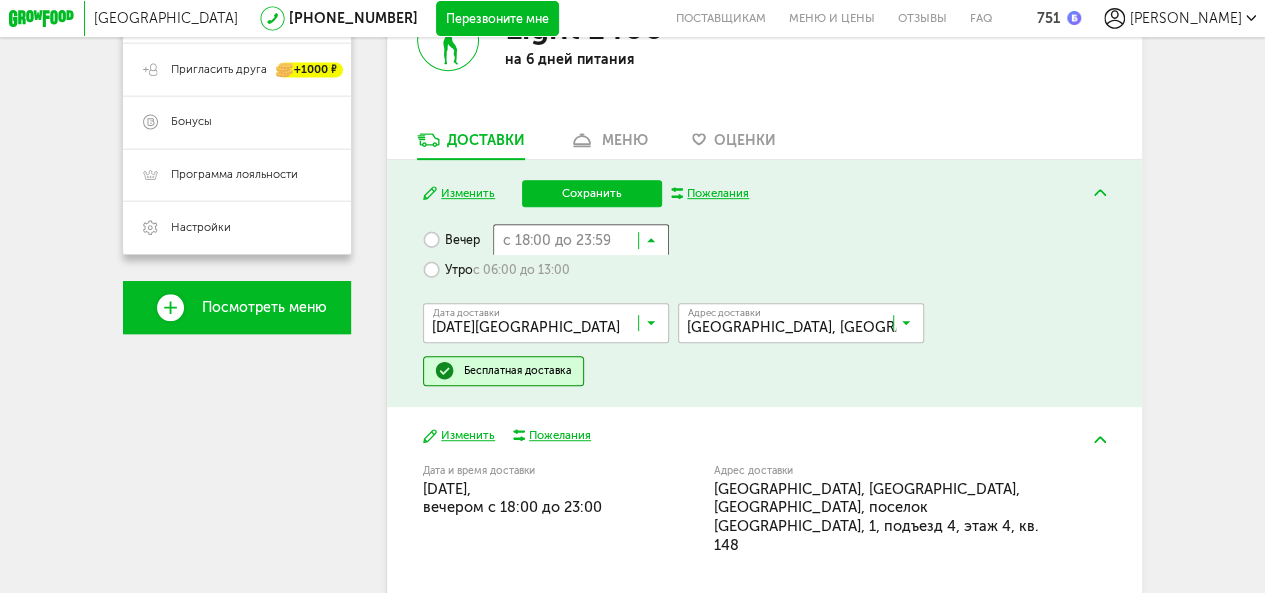 click at bounding box center [651, 245] 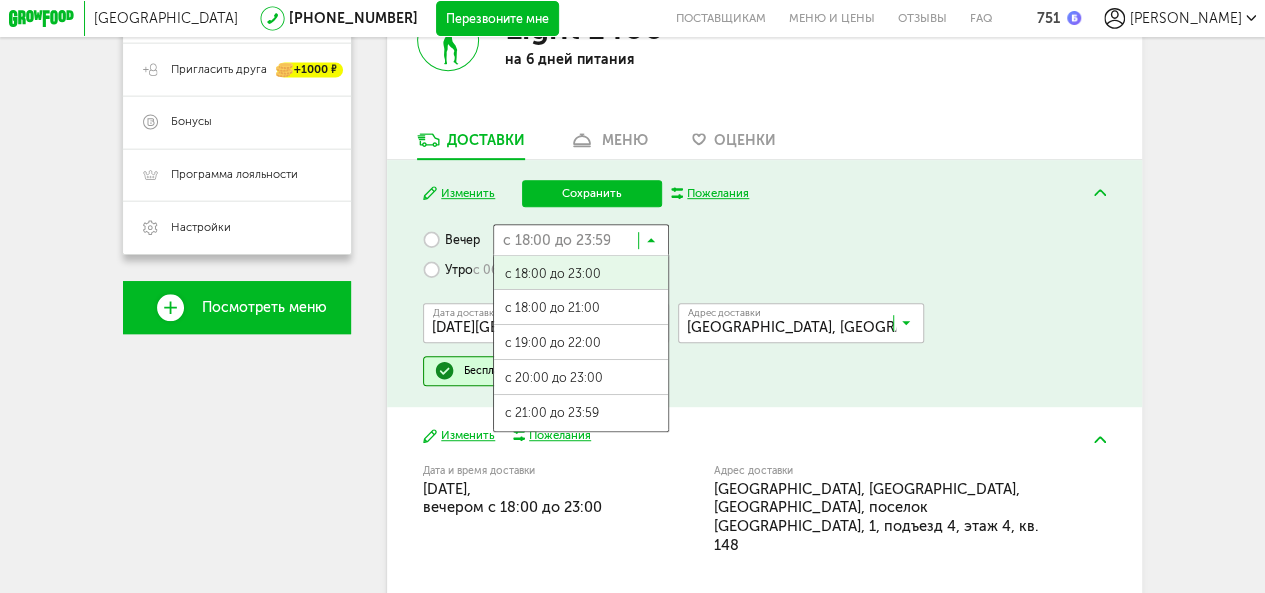 click on "с 18:00 до 23:00" at bounding box center (581, 274) 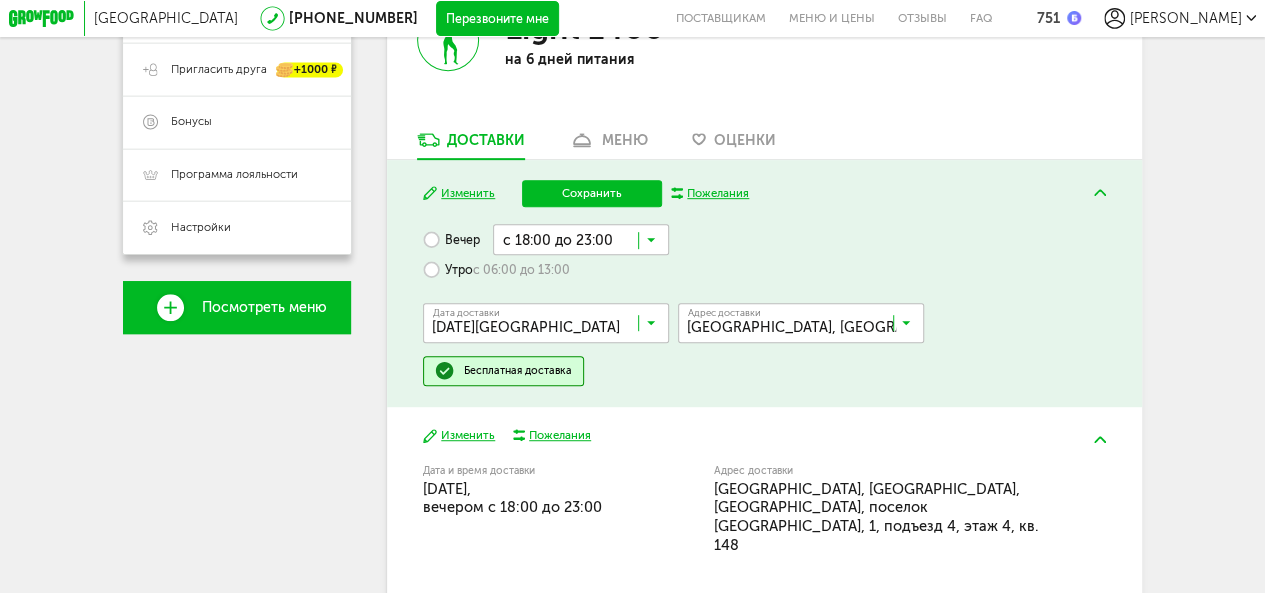 click on "Вечер       с 18:00 до 23:00           Загрузка...     Утро  с 06:00 до 13:00     Дата доставки     [DATE]           Загрузка...       Адрес           Квартира     Комментарий для курьера         Адрес доставки     [STREET_ADDRESS] 148           Загрузка...             Бесплатная доставка" at bounding box center (764, 305) 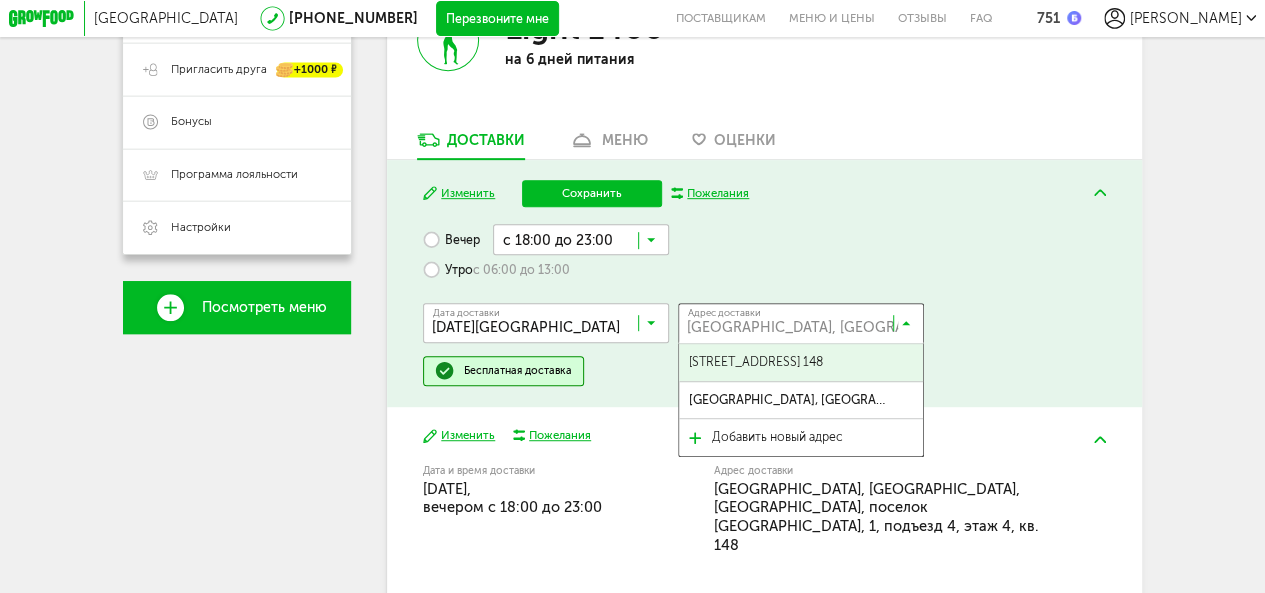 click on "Дата доставки     [DATE]           [PERSON_NAME]...       Адрес           Квартира     Комментарий для курьера         Адрес доставки     [STREET_ADDRESS] 148           Загрузка...       [STREET_ADDRESS] 148     [GEOGRAPHIC_DATA], [GEOGRAPHIC_DATA], поселок [GEOGRAPHIC_DATA], 1, кв. 148     Добавить новый адрес" at bounding box center (764, 321) 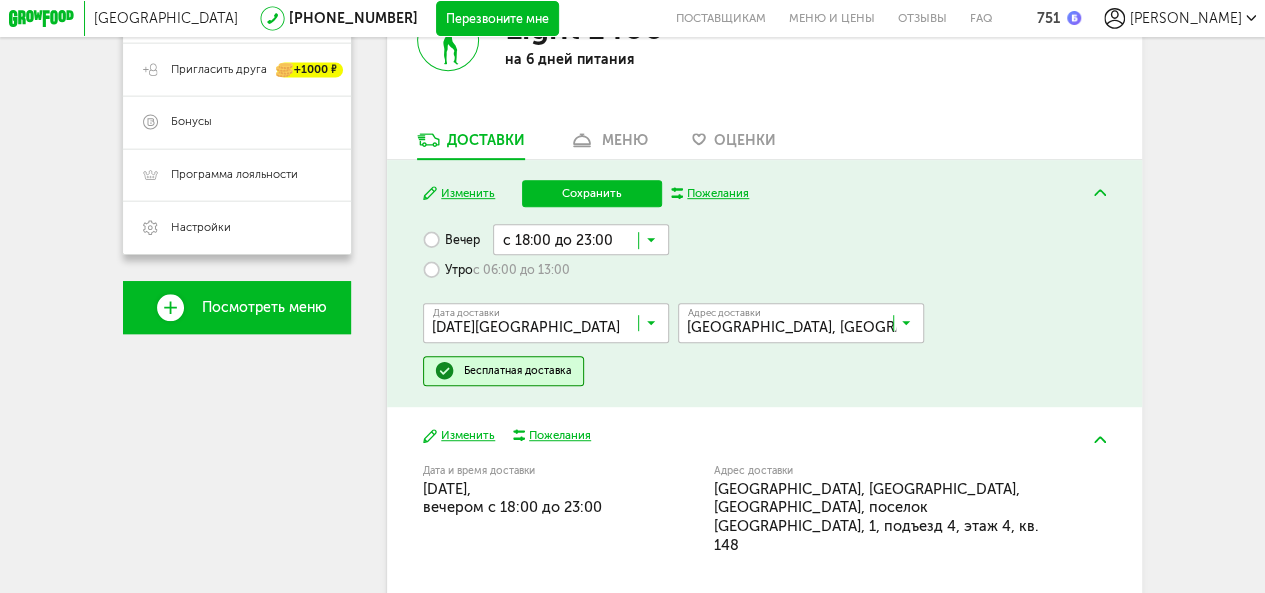 click on "Сохранить" at bounding box center [592, 193] 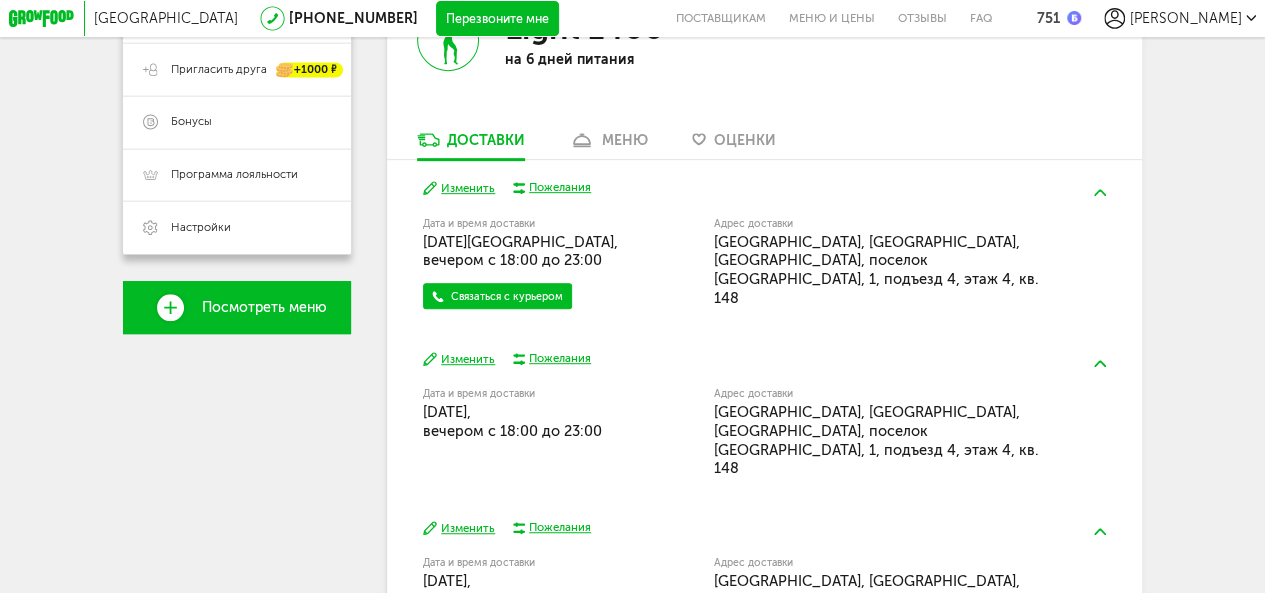 scroll, scrollTop: 510, scrollLeft: 0, axis: vertical 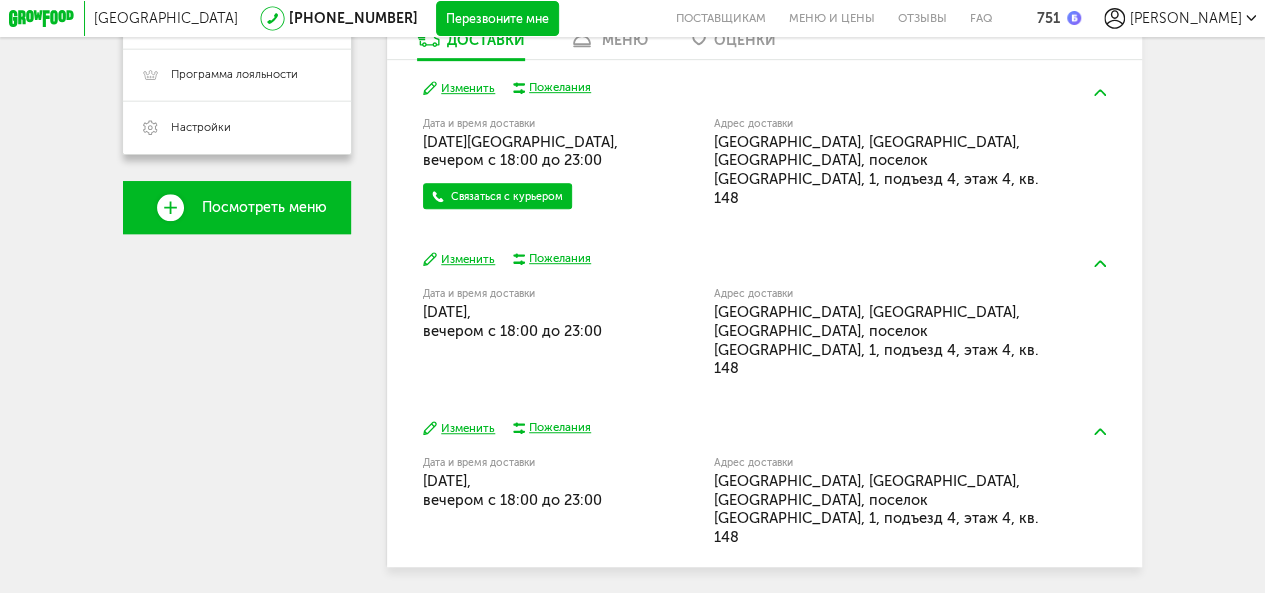 click on "Изменить" at bounding box center (459, 259) 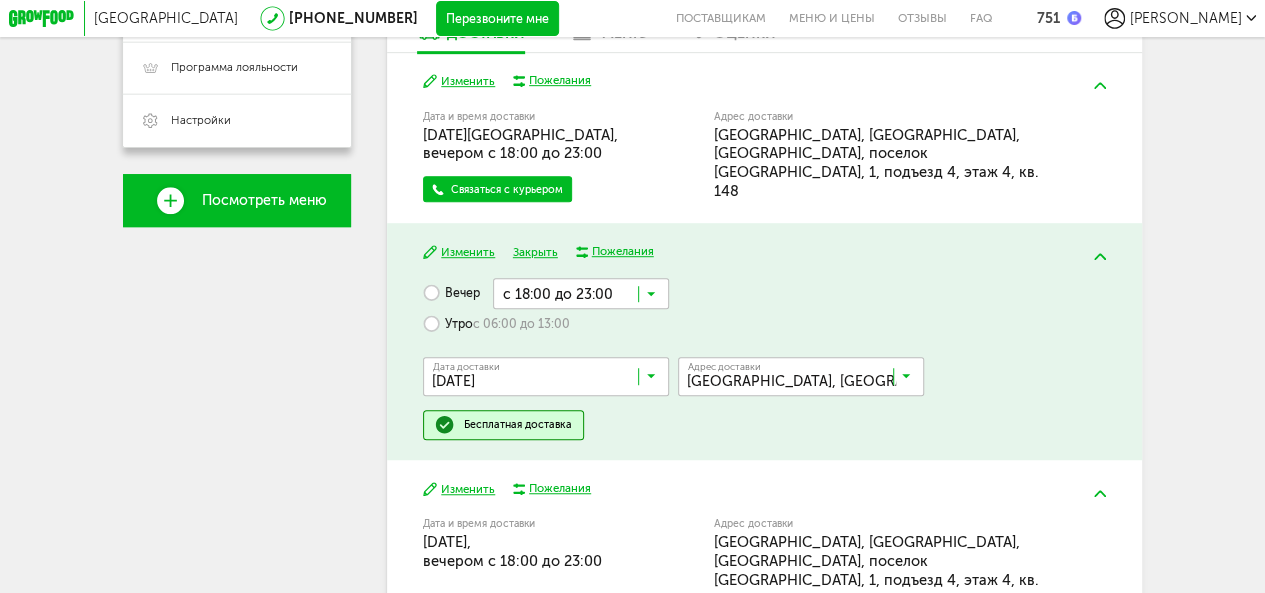 scroll, scrollTop: 617, scrollLeft: 0, axis: vertical 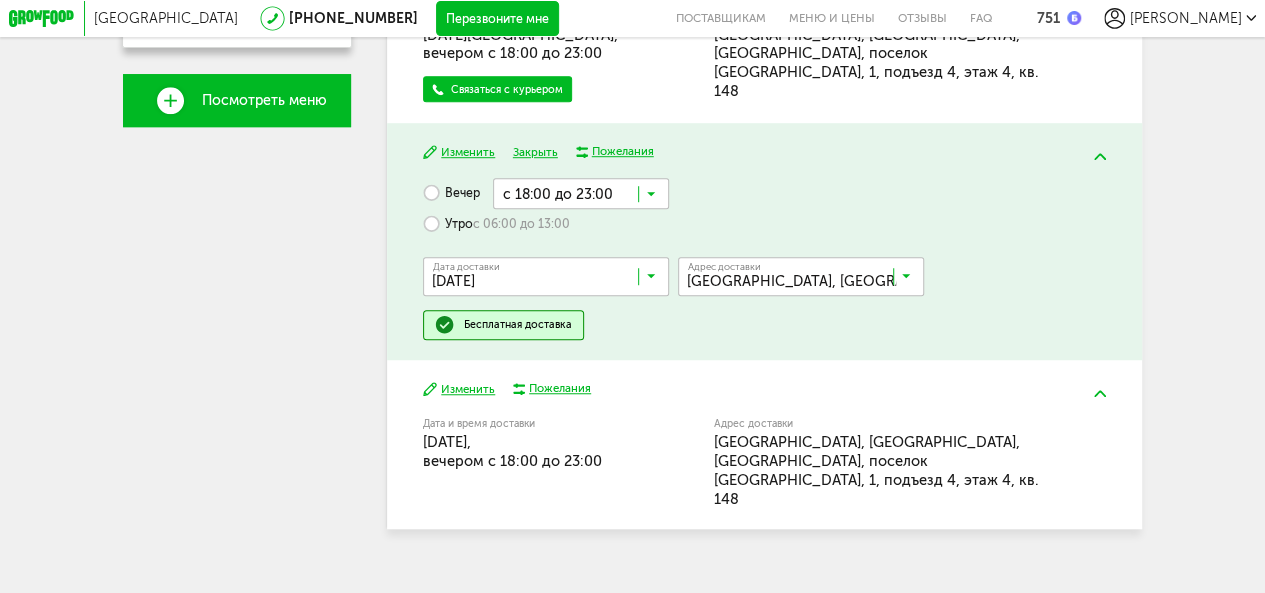 drag, startPoint x: 516, startPoint y: 289, endPoint x: 520, endPoint y: 299, distance: 10.770329 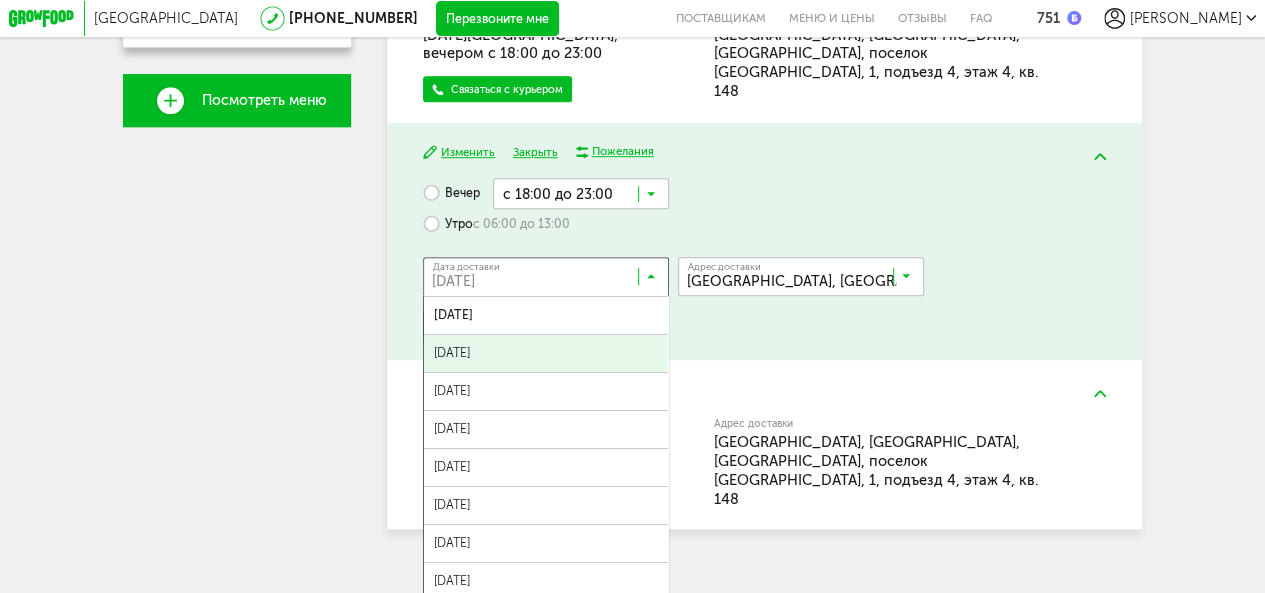 click on "[DATE] июля, [DATE], [DATE], [DATE], [DATE], [GEOGRAPHIC_DATA][DATE], [DATE], [DATE], [DATE], [DATE], [DATE], [DATE], [DATE], [DATE], [DATE], [DATE], [DATE], [DATE], [DATE], [DATE] [DATE]" at bounding box center (546, 496) 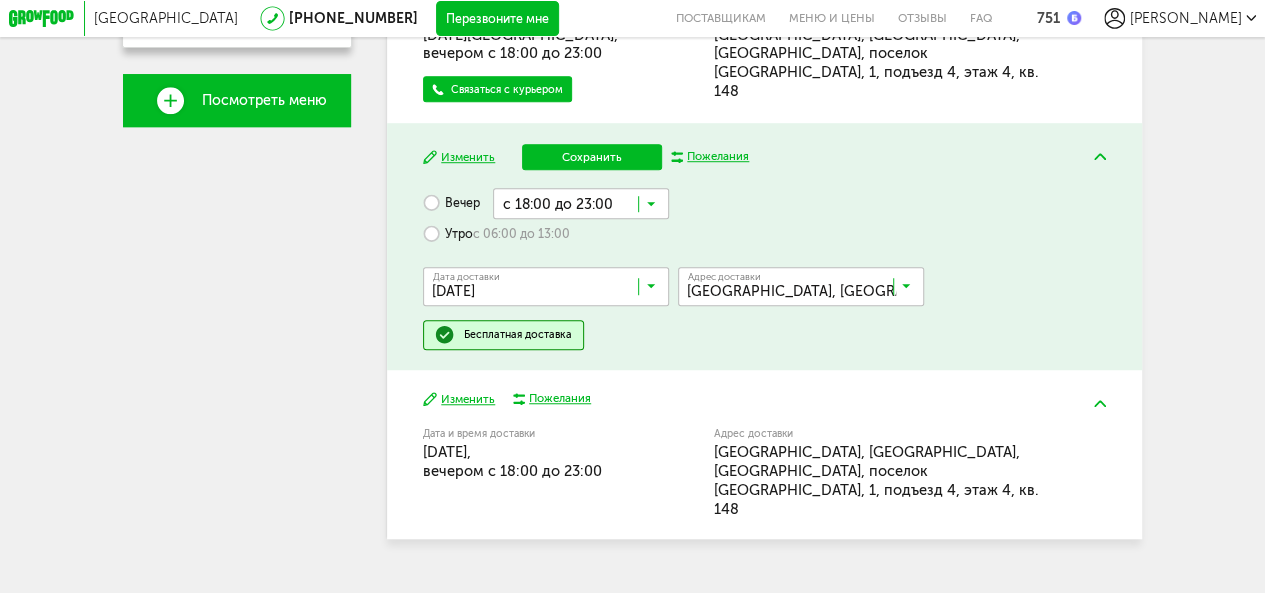 click on "Утро  с 06:00 до 13:00" at bounding box center (496, 234) 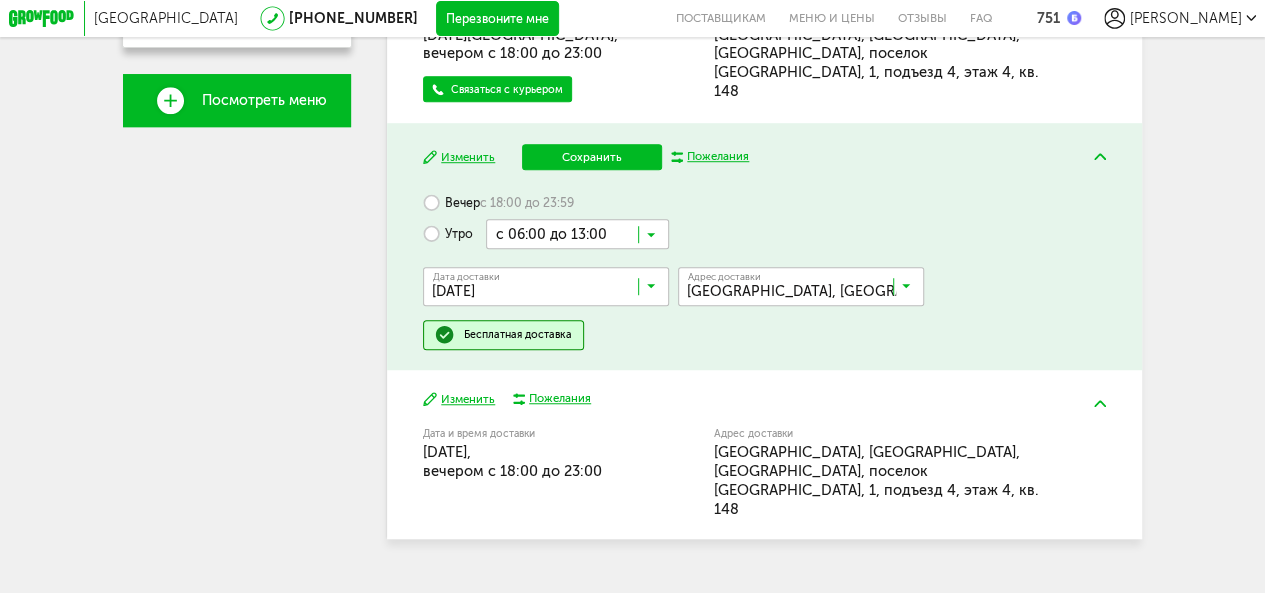 click at bounding box center [651, 239] 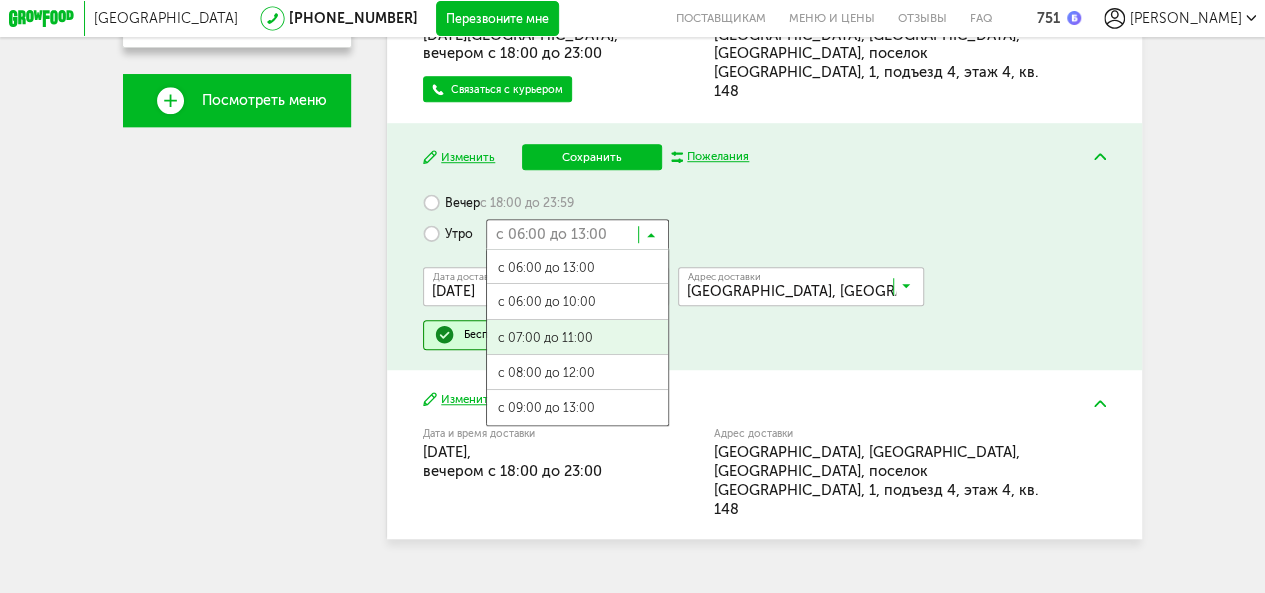 scroll, scrollTop: 627, scrollLeft: 0, axis: vertical 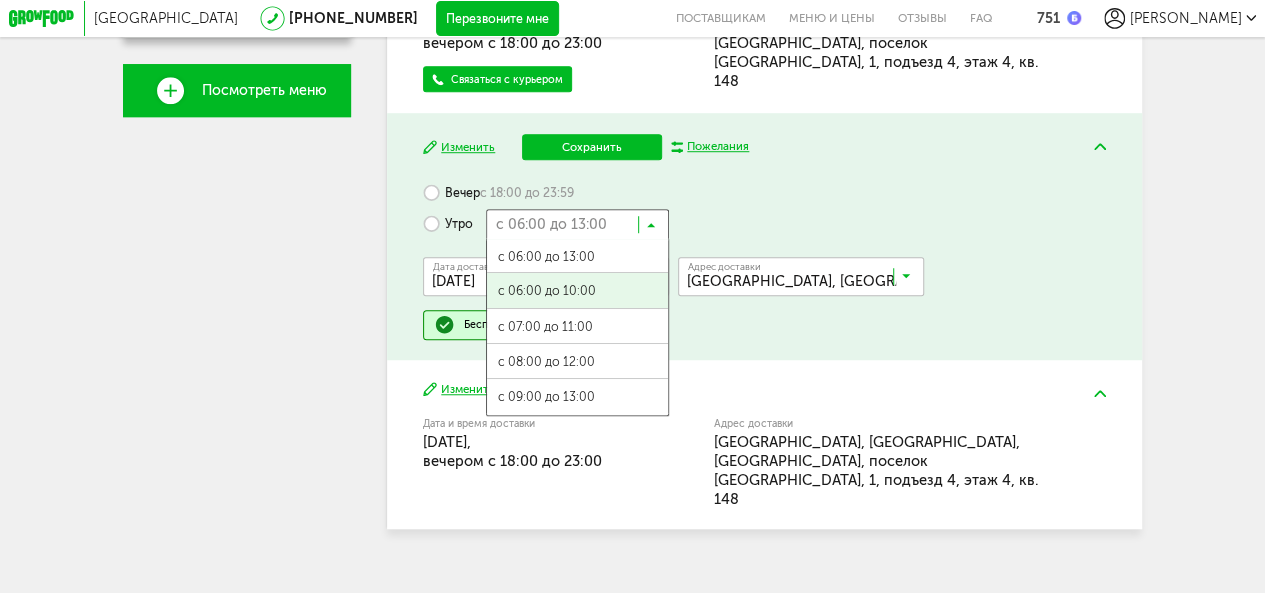 click on "с 06:00 до 10:00" at bounding box center [577, 291] 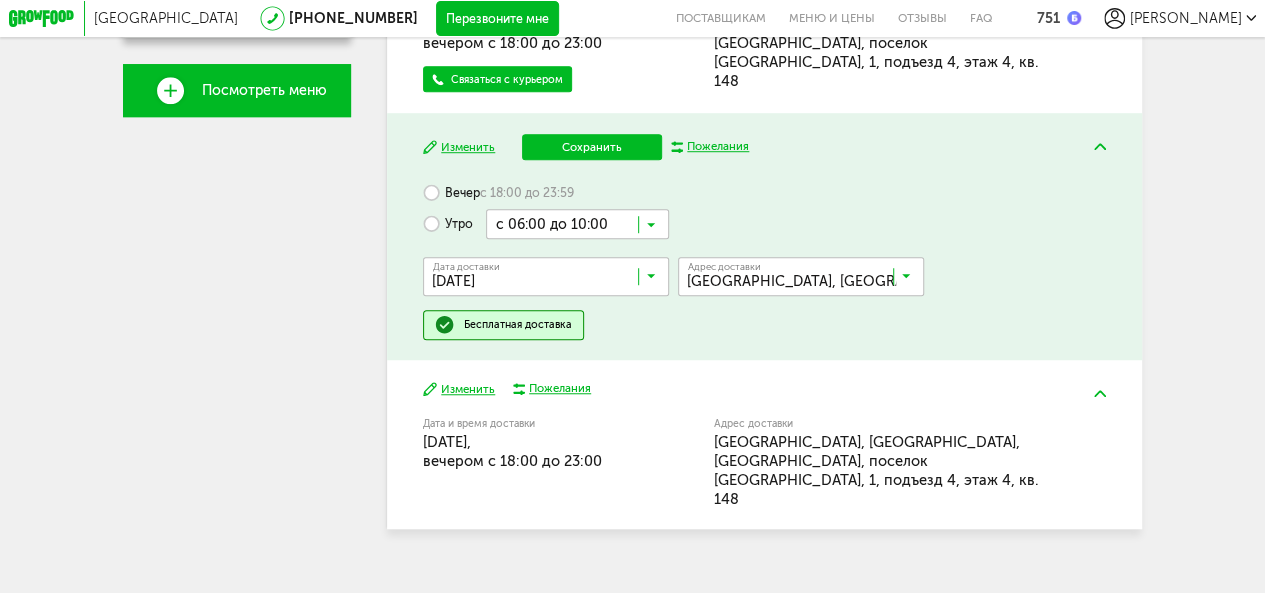 click on "Сохранить" at bounding box center [592, 147] 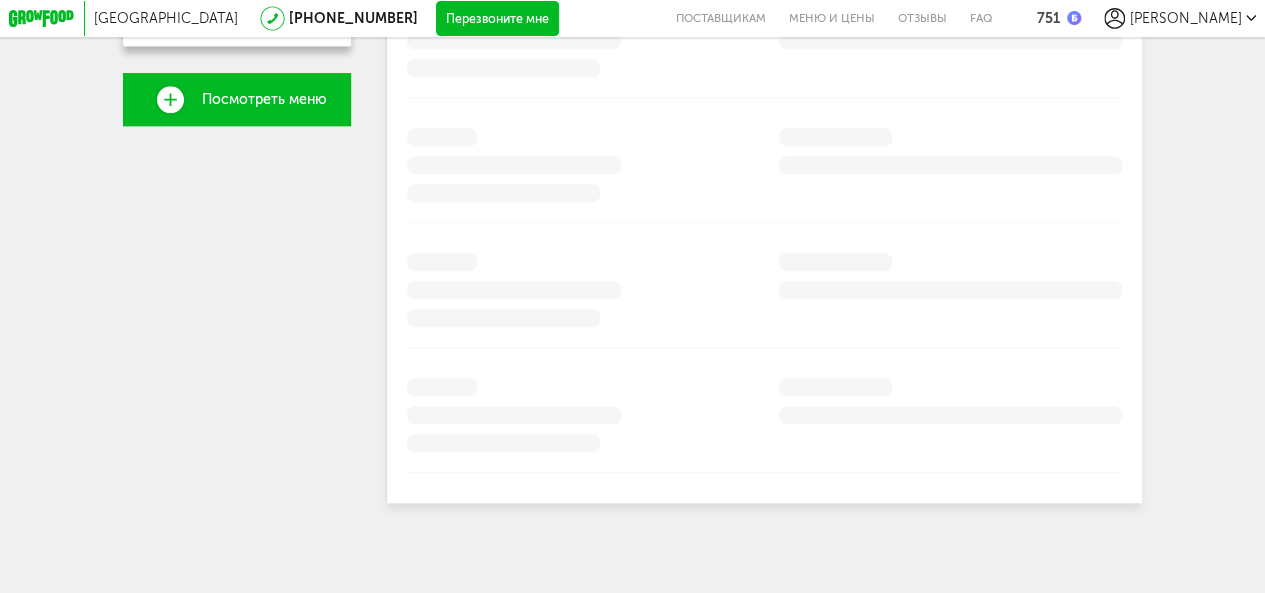 scroll, scrollTop: 510, scrollLeft: 0, axis: vertical 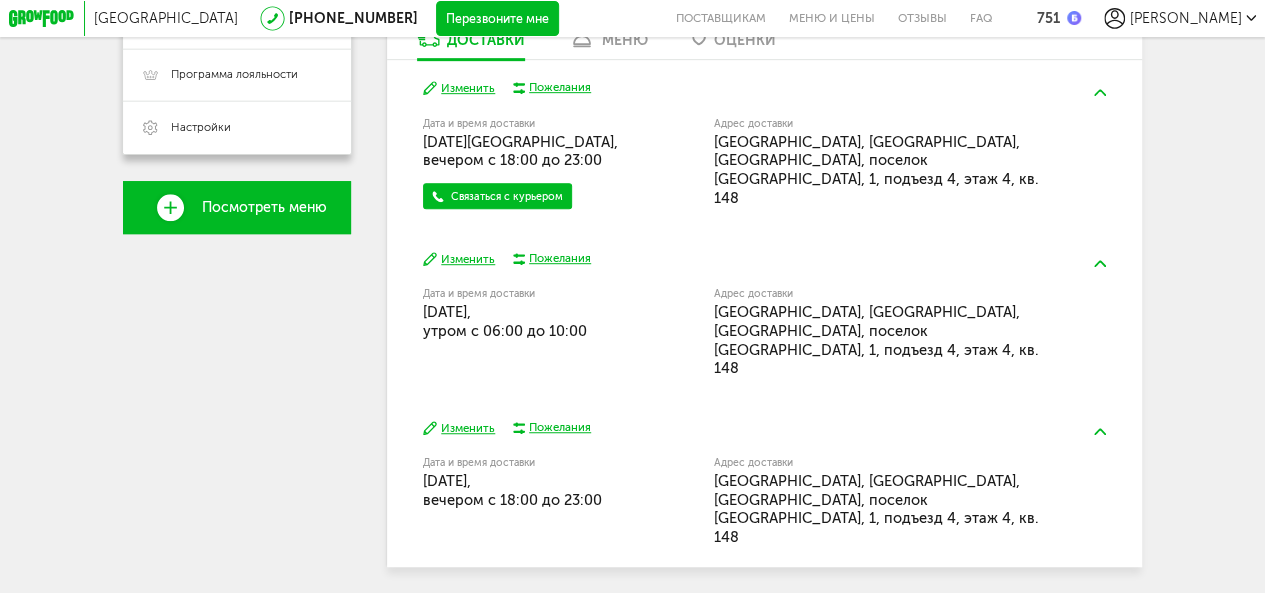 click on "Изменить" at bounding box center (459, 428) 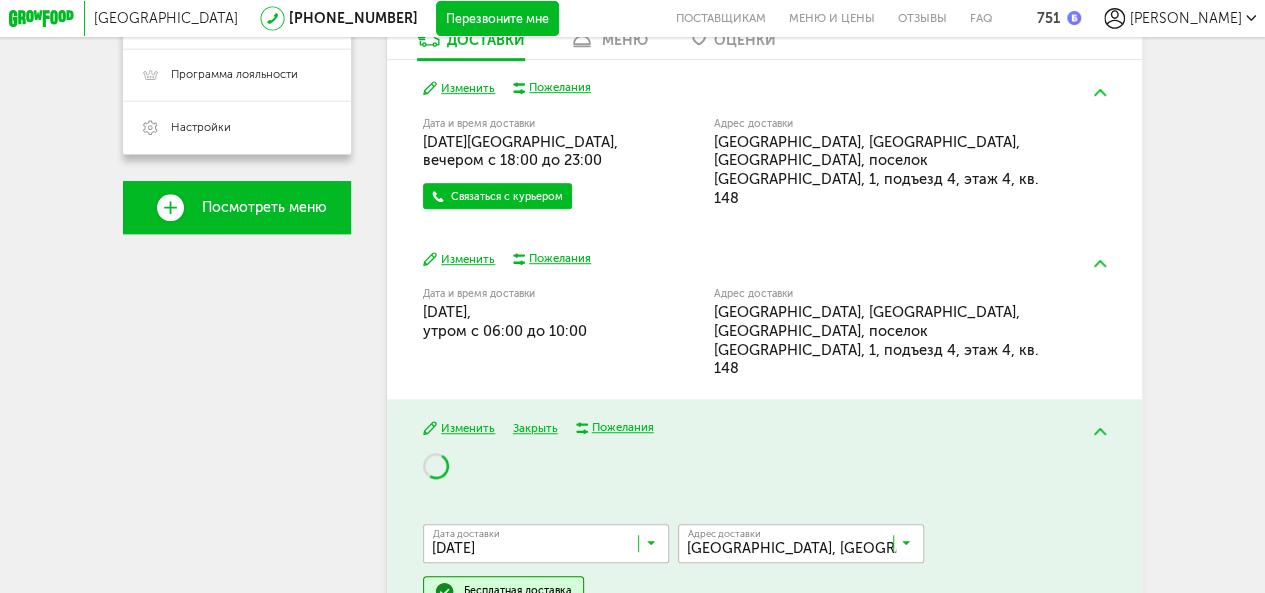scroll, scrollTop: 608, scrollLeft: 0, axis: vertical 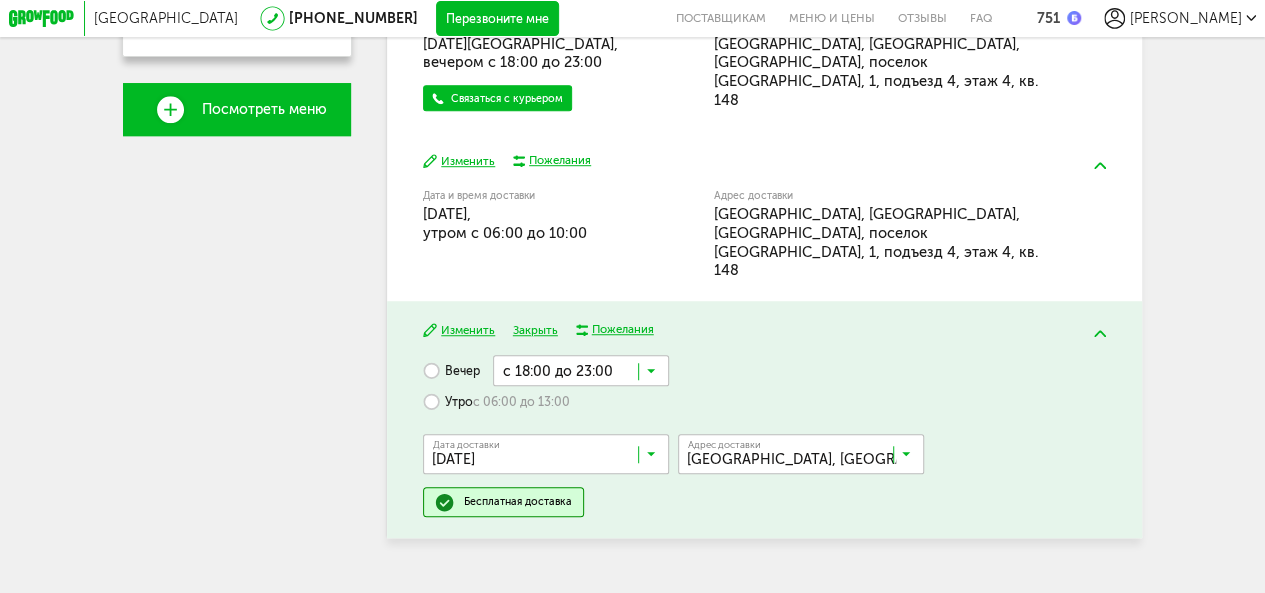 click at bounding box center (550, 458) 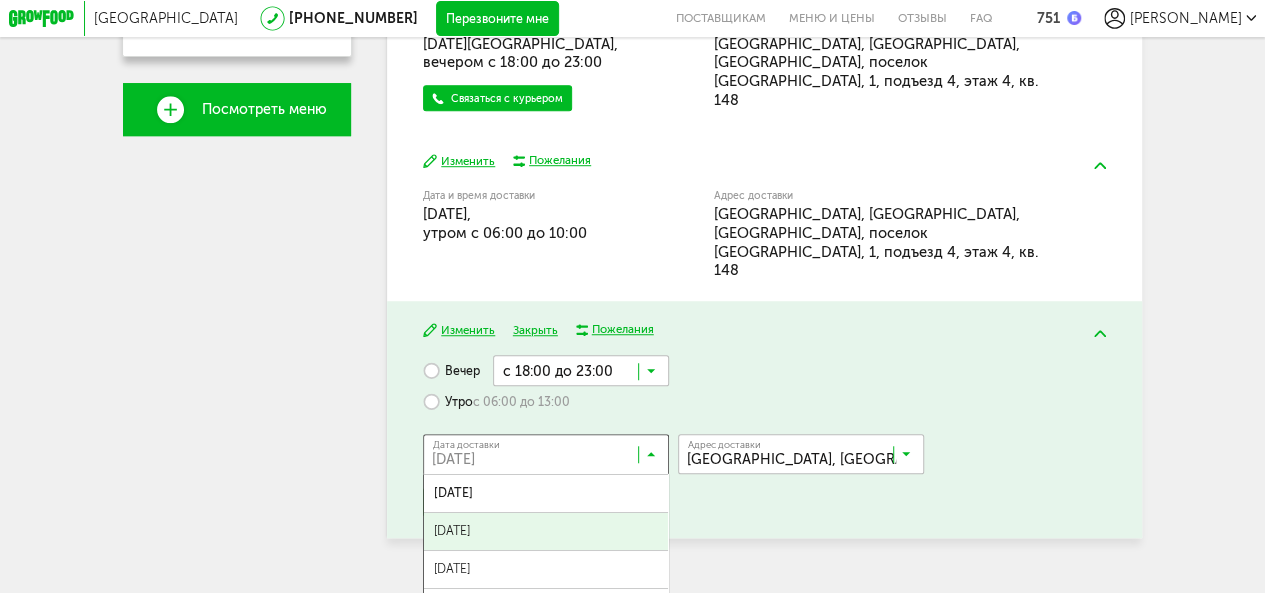 click on "[DATE] июля, [DATE], [DATE], [DATE], [DATE], [DATE], [DATE], [DATE], [DATE], [DATE], [DATE], [DATE], [DATE], [DATE], [DATE], [DATE], [DATE], [DATE], [DATE], [DATE] [DATE]" at bounding box center (546, 674) 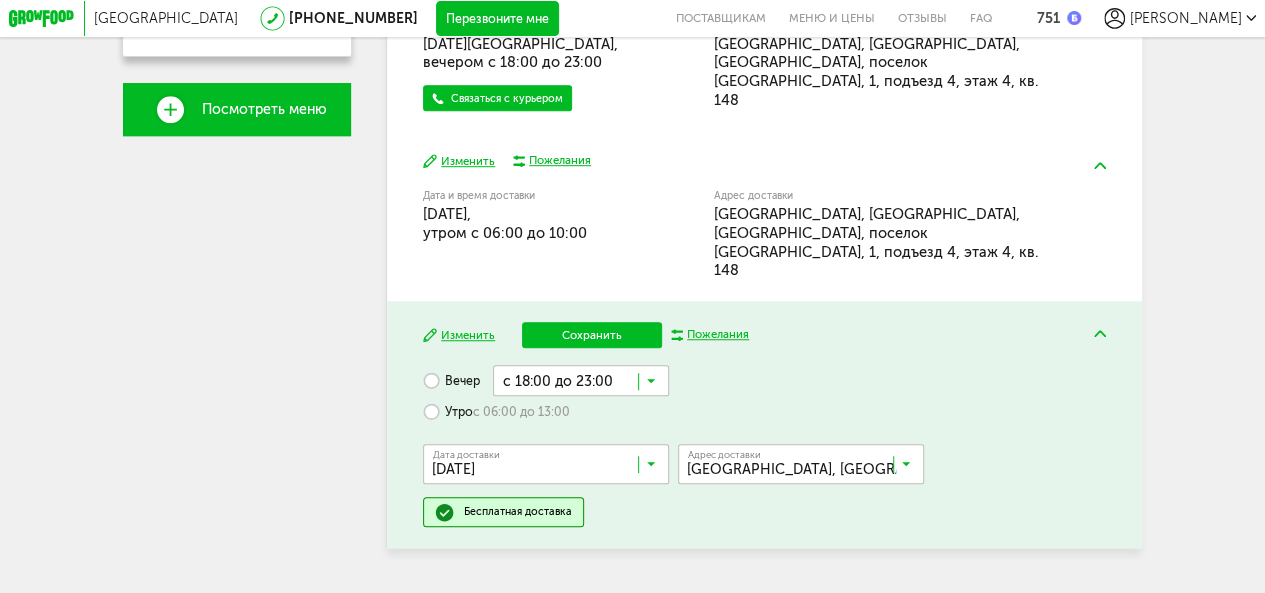 click at bounding box center (550, 468) 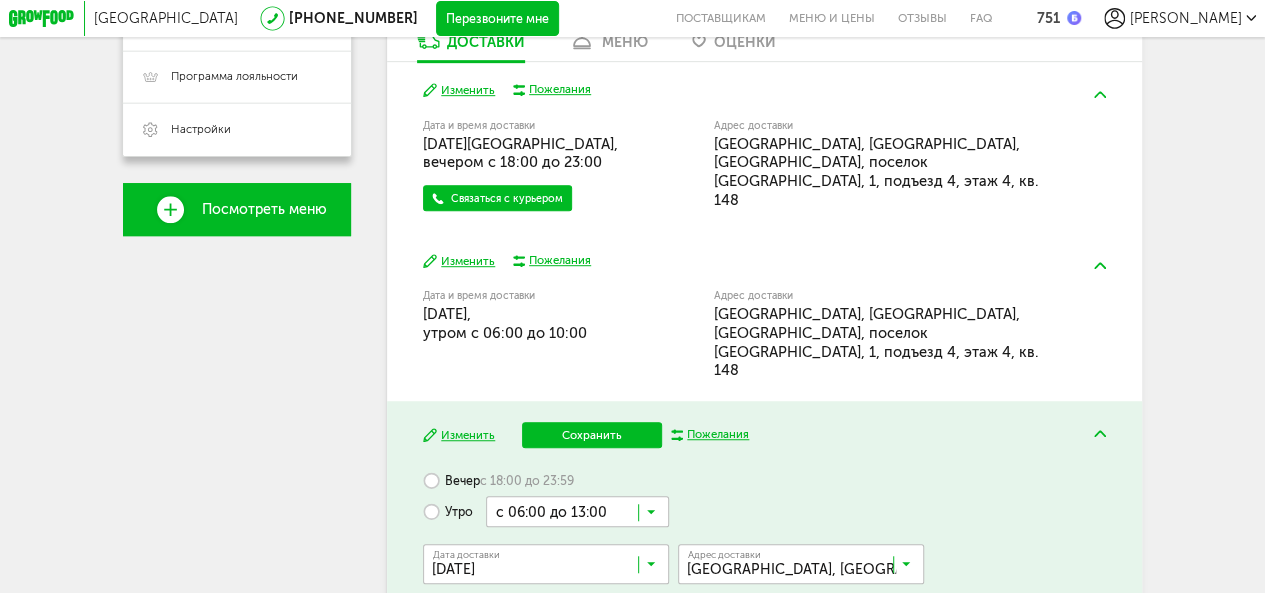 scroll, scrollTop: 608, scrollLeft: 0, axis: vertical 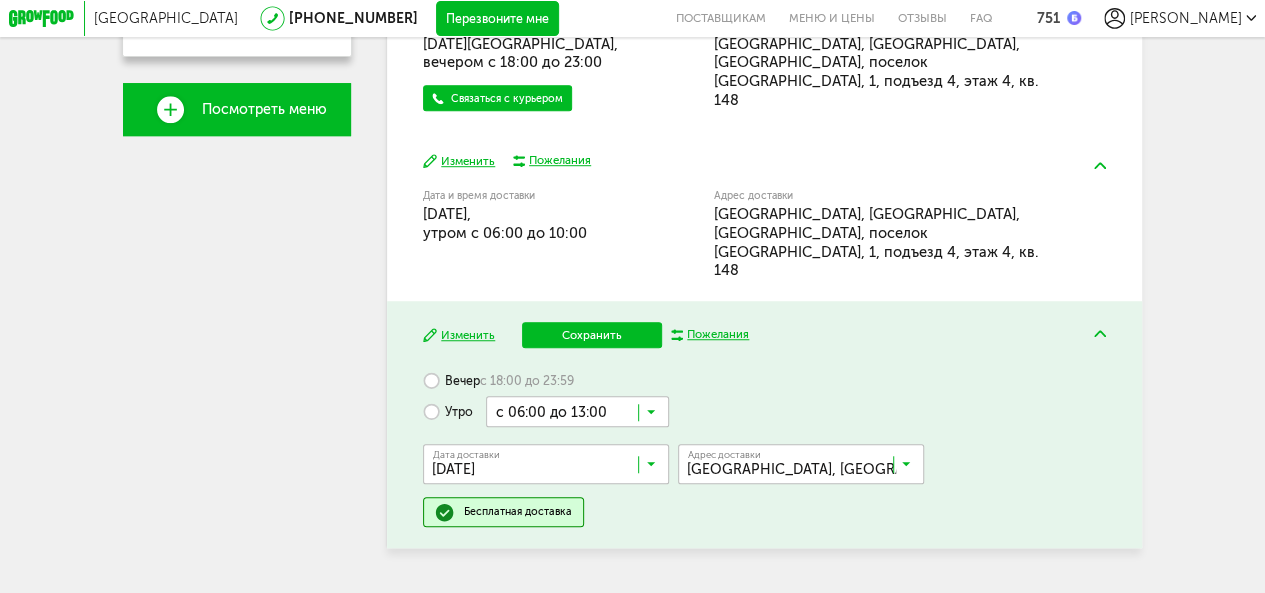 click on "Вечер  с 18:00 до 23:59     Утро       с 06:00 до 13:00           Загрузка...     Дата доставки     [DATE]           Загрузка...       Адрес           Квартира     Комментарий для курьера         Адрес доставки     [STREET_ADDRESS] 148           Загрузка...             Бесплатная доставка" at bounding box center [764, 446] 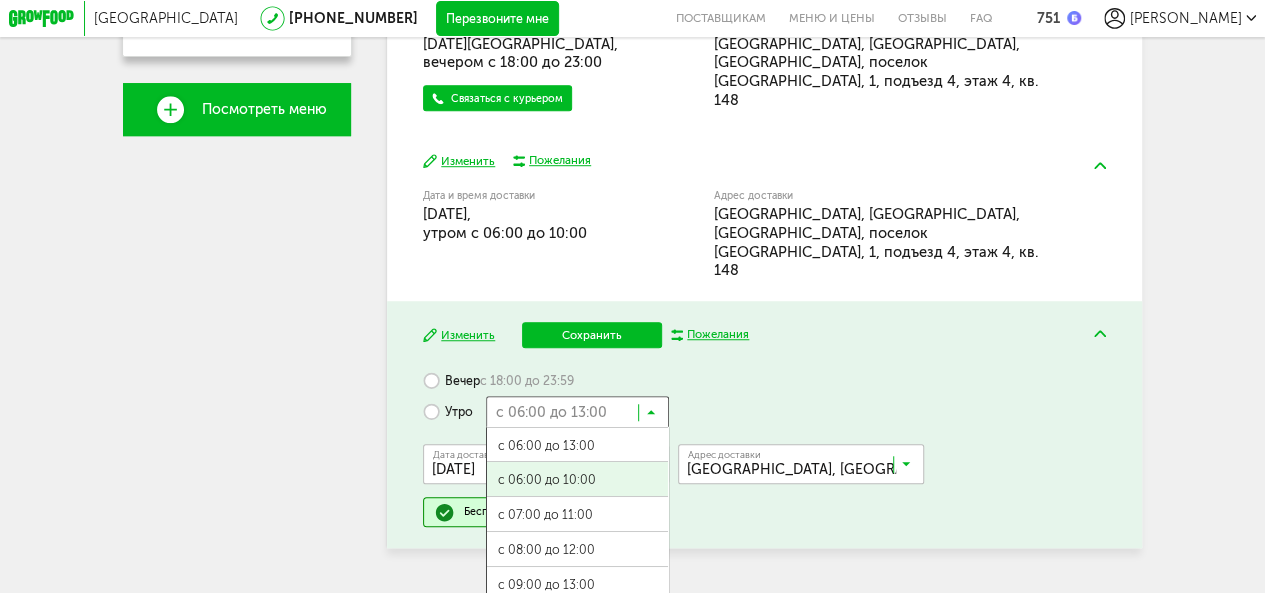 click on "с 06:00 до 10:00" at bounding box center [577, 480] 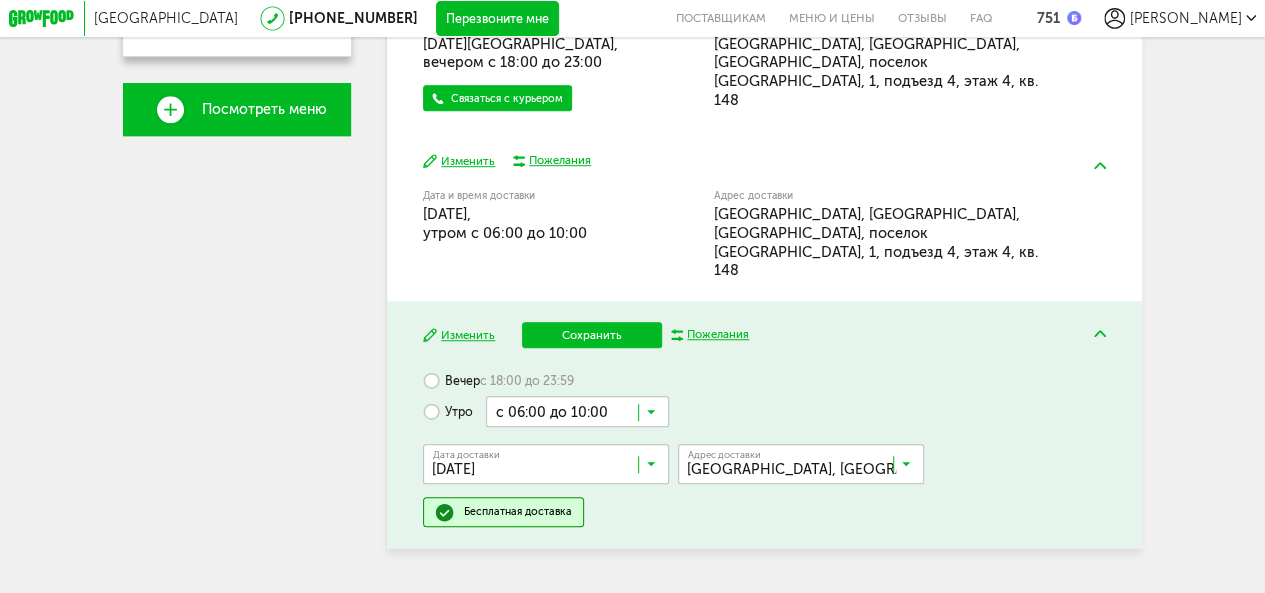 click on "Сохранить" at bounding box center (592, 335) 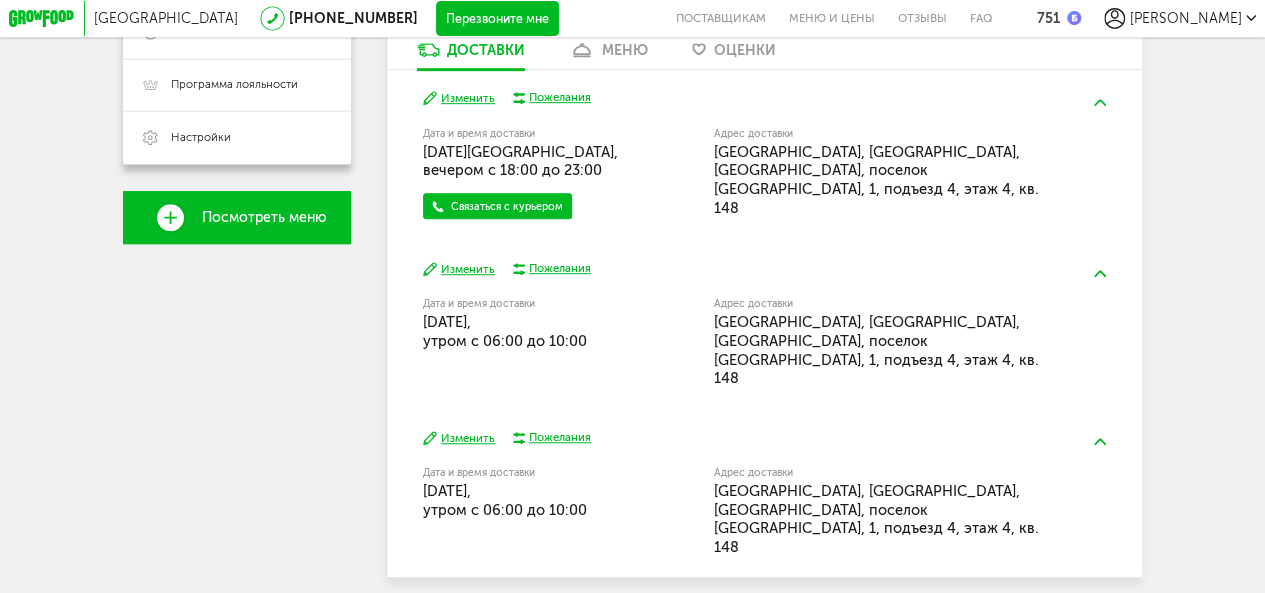 scroll, scrollTop: 510, scrollLeft: 0, axis: vertical 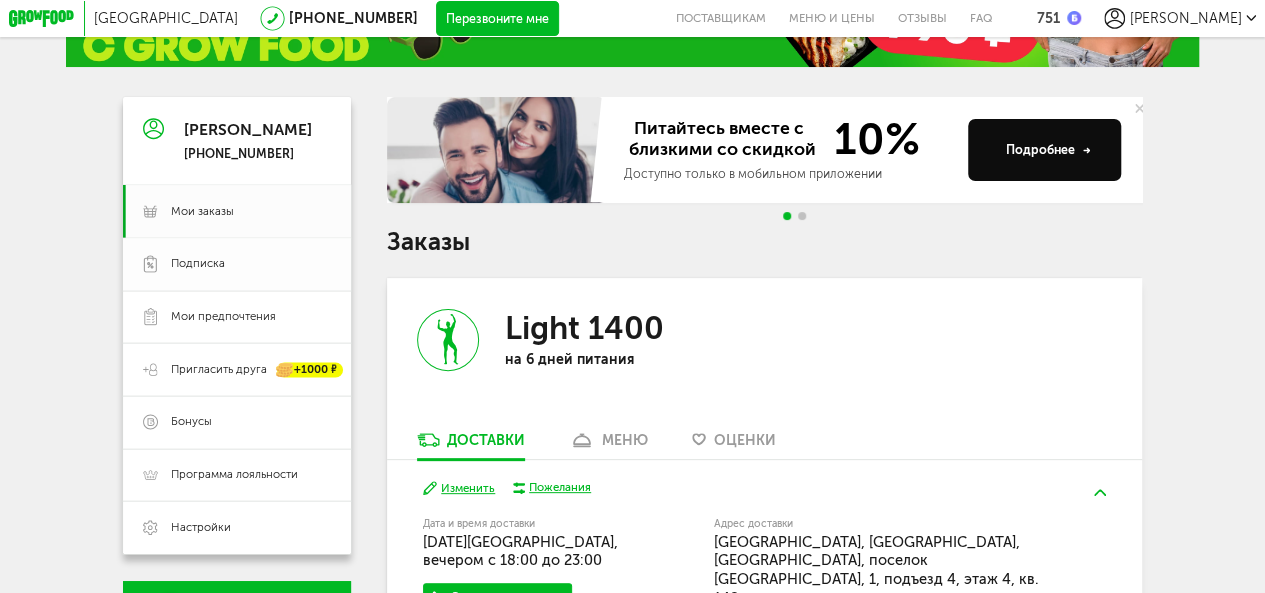 click on "Подписка" at bounding box center (198, 264) 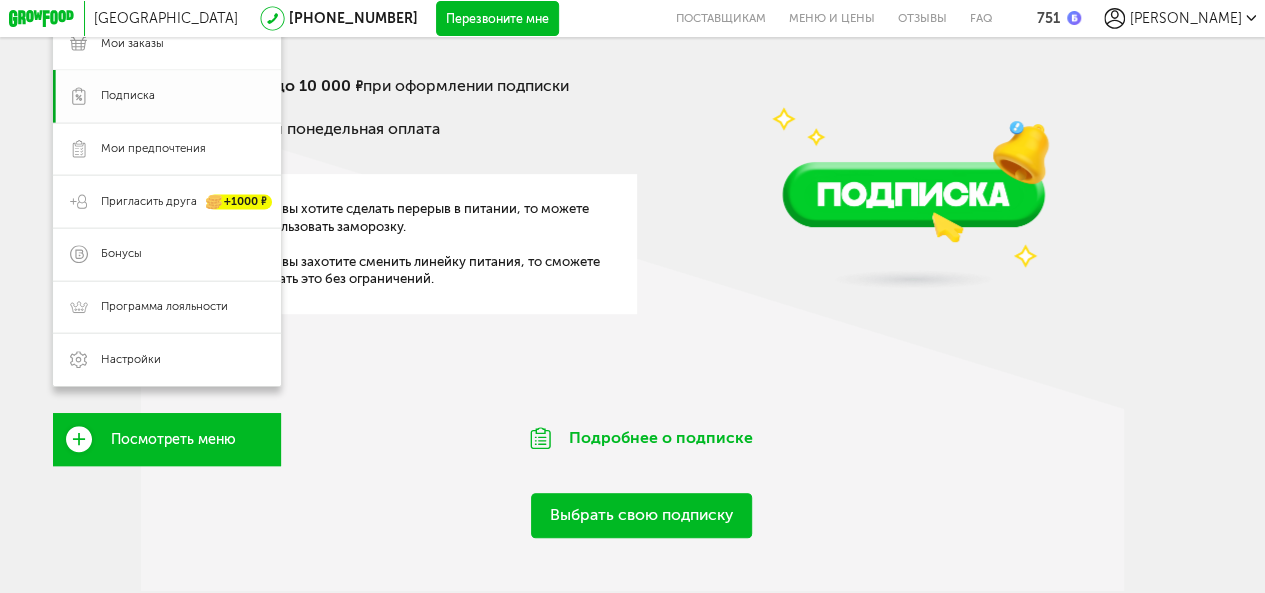 scroll, scrollTop: 0, scrollLeft: 0, axis: both 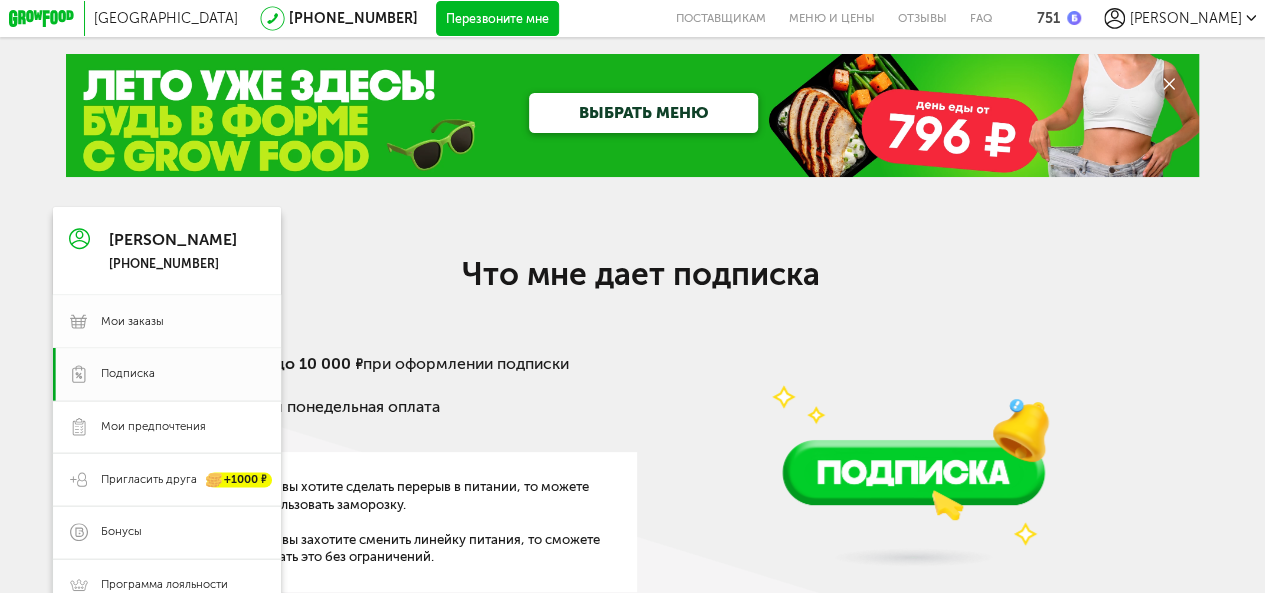 click on "Мои заказы" at bounding box center (132, 322) 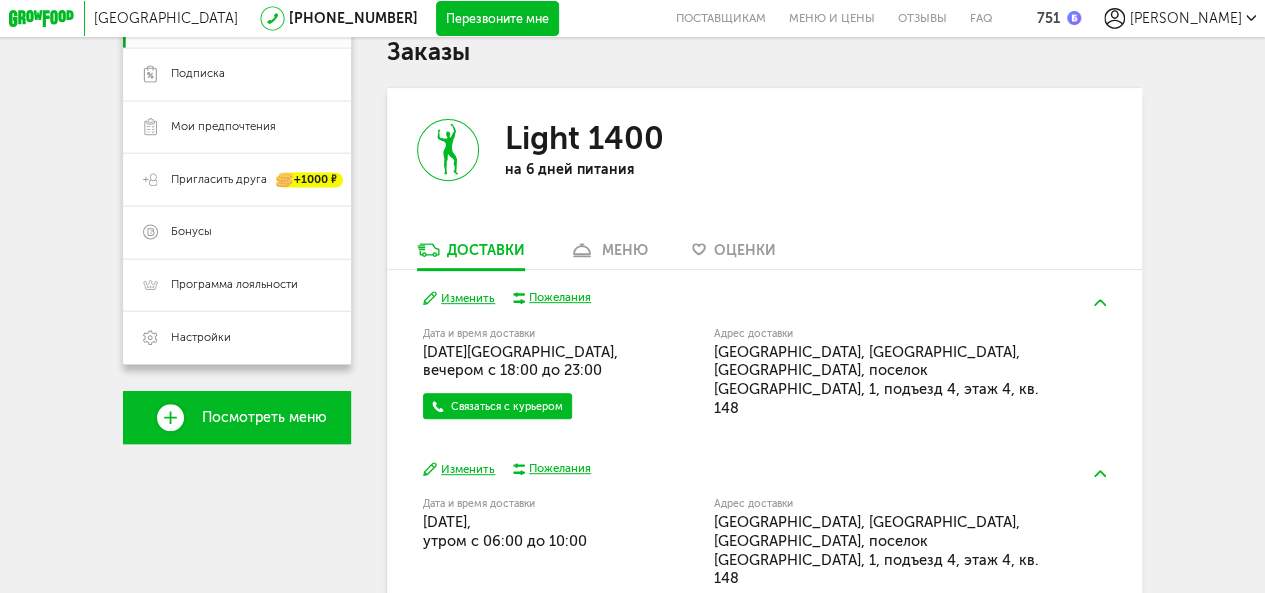 scroll, scrollTop: 510, scrollLeft: 0, axis: vertical 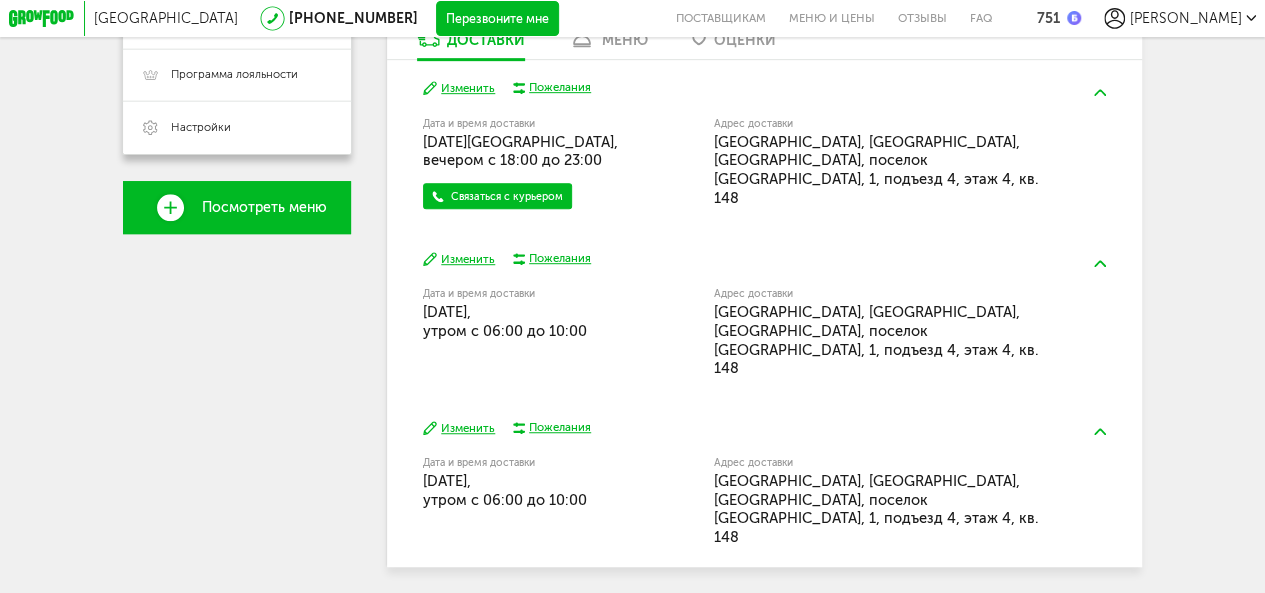 click on "меню" at bounding box center [625, 40] 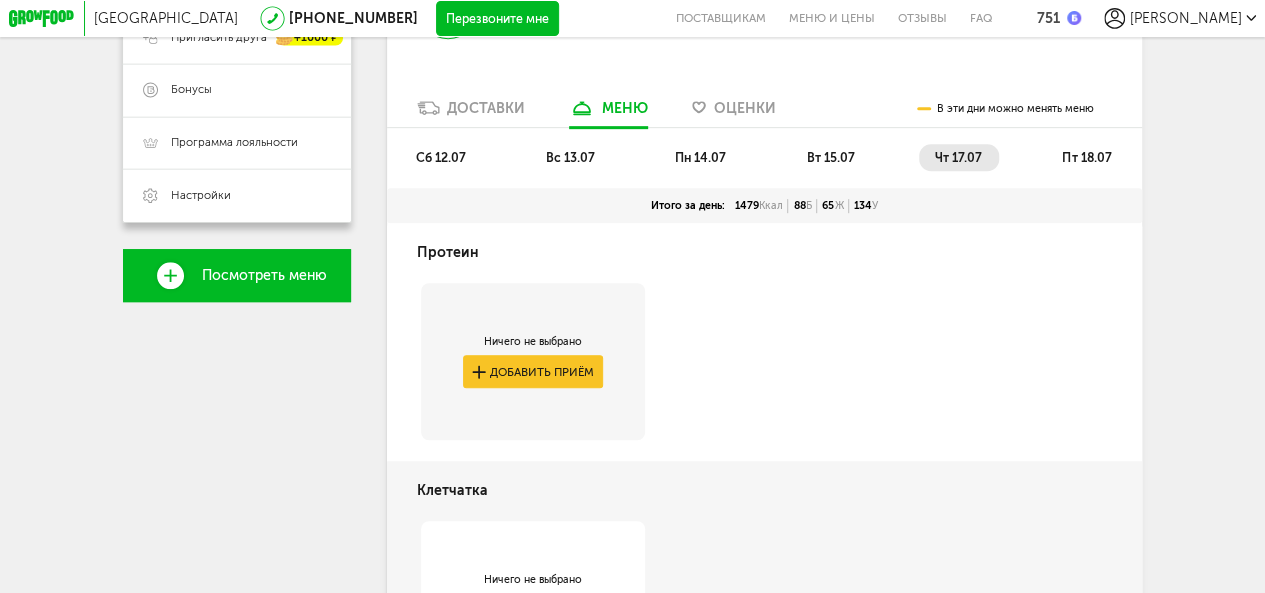 scroll, scrollTop: 542, scrollLeft: 0, axis: vertical 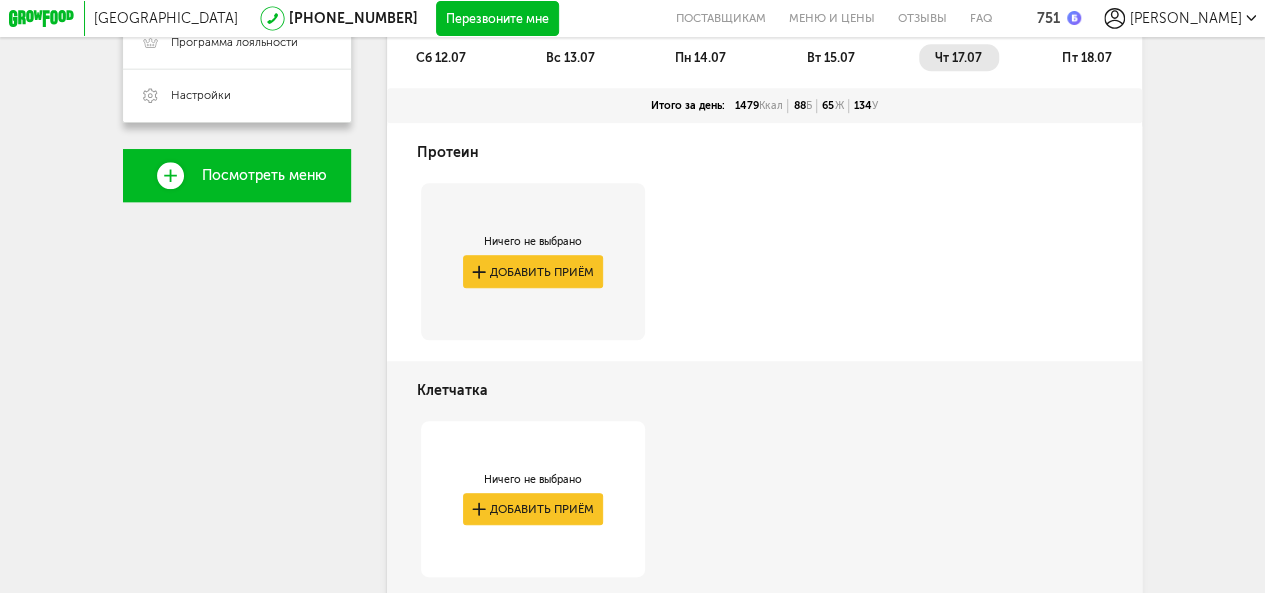 click on "сб 12.07" at bounding box center [441, 57] 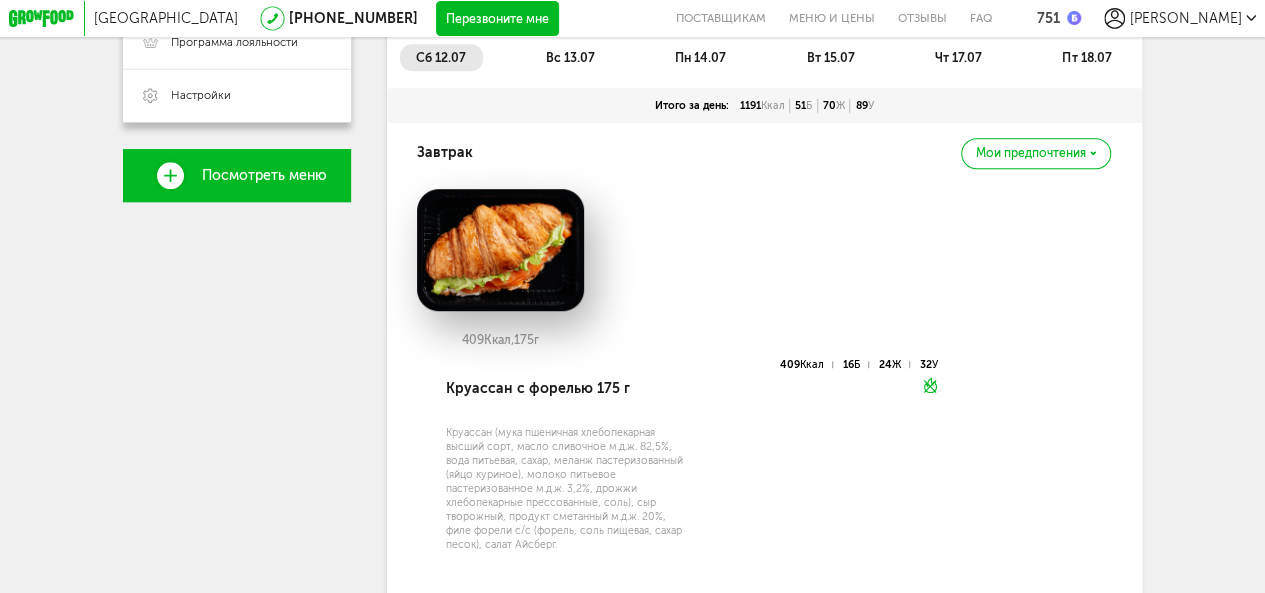 click on "вс 13.07" at bounding box center (570, 57) 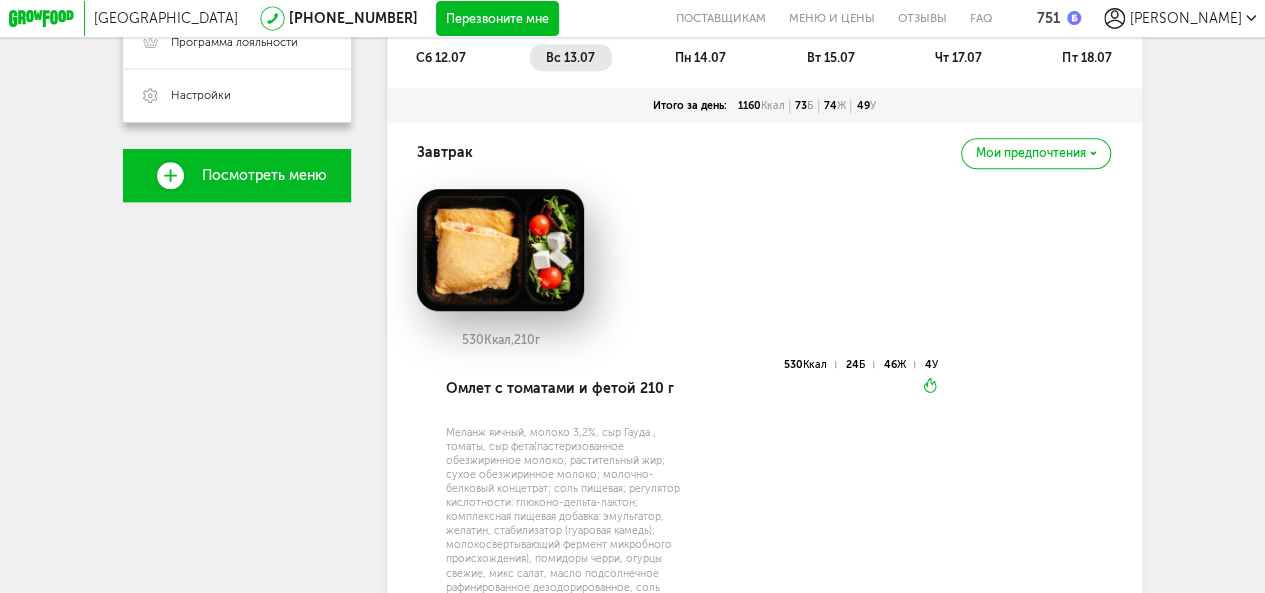 click on "пн 14.07" at bounding box center (700, 57) 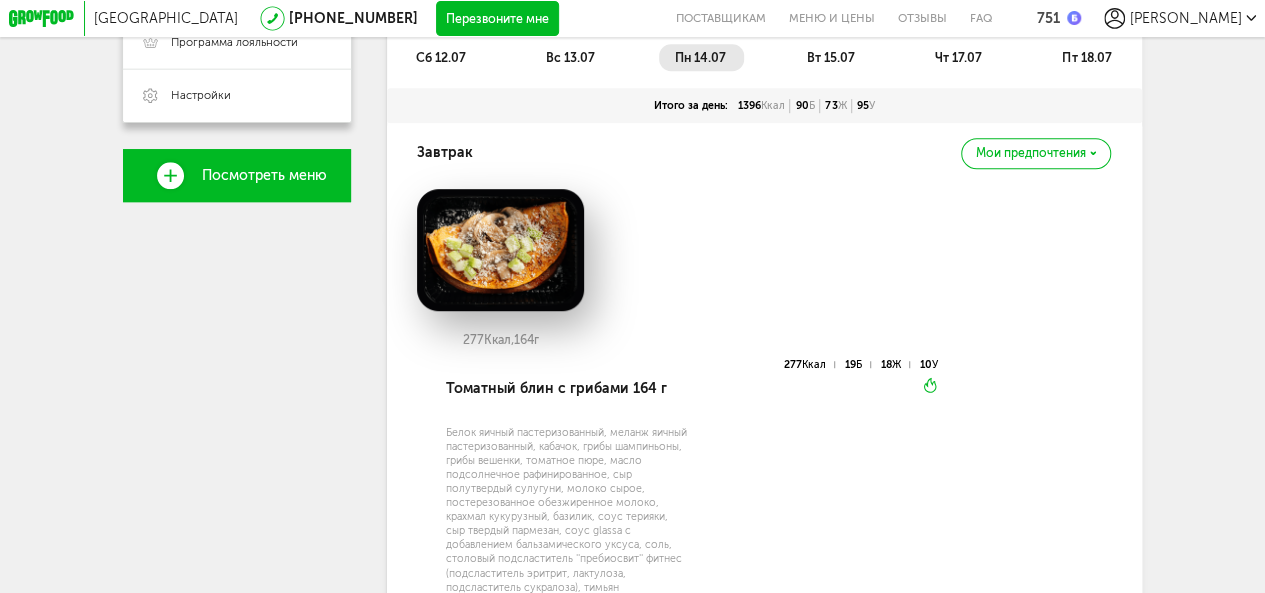 click on "вт 15.07" at bounding box center (831, 57) 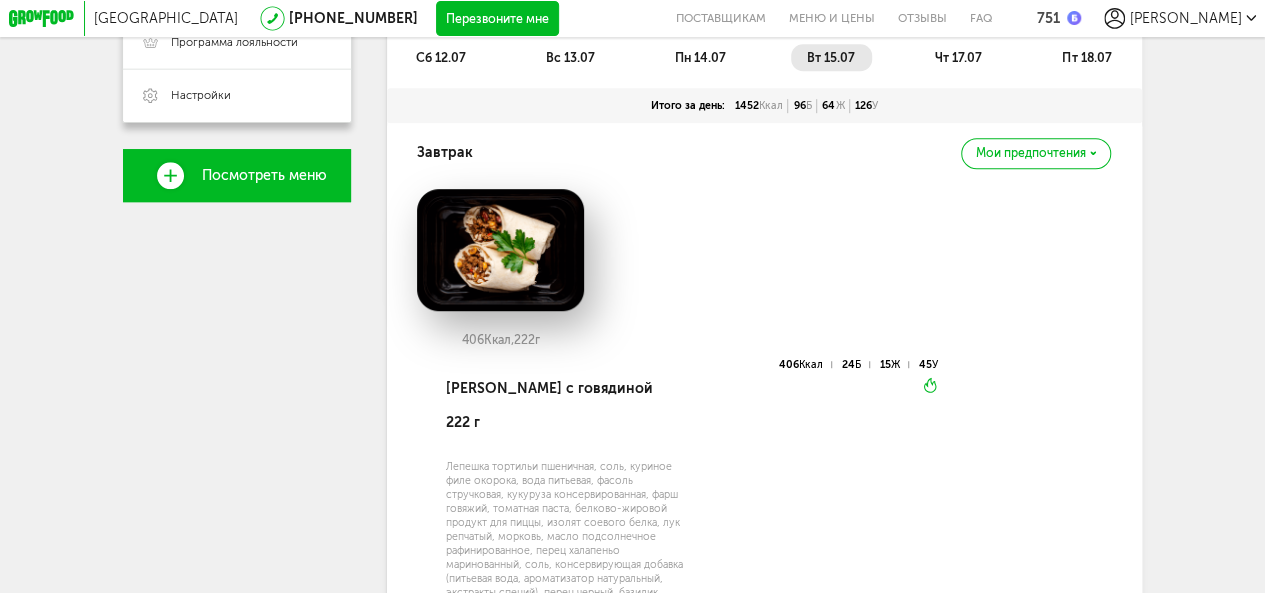 click on "чт 17.07" at bounding box center [958, 57] 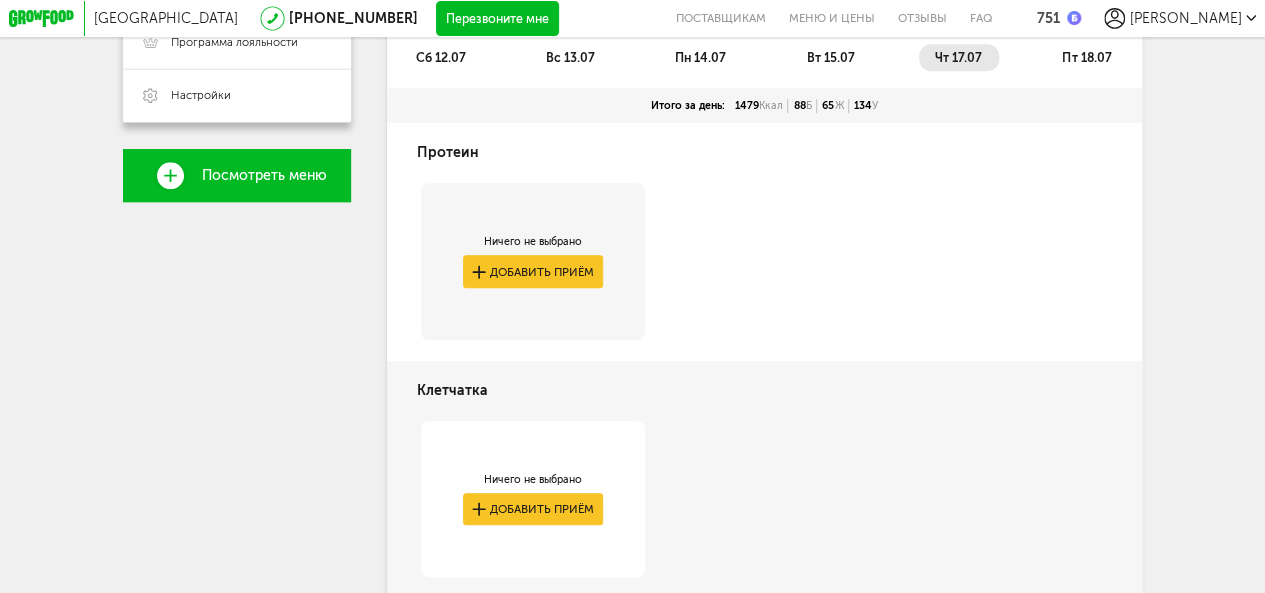 click on "пт 18.07" at bounding box center (1086, 57) 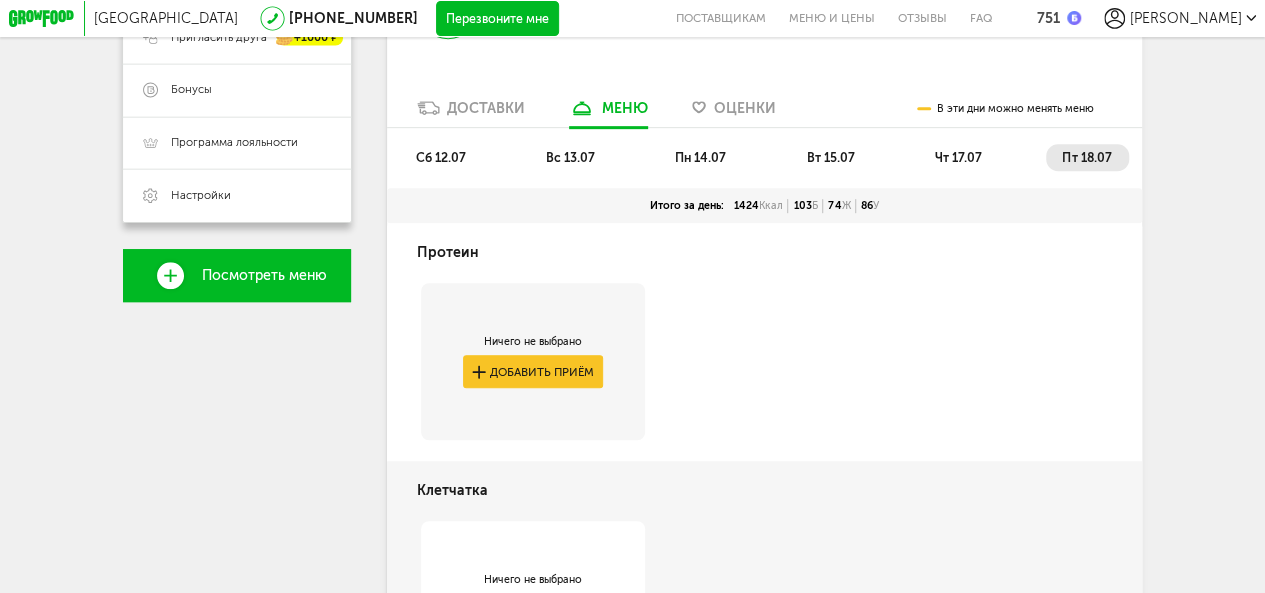 scroll, scrollTop: 242, scrollLeft: 0, axis: vertical 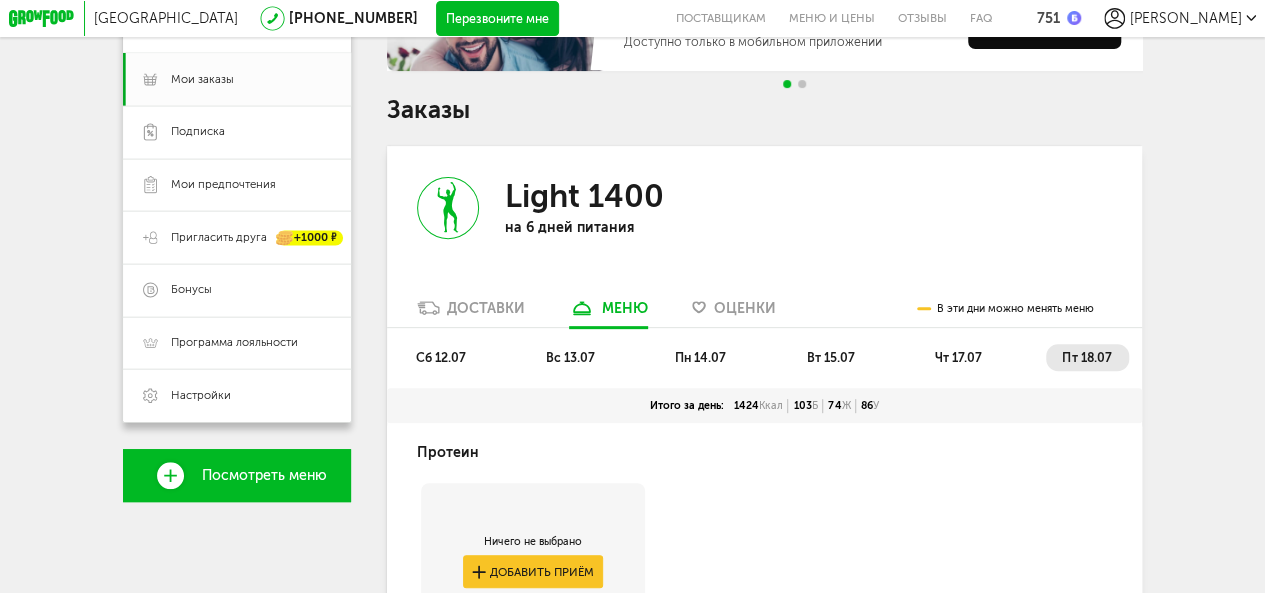 click on "сб 12.07" at bounding box center (441, 357) 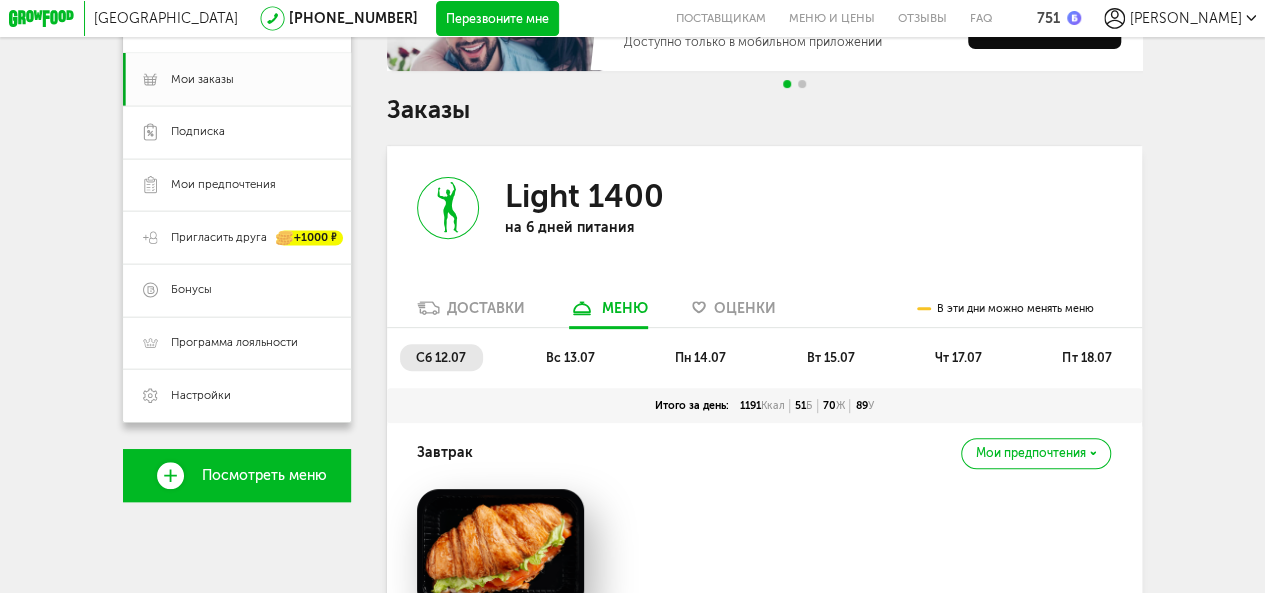 click on "вс 13.07" at bounding box center (570, 357) 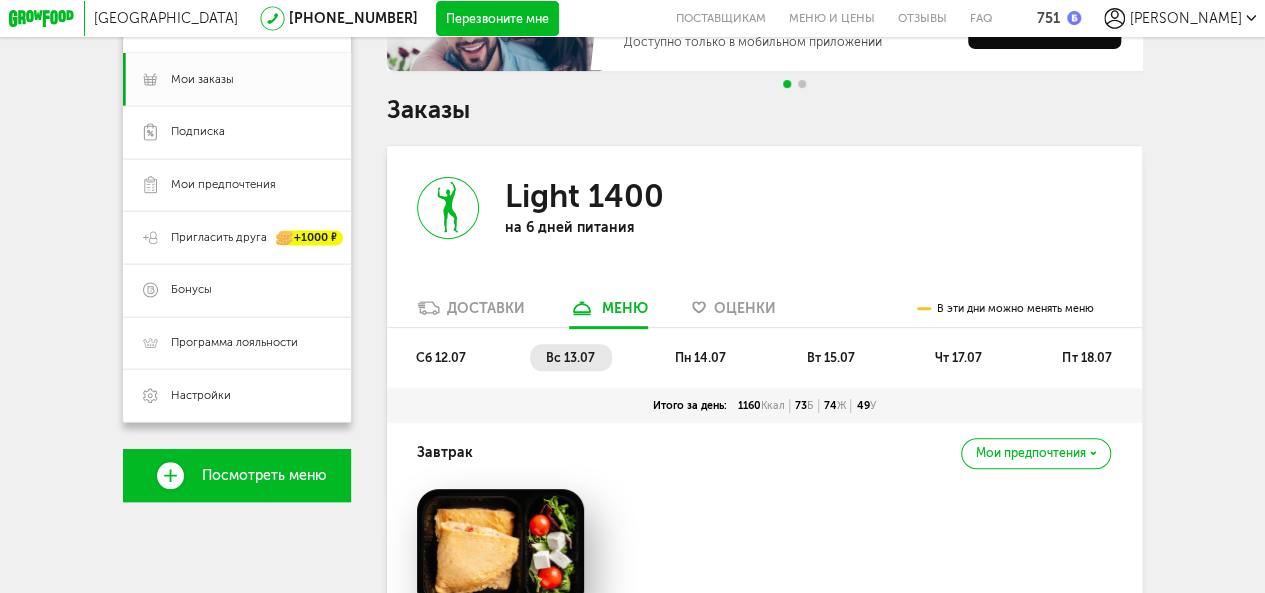 click on "пн 14.07" at bounding box center [700, 357] 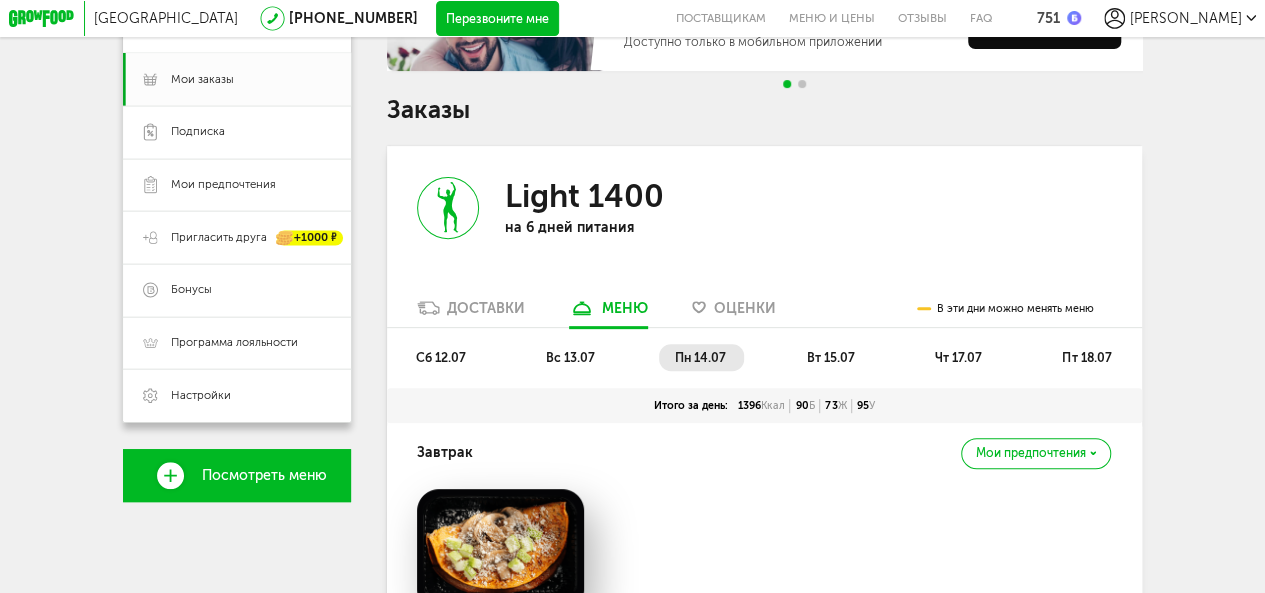scroll, scrollTop: 542, scrollLeft: 0, axis: vertical 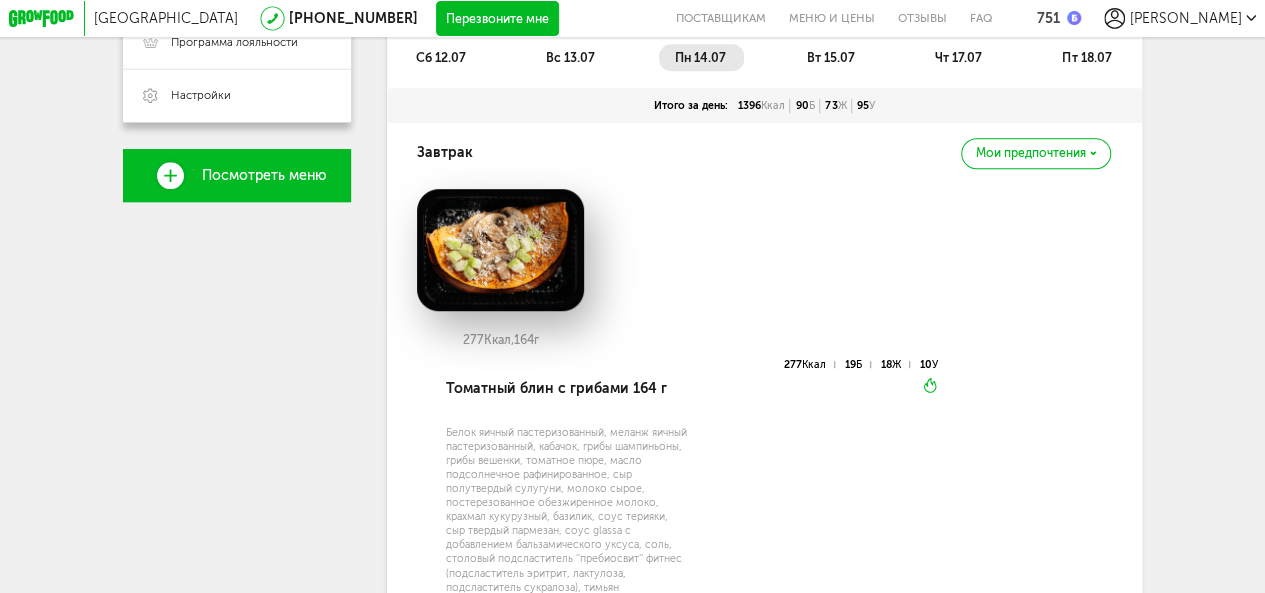 click on "вс 13.07" at bounding box center (570, 57) 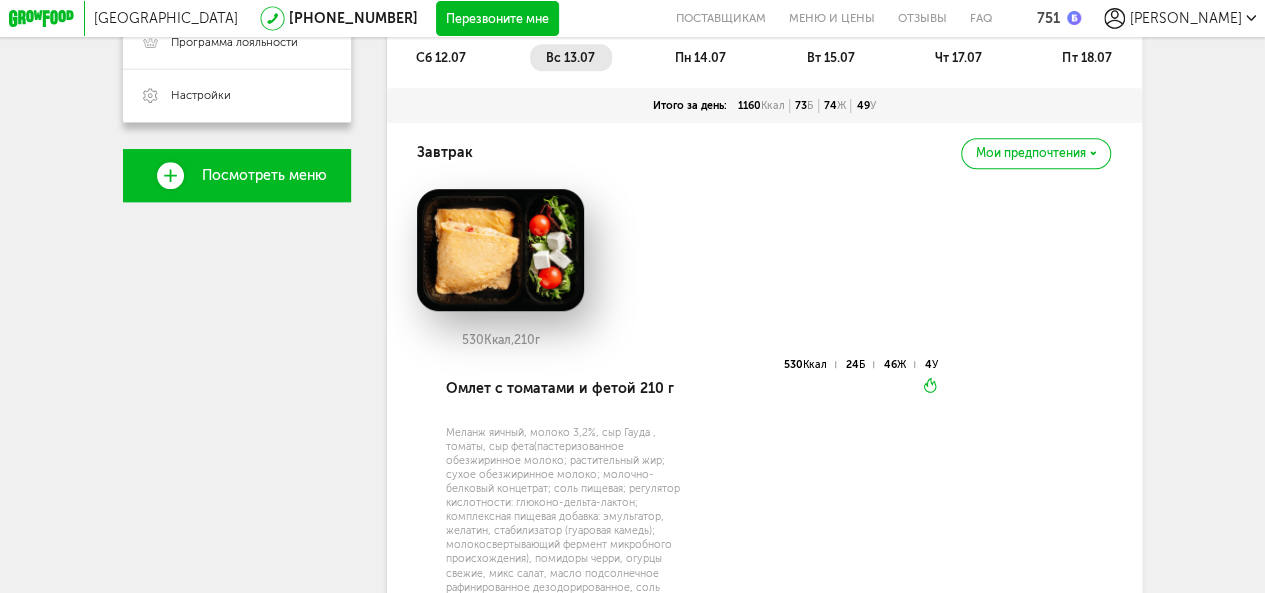 click on "сб 12.07" at bounding box center [441, 57] 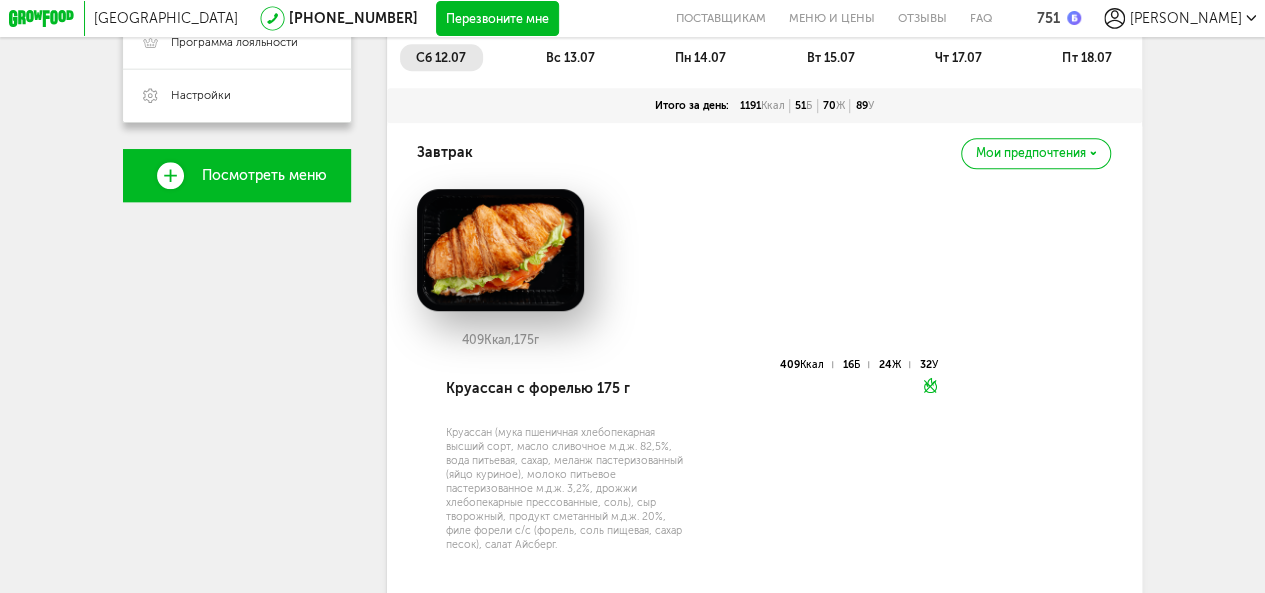 click on "вс 13.07" at bounding box center (570, 57) 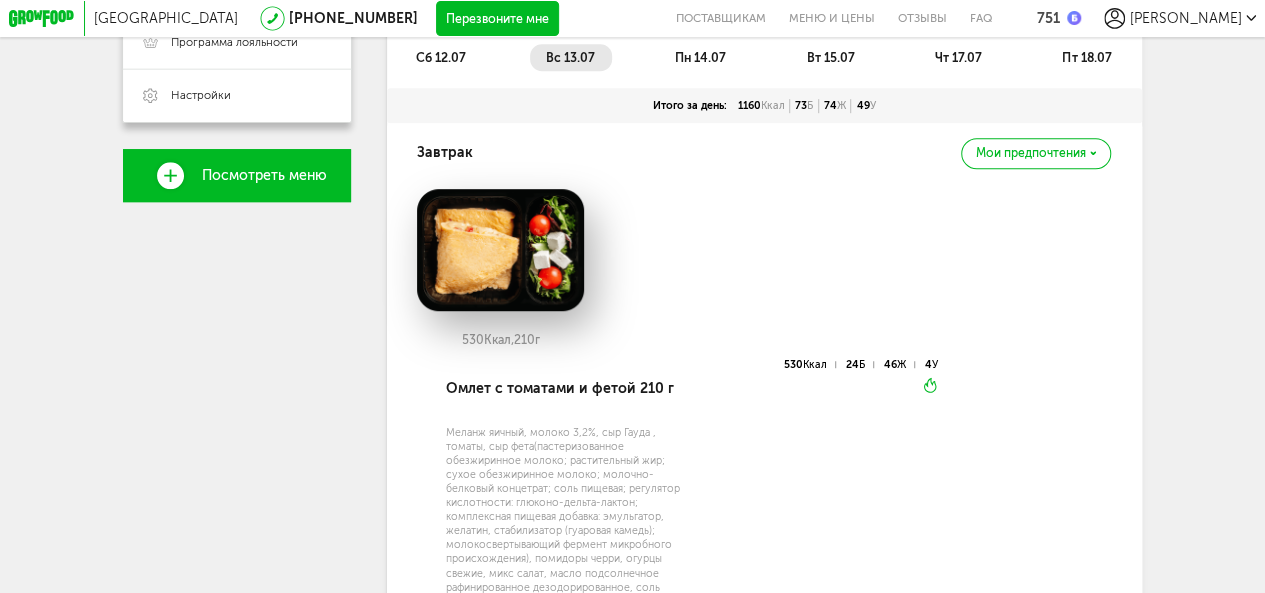 click on "пн 14.07" at bounding box center (700, 57) 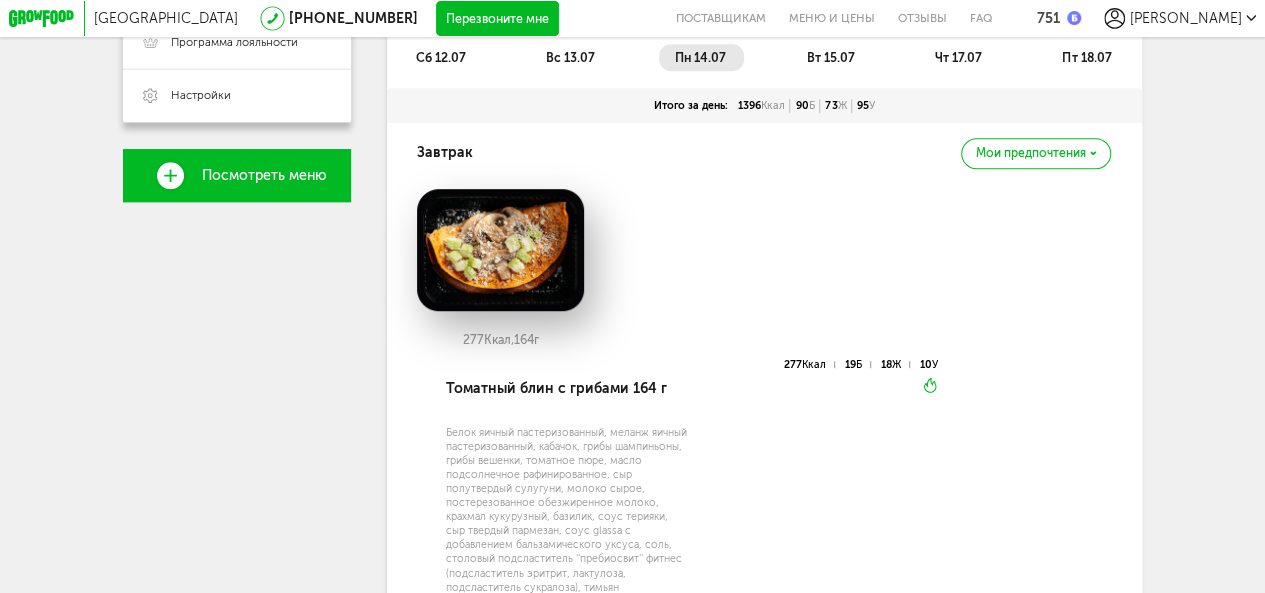 click on "вт 15.07" at bounding box center [831, 57] 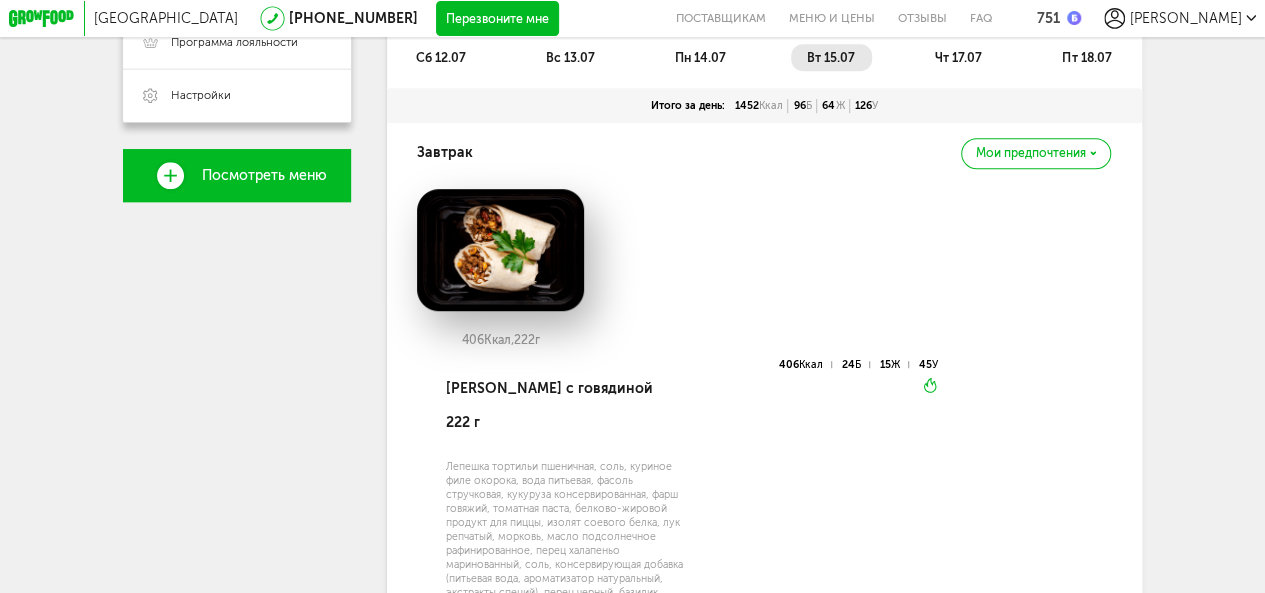 click on "чт 17.07" at bounding box center (958, 57) 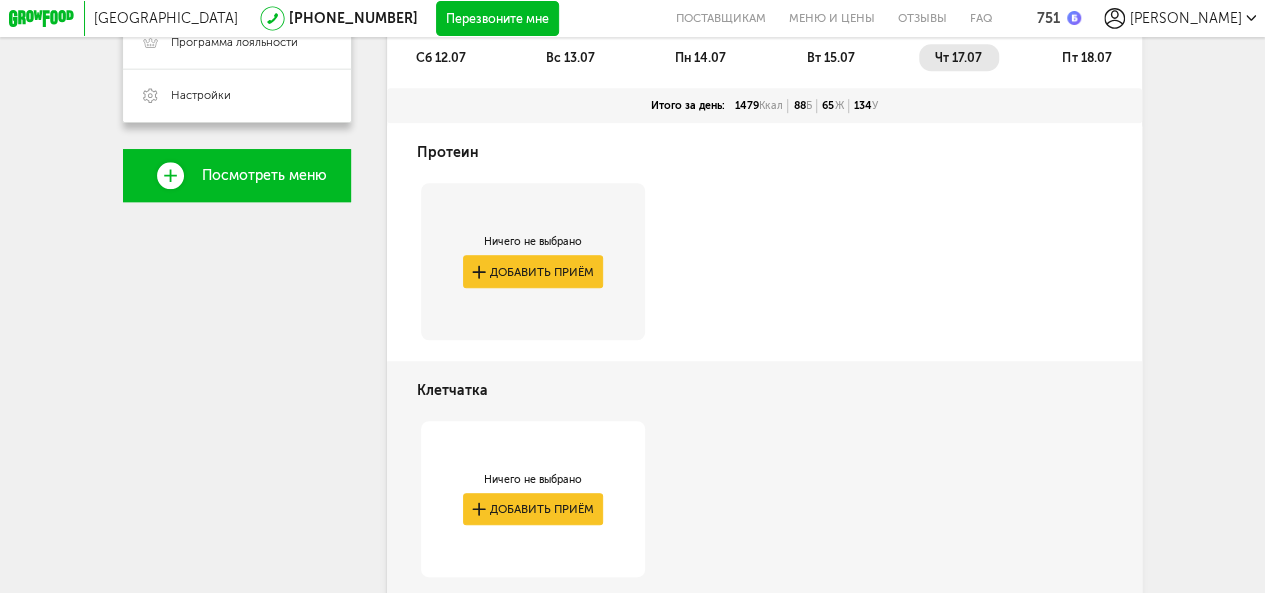 click on "пт 18.07" at bounding box center [1086, 57] 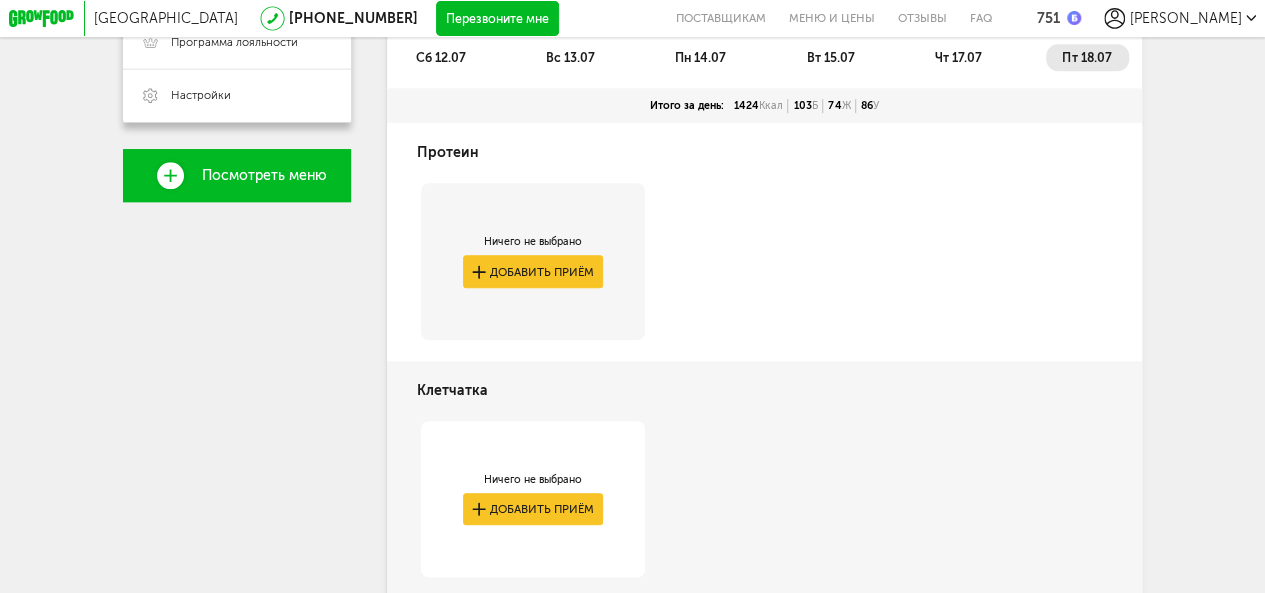 click on "чт 17.07" at bounding box center [958, 57] 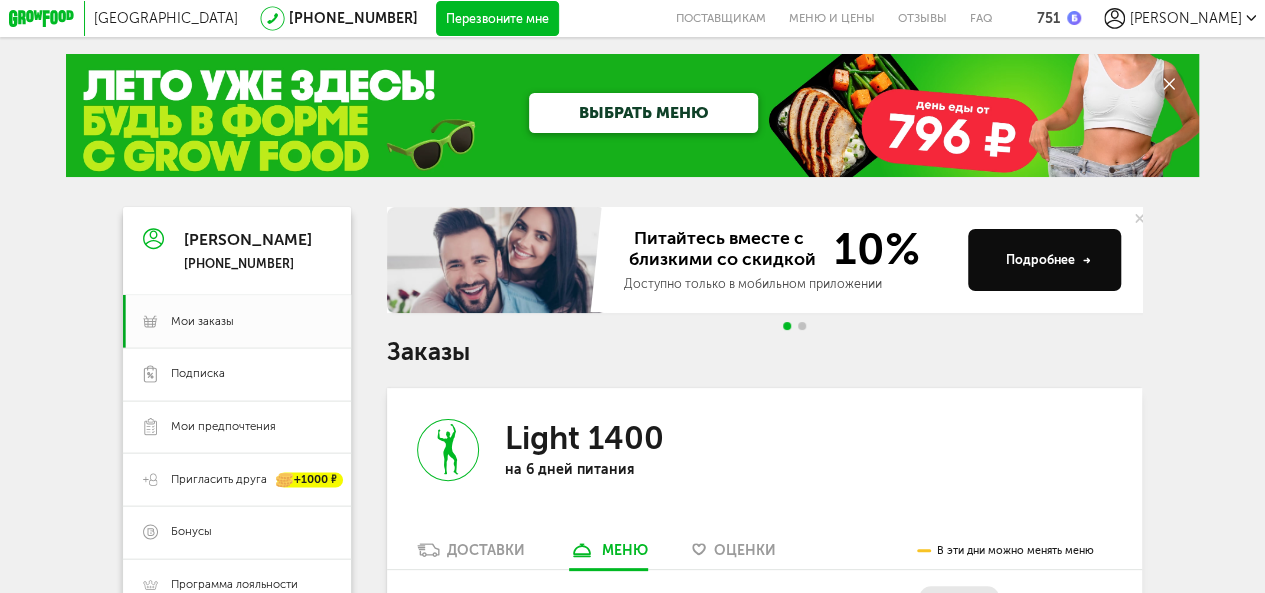 scroll, scrollTop: 200, scrollLeft: 0, axis: vertical 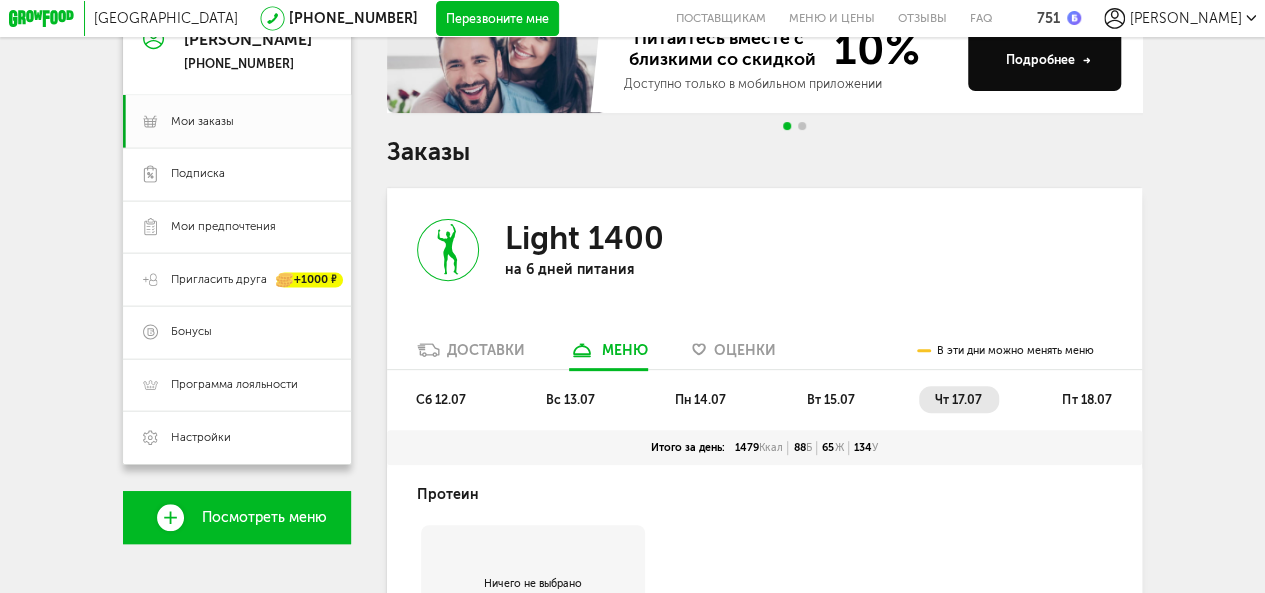 click on "пт 18.07" at bounding box center (1086, 399) 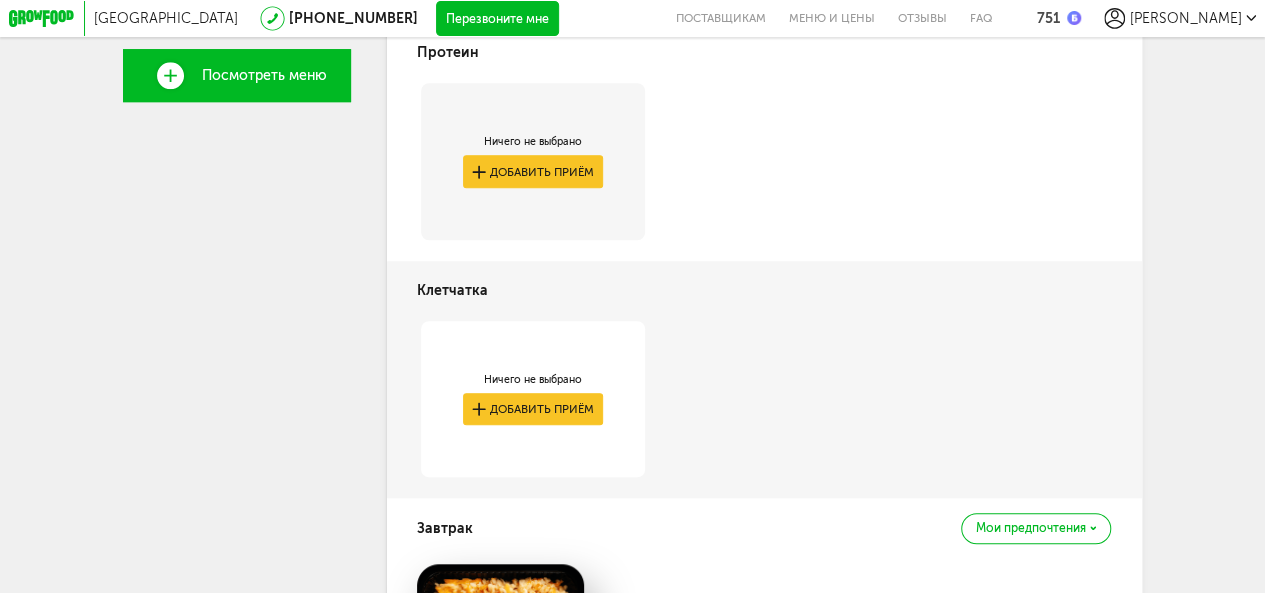scroll, scrollTop: 342, scrollLeft: 0, axis: vertical 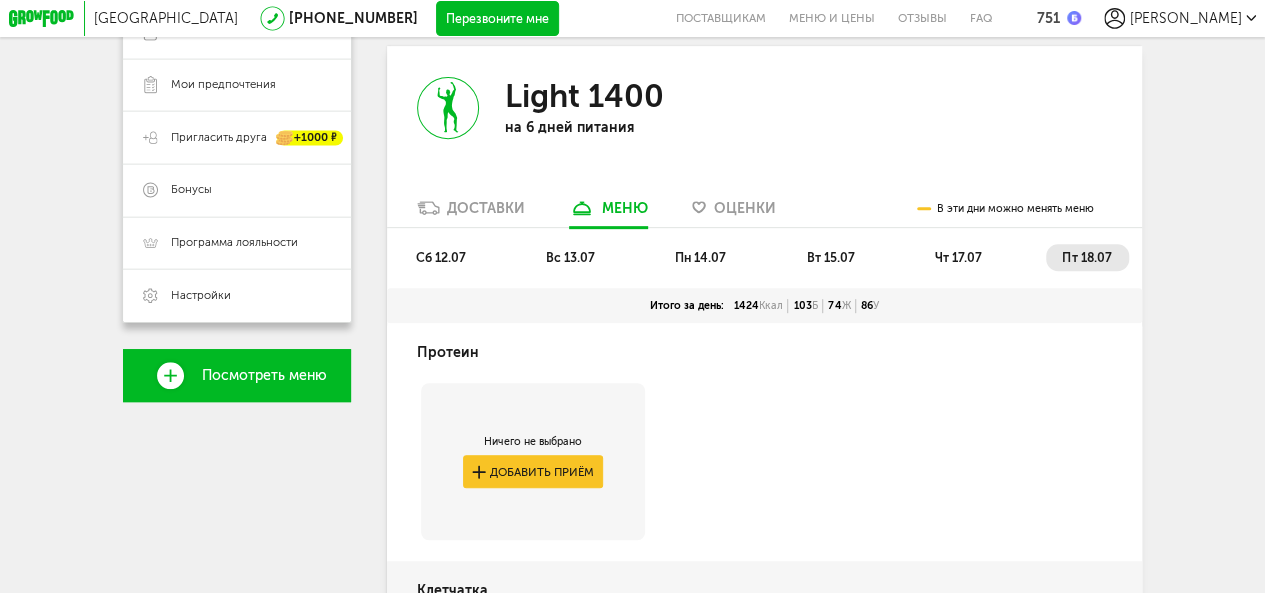 click on "сб 12.07" at bounding box center (441, 257) 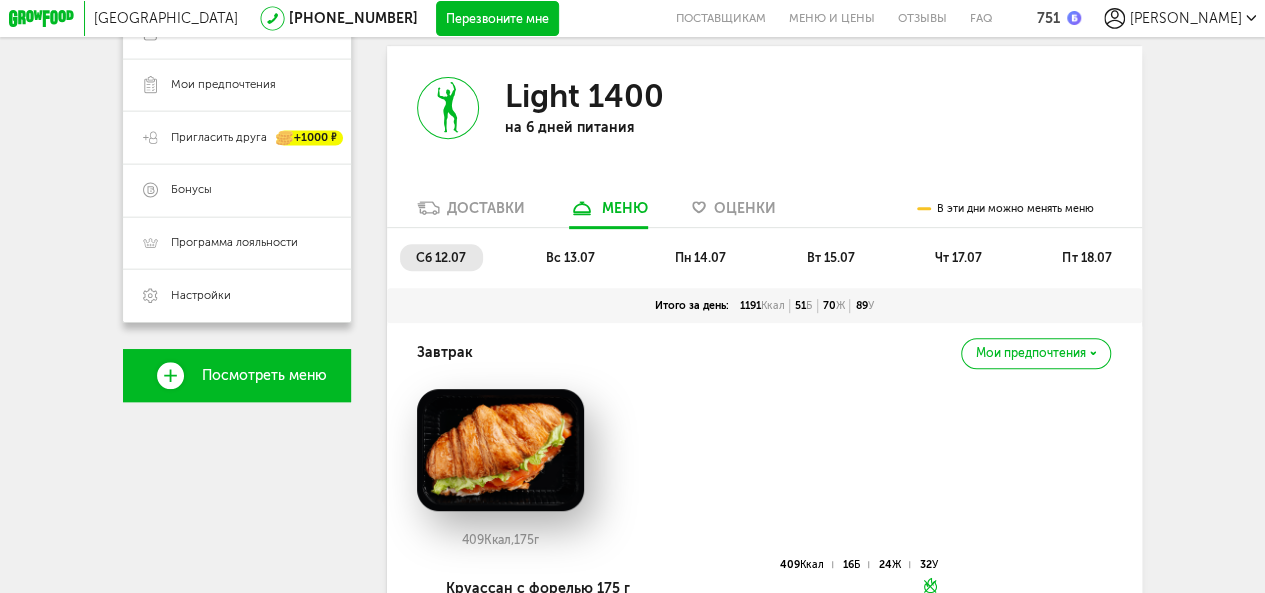 click on "вс 13.07" at bounding box center [570, 257] 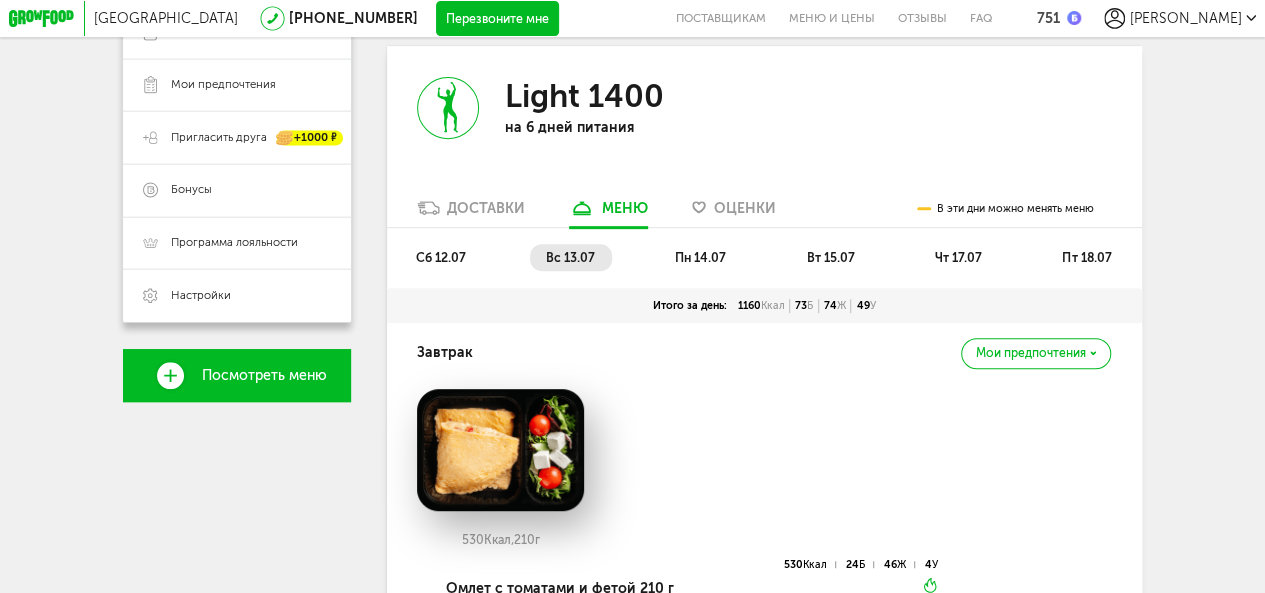 click on "пн 14.07" at bounding box center [700, 257] 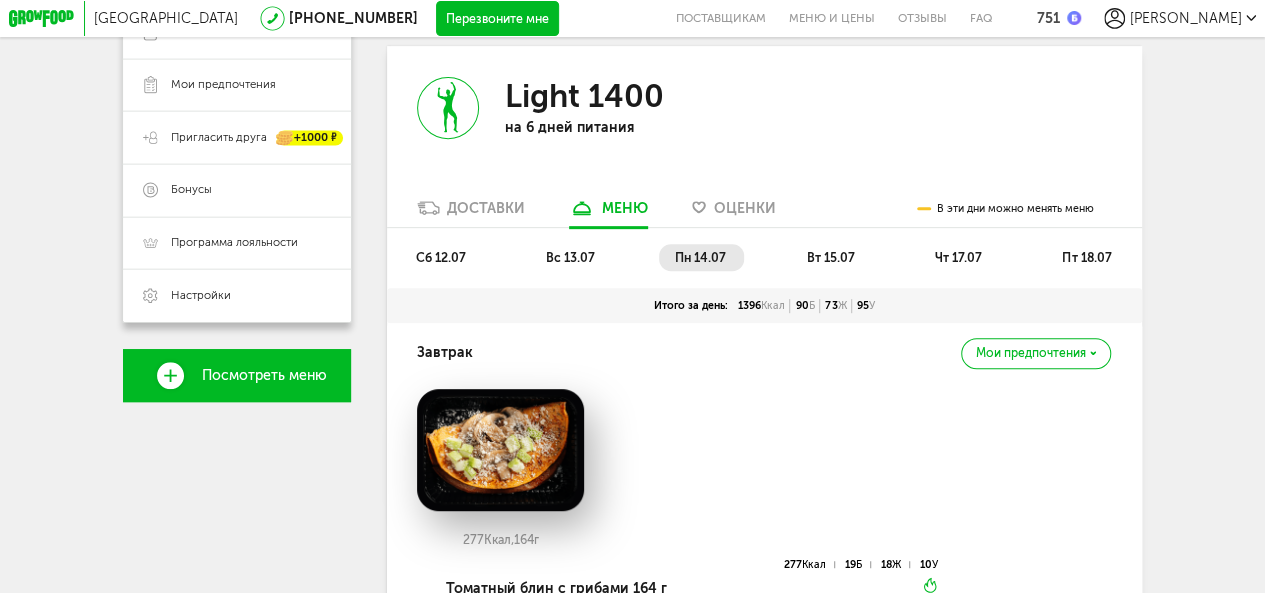 click on "вт 15.07" at bounding box center [831, 257] 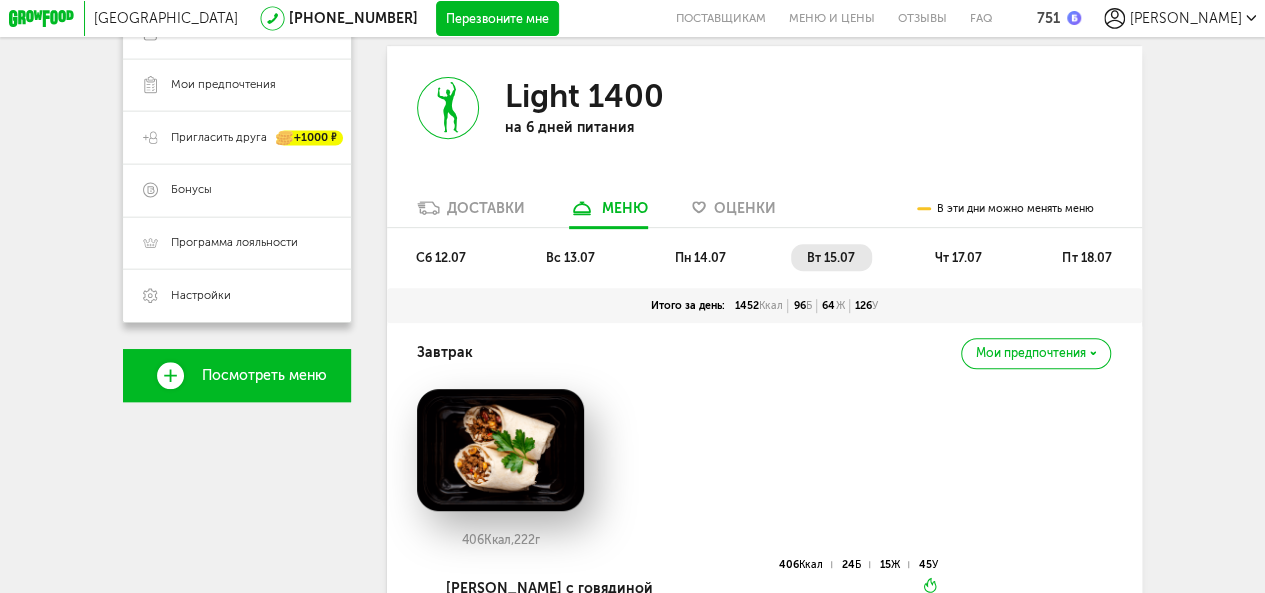 click on "чт 17.07" at bounding box center [958, 257] 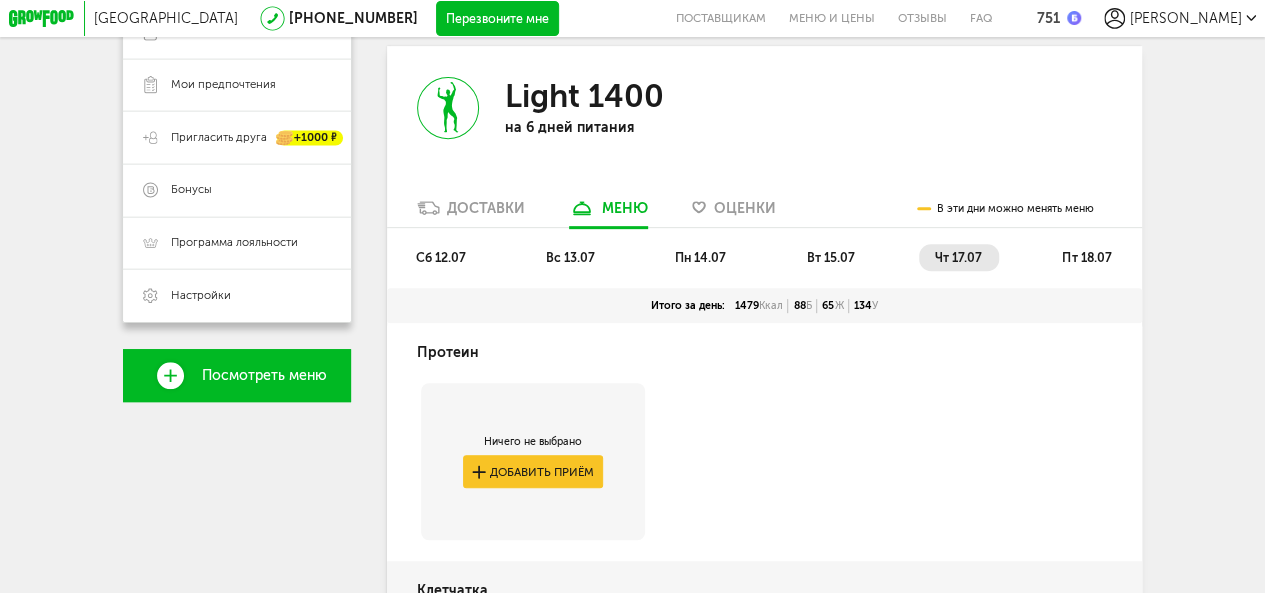 click on "пн 14.07" at bounding box center (701, 257) 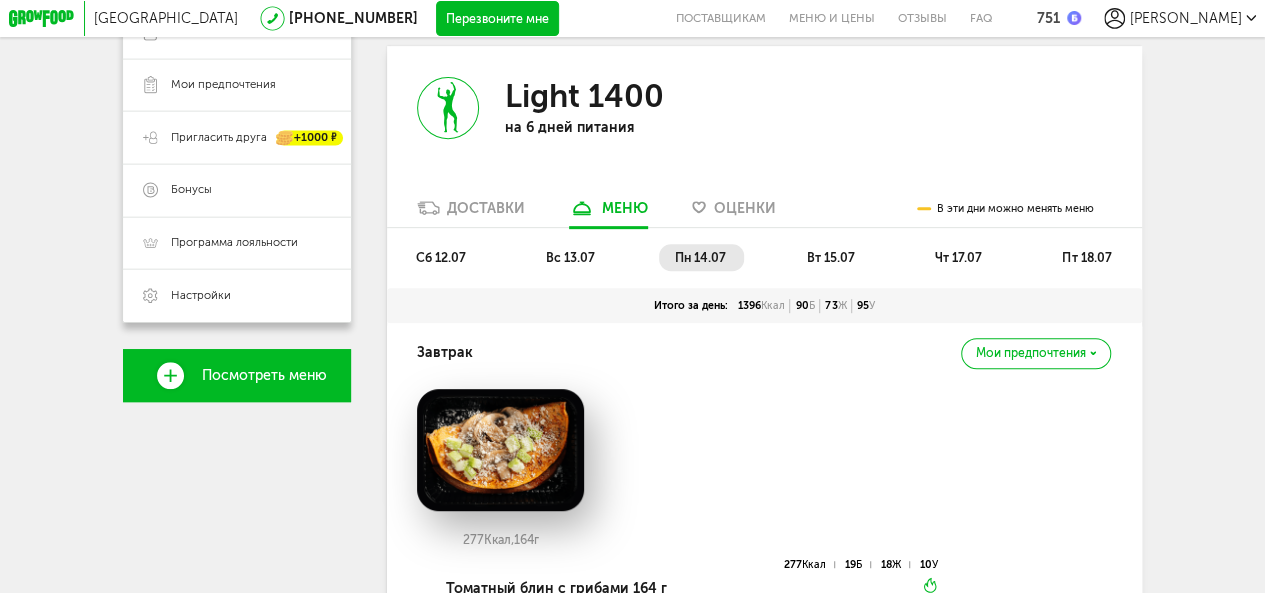 click on "вс 13.07" at bounding box center [571, 257] 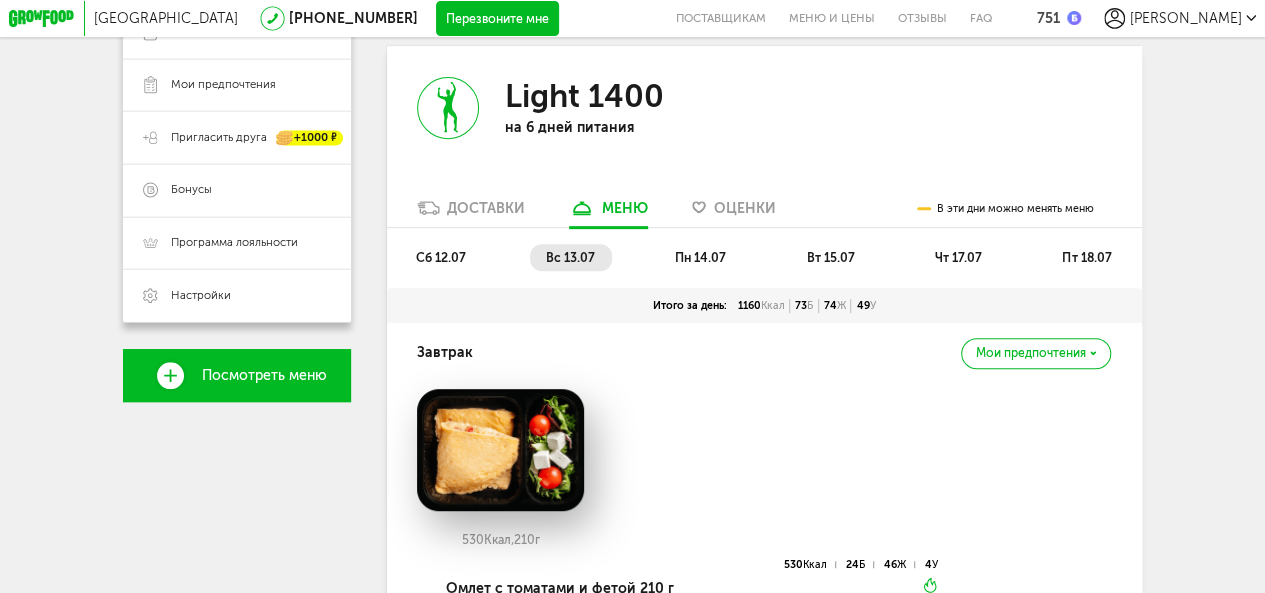 click on "сб 12.07" at bounding box center [441, 257] 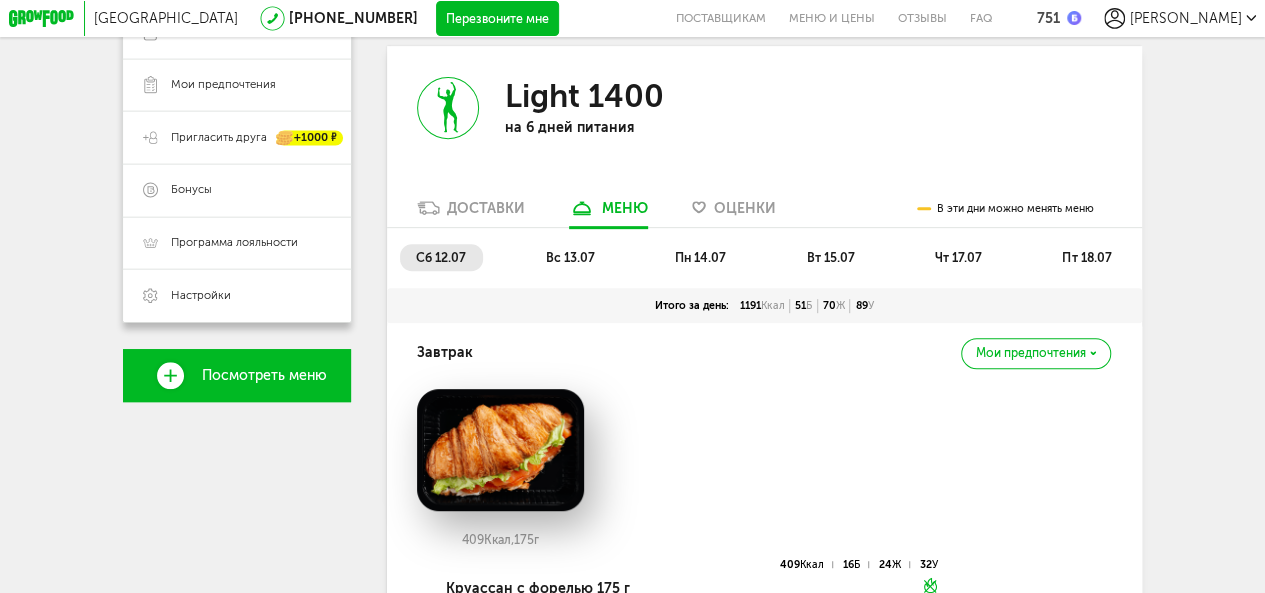 click on "пн 14.07" at bounding box center [700, 257] 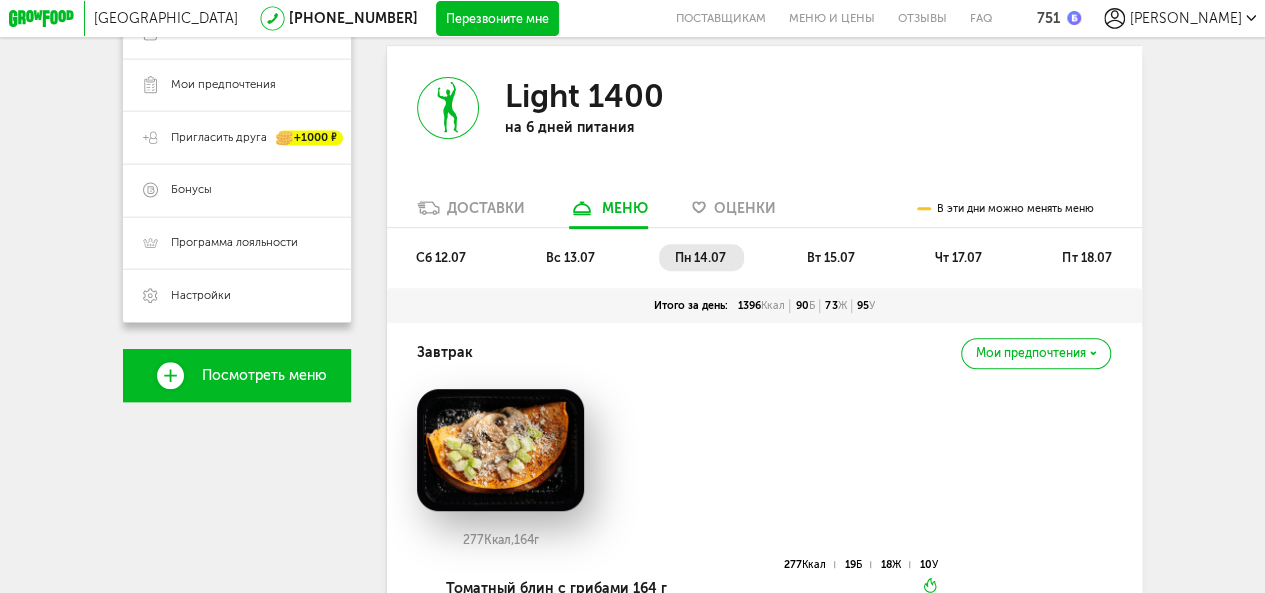 scroll, scrollTop: 442, scrollLeft: 0, axis: vertical 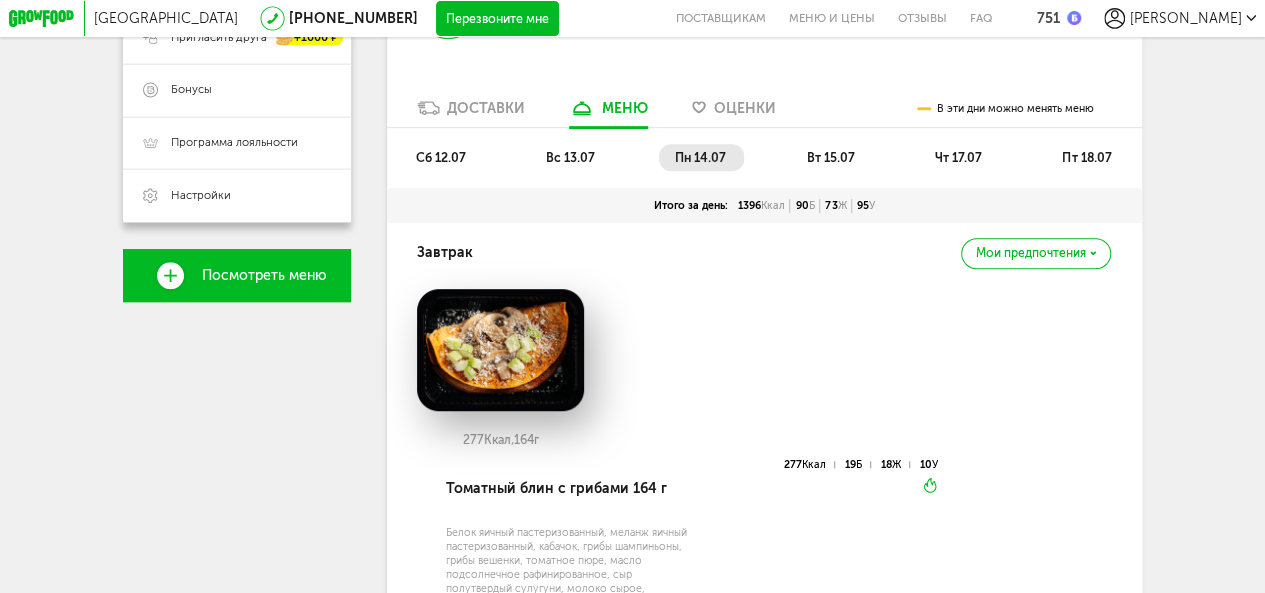 click on "вт 15.07" at bounding box center [831, 157] 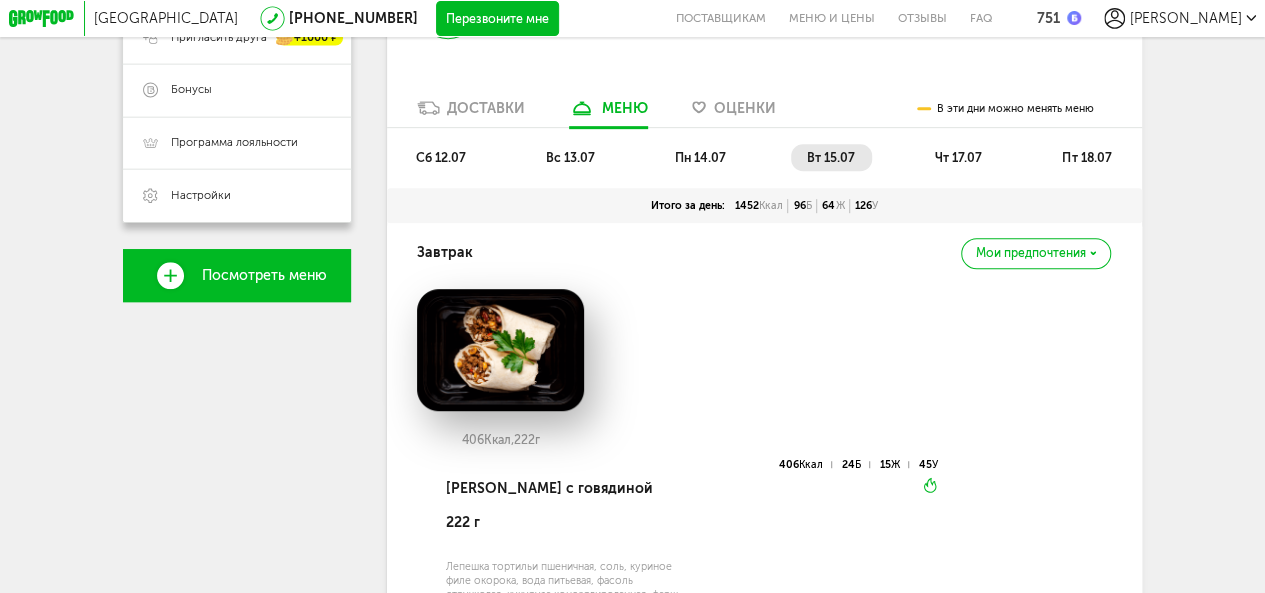 click on "пн 14.07" at bounding box center [700, 157] 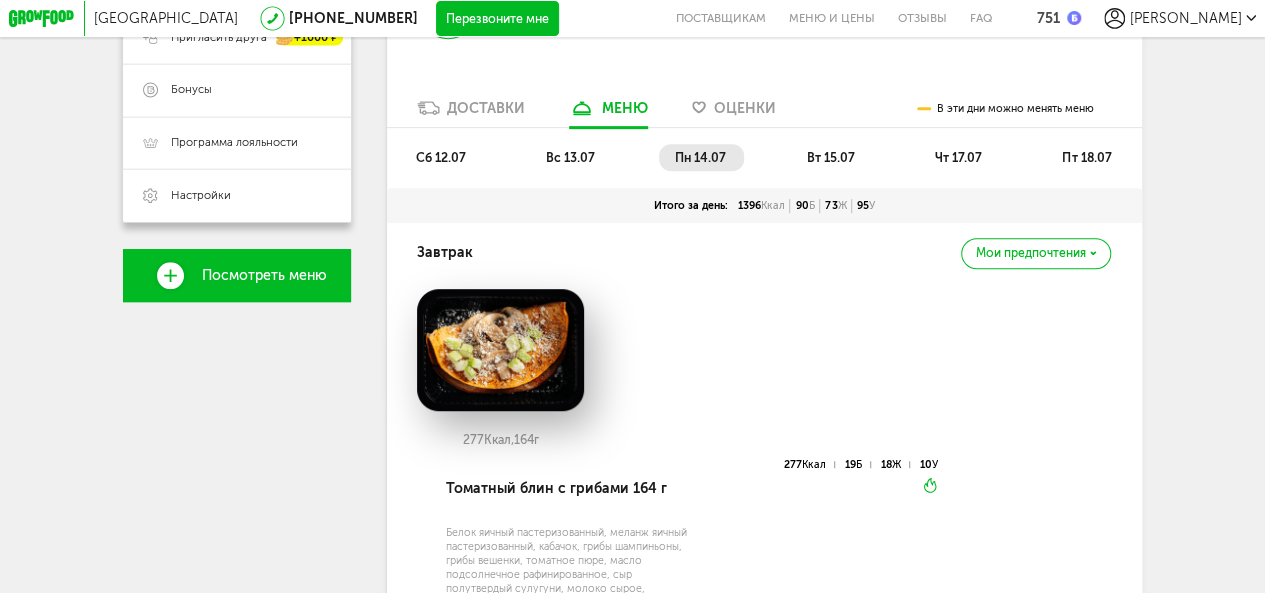 drag, startPoint x: 808, startPoint y: 159, endPoint x: 962, endPoint y: 163, distance: 154.05194 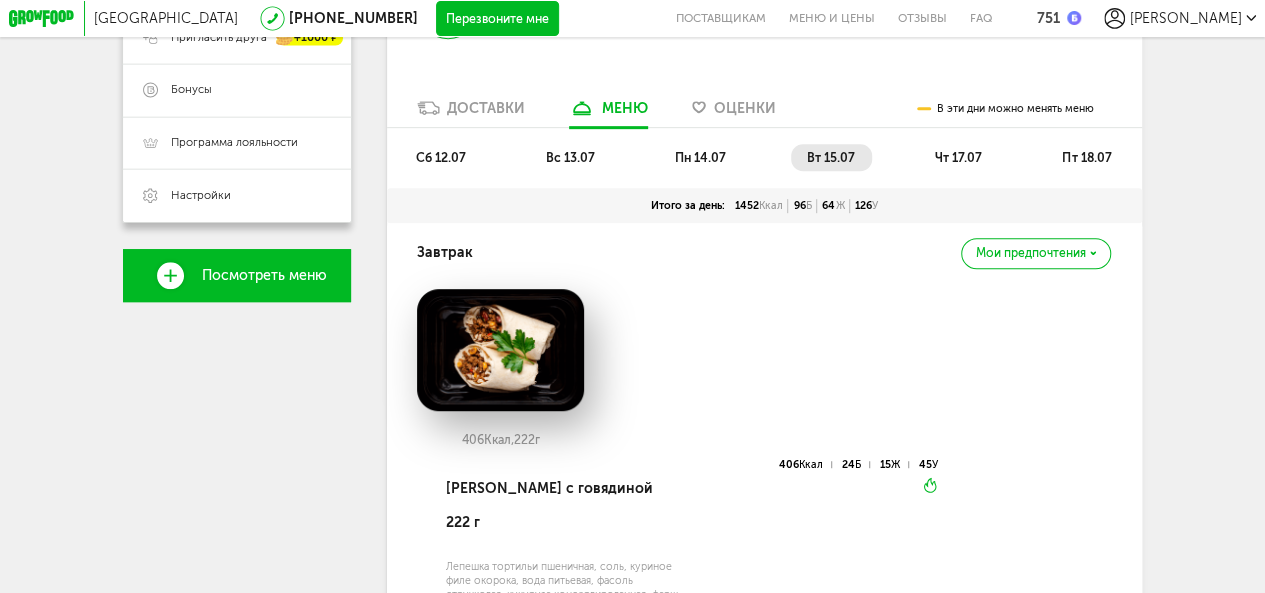 click on "чт 17.07" at bounding box center [958, 157] 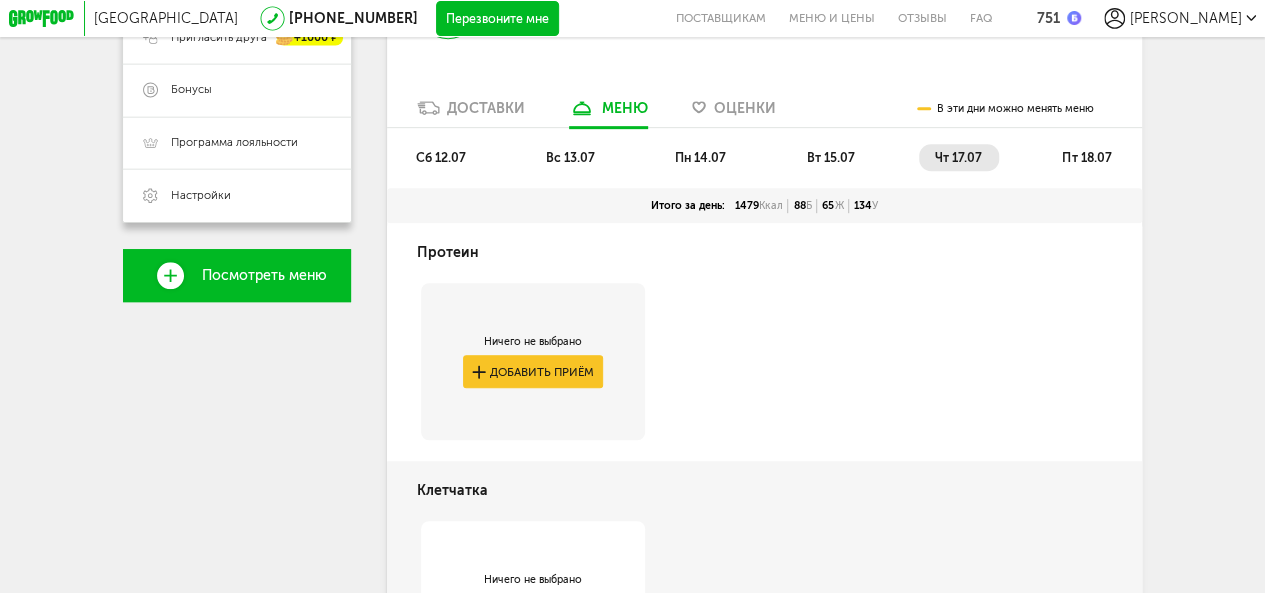 click on "пт 18.07" at bounding box center [1086, 157] 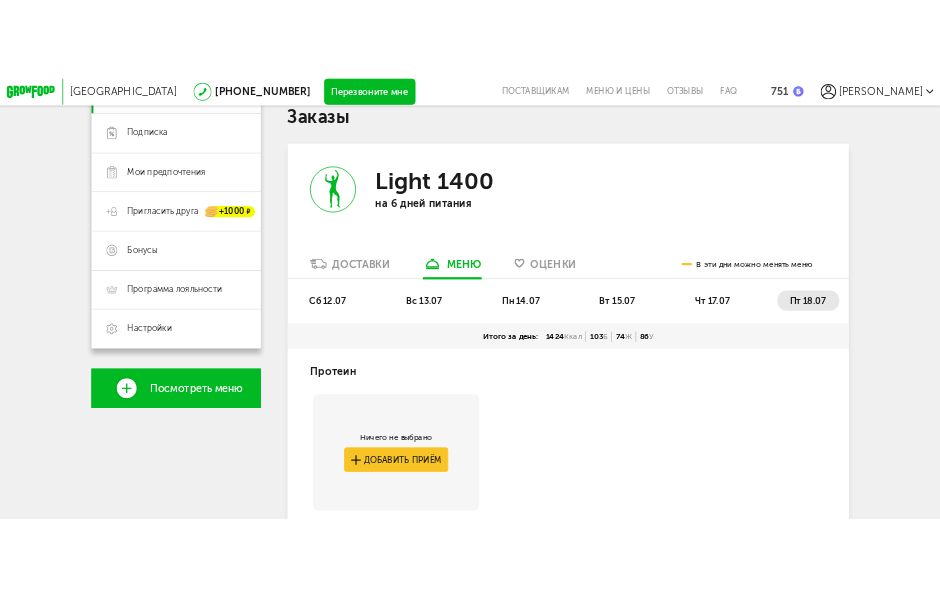 scroll, scrollTop: 0, scrollLeft: 0, axis: both 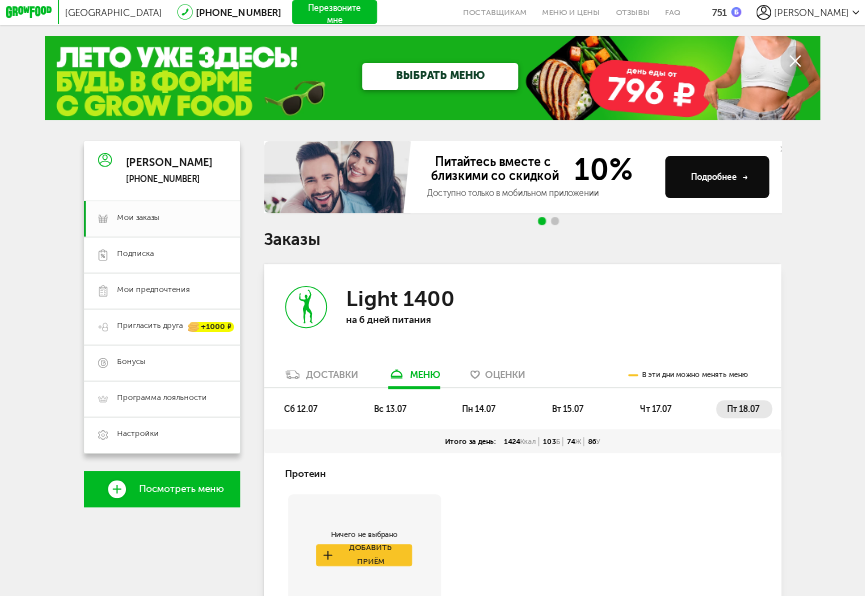 click on "Питайтесь вместе с близкими со скидкой 10%   Доступно только в мобильном приложении   Подробнее       Управлять заказом в приложении еще удобней   Скачайте приложение Grow Food и управляейте своим меню, оставляйте пожелания к доставкам и ставьте оценки.     Получить ссылку по смс             Заказы           Light 1400     на 6 дней питания                        Доставки     меню     Оценки      В эти дни можно менять меню
сб 12.07 вс 13.07 пн 14.07 вт 15.07 чт 17.07 пт 18.07
Итого за день:
1424  Ккал
103  Б
74  Ж
86  У             [PERSON_NAME] не выбрано" at bounding box center [522, 1062] 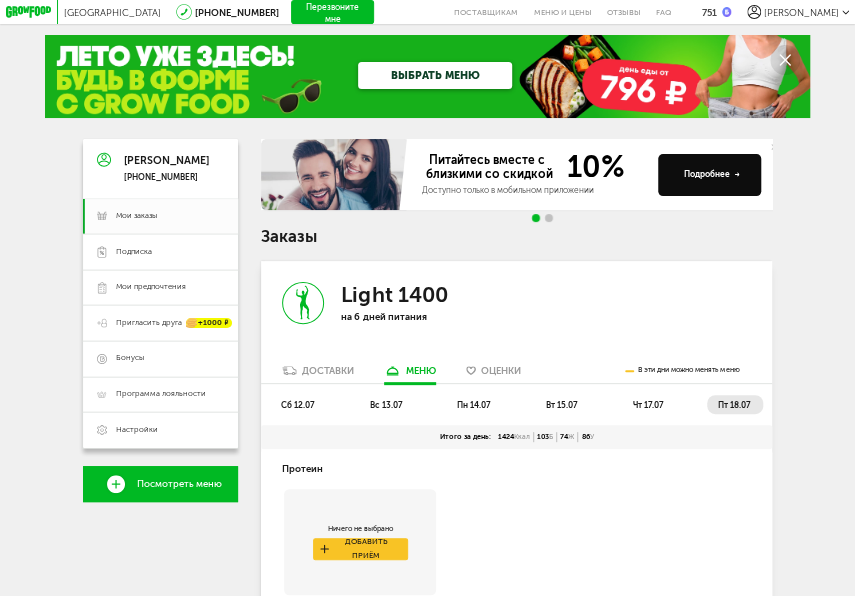 scroll, scrollTop: 101, scrollLeft: 0, axis: vertical 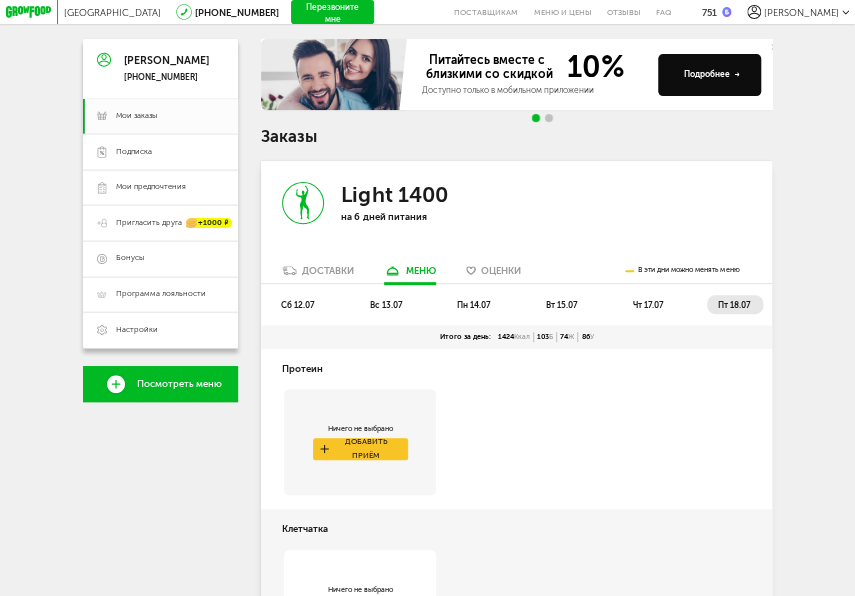 click on "сб 12.07" at bounding box center (298, 305) 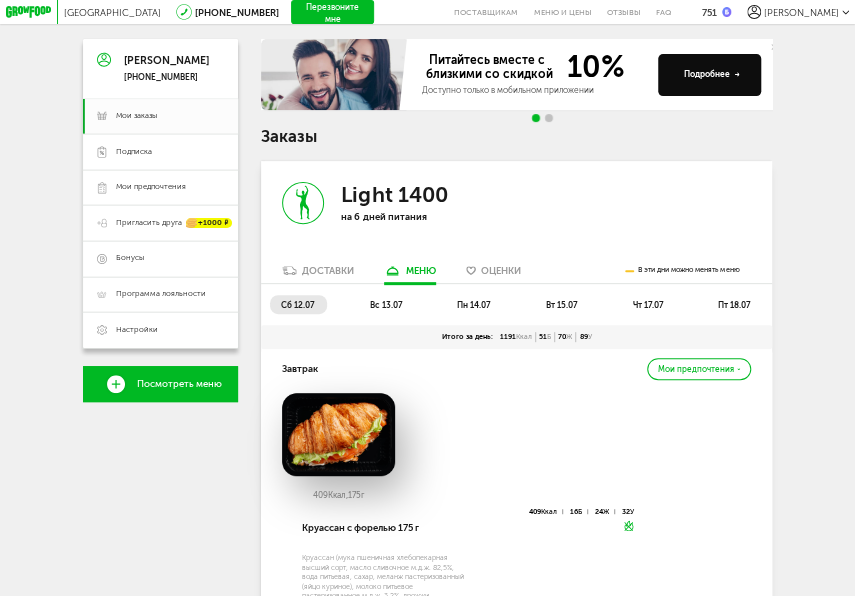 scroll, scrollTop: 201, scrollLeft: 0, axis: vertical 